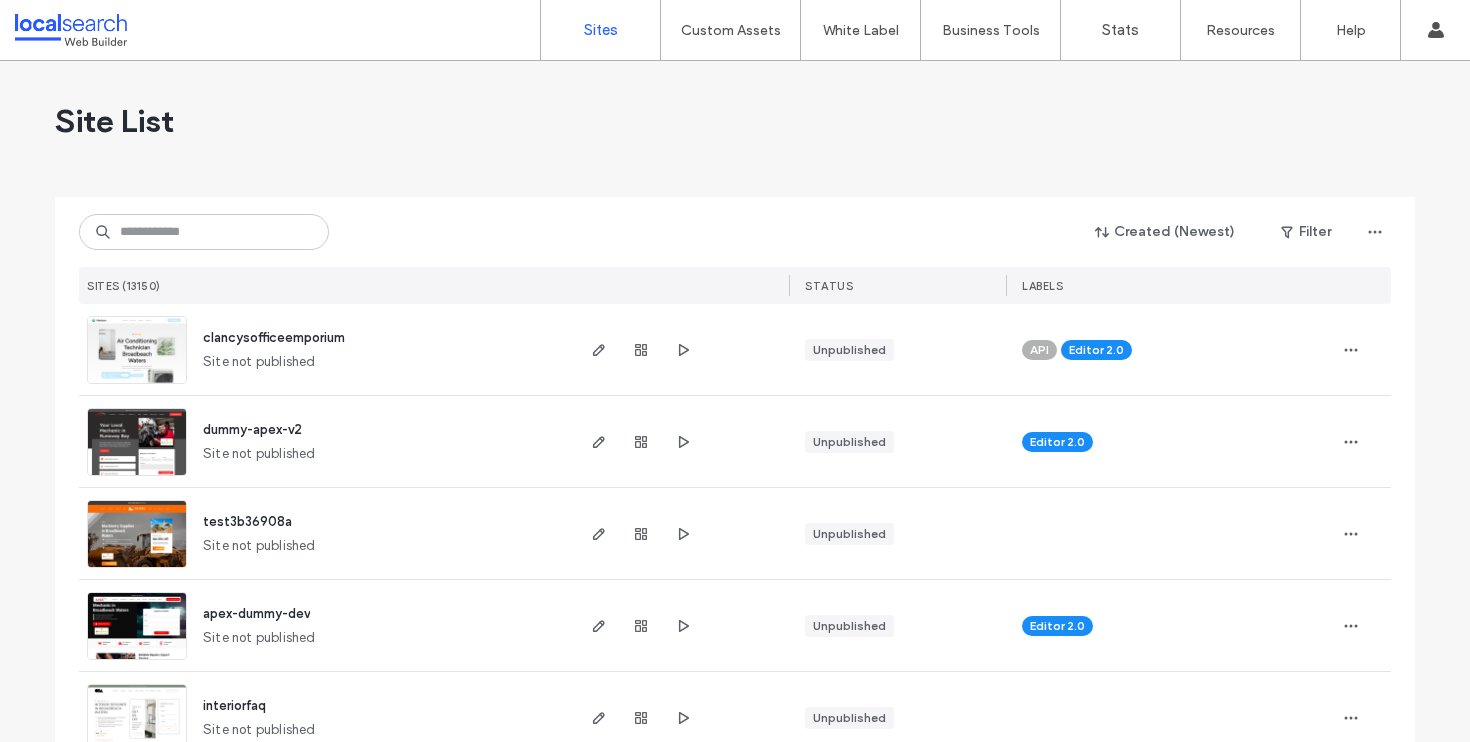 scroll, scrollTop: 0, scrollLeft: 0, axis: both 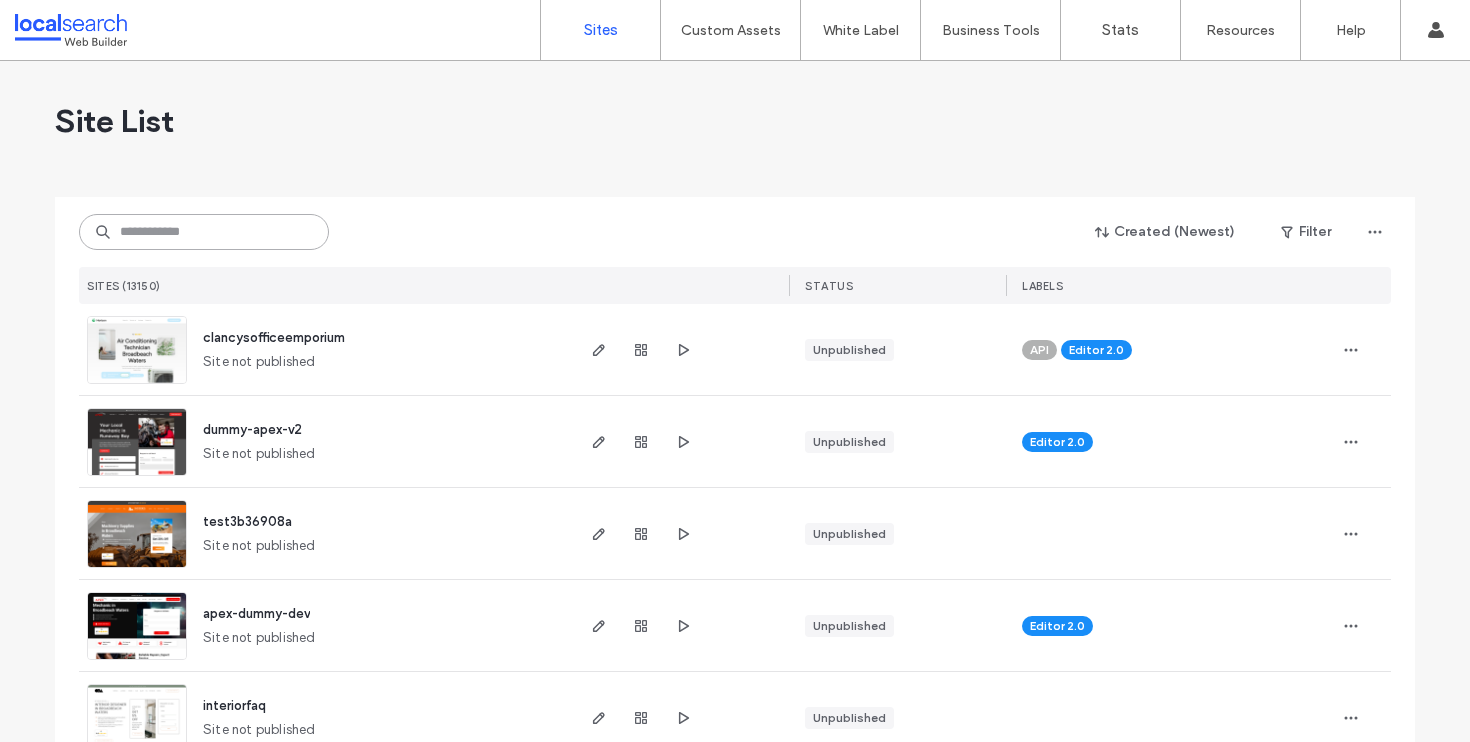click at bounding box center (204, 232) 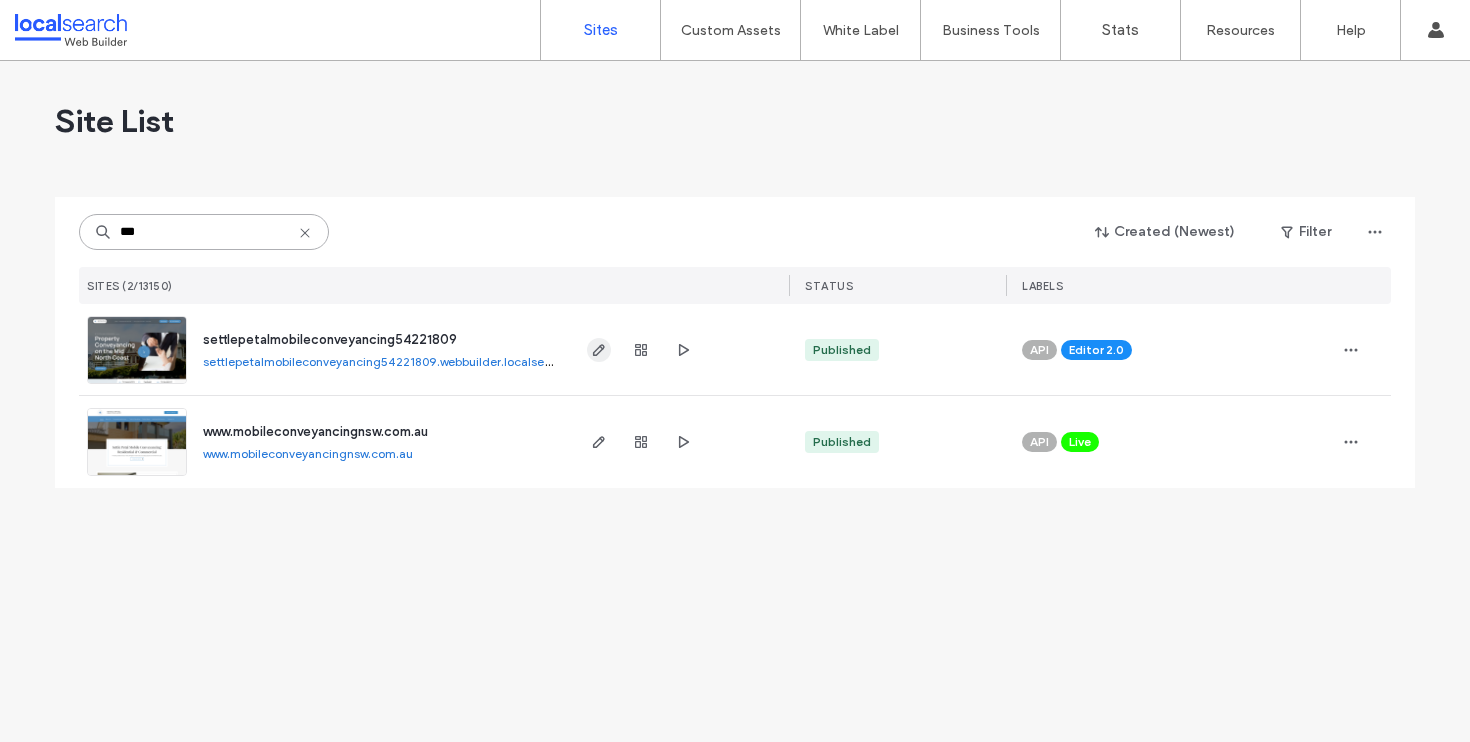 type on "***" 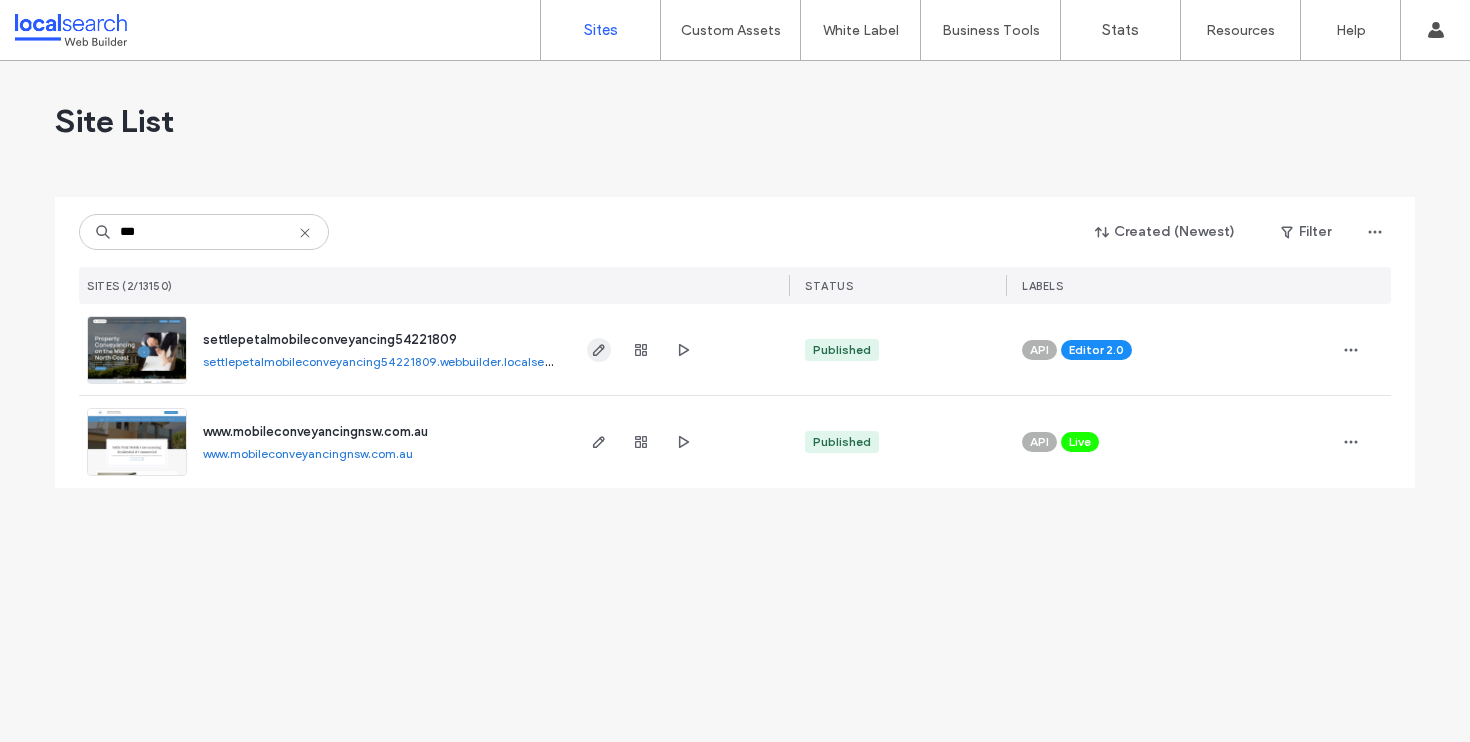 click 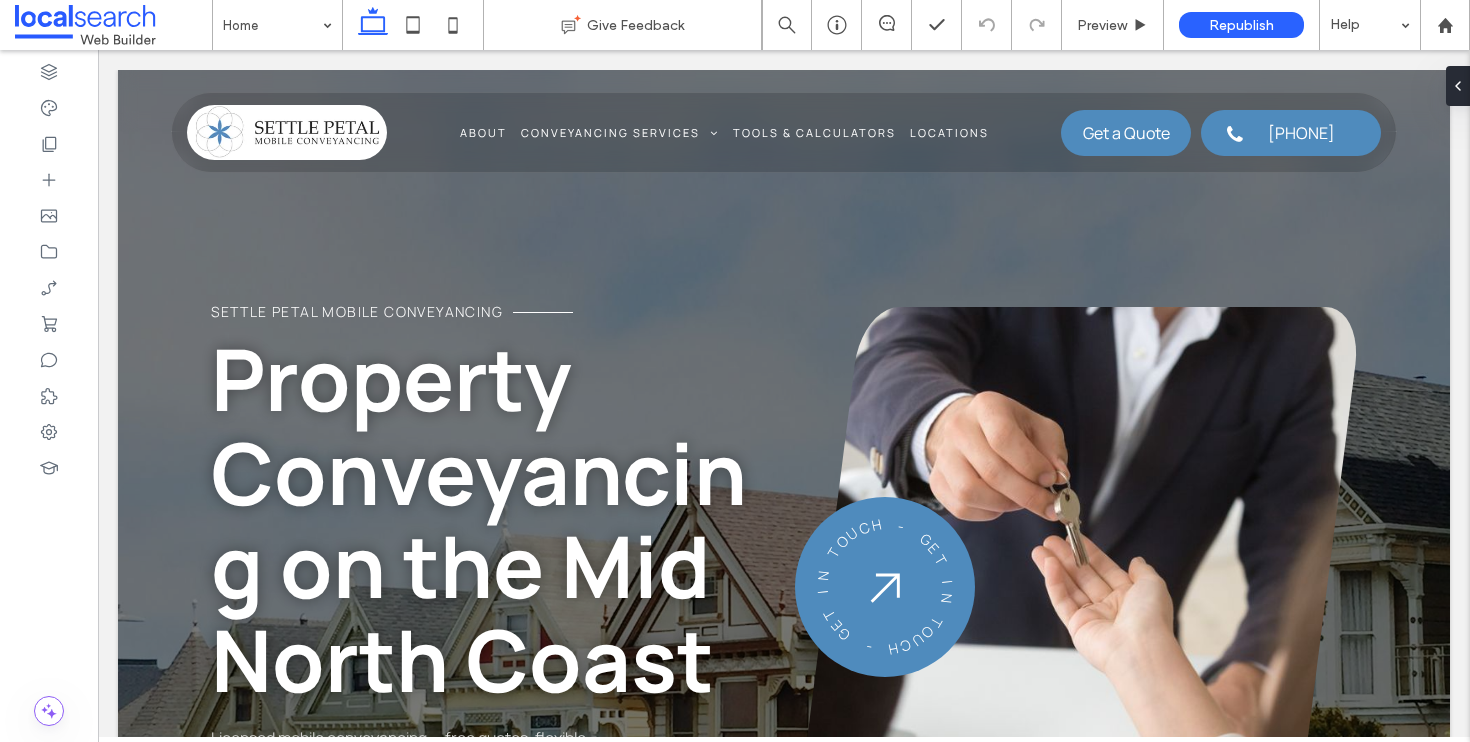 scroll, scrollTop: 0, scrollLeft: 0, axis: both 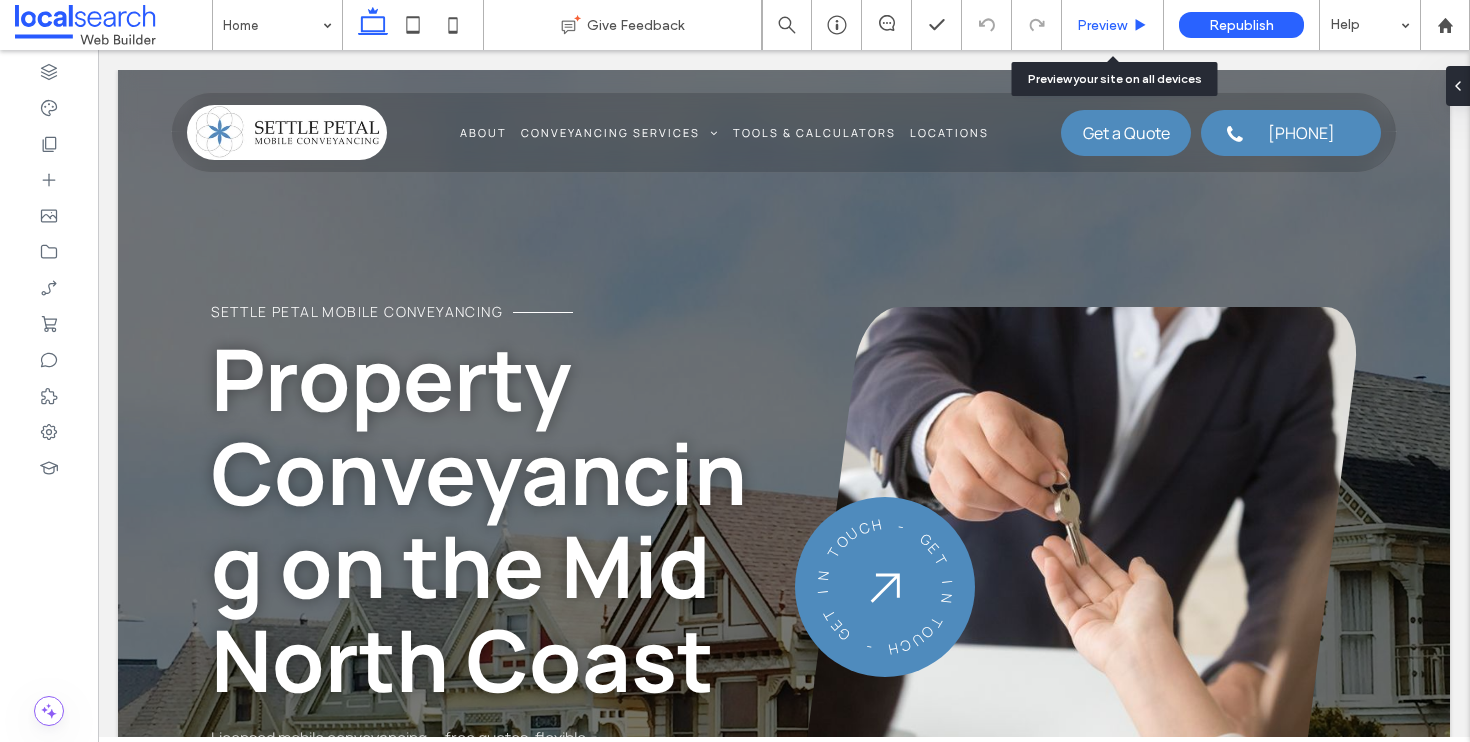 click on "Preview" at bounding box center [1102, 25] 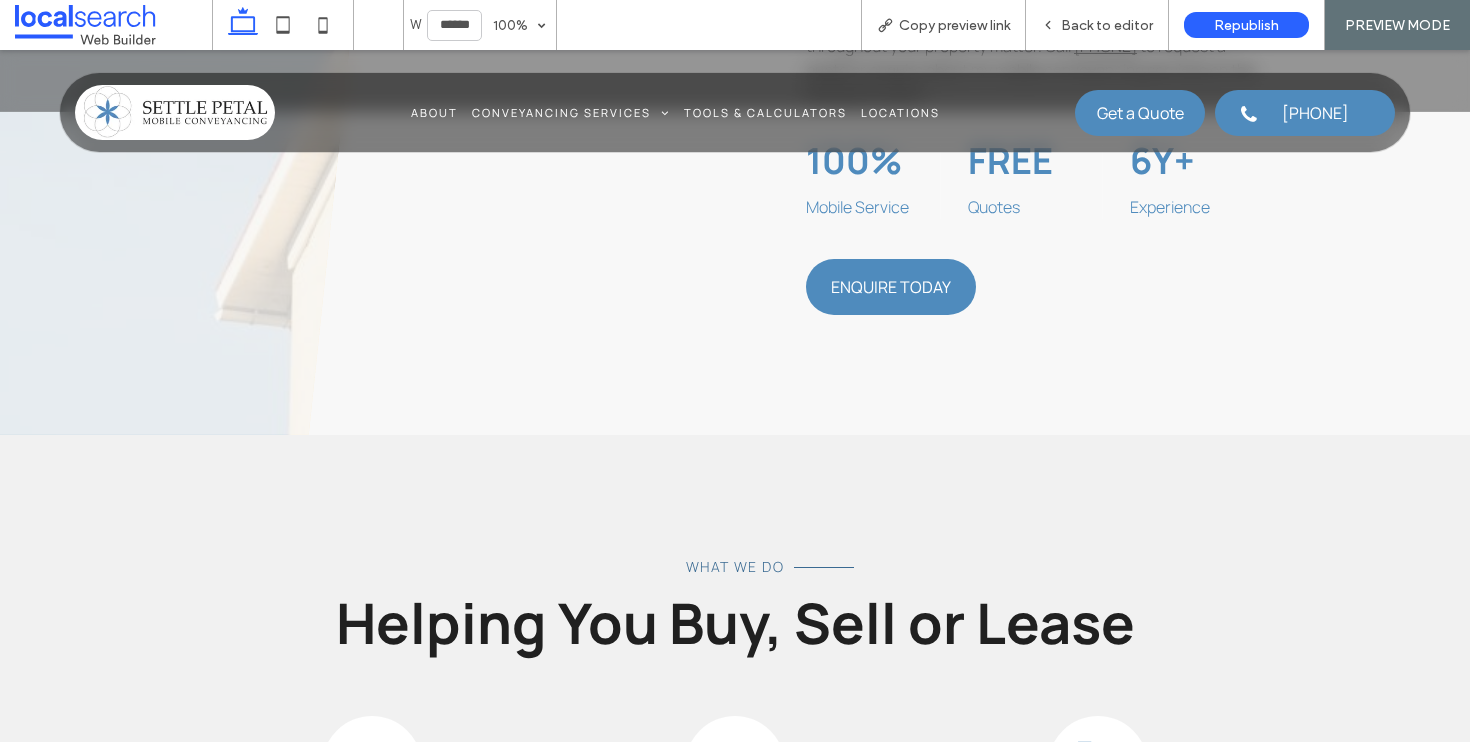 scroll, scrollTop: 1298, scrollLeft: 0, axis: vertical 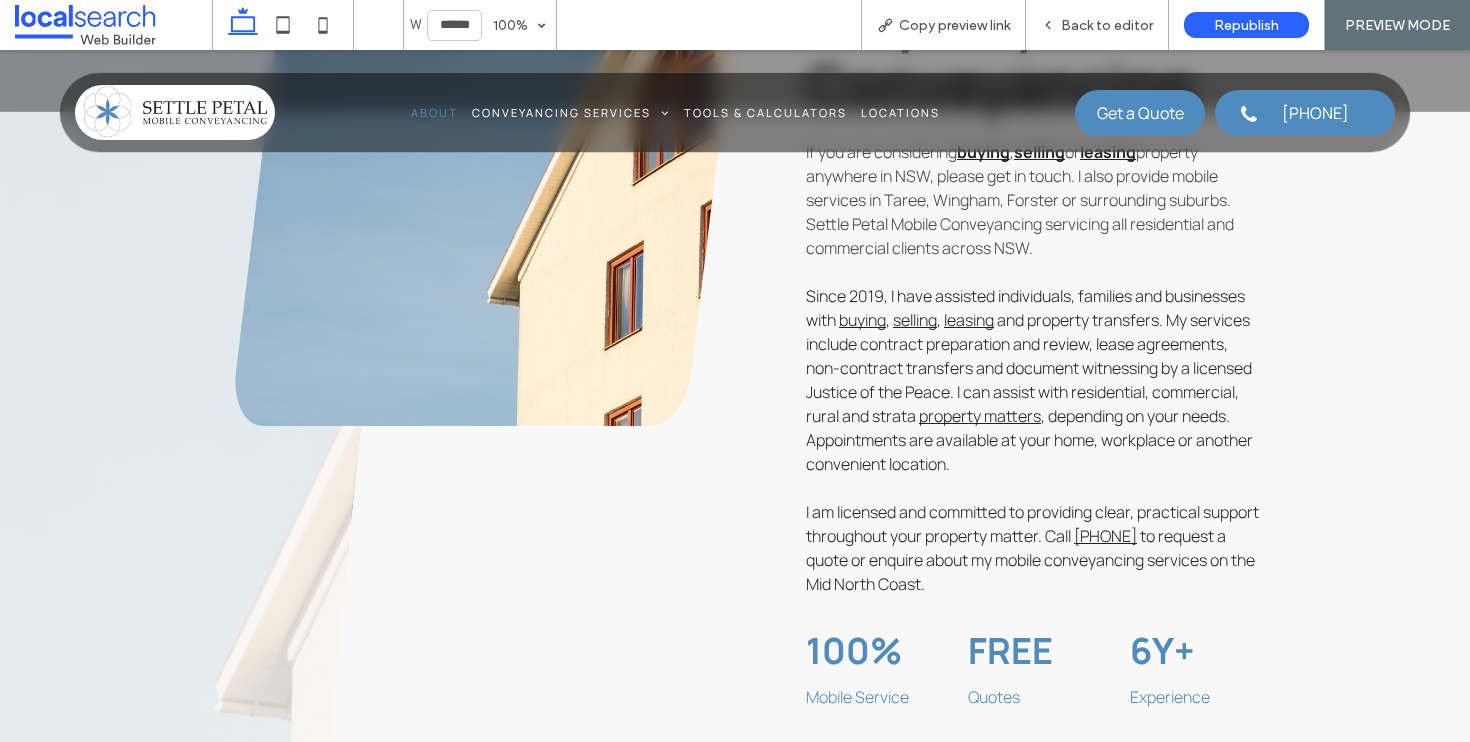 click on "About" at bounding box center (434, 112) 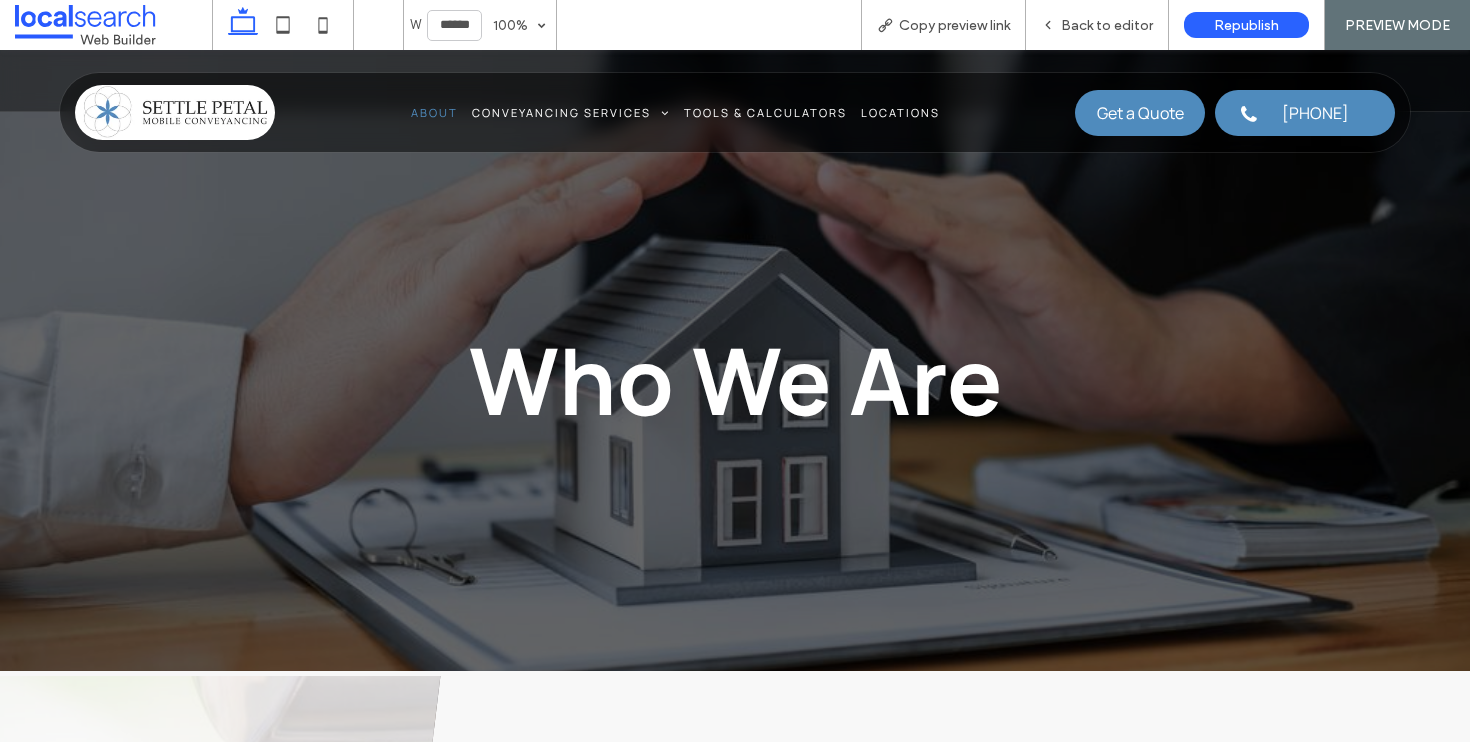 scroll, scrollTop: 649, scrollLeft: 0, axis: vertical 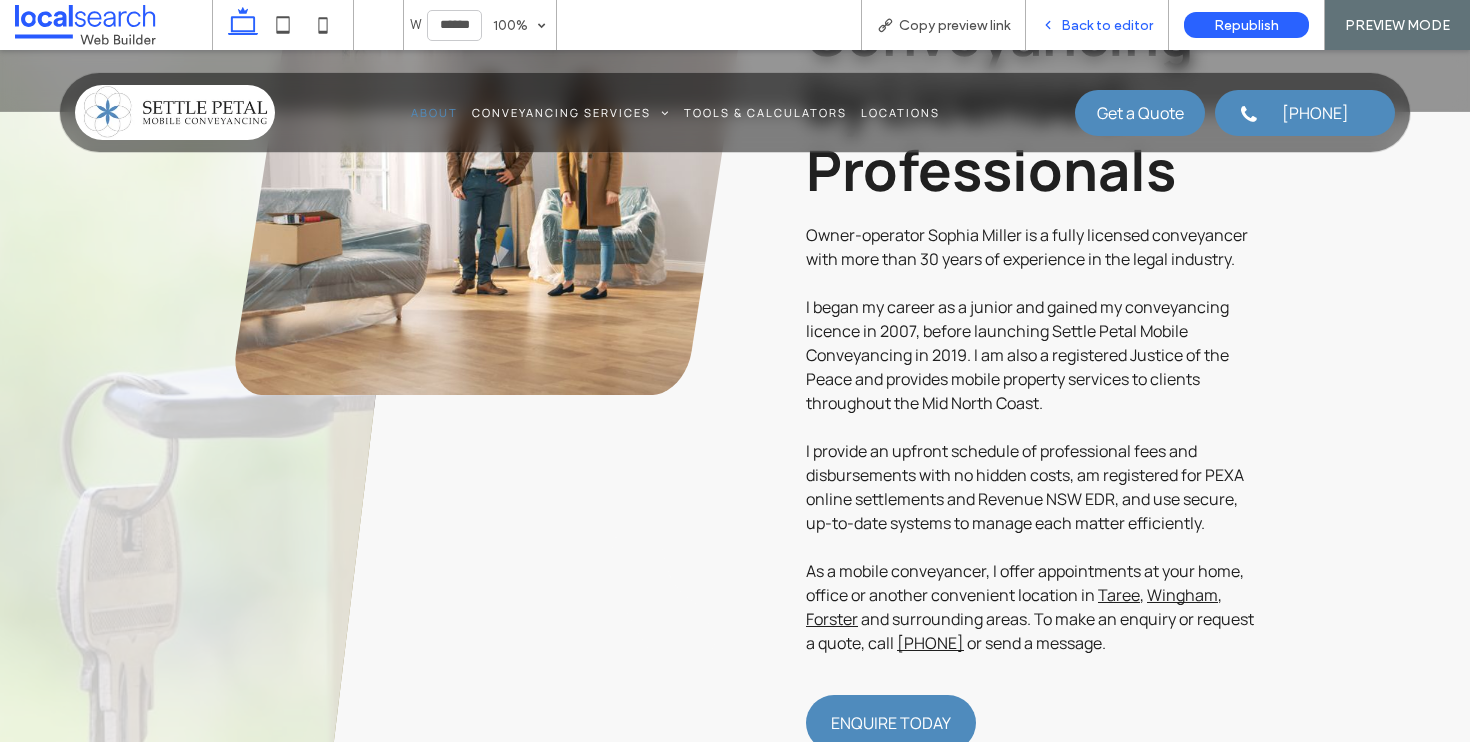click on "Back to editor" at bounding box center (1097, 25) 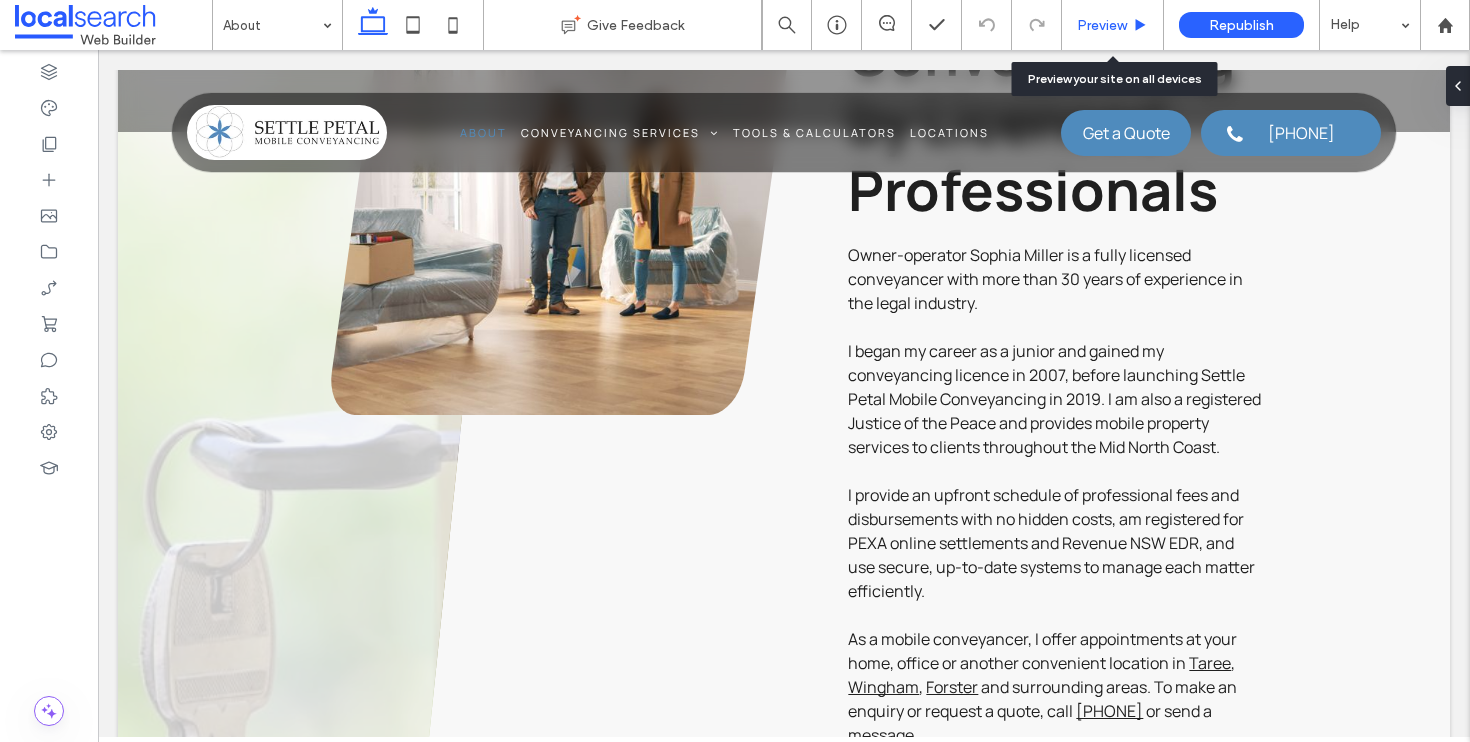 click on "Preview" at bounding box center [1102, 25] 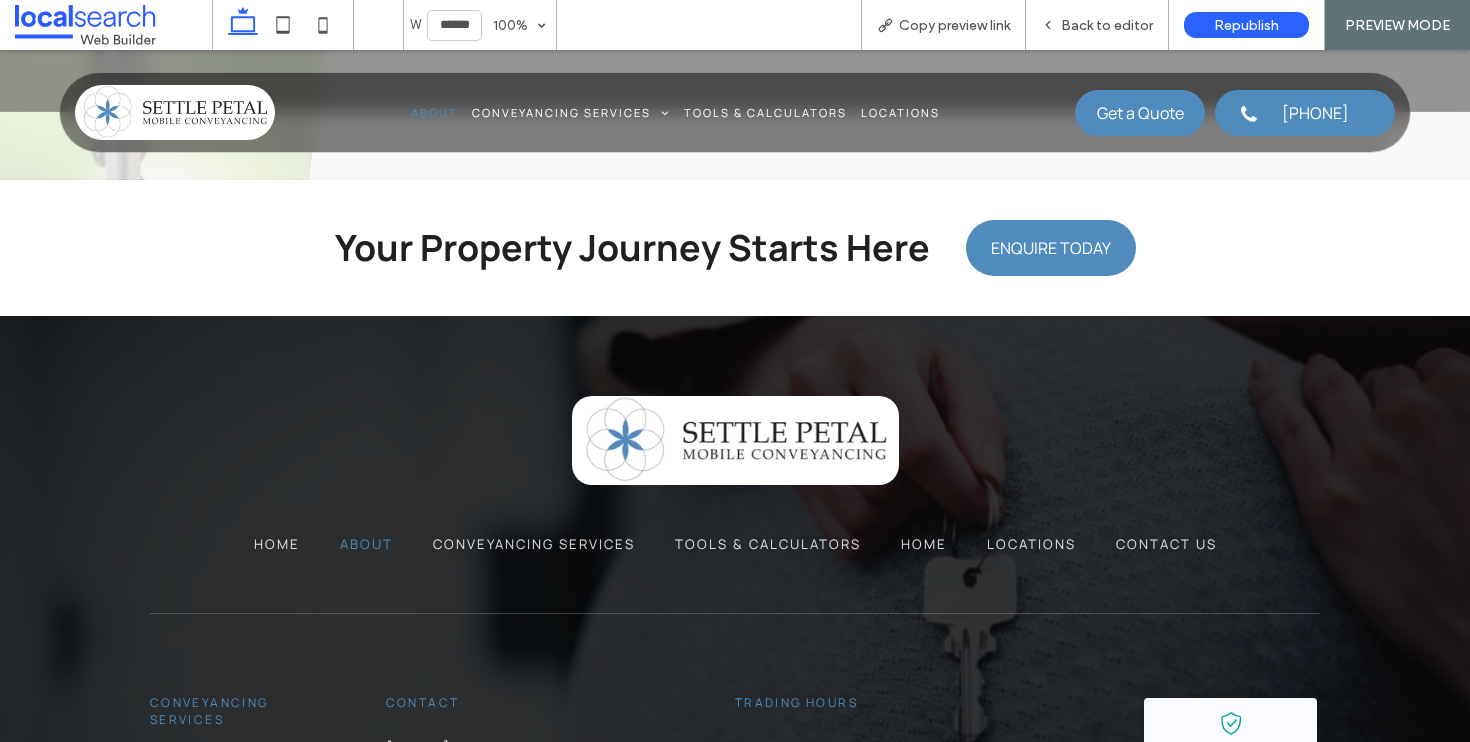scroll, scrollTop: 1166, scrollLeft: 0, axis: vertical 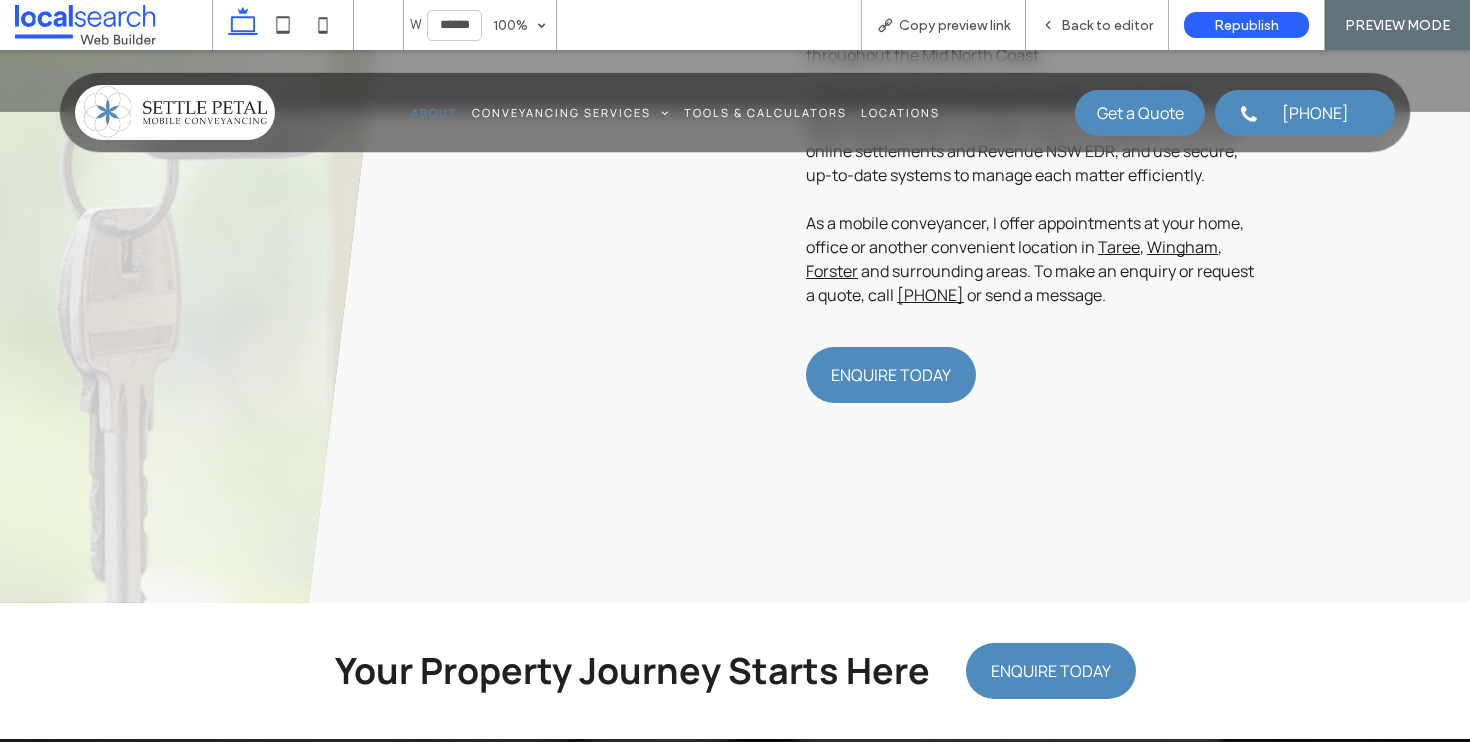 click at bounding box center (175, 112) 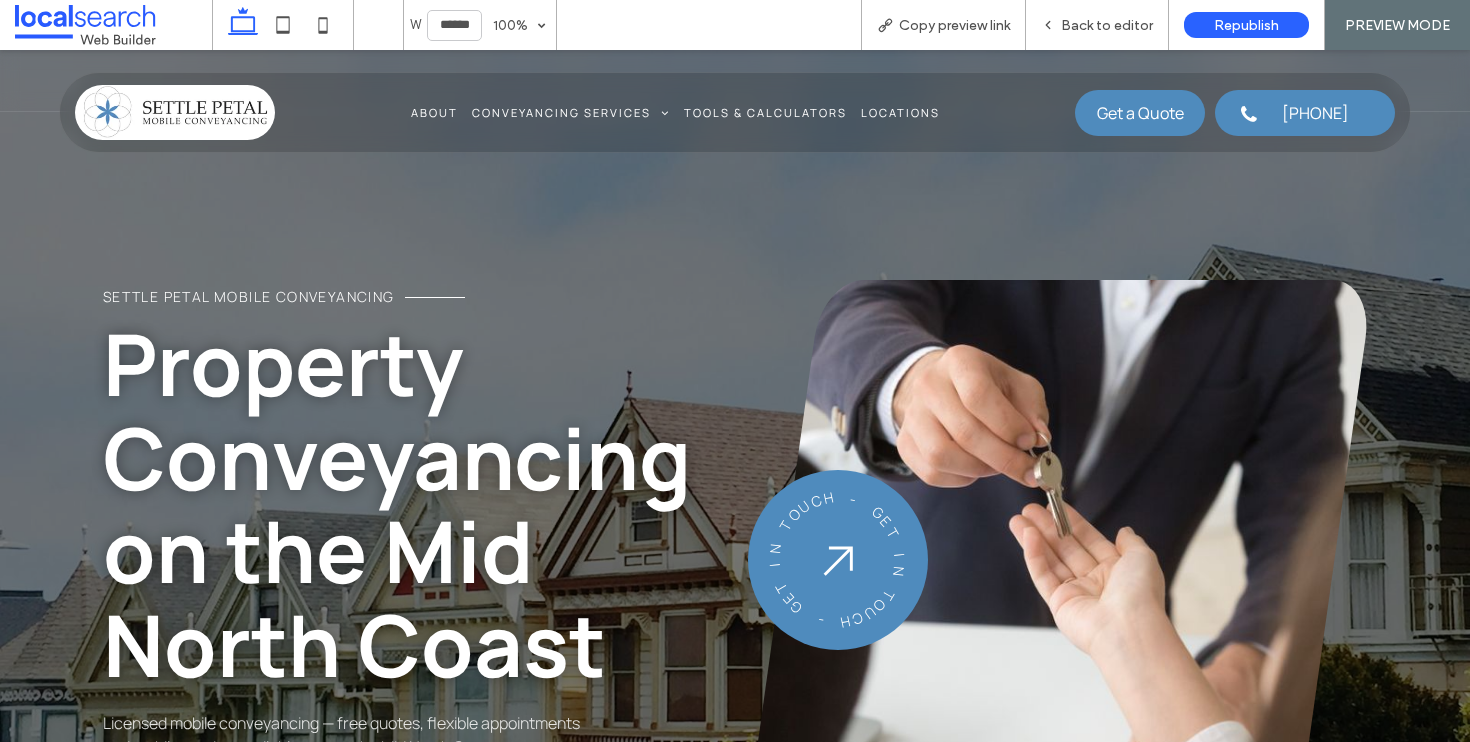 scroll, scrollTop: 0, scrollLeft: 0, axis: both 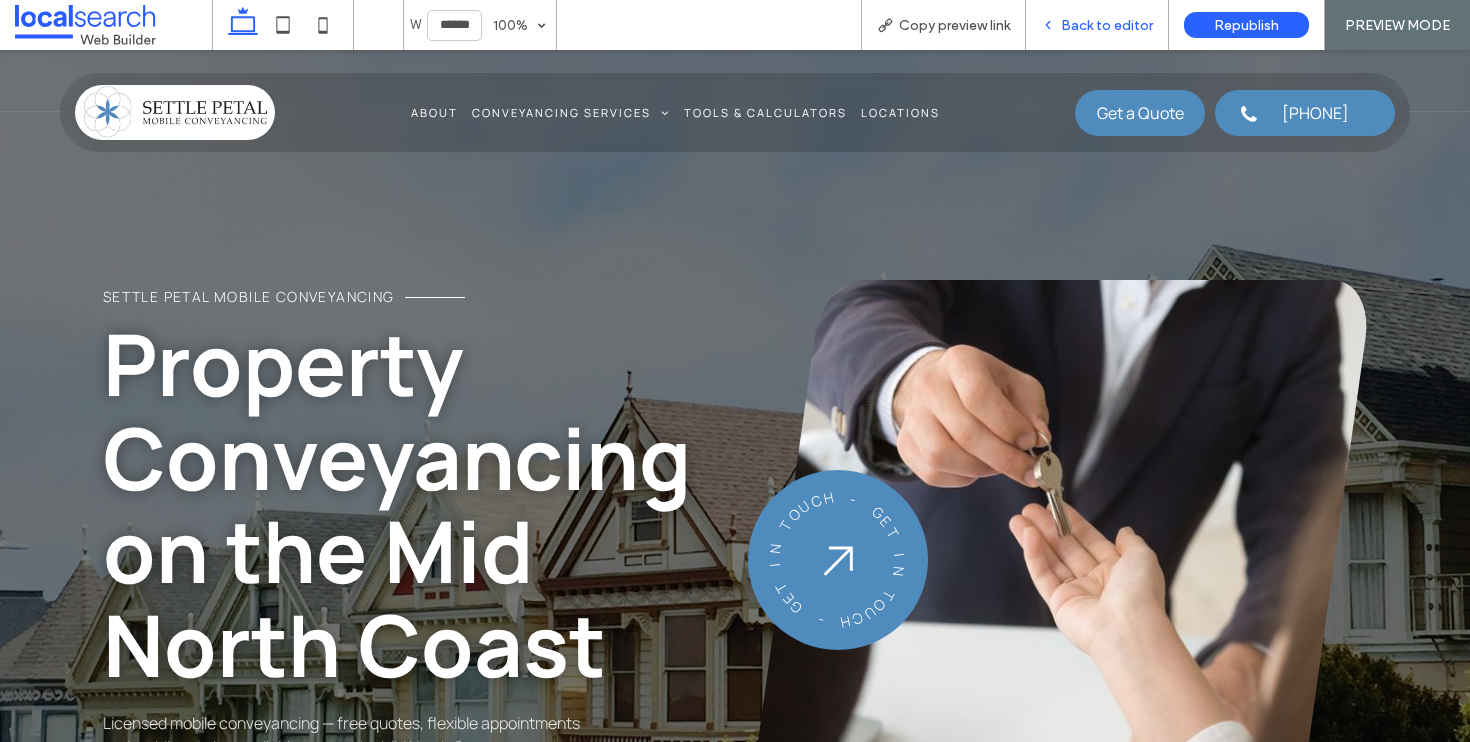 click on "Back to editor" at bounding box center (1107, 25) 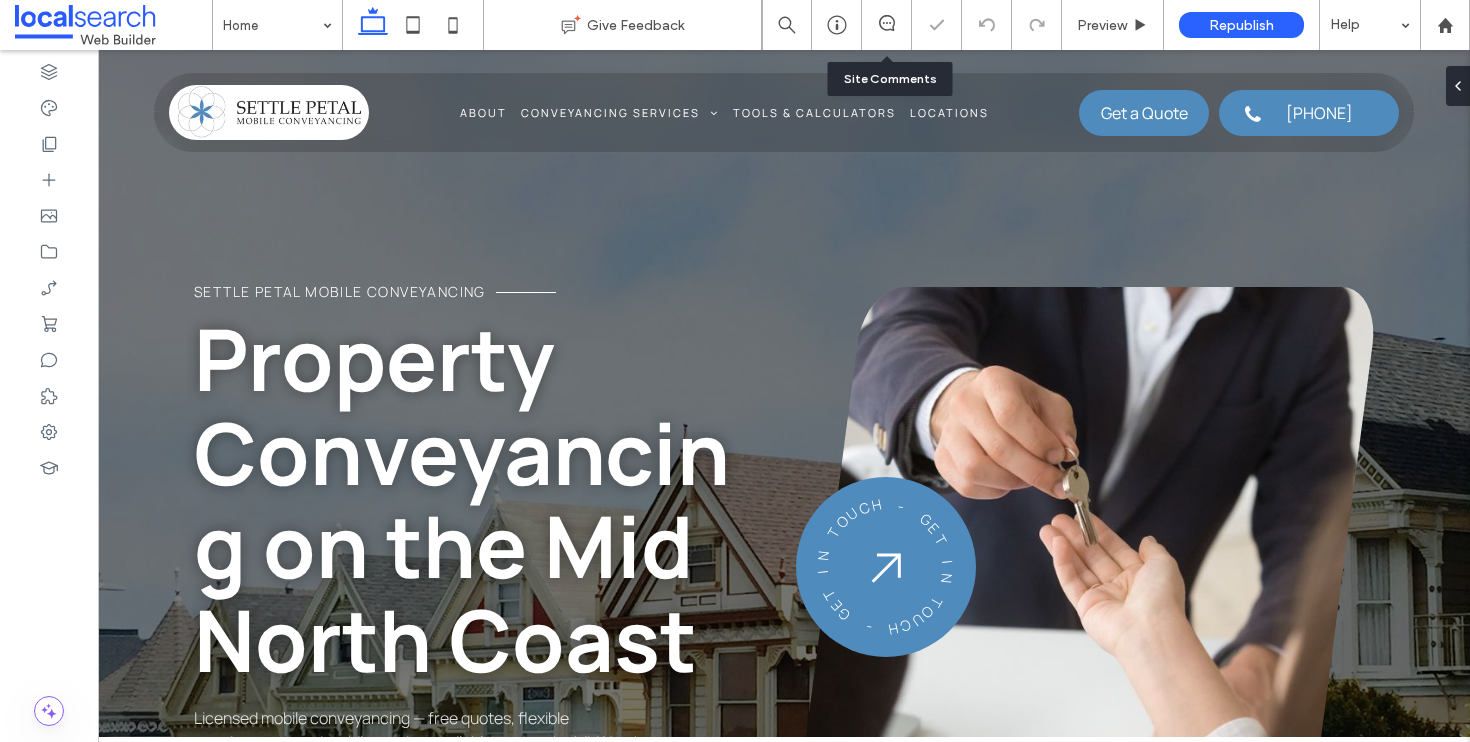 click at bounding box center (887, 25) 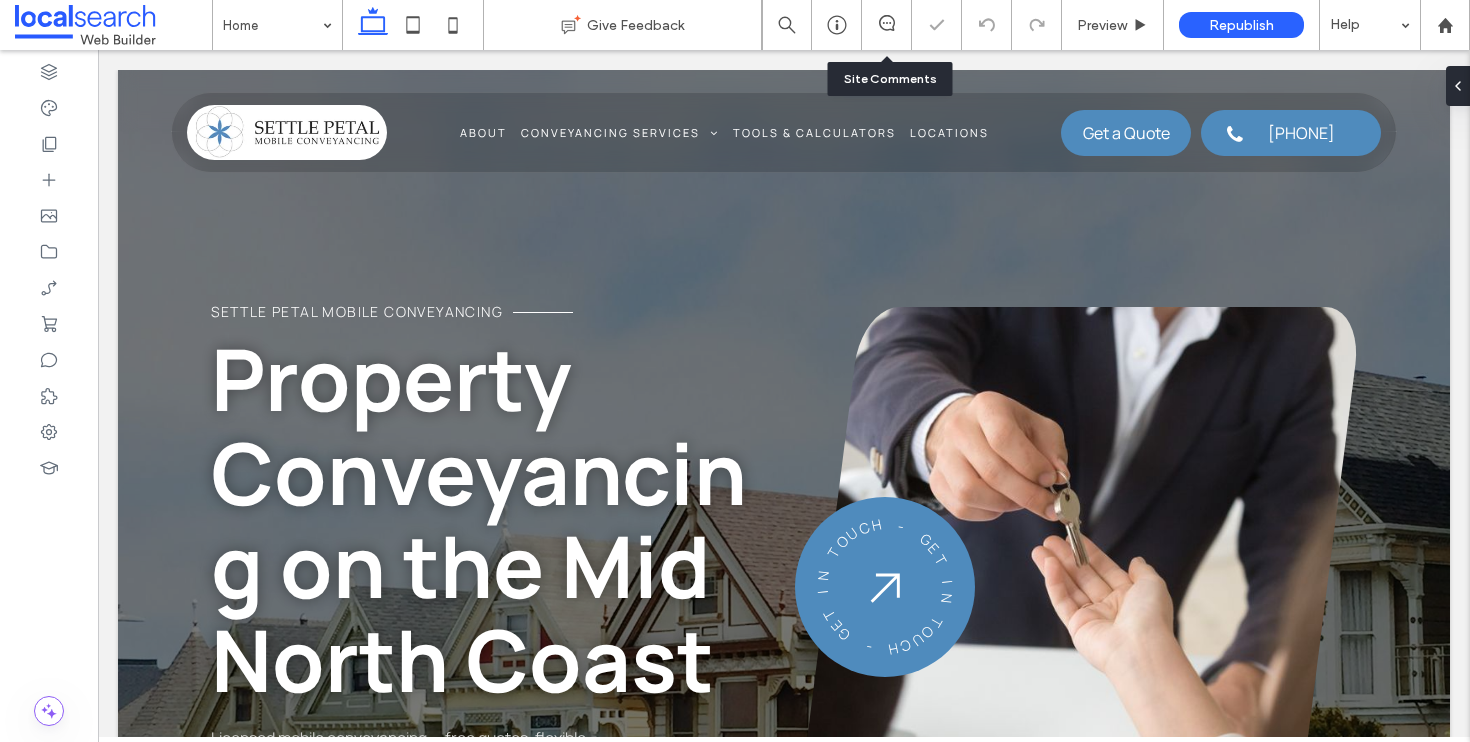 scroll, scrollTop: 0, scrollLeft: 0, axis: both 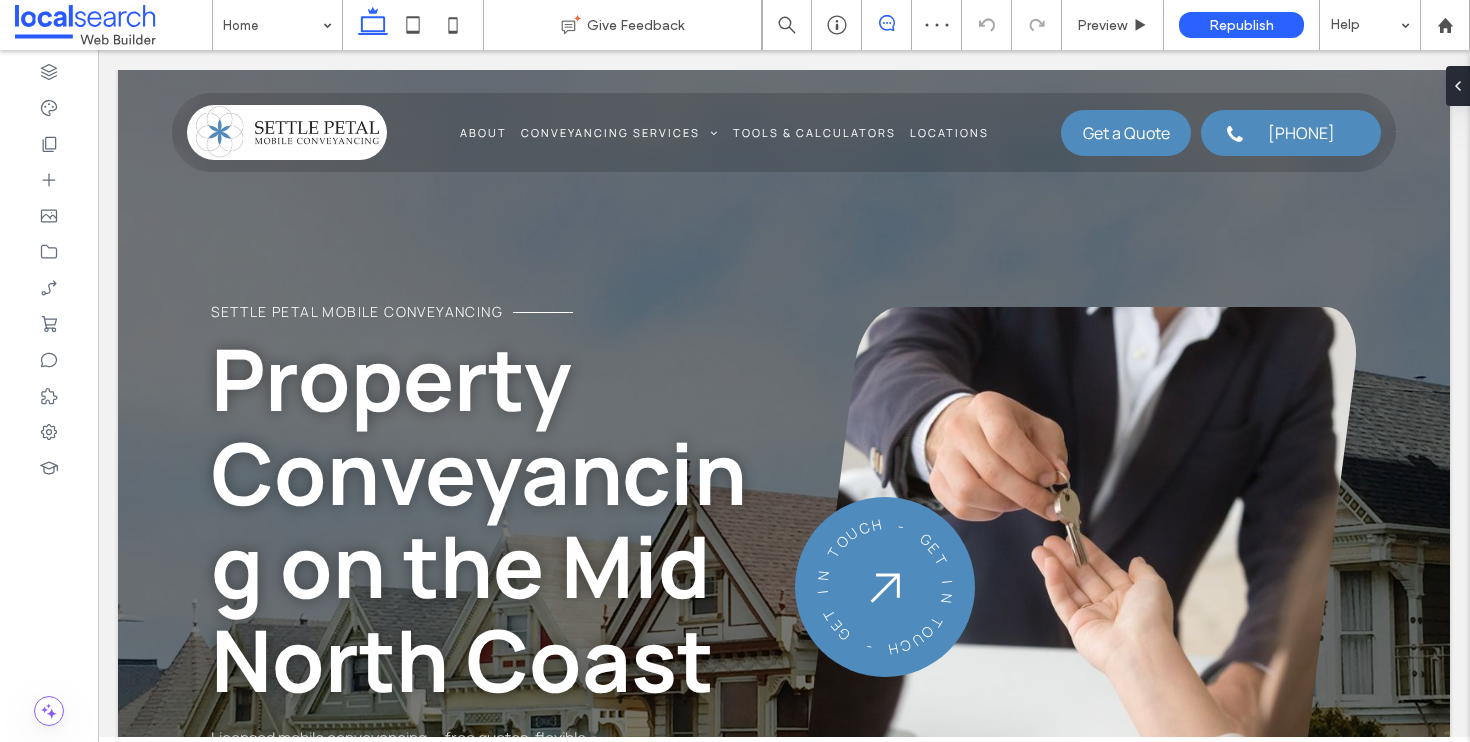 click 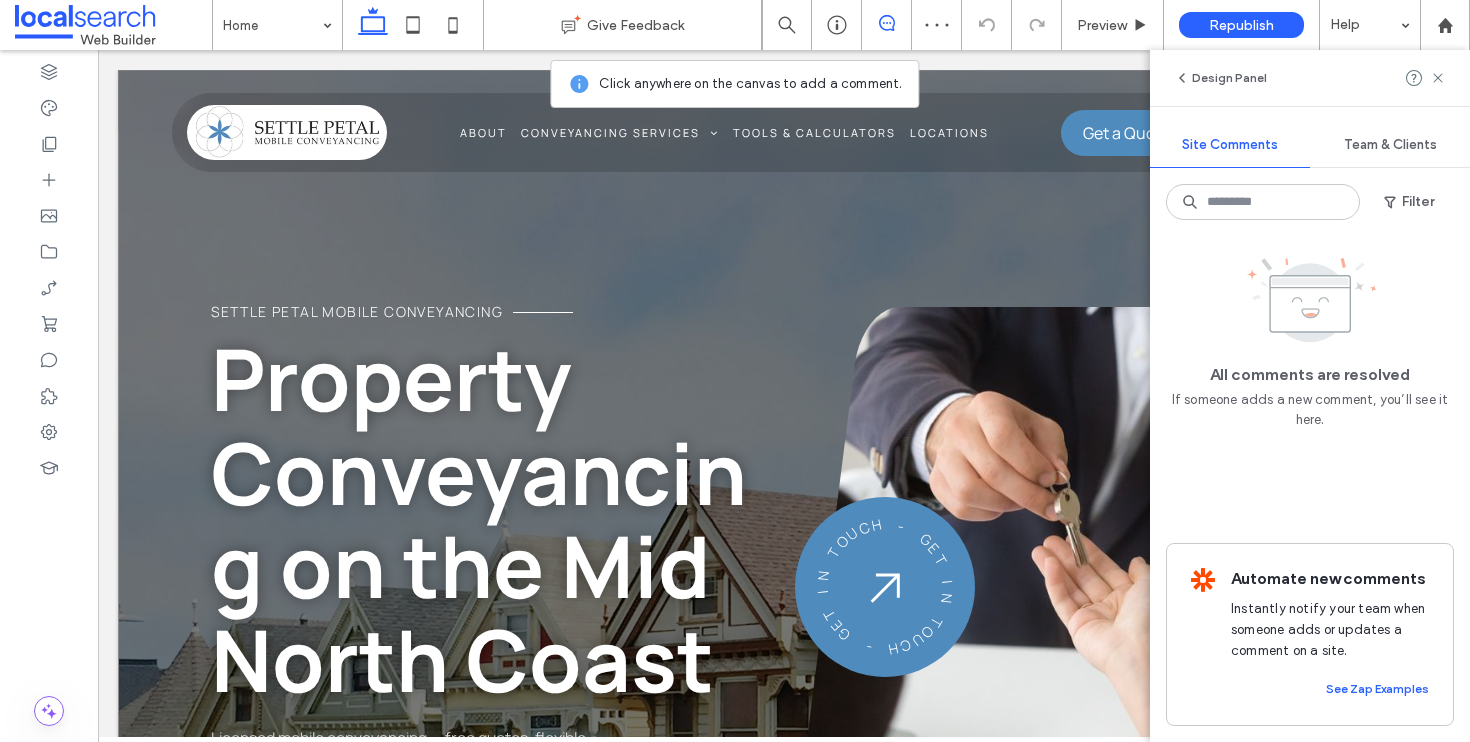 click on "Settle Petal mobile conveyancing
Property Conveyancing on the Mid North Coast
Licensed mobile conveyancing — free quotes, flexible appointments and mobile service available across the Mid North Coast.
Call 0417 298 629
-
G
E
T
I
N
T
O
U
C
H
-
G
E
T
I
N
T
O
U
C
H" at bounding box center [784, 532] 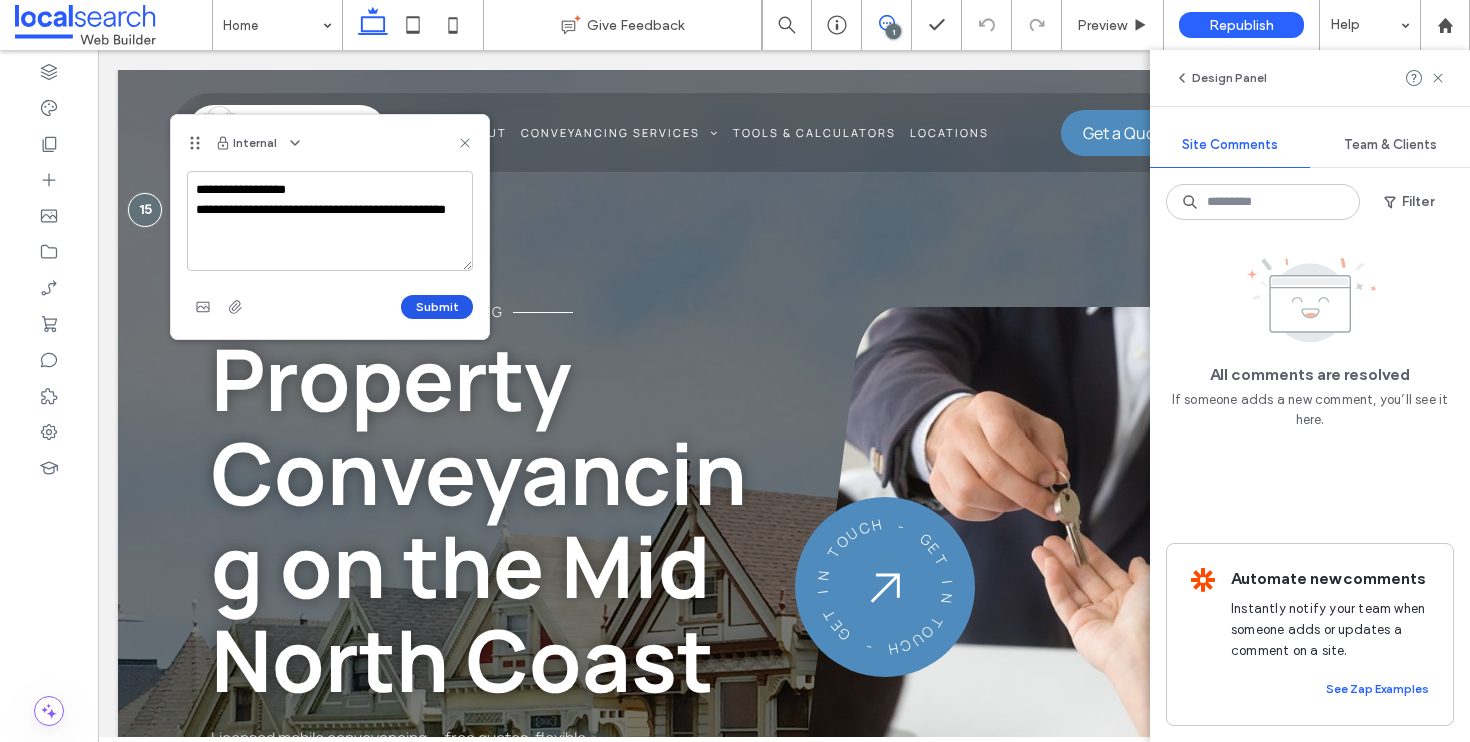 type on "**********" 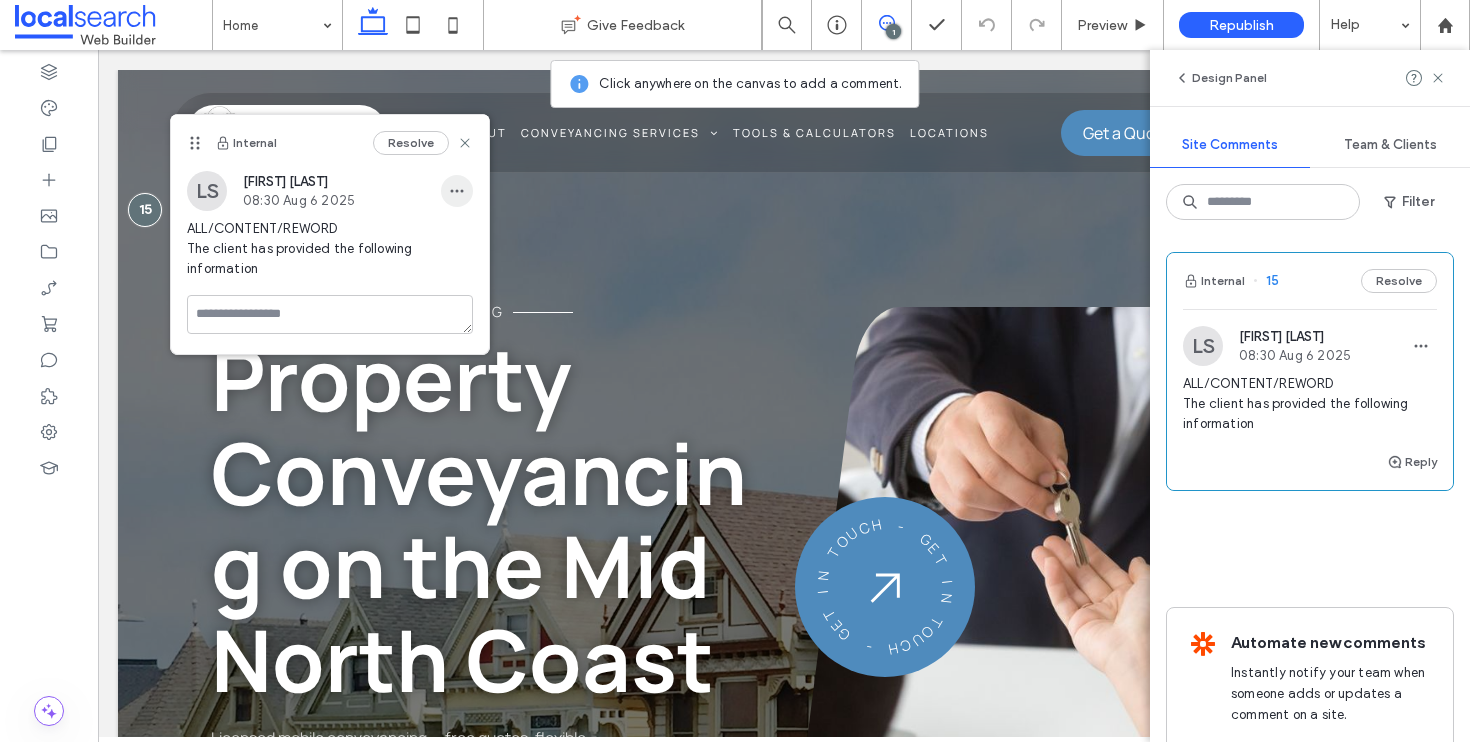 click 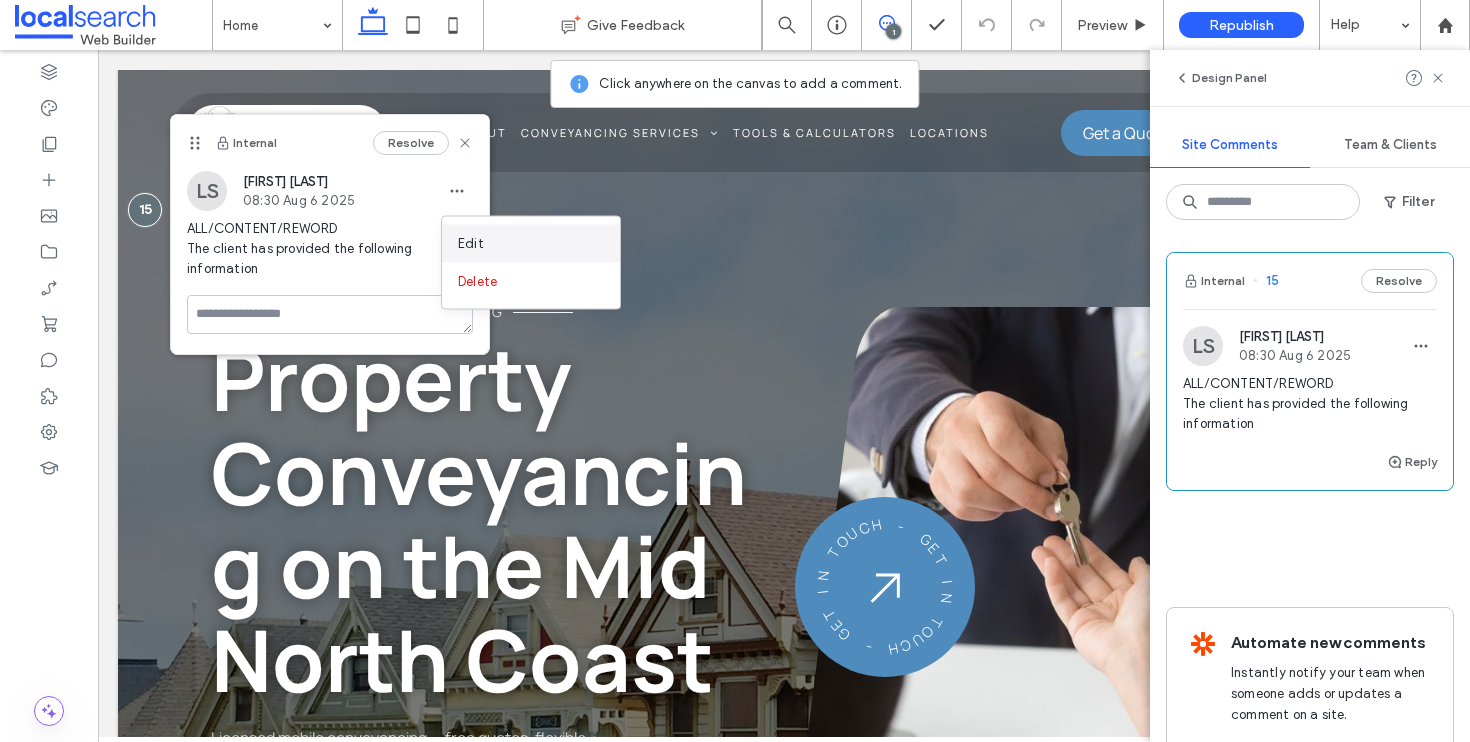 click on "Edit" at bounding box center [531, 244] 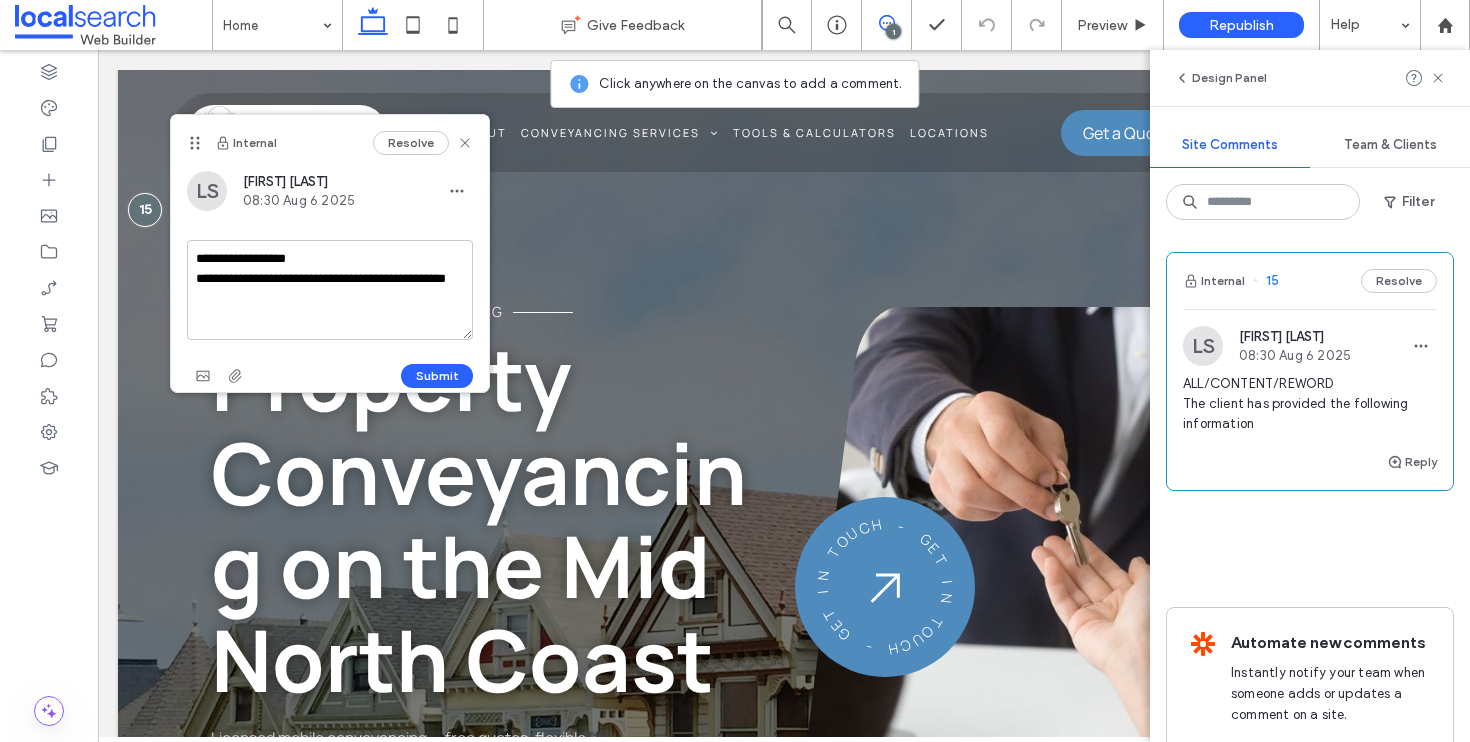 click on "**********" at bounding box center (330, 290) 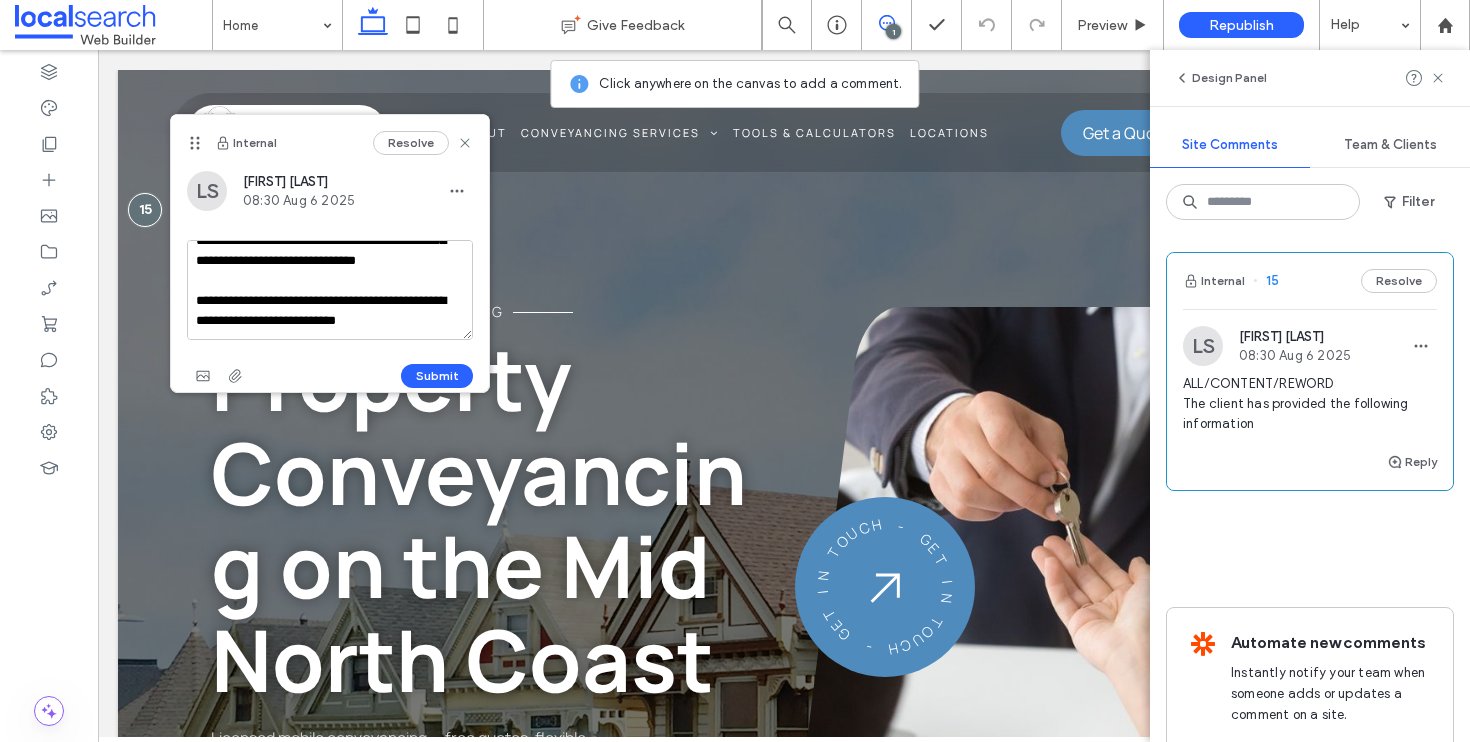 scroll, scrollTop: 188, scrollLeft: 0, axis: vertical 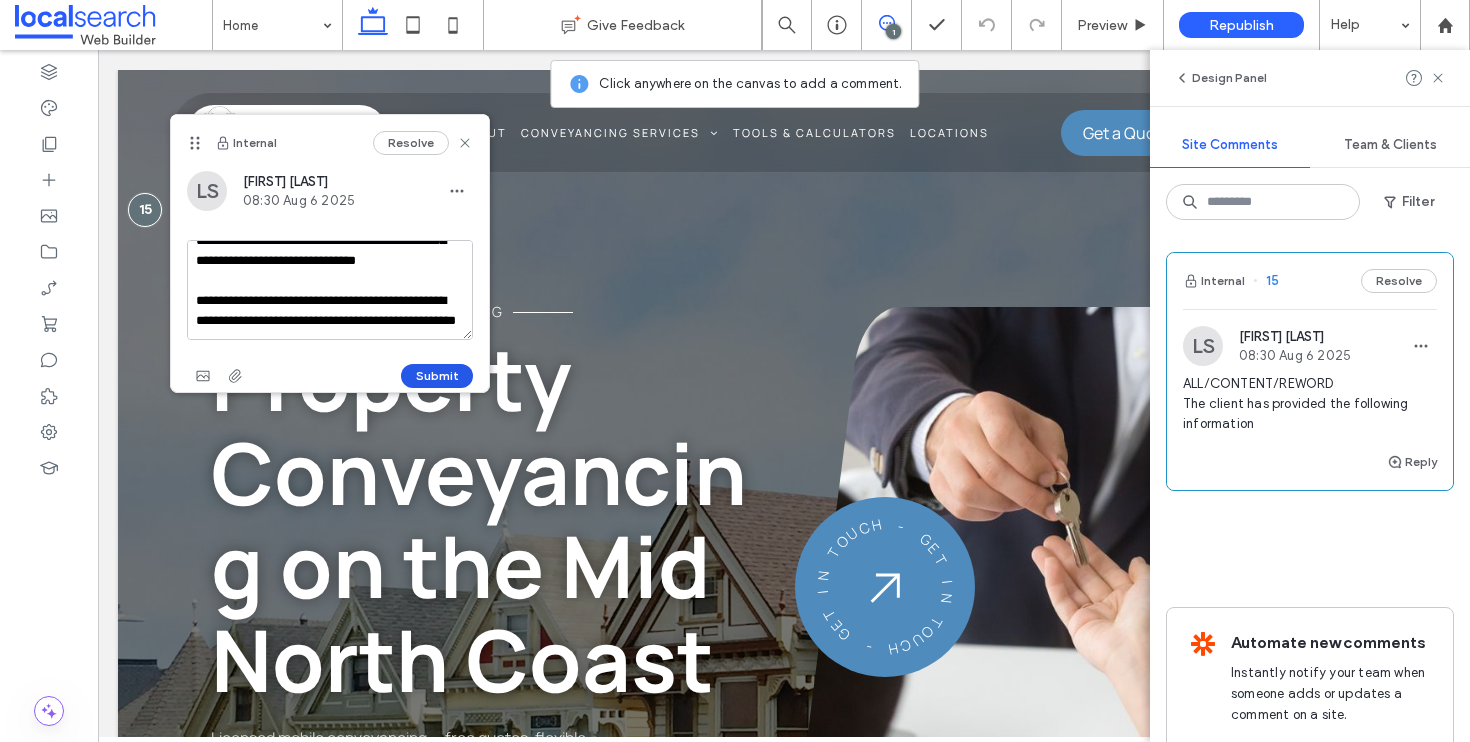 type on "**********" 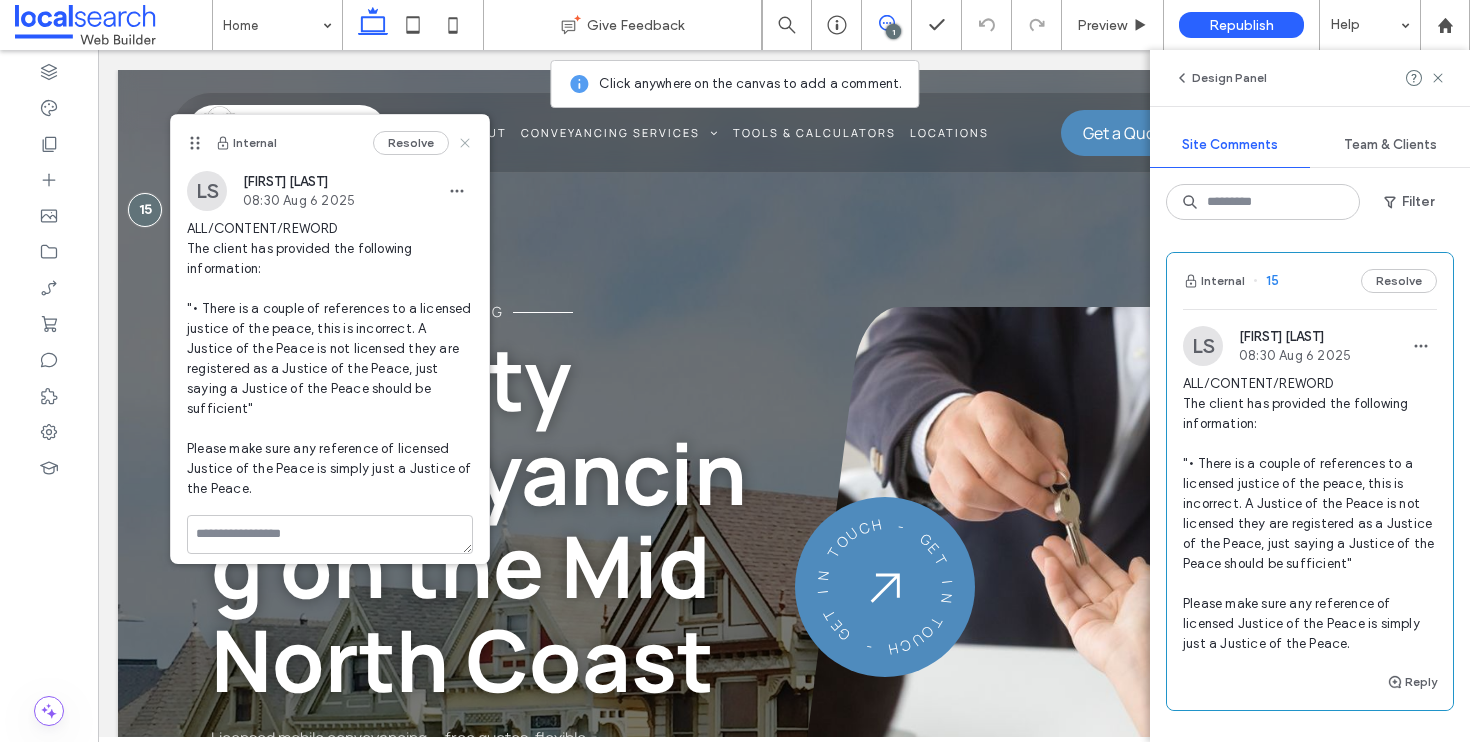 click 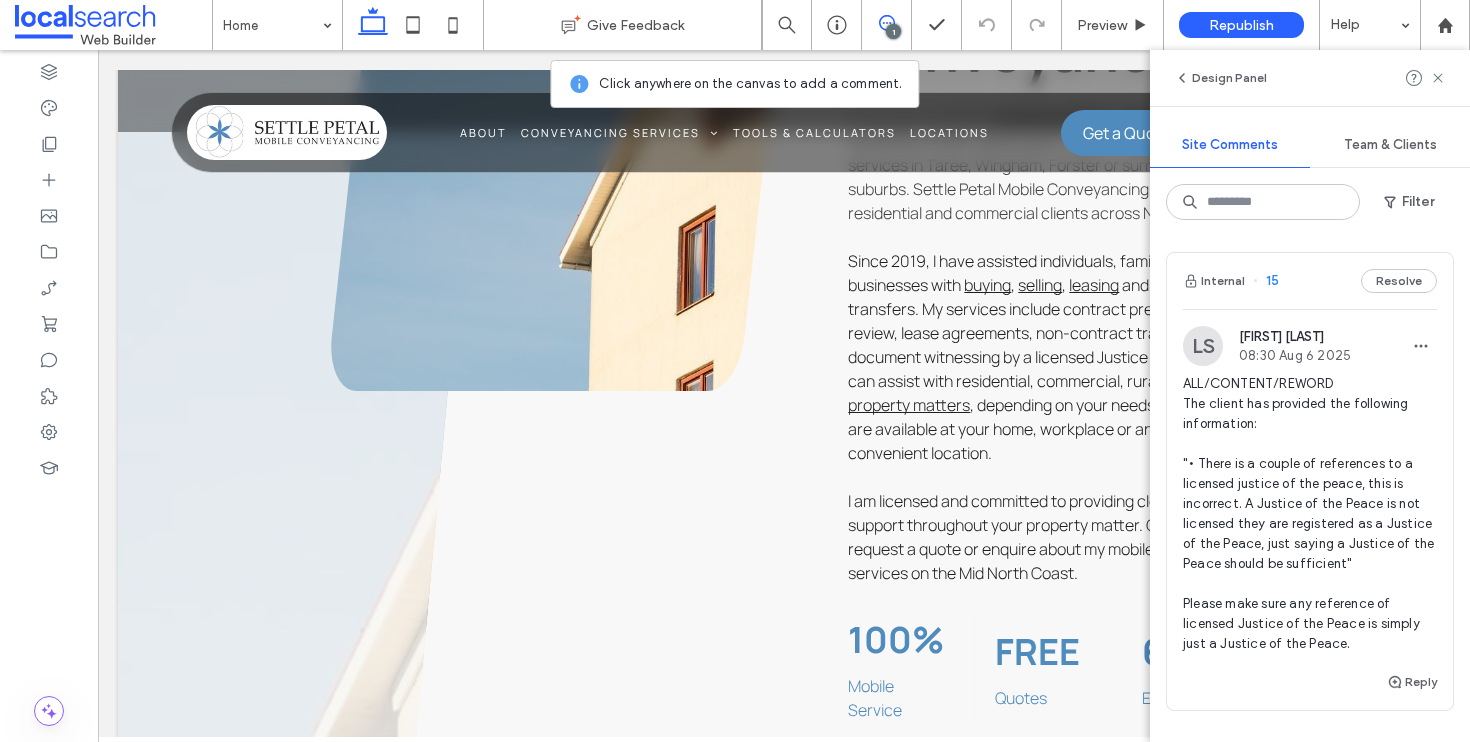 scroll, scrollTop: 1483, scrollLeft: 0, axis: vertical 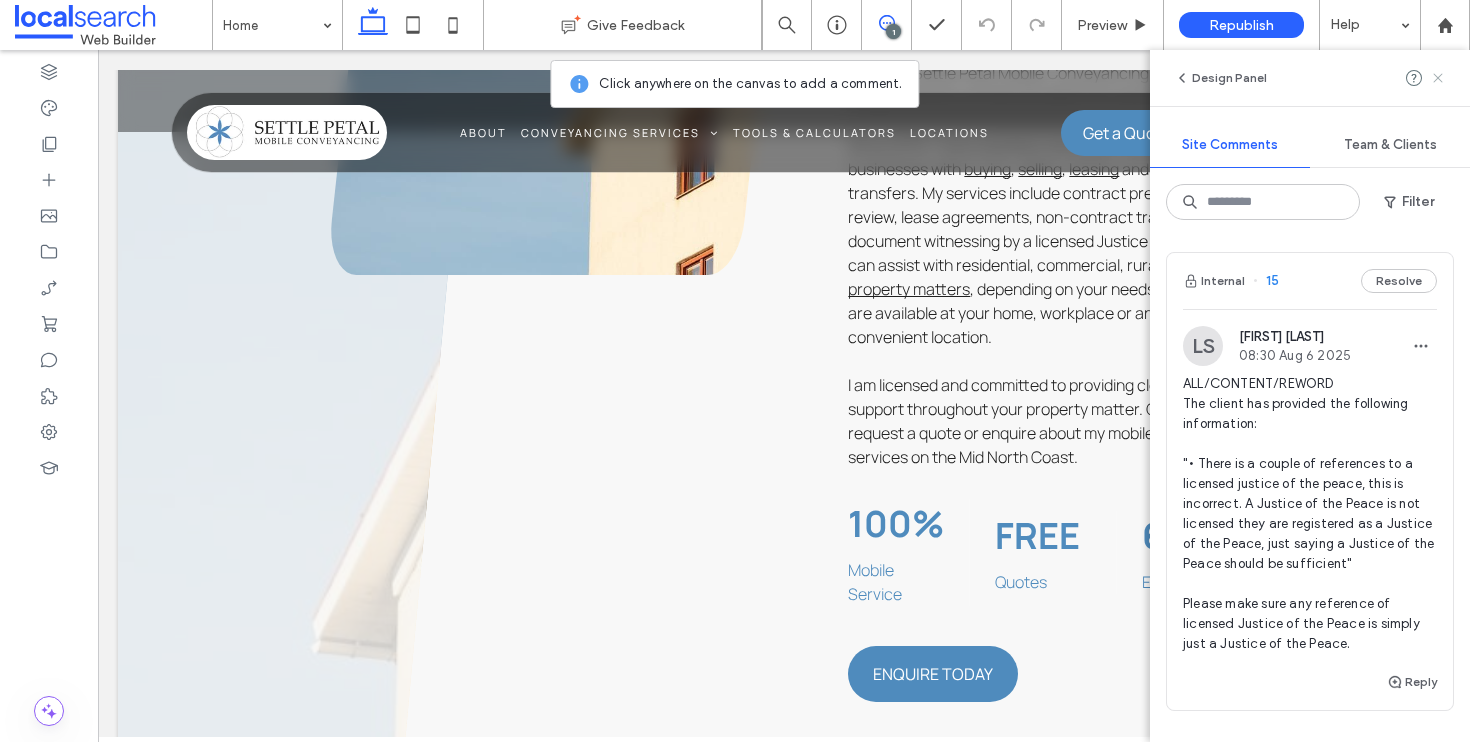 click 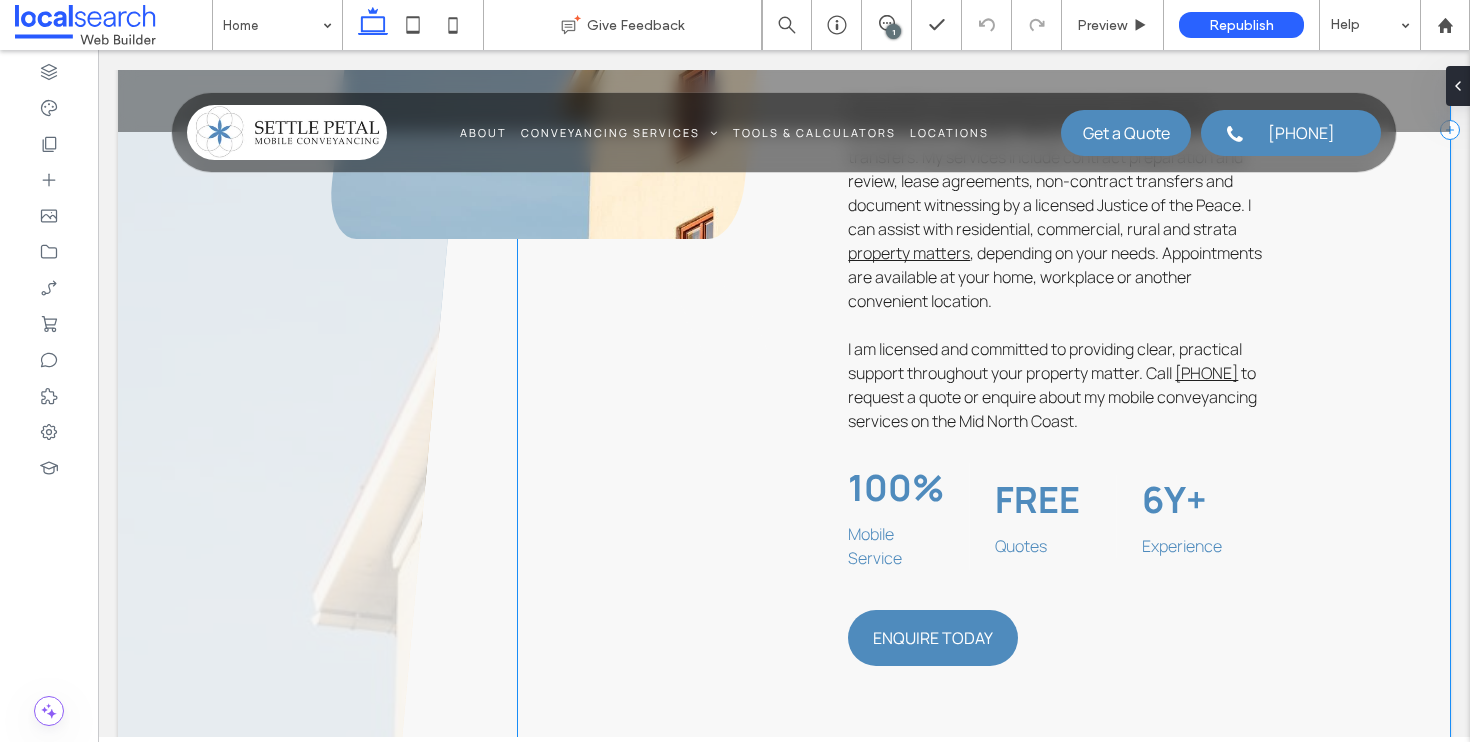 scroll, scrollTop: 1619, scrollLeft: 0, axis: vertical 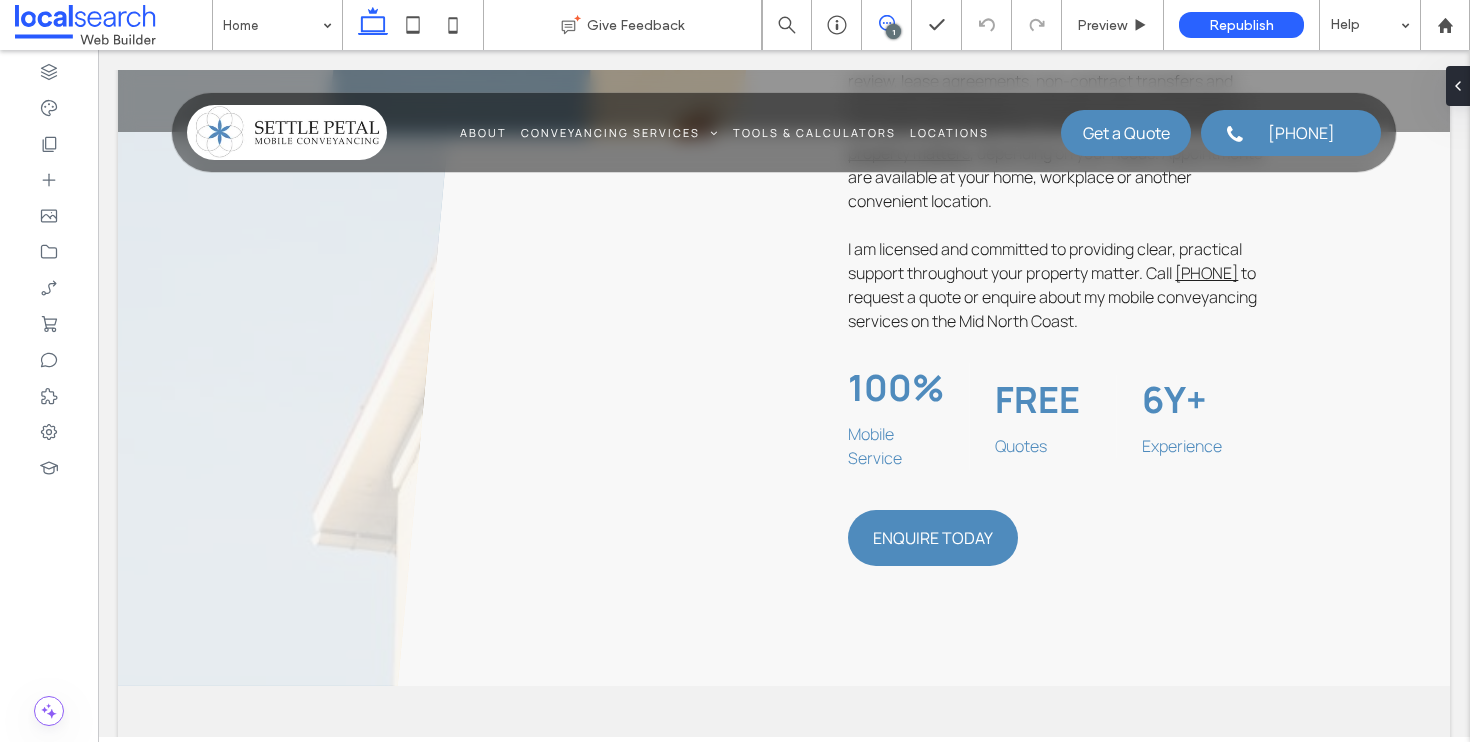 click 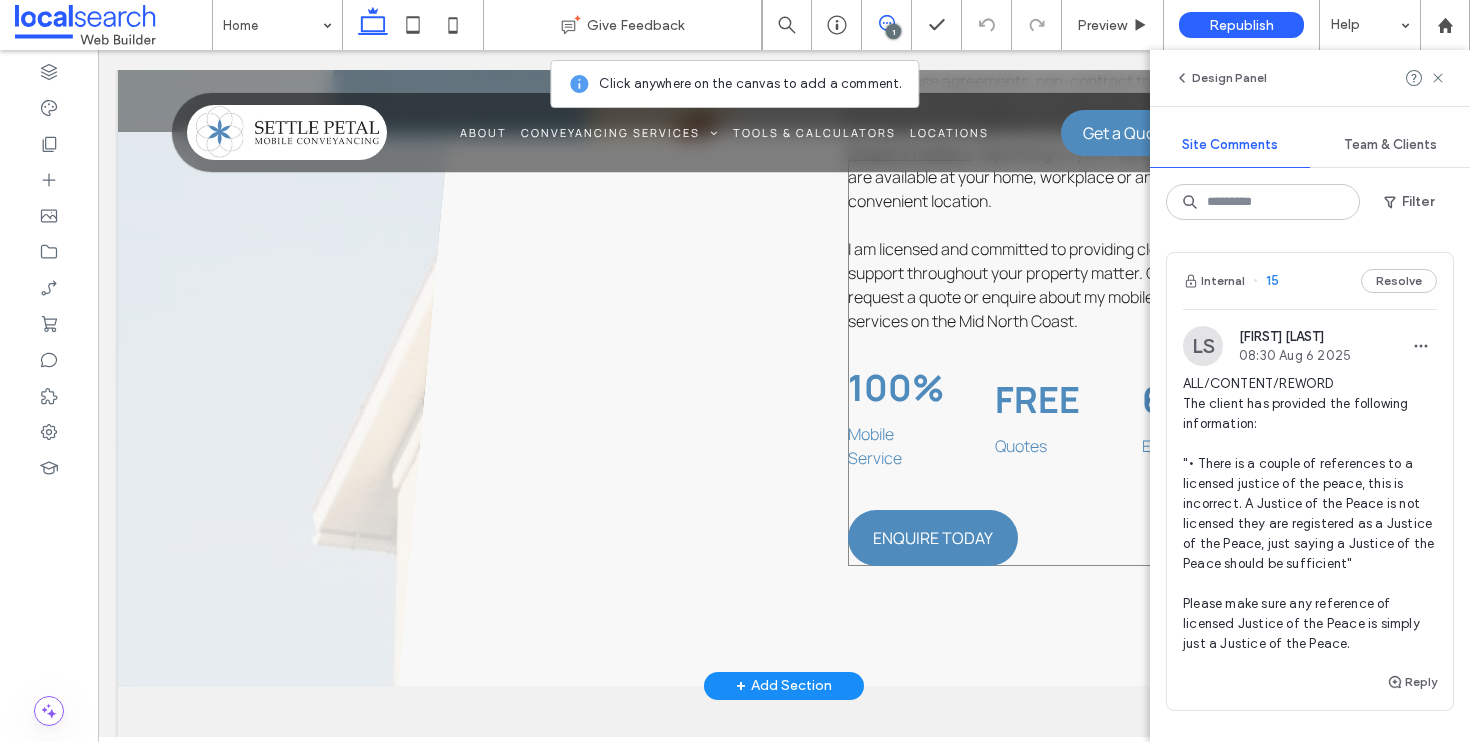 click on "Welcome to settle petal mobile conveyancing
Mid North Coast Property Conveyancing
If you are considering  buying ,  selling  or  leasing  property anywhere in NSW, please get in touch. I also provide mobile services in Taree, Wingham, Forster or surrounding suburbs. Settle Petal Mobile Conveyancing servicing all residential and commercial clients across NSW.  Since 2019, I have assisted individuals, families and businesses with
buying ,
selling ,
leasing   and property transfers. My services include contract preparation and review, lease agreements, non-contract transfers and document witnessing by a licensed Justice of the Peace. I can assist with residential, commercial, rural and strata
property matters , depending on your needs. Appointments are available at your home, workplace or another convenient location. I am licensed and committed to providing clear, practical support throughout your property matter. Call
0417 298 629
100%" at bounding box center (1055, 84) 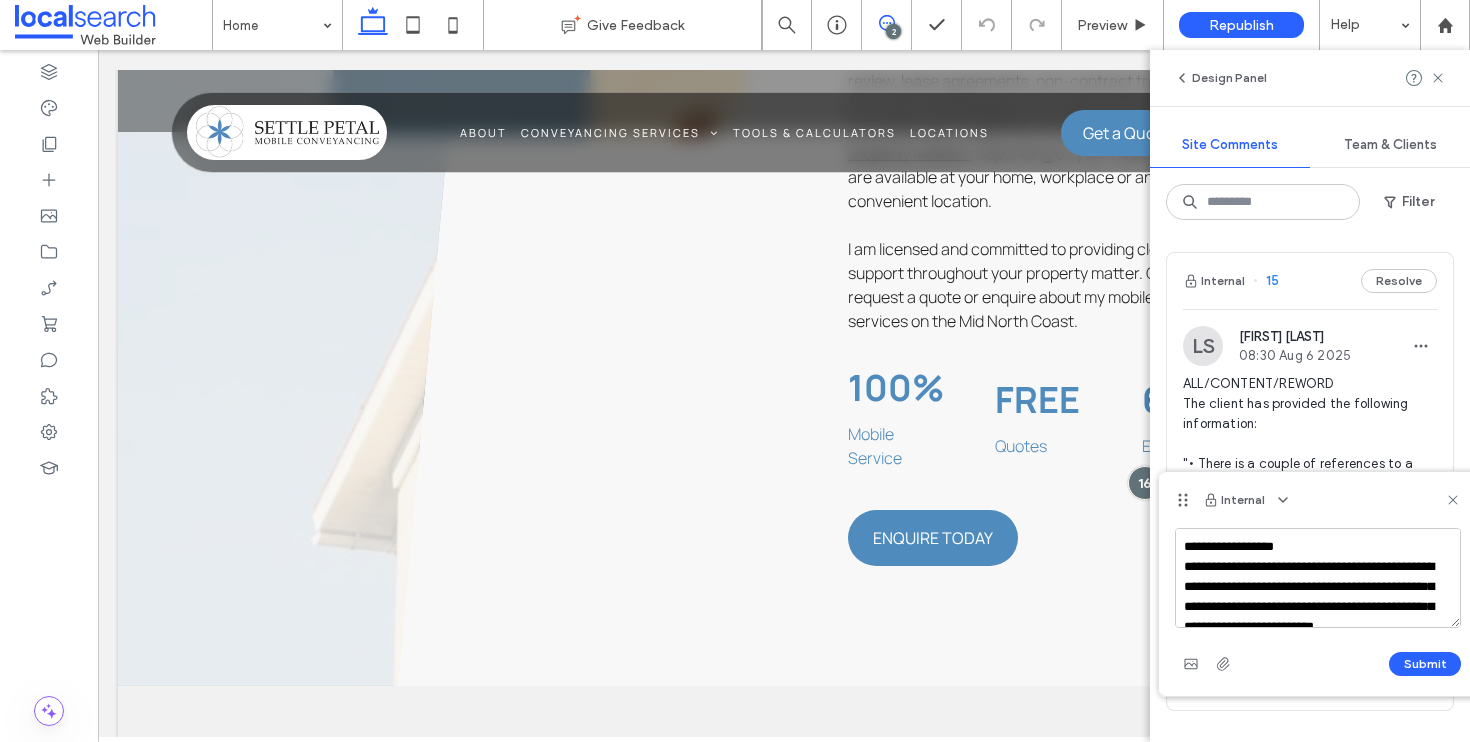 scroll, scrollTop: 28, scrollLeft: 0, axis: vertical 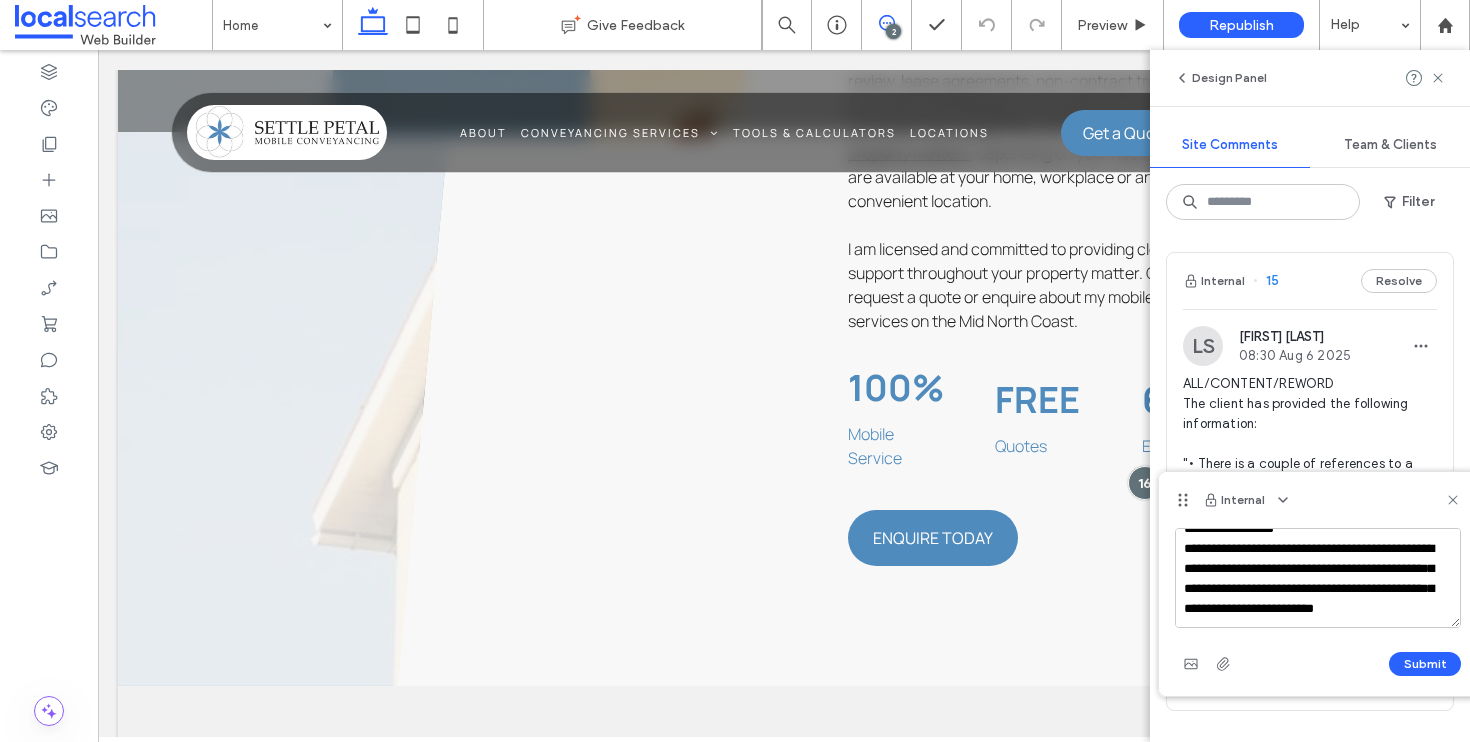 click on "**********" at bounding box center [1318, 578] 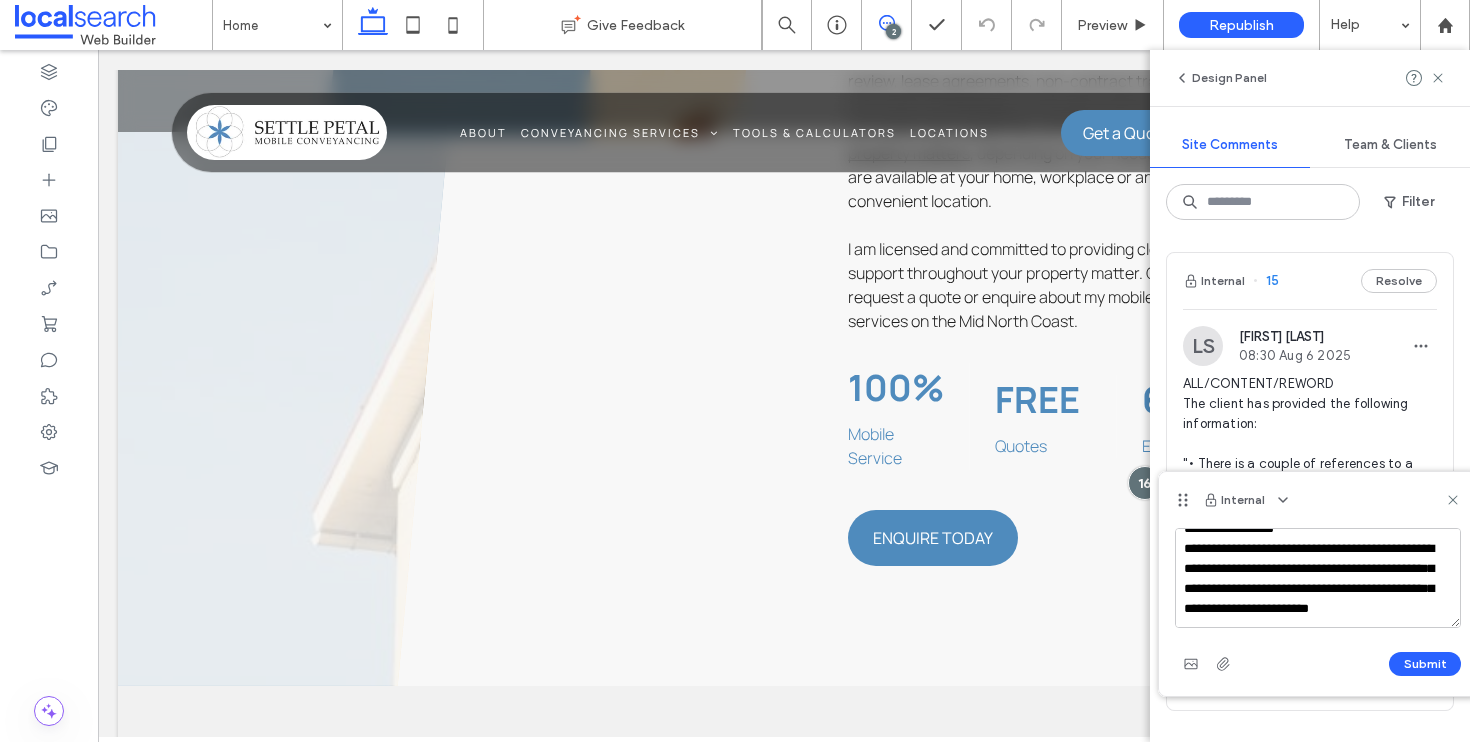 click on "**********" at bounding box center [1318, 578] 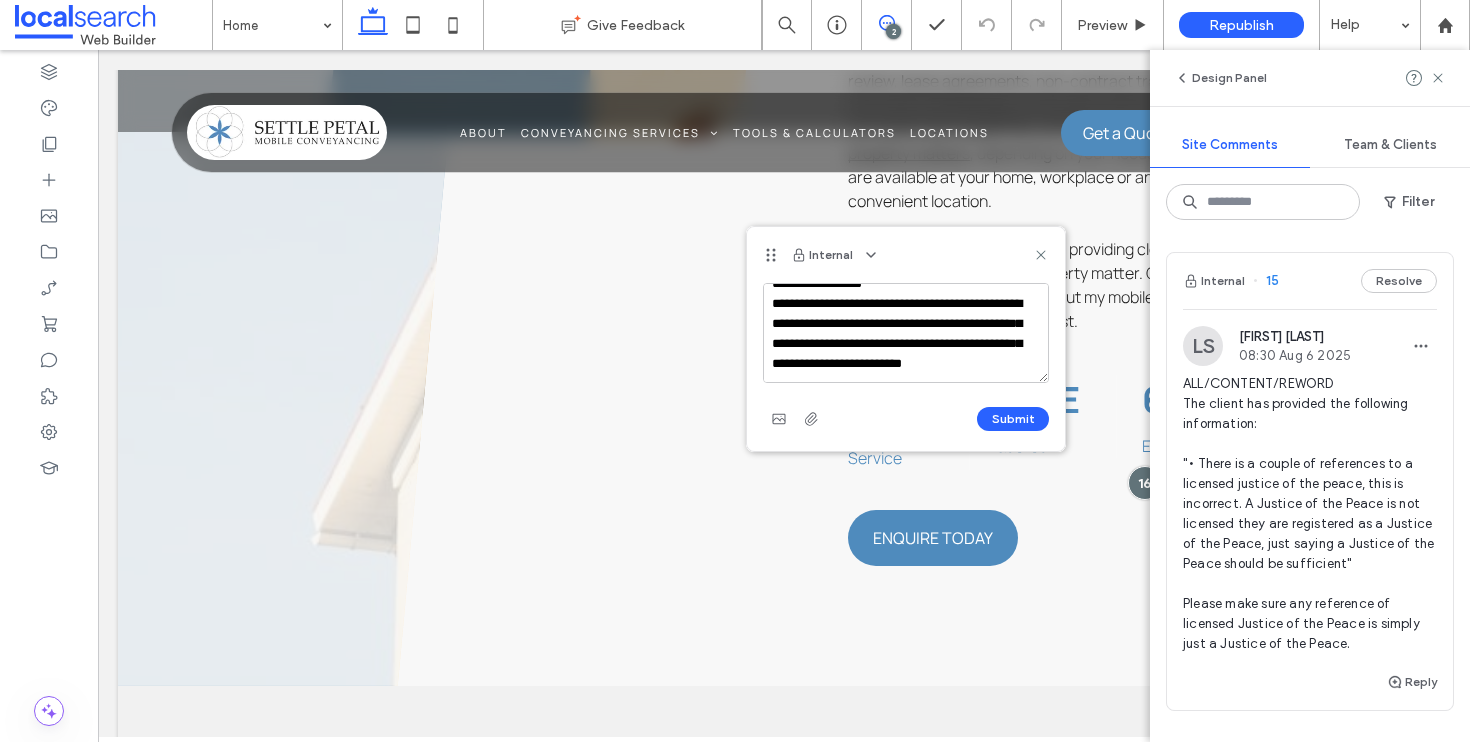 drag, startPoint x: 1180, startPoint y: 501, endPoint x: 626, endPoint y: 194, distance: 633.37585 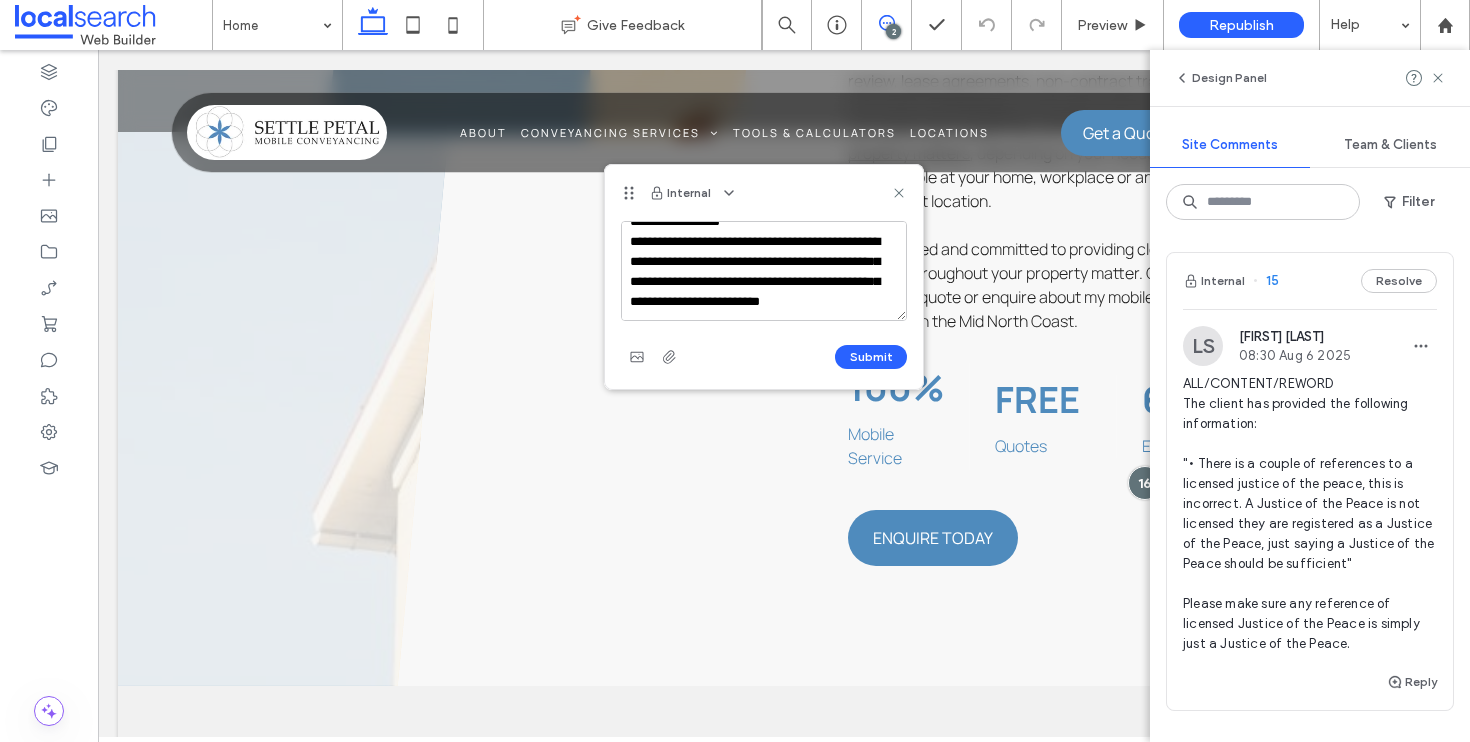 scroll, scrollTop: 0, scrollLeft: 0, axis: both 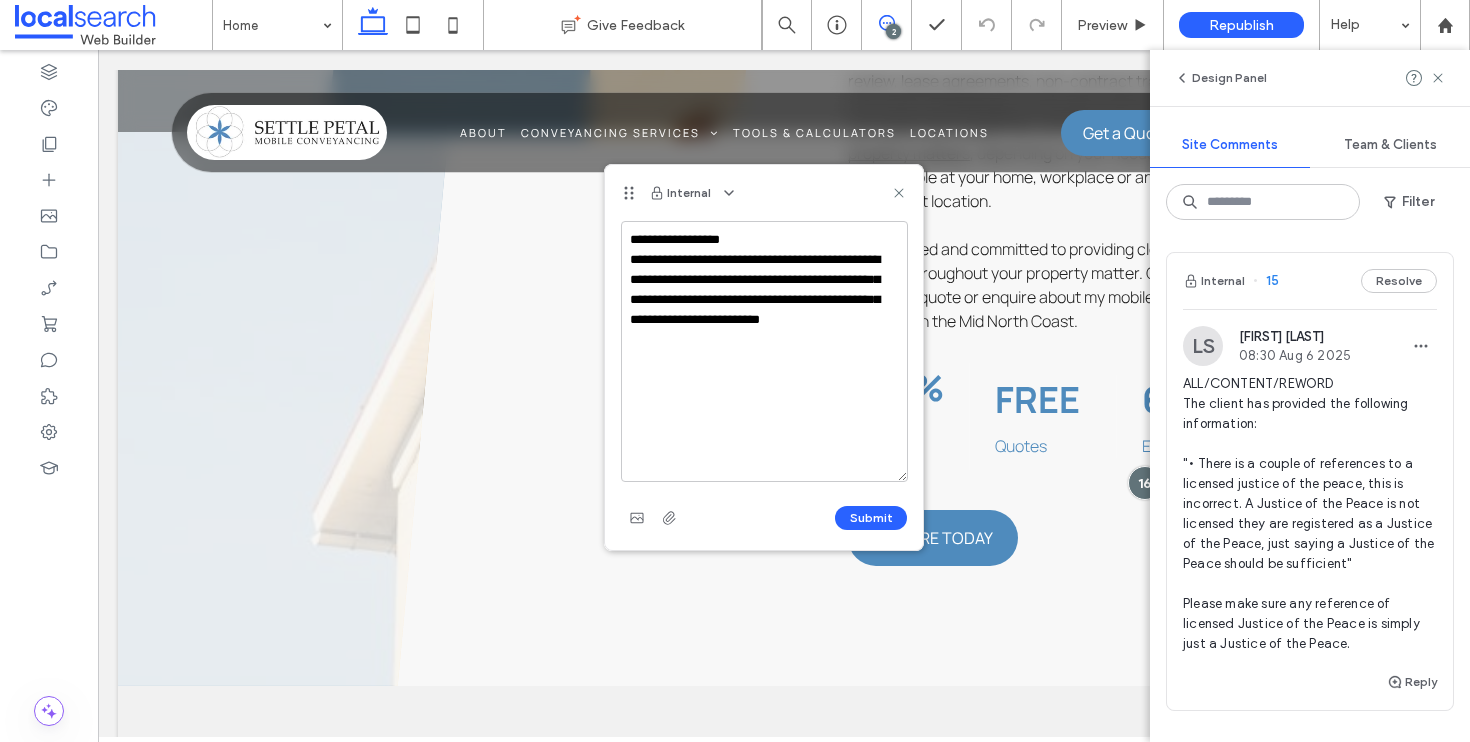 drag, startPoint x: 896, startPoint y: 319, endPoint x: 897, endPoint y: 480, distance: 161.00311 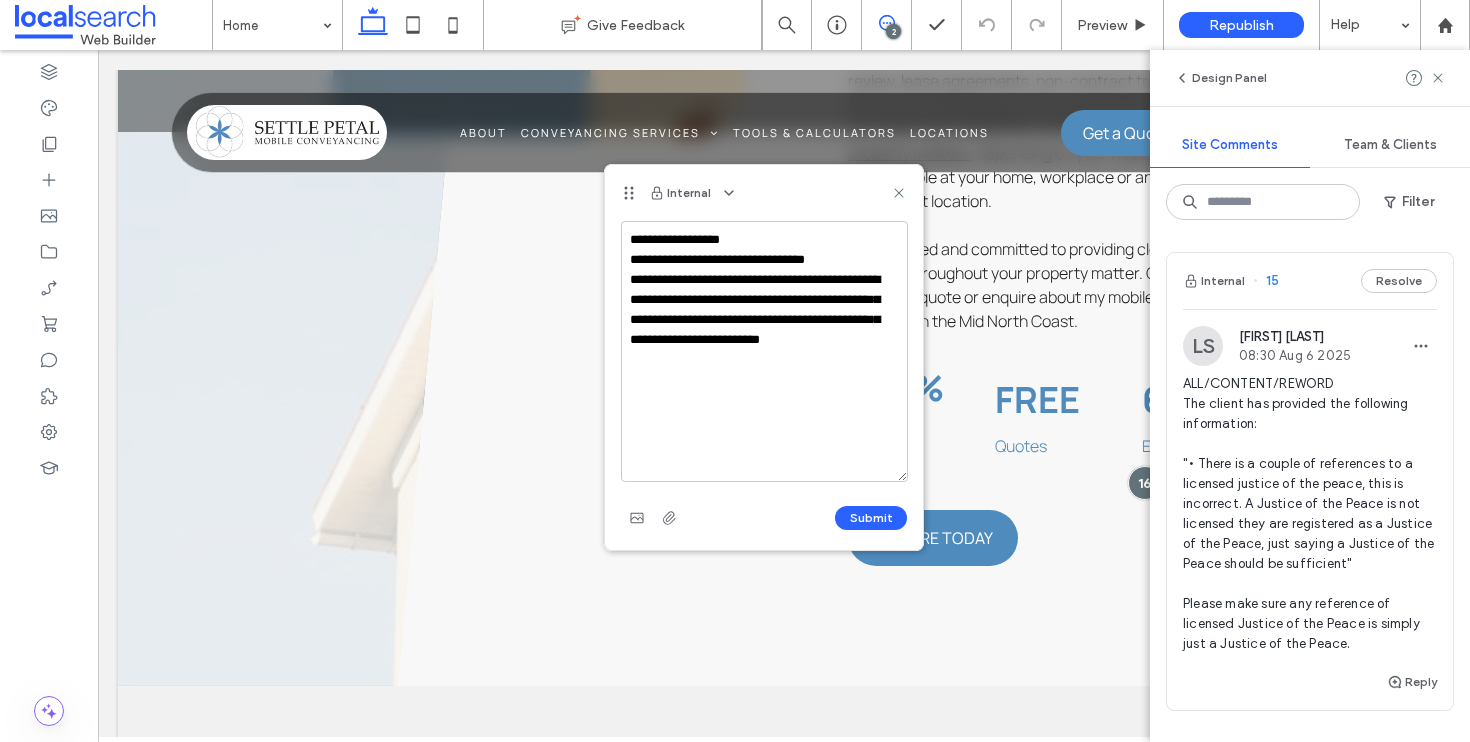 click on "**********" at bounding box center [764, 351] 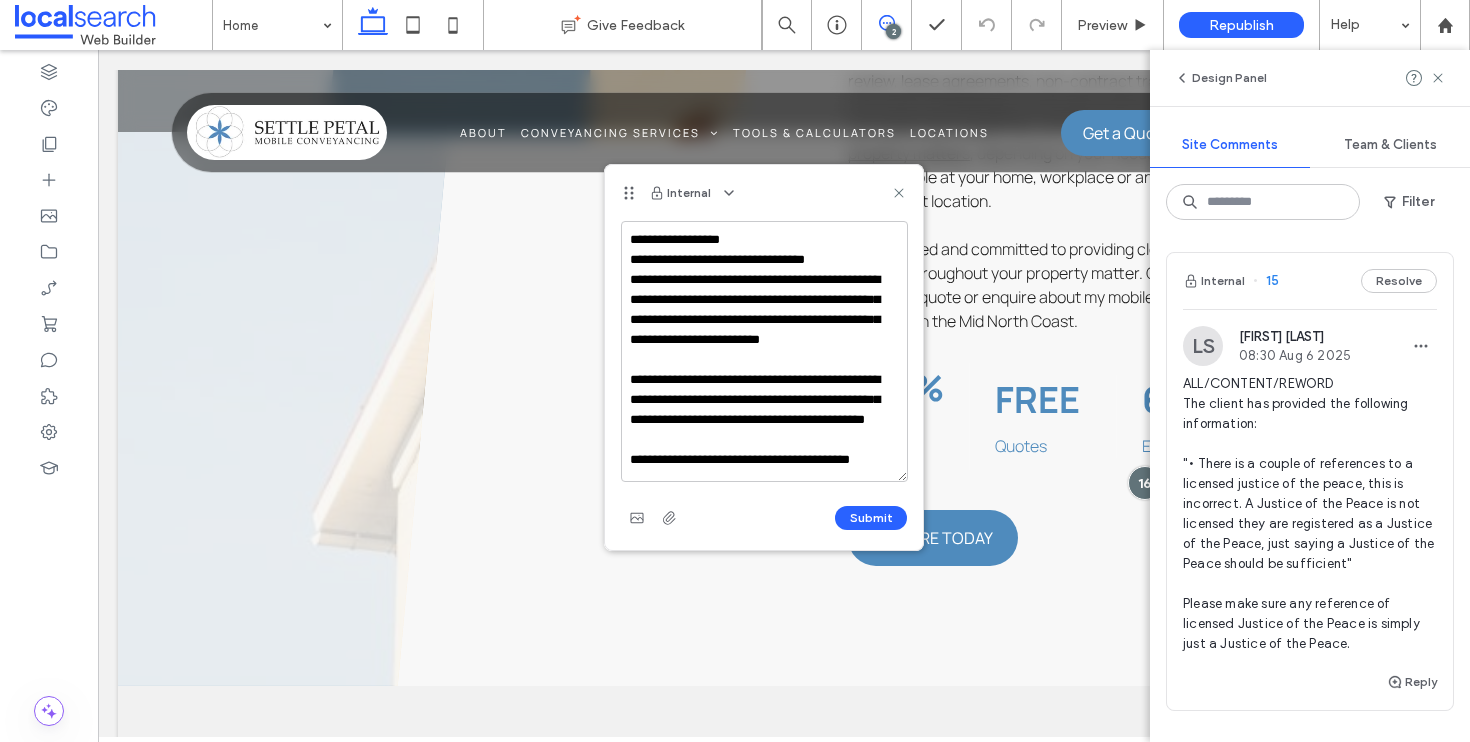 scroll, scrollTop: 47, scrollLeft: 0, axis: vertical 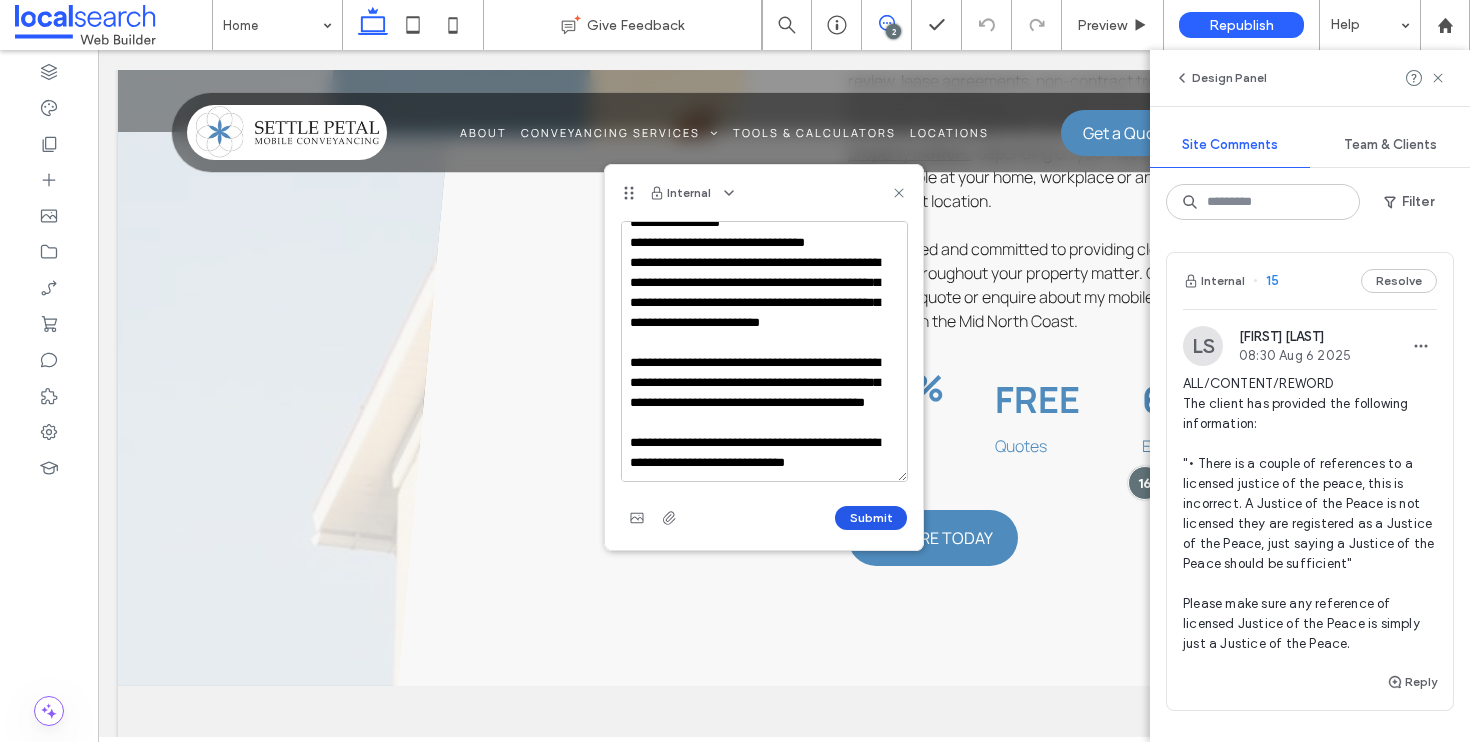 type on "**********" 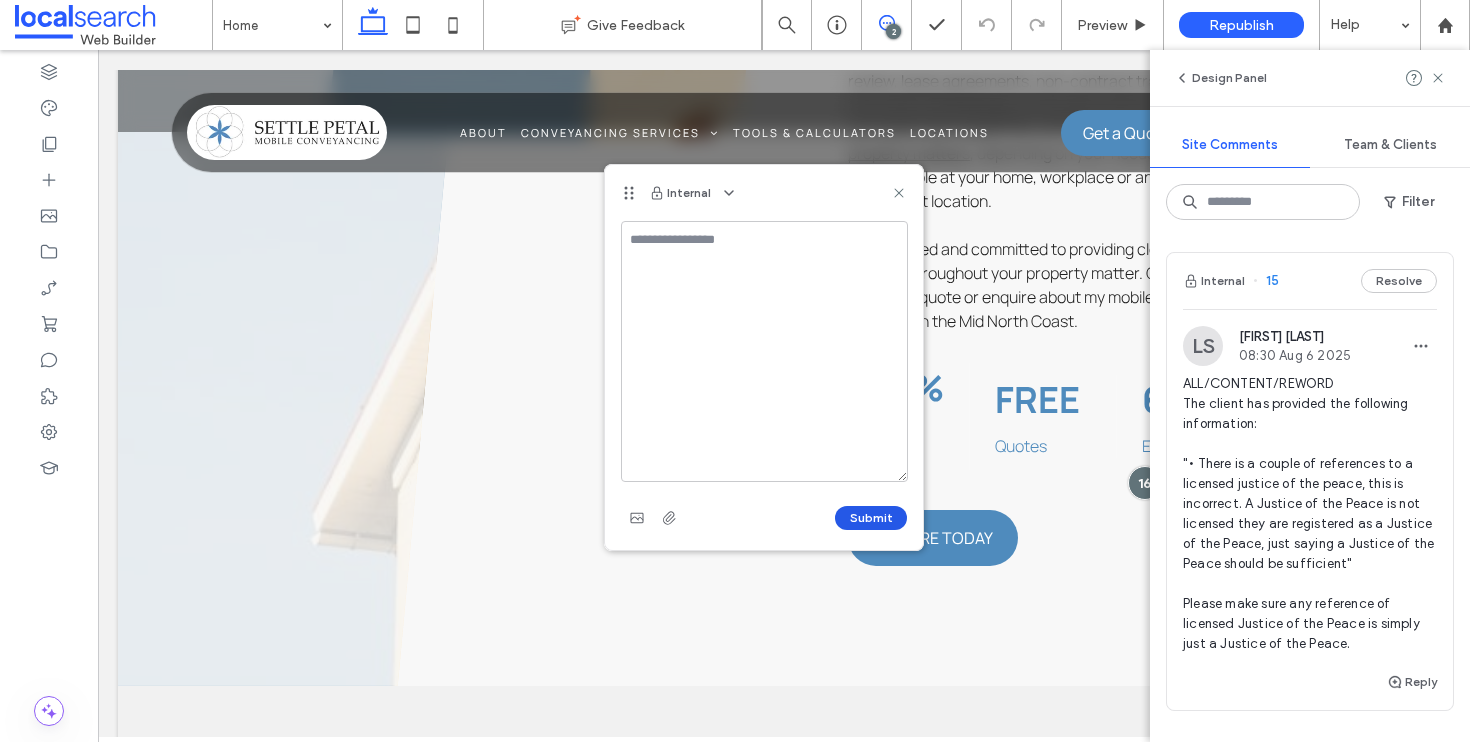 scroll, scrollTop: 0, scrollLeft: 0, axis: both 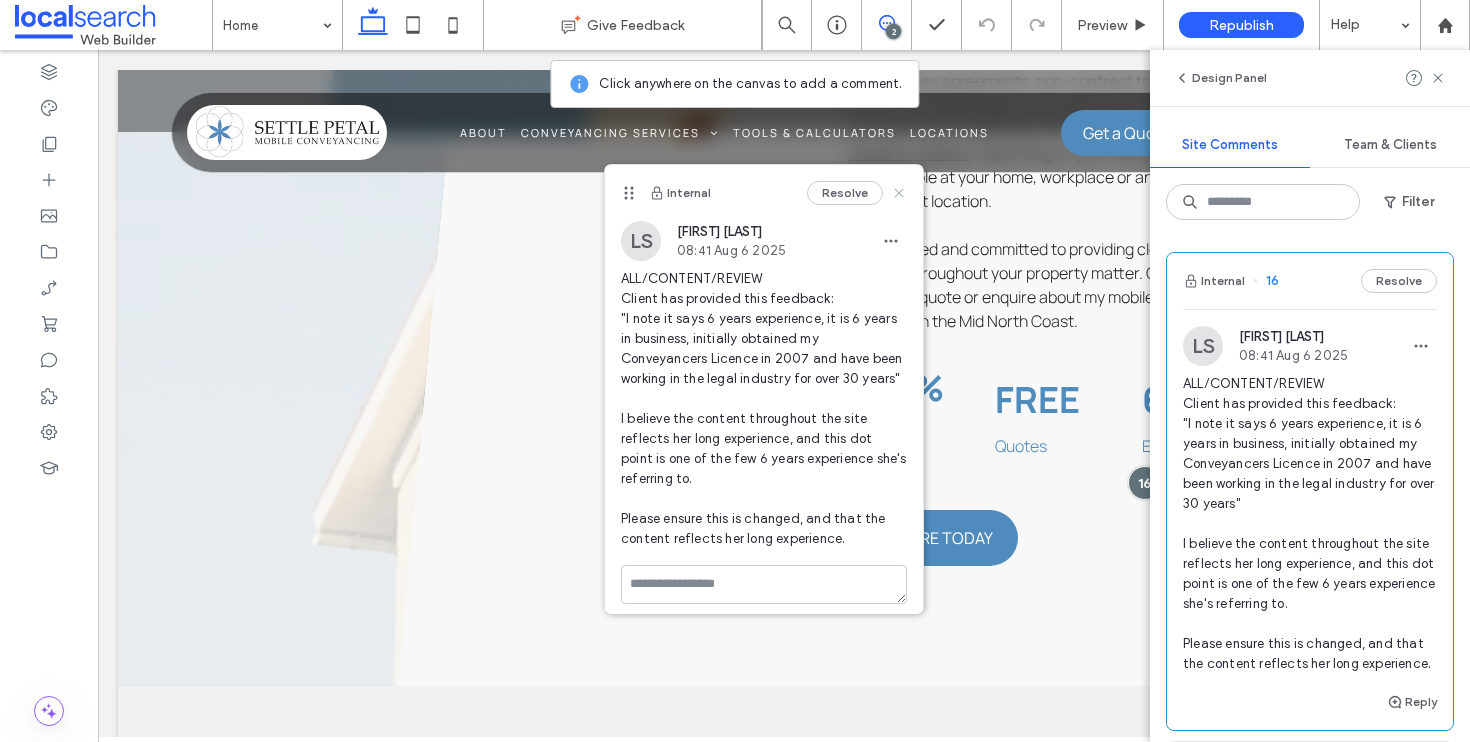 click 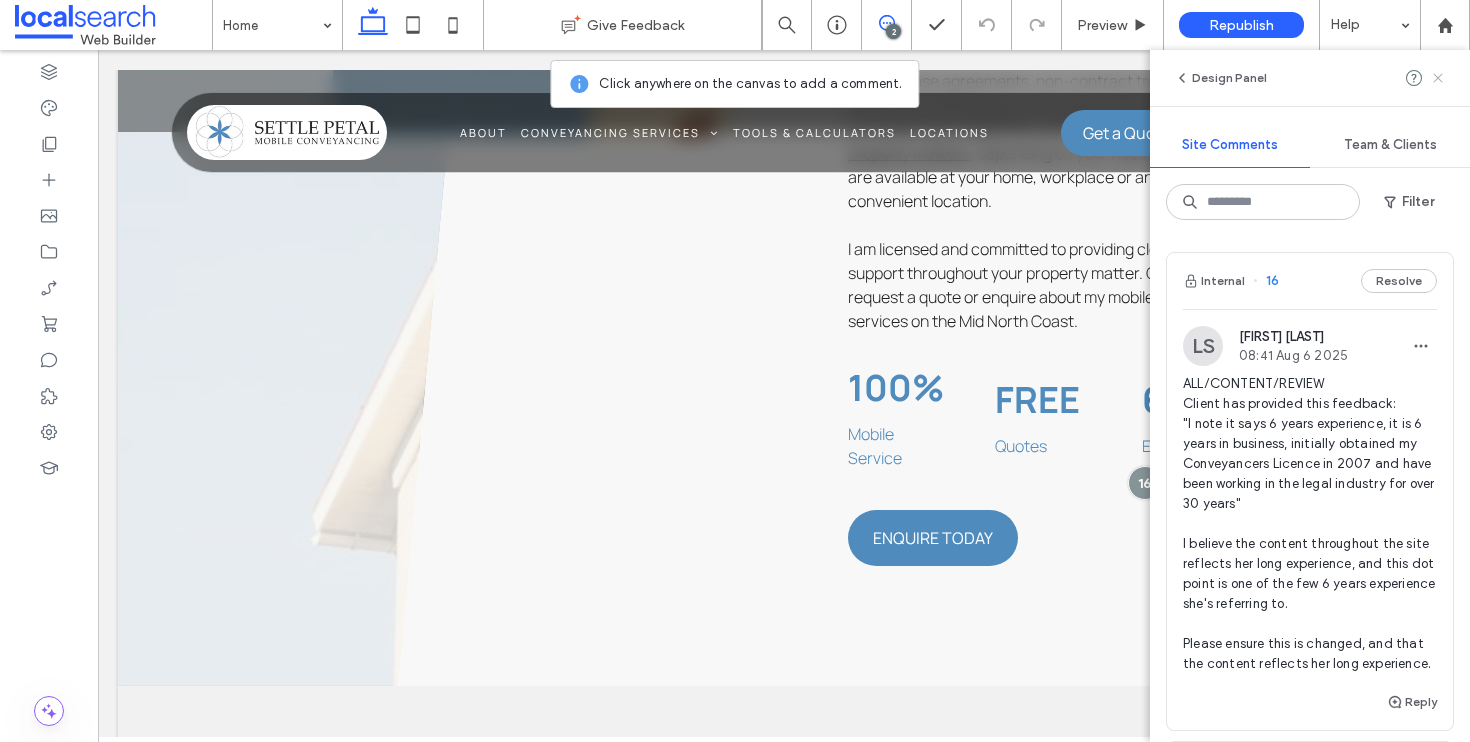 click 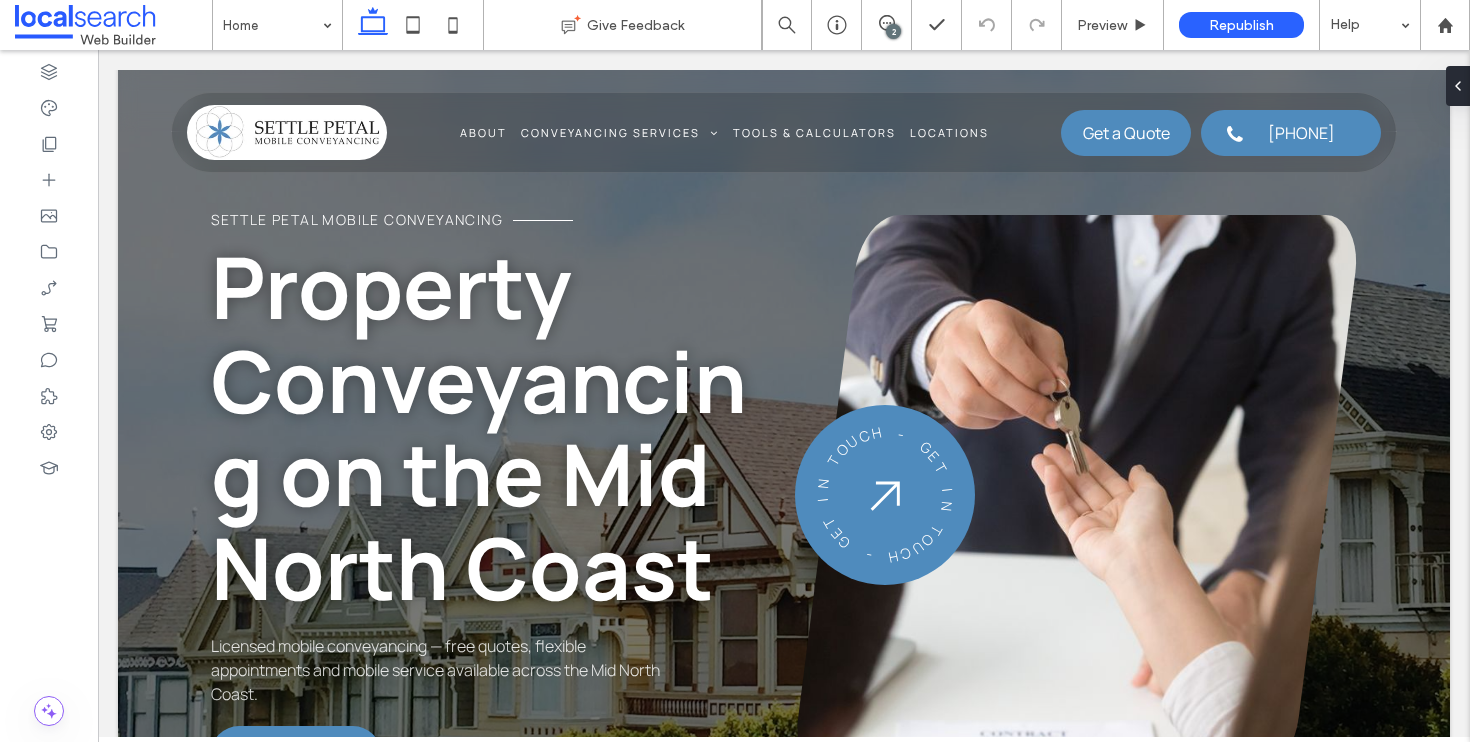 scroll, scrollTop: 0, scrollLeft: 0, axis: both 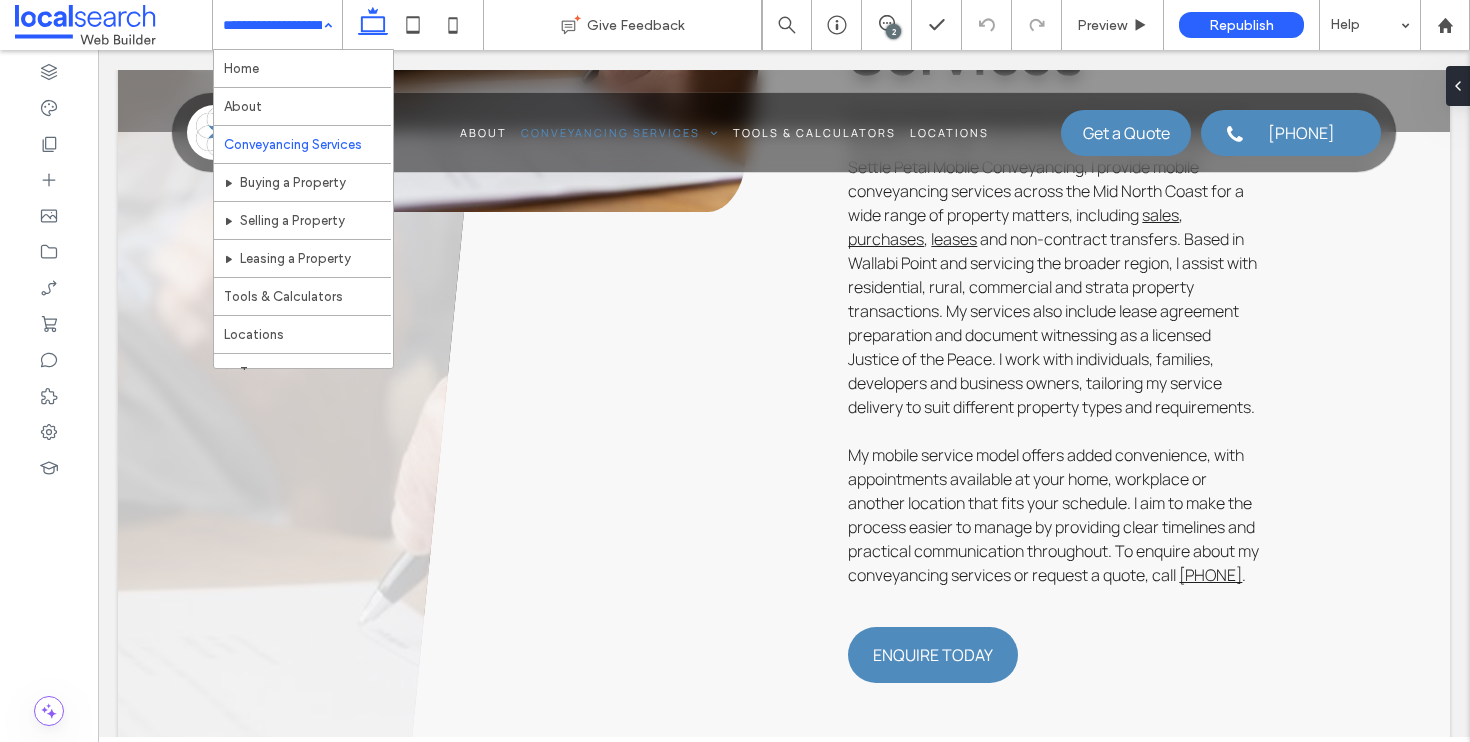 click at bounding box center (272, 25) 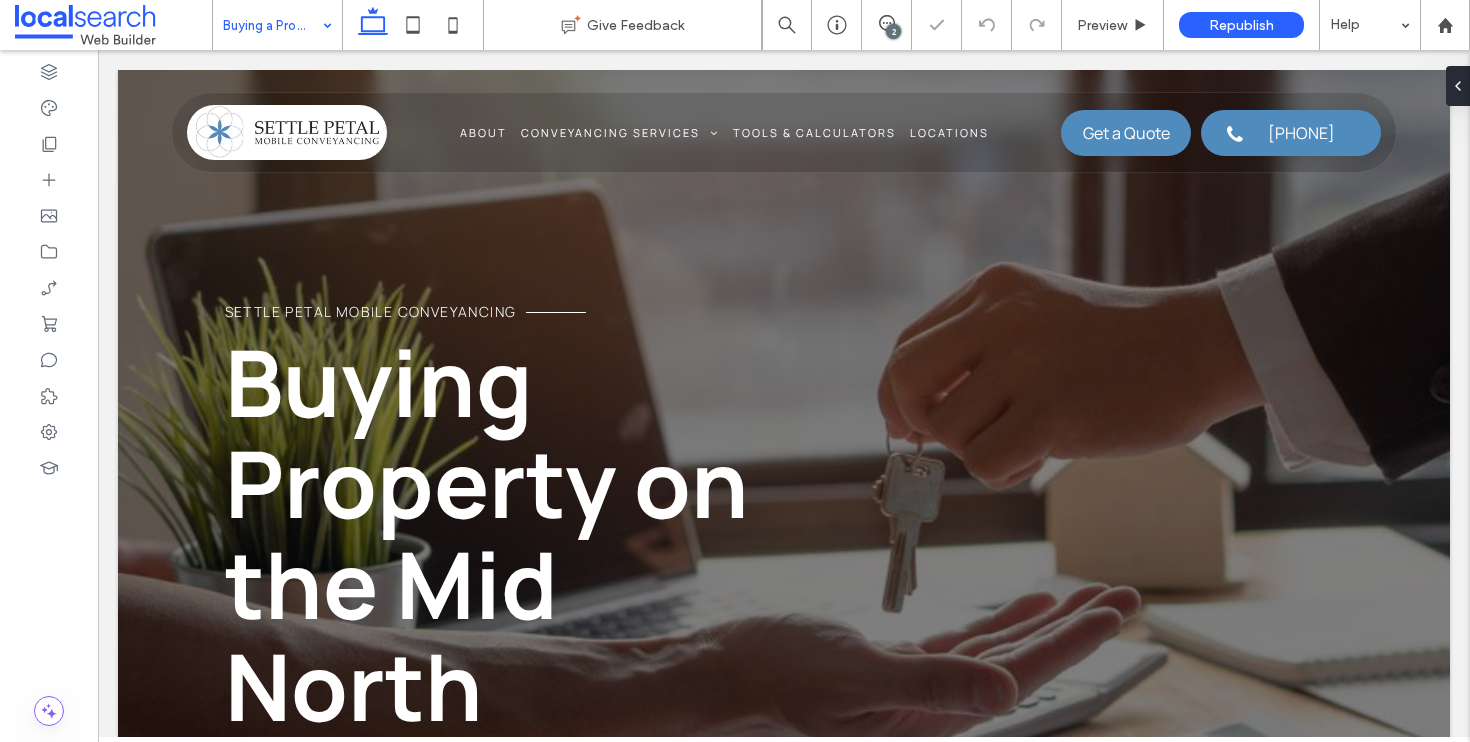 scroll, scrollTop: 0, scrollLeft: 0, axis: both 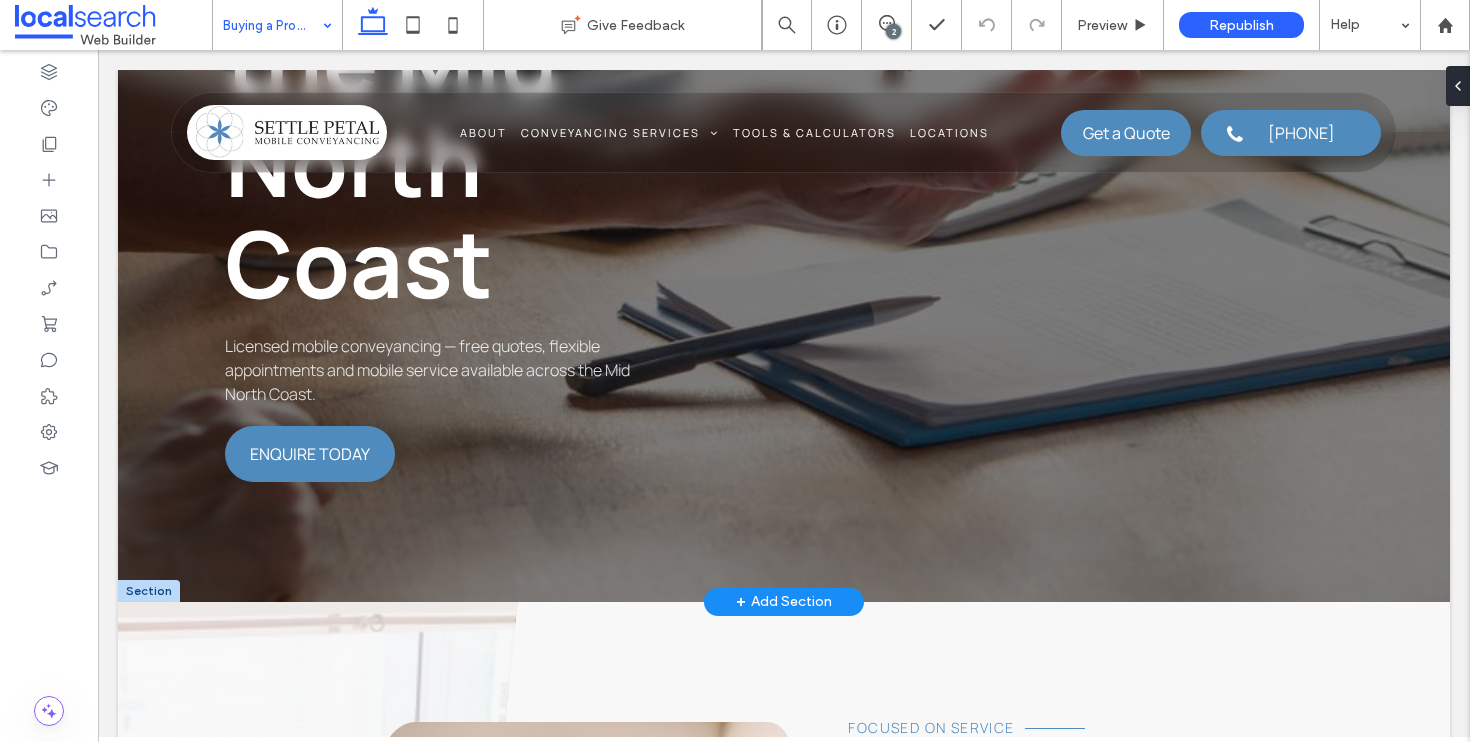 click on "Buying a Property" at bounding box center (277, 25) 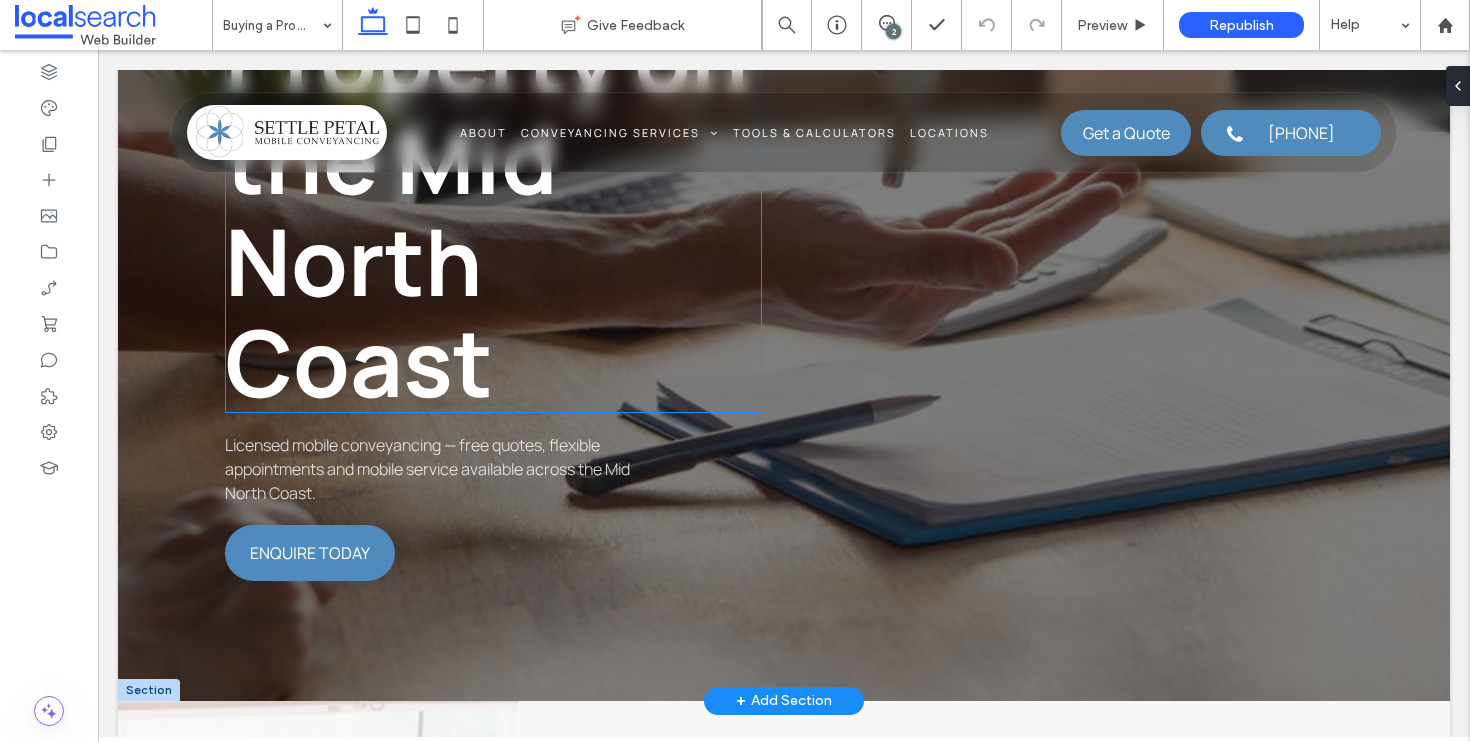 scroll, scrollTop: 416, scrollLeft: 0, axis: vertical 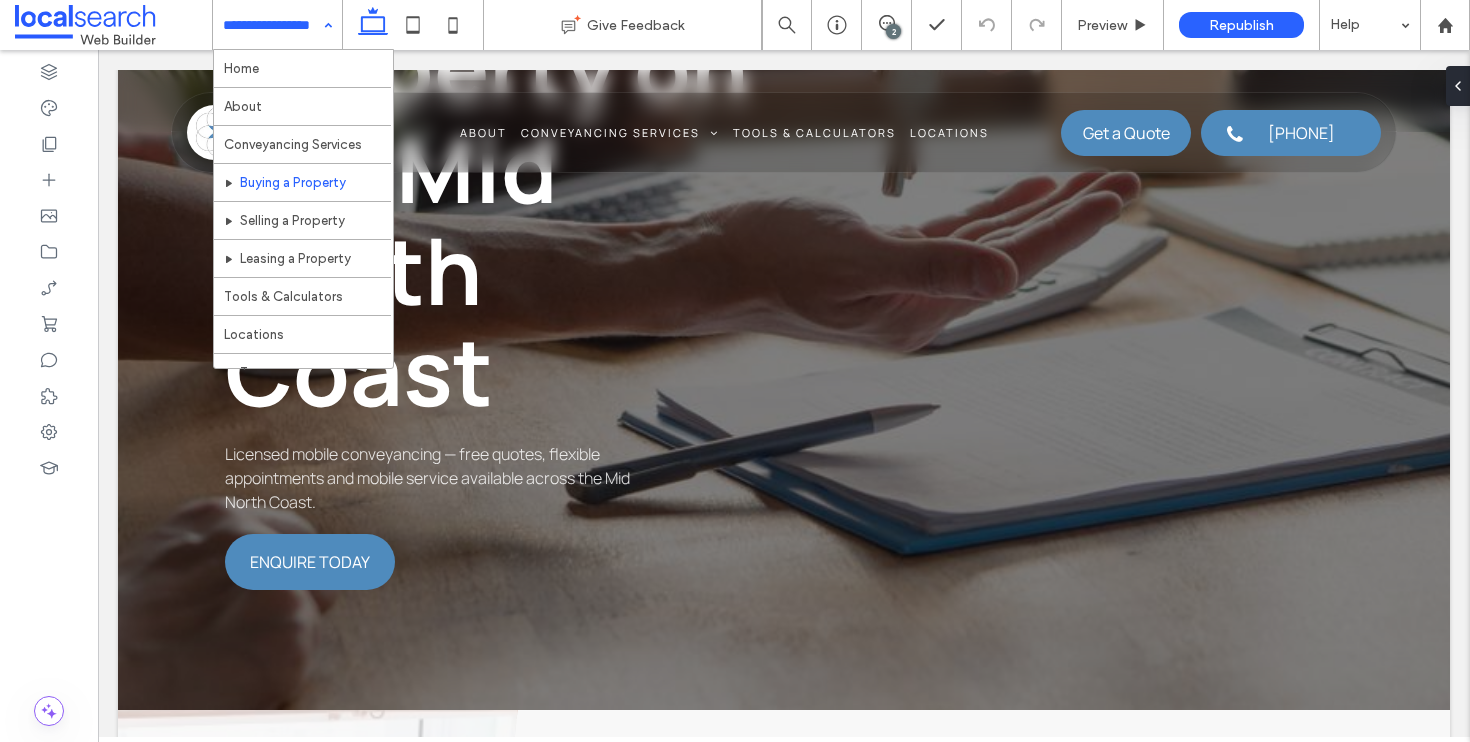 click on "Home About Conveyancing Services Buying a Property Selling a Property Leasing a Property Tools & Calculators Locations Taree Wingham Forster Conveyancing Taree Conveyancing Wingham Conveyancing Forster Conveyancing Harrington Conveyancing Tuncurry Conveyancing Pacific Palms Conveyancing Diamond Beach Conveyancing Nabiac Conveyancing Laurieton Contact Us" at bounding box center [277, 25] 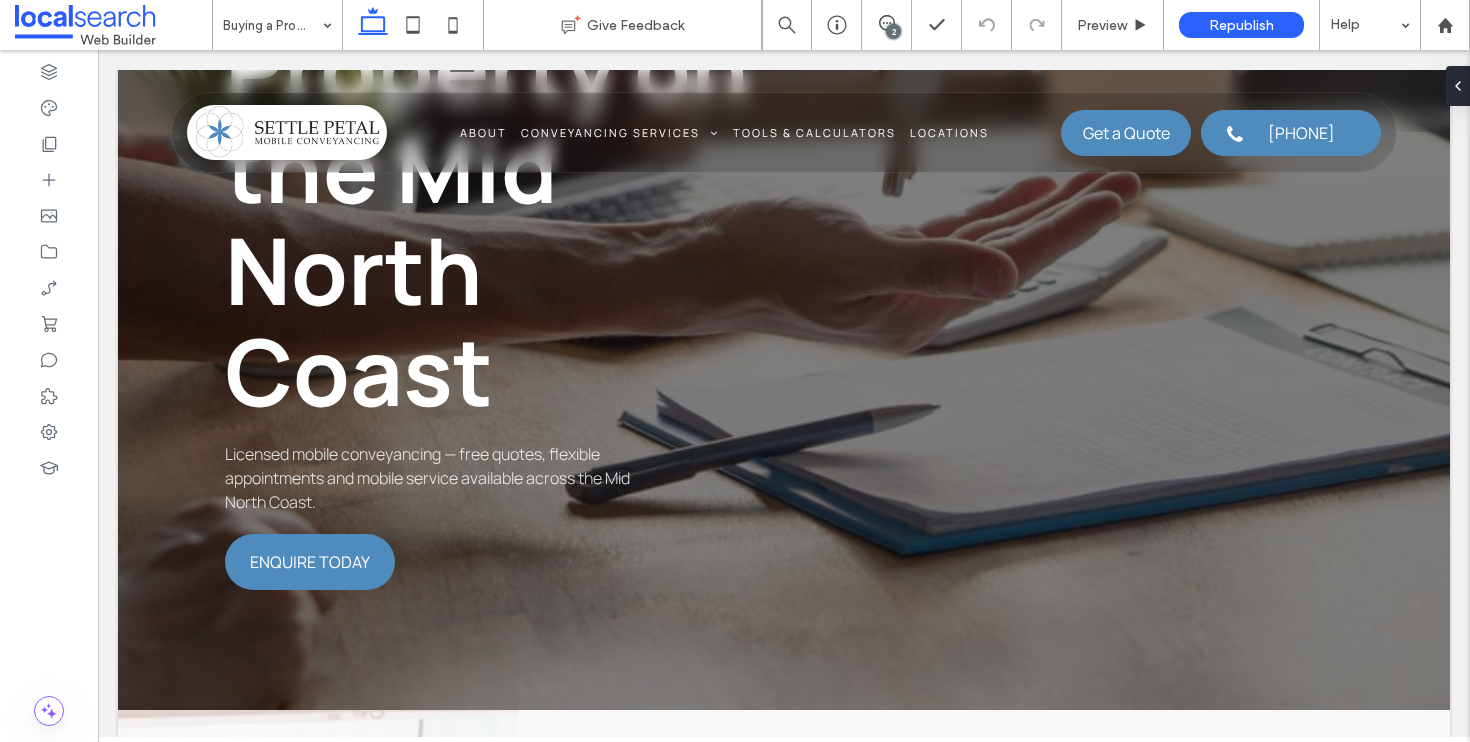 click on "2" at bounding box center (893, 31) 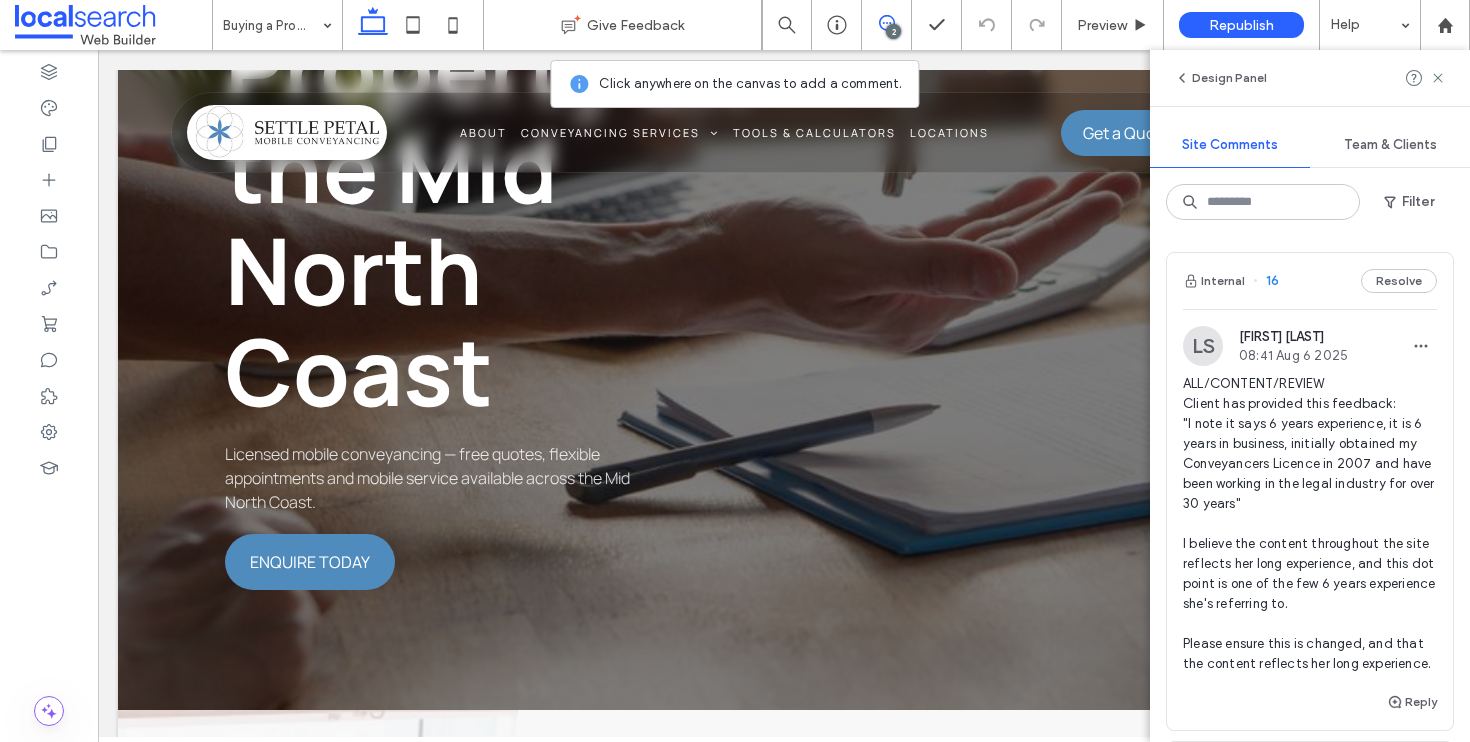 click on "2" at bounding box center [893, 31] 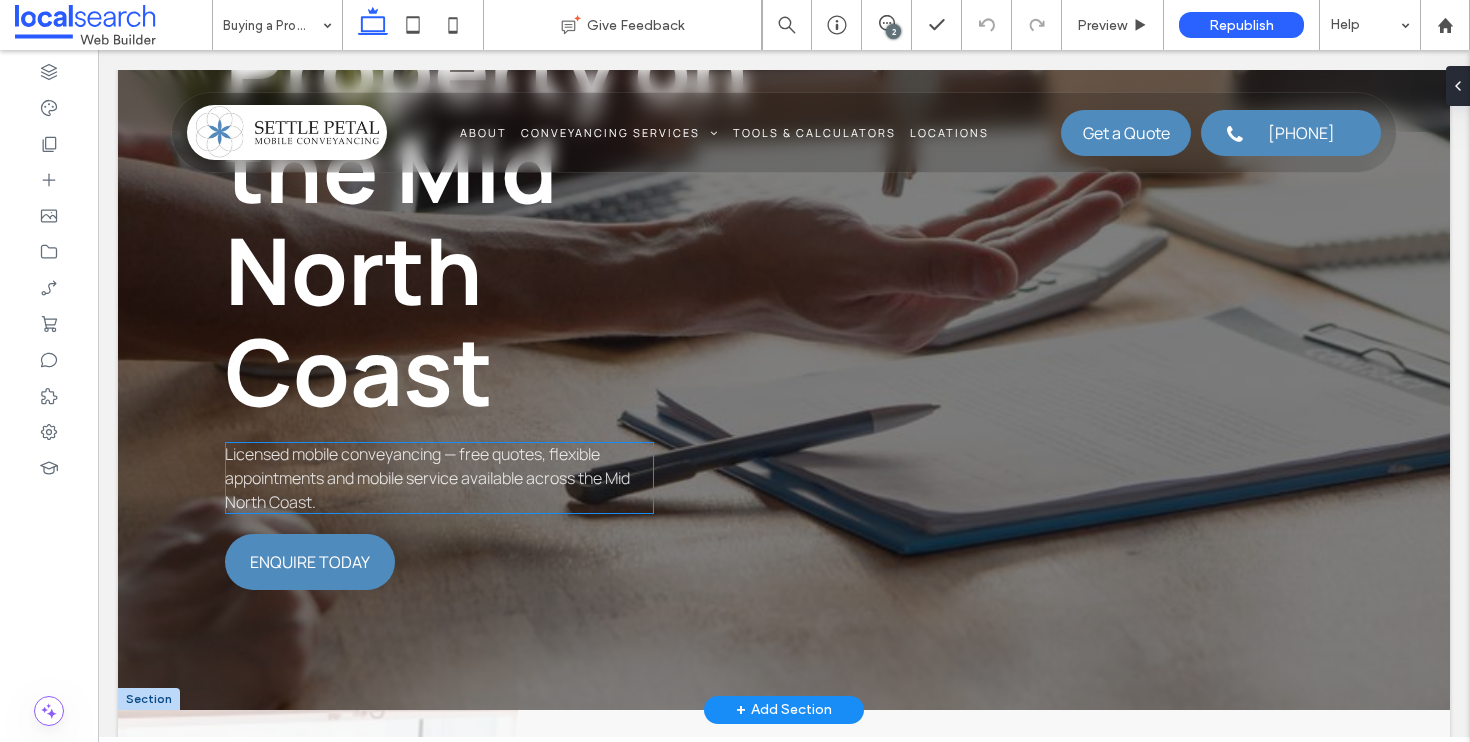 click on "Licensed mobile conveyancing — free quotes, flexible appointments and mobile service available across the Mid North Coast." at bounding box center [427, 478] 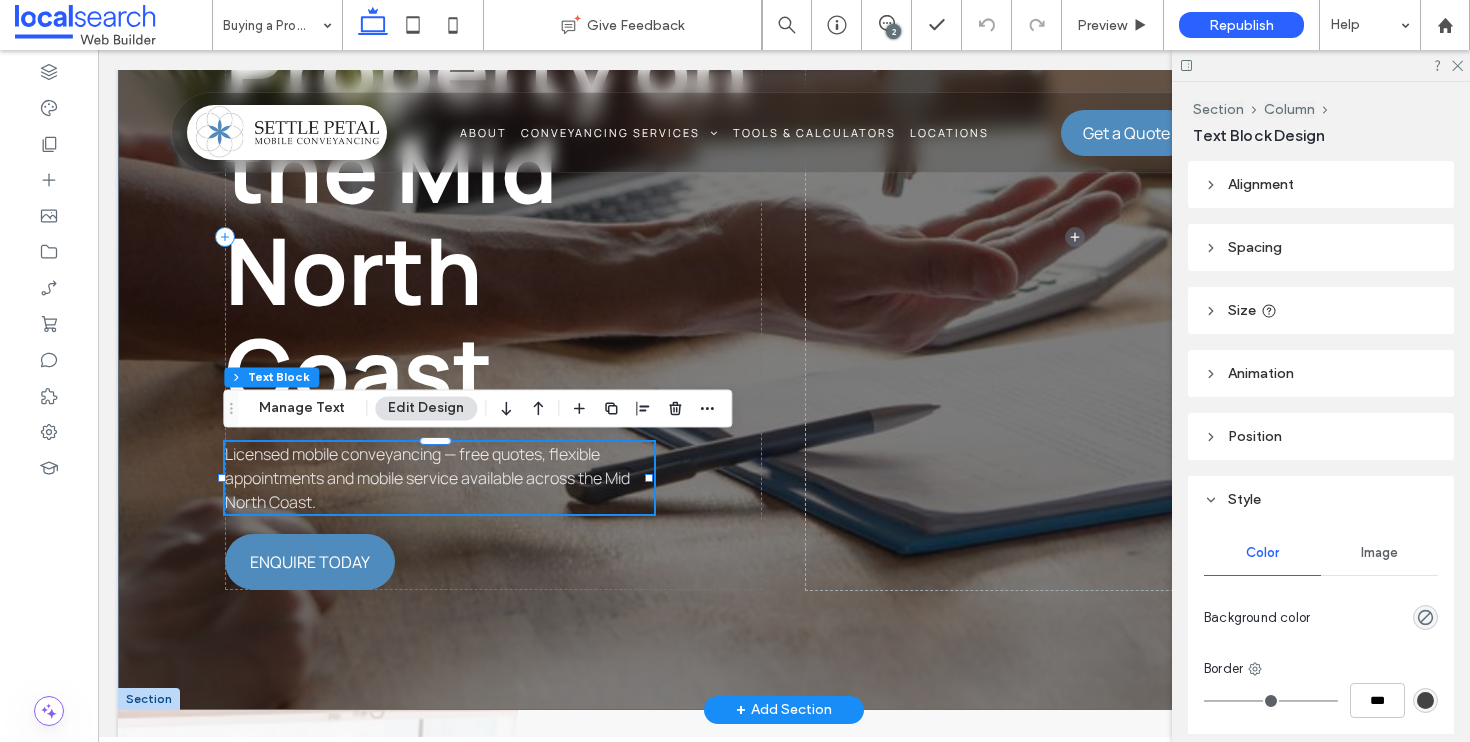 click on "Licensed mobile conveyancing — free quotes, flexible appointments and mobile service available across the Mid North Coast." at bounding box center (427, 478) 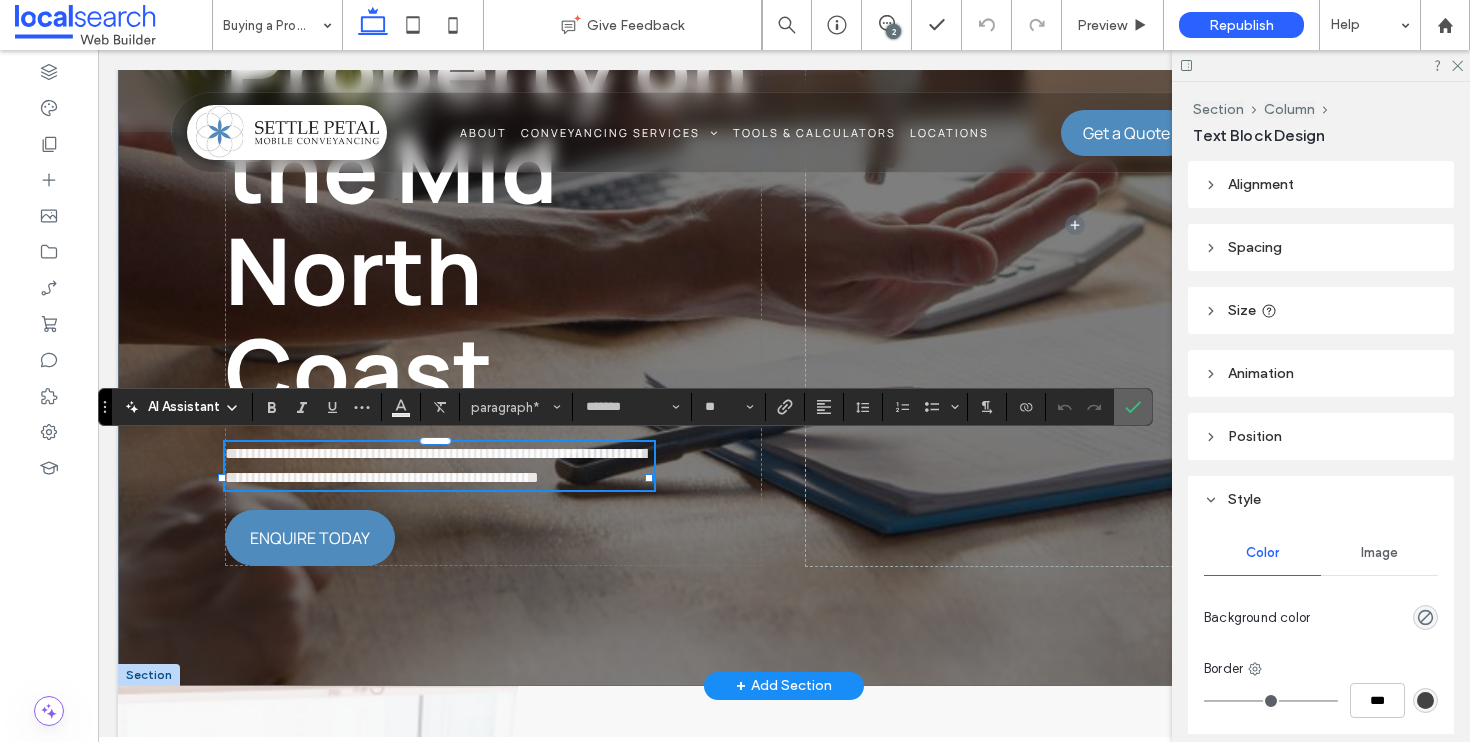 click 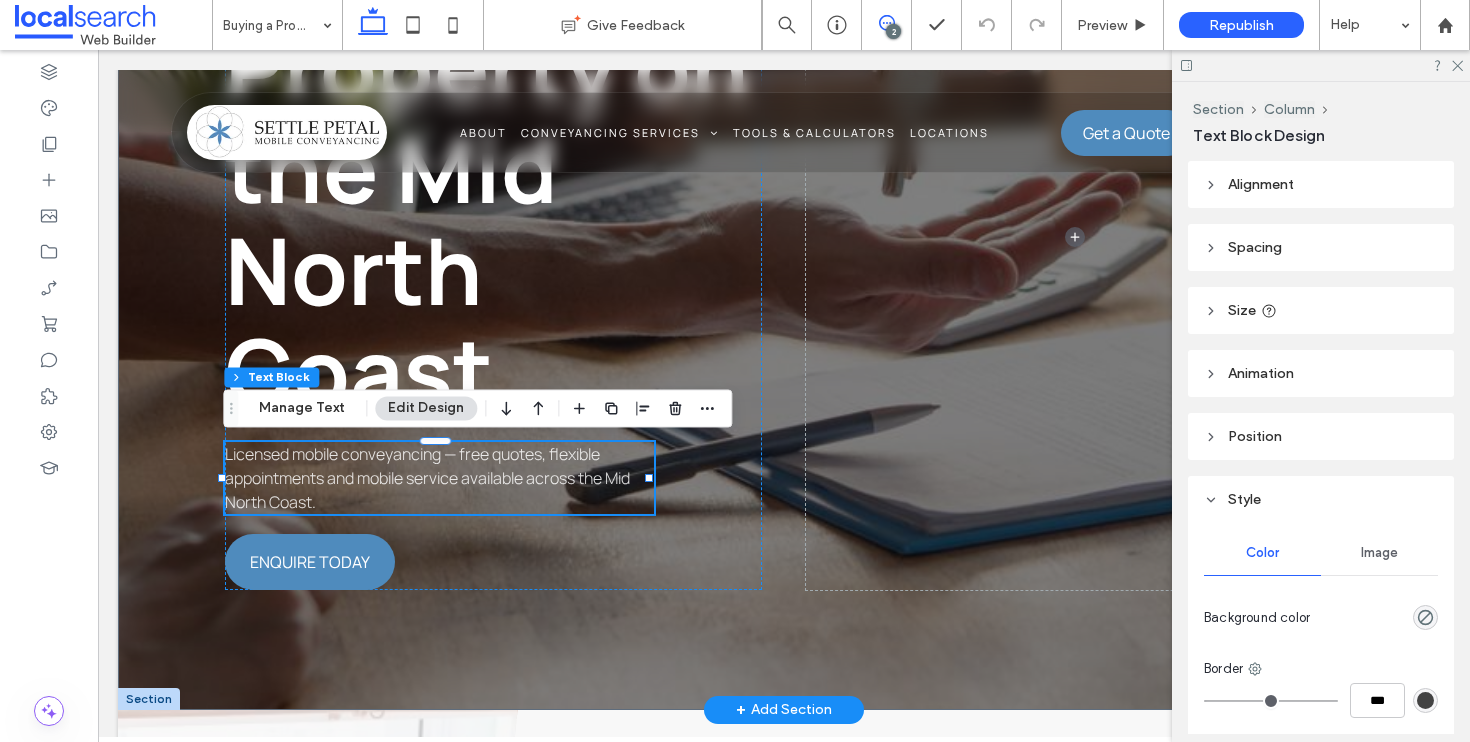 click 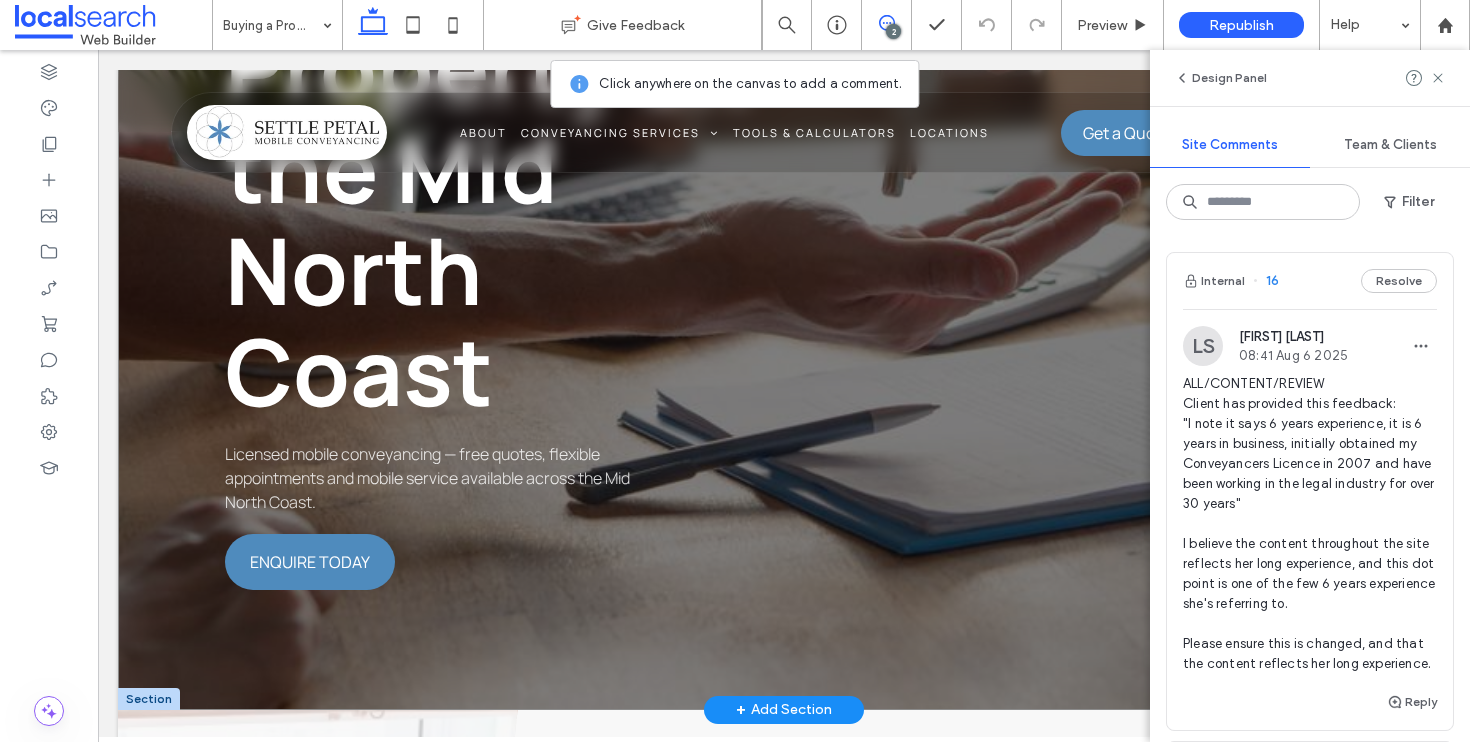 click on "Settle petal mobile conveyancing
Buying Property on the Mid North Coast
Licensed mobile conveyancing — free quotes, flexible appointments and mobile service available across the Mid North Coast.
ENQUIRE TODAY" at bounding box center [784, 182] 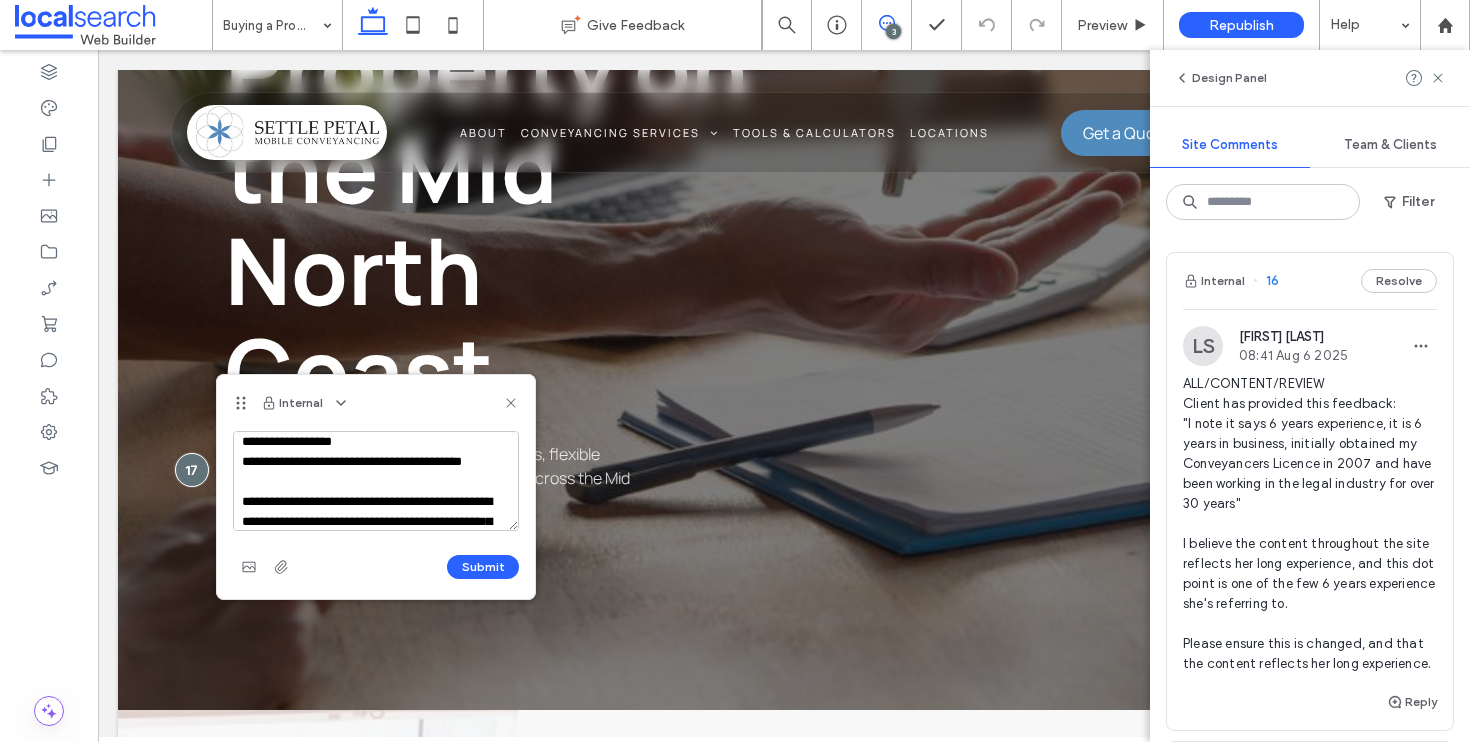 scroll, scrollTop: 68, scrollLeft: 0, axis: vertical 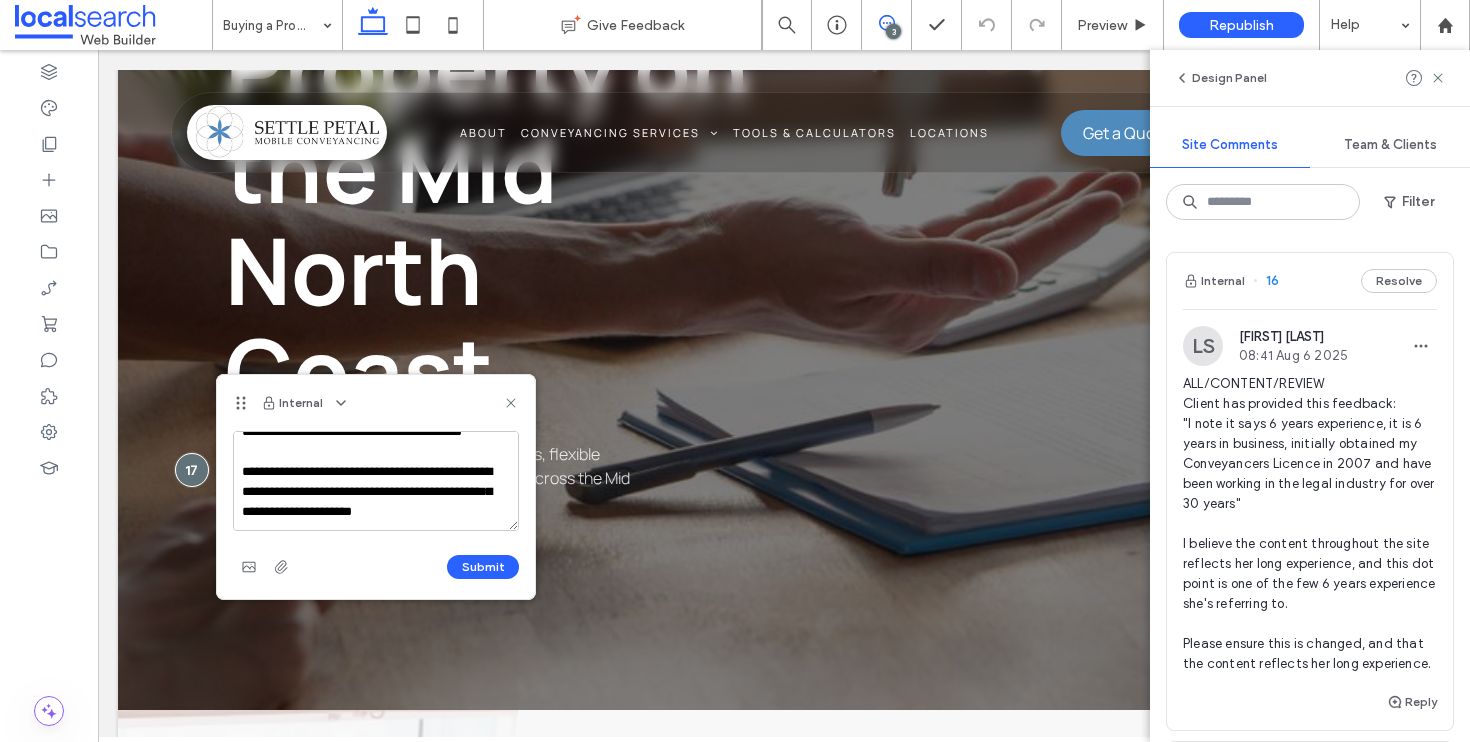 drag, startPoint x: 432, startPoint y: 466, endPoint x: 231, endPoint y: 461, distance: 201.06218 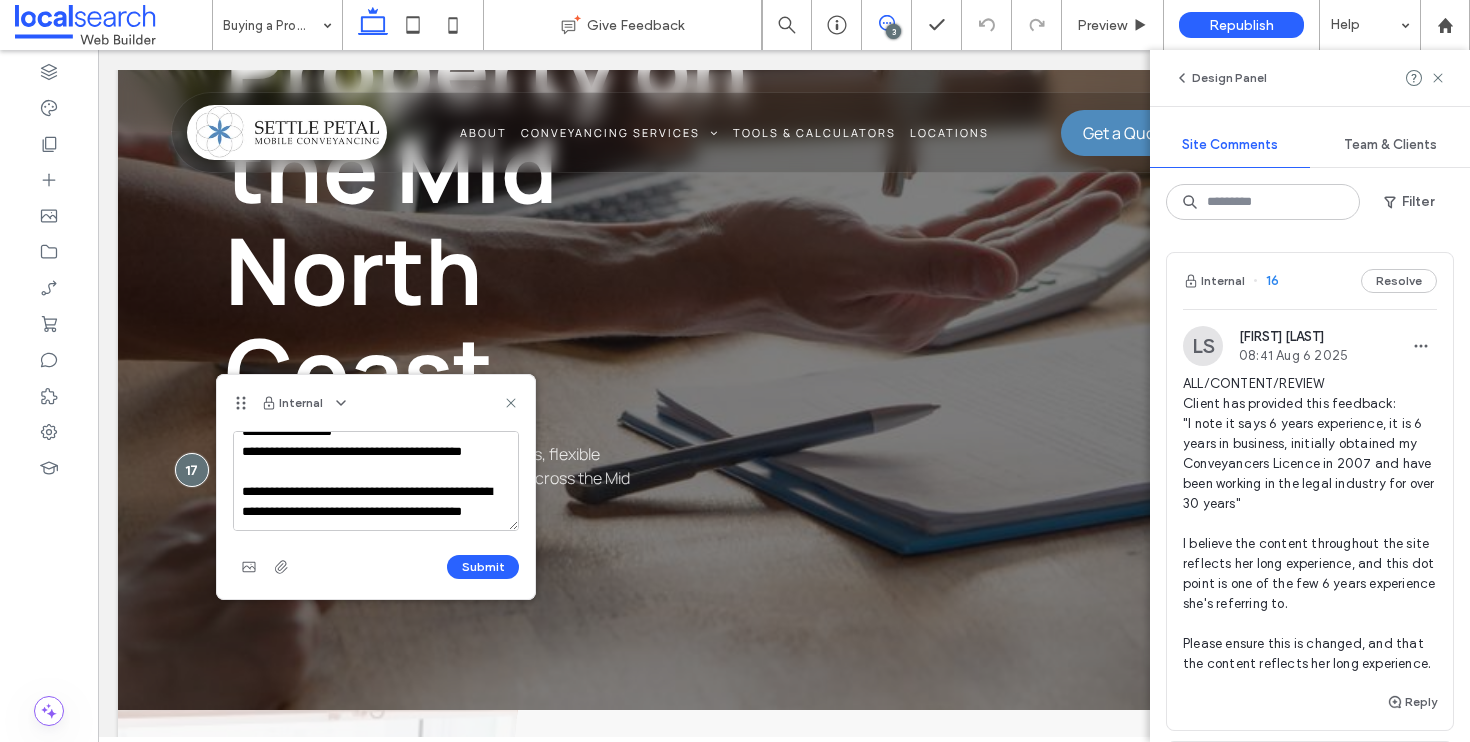 scroll, scrollTop: 58, scrollLeft: 0, axis: vertical 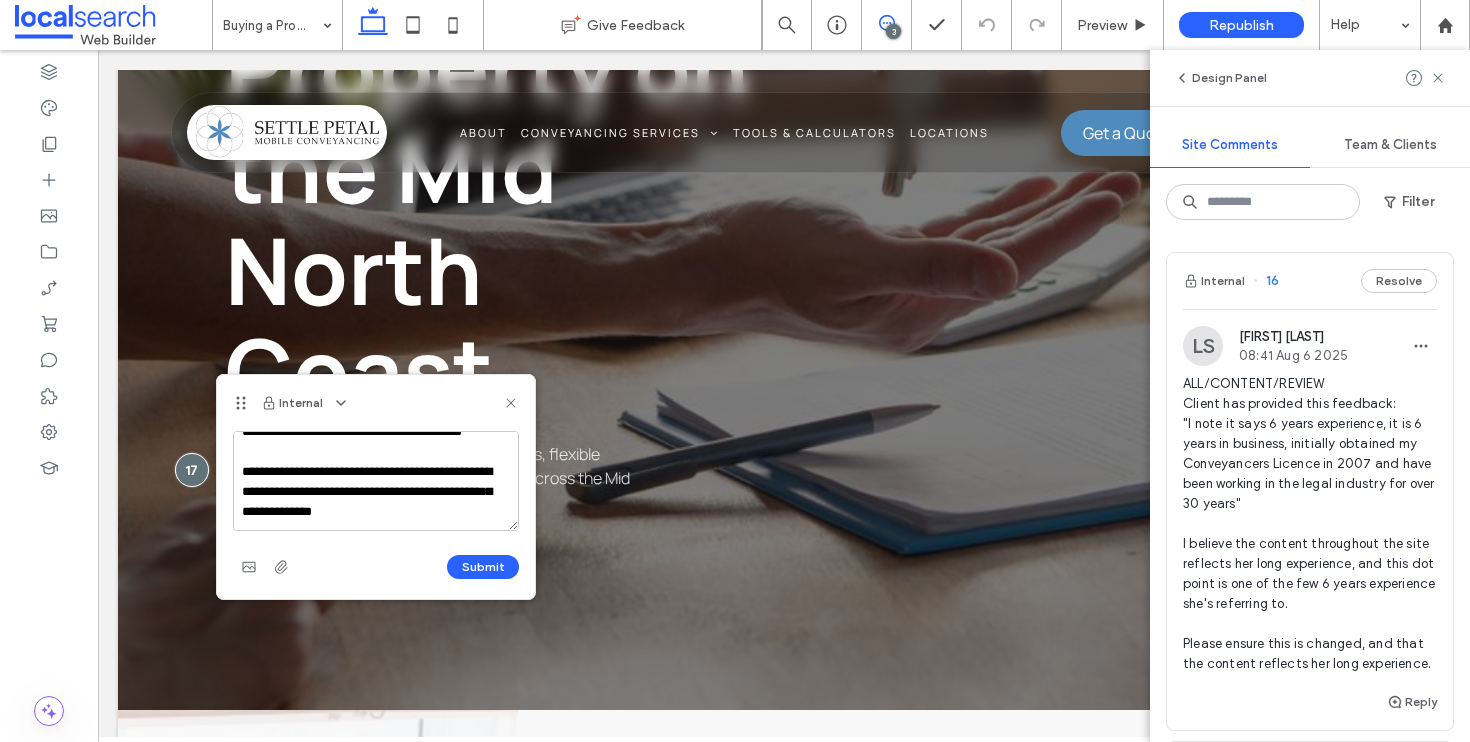 click on "**********" at bounding box center [376, 481] 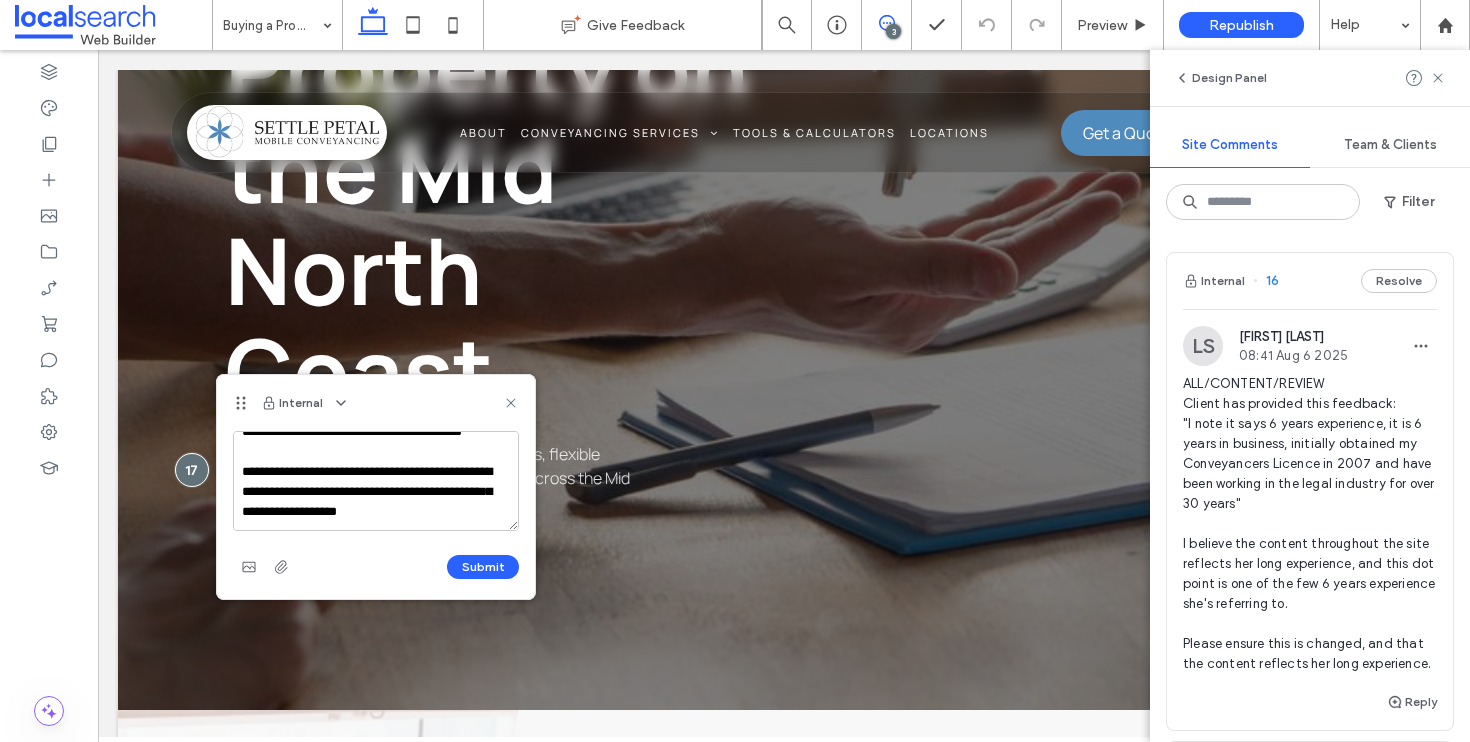 scroll, scrollTop: 78, scrollLeft: 0, axis: vertical 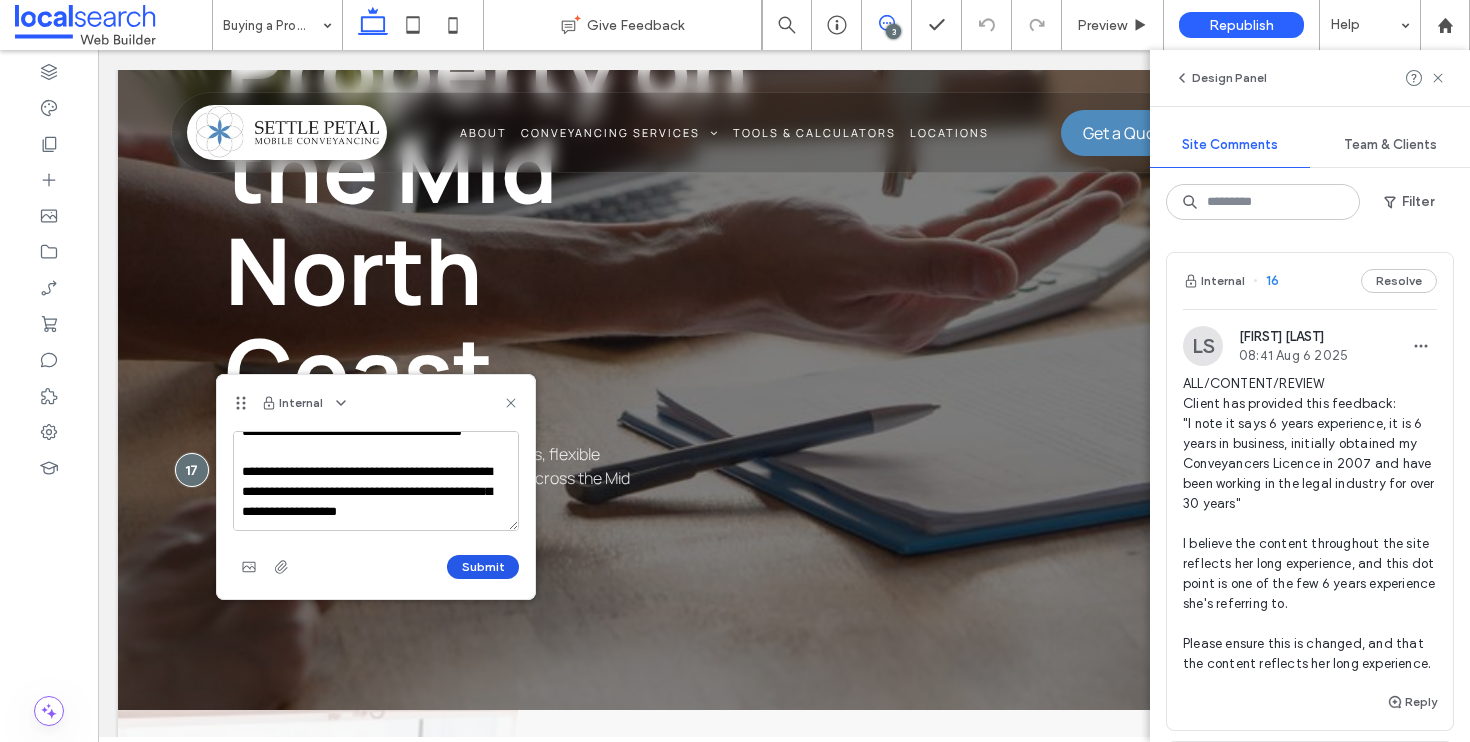 type on "**********" 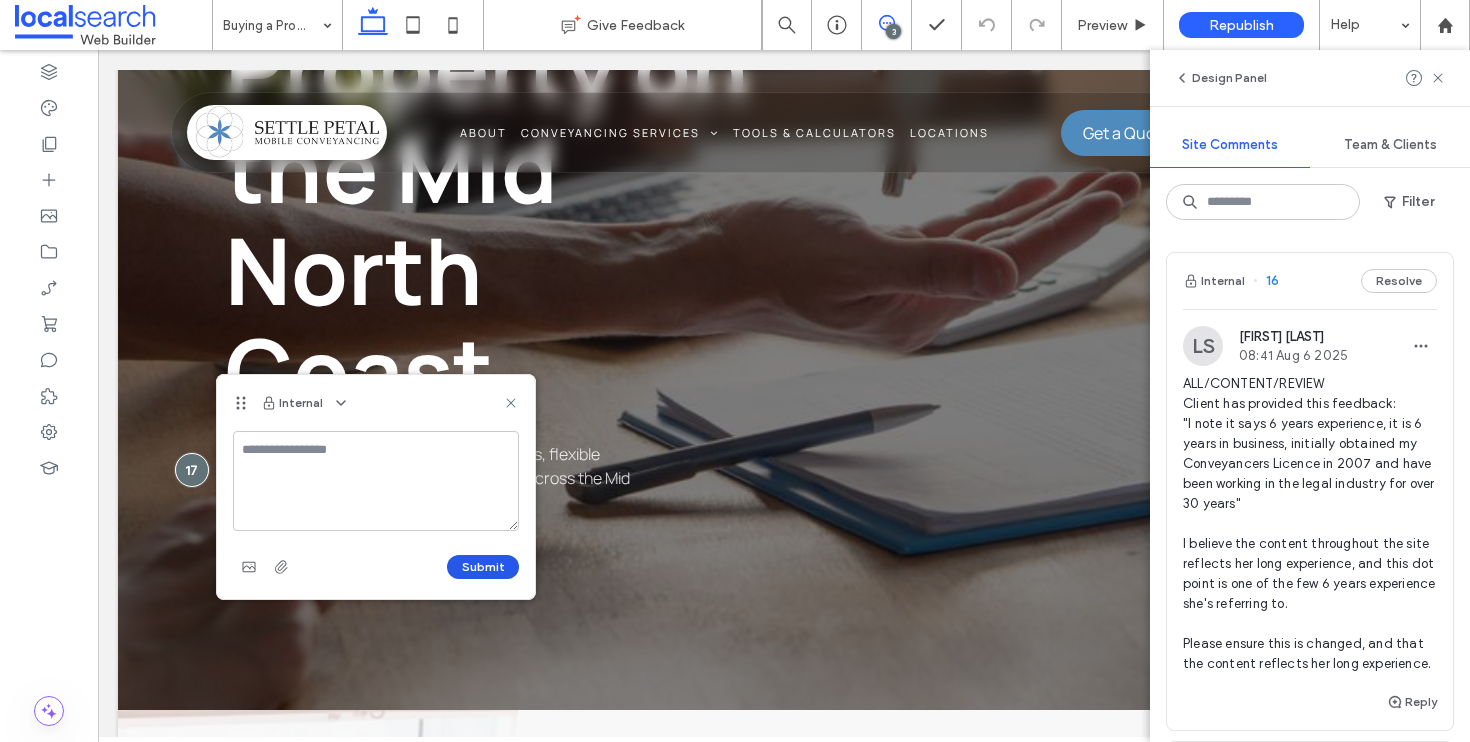 scroll, scrollTop: 0, scrollLeft: 0, axis: both 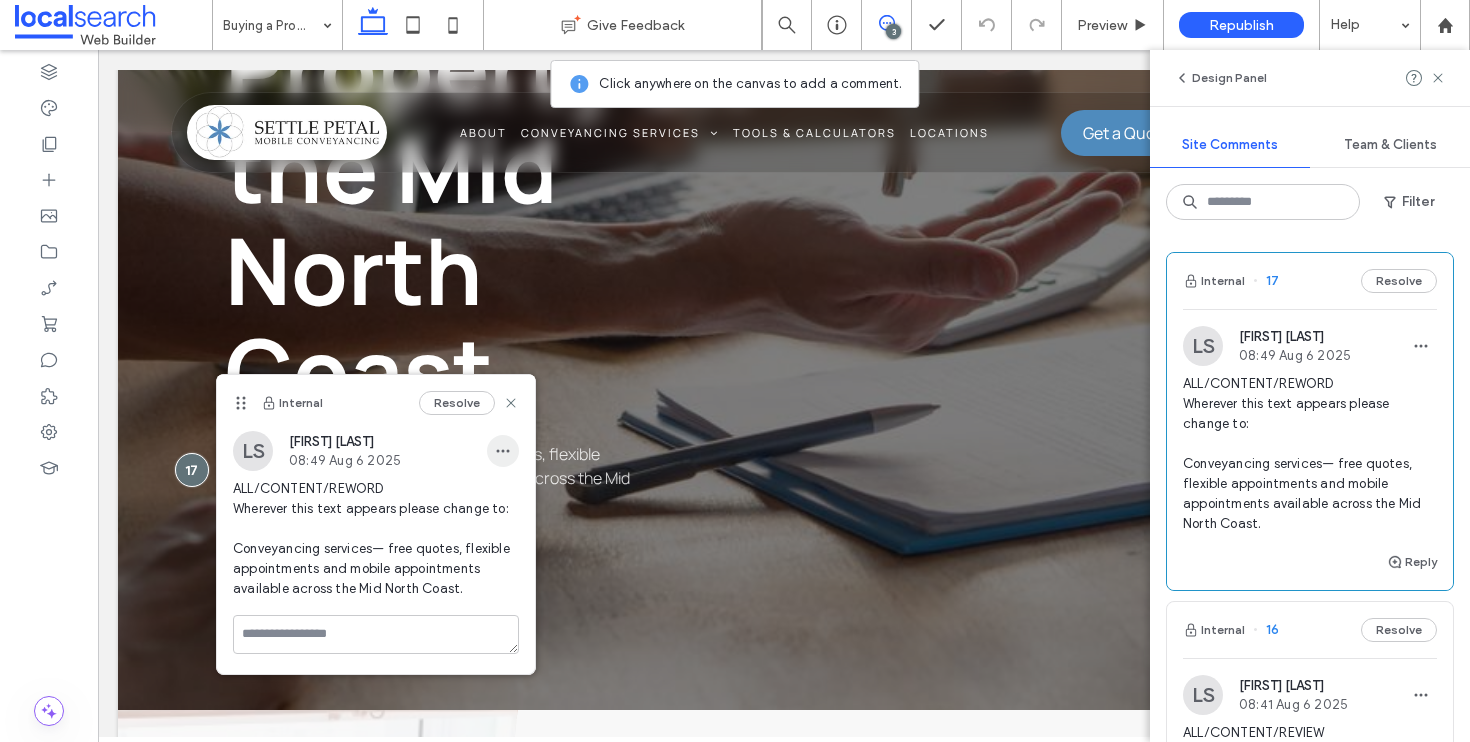 click at bounding box center [503, 451] 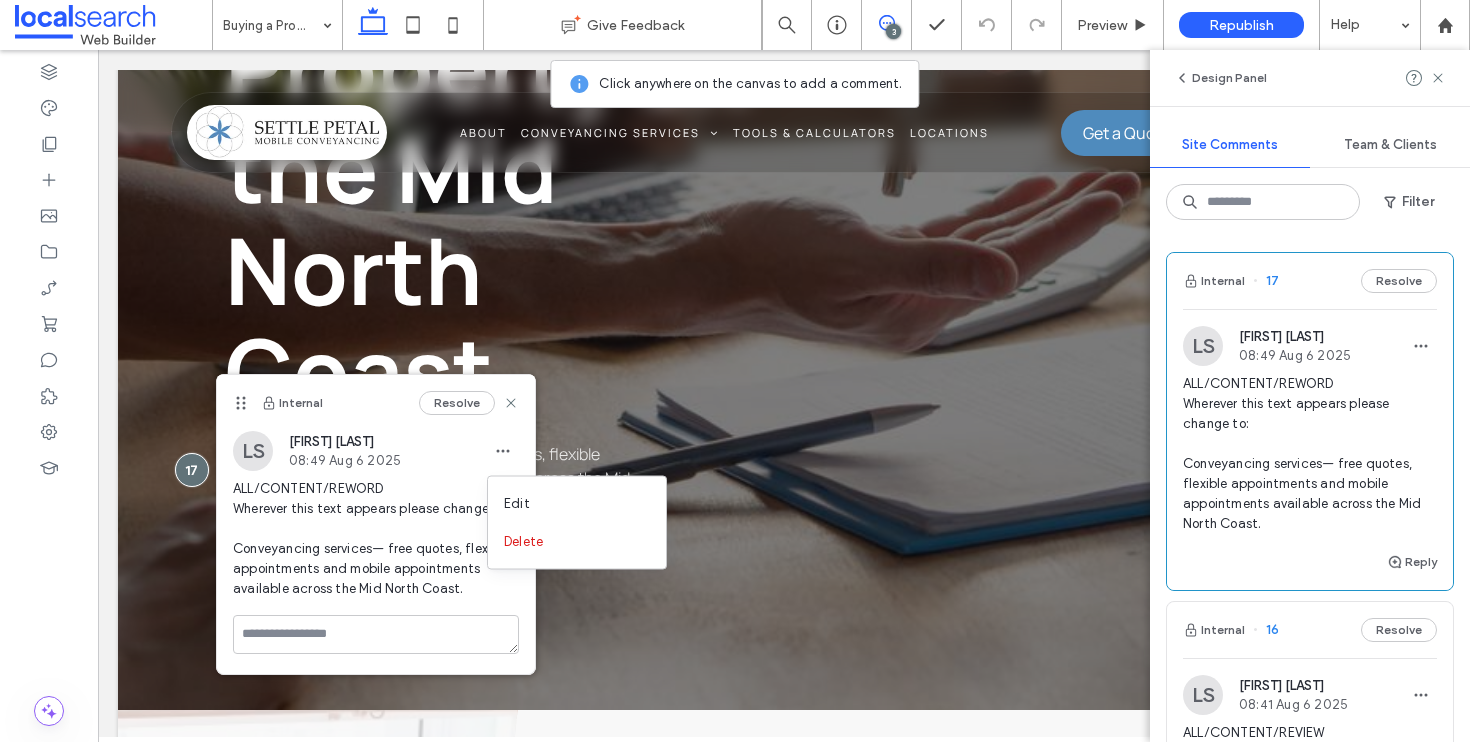 click on "Edit Delete" at bounding box center (577, 523) 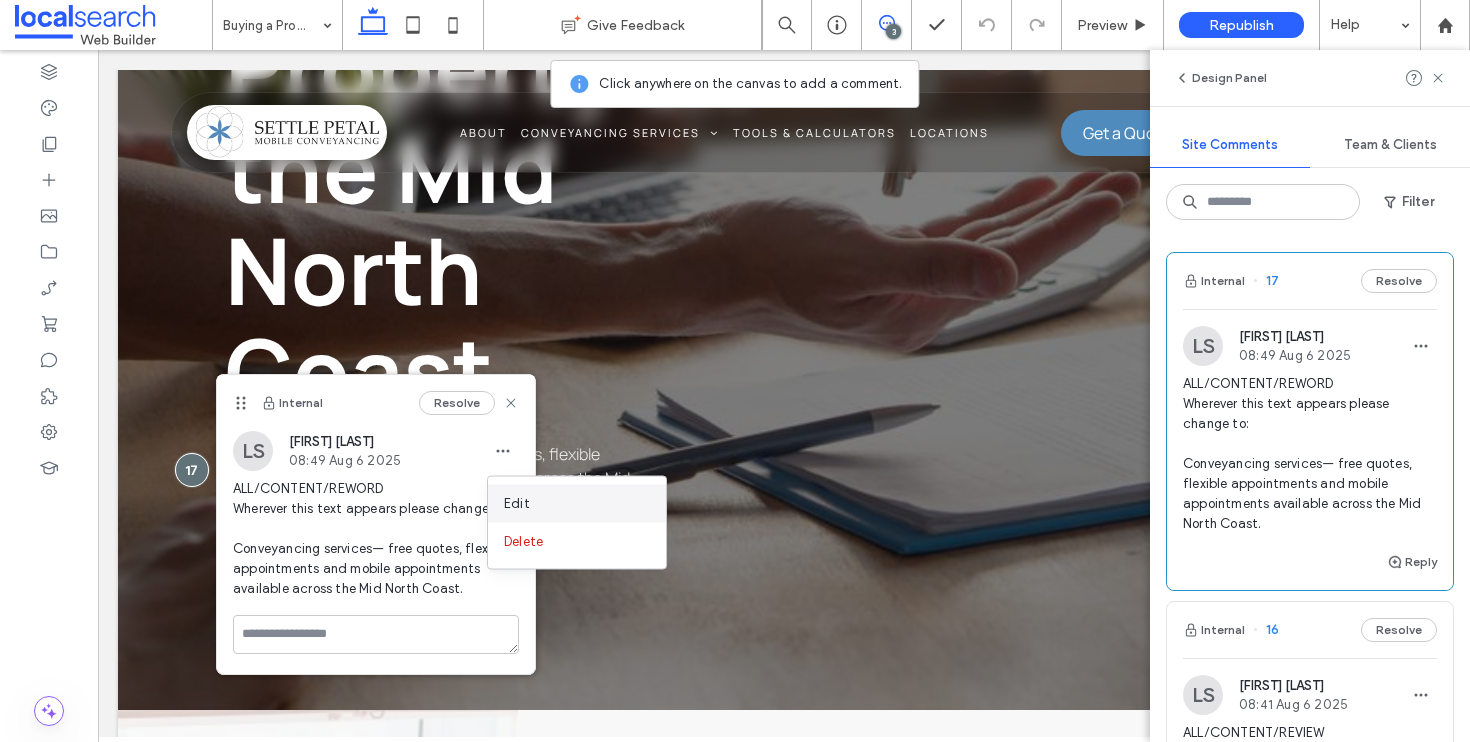 click on "Edit" at bounding box center [577, 504] 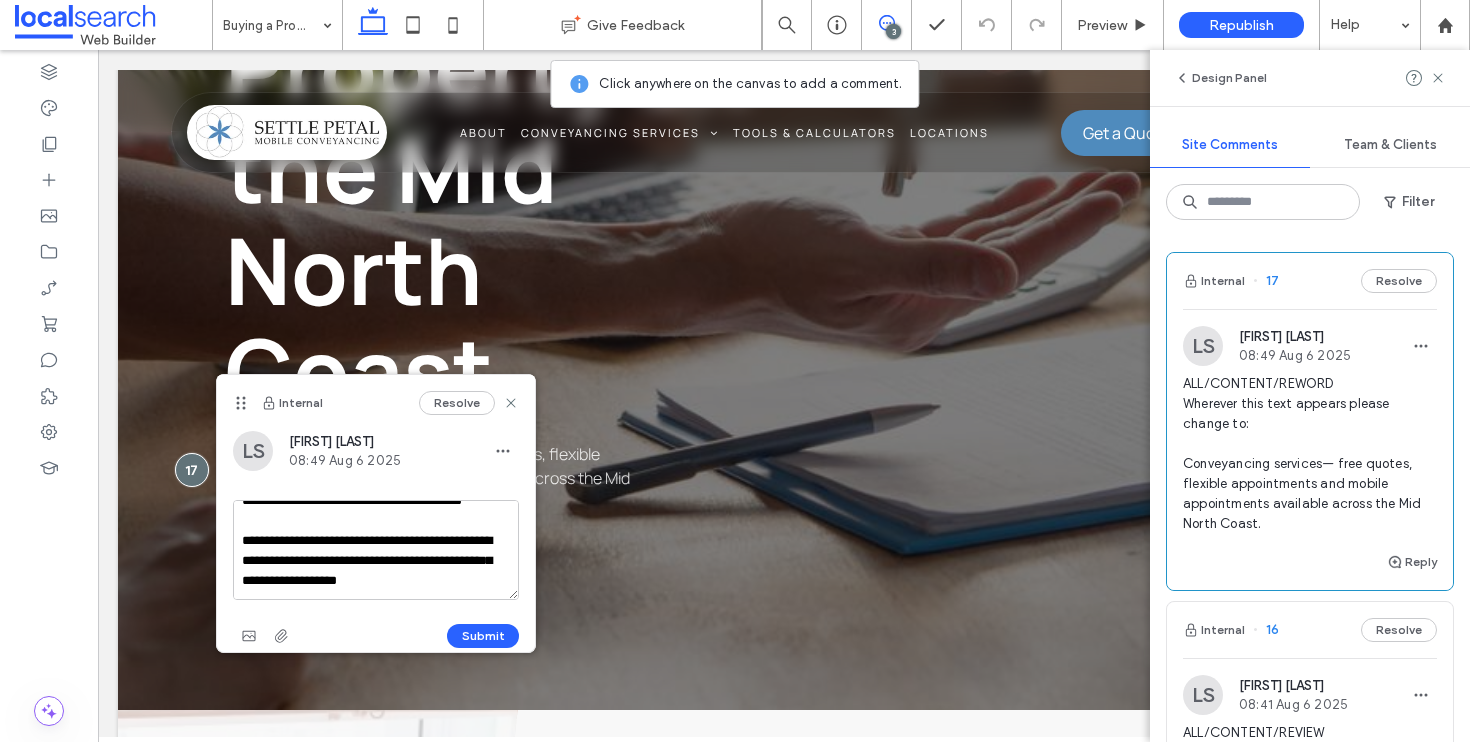 scroll, scrollTop: 78, scrollLeft: 0, axis: vertical 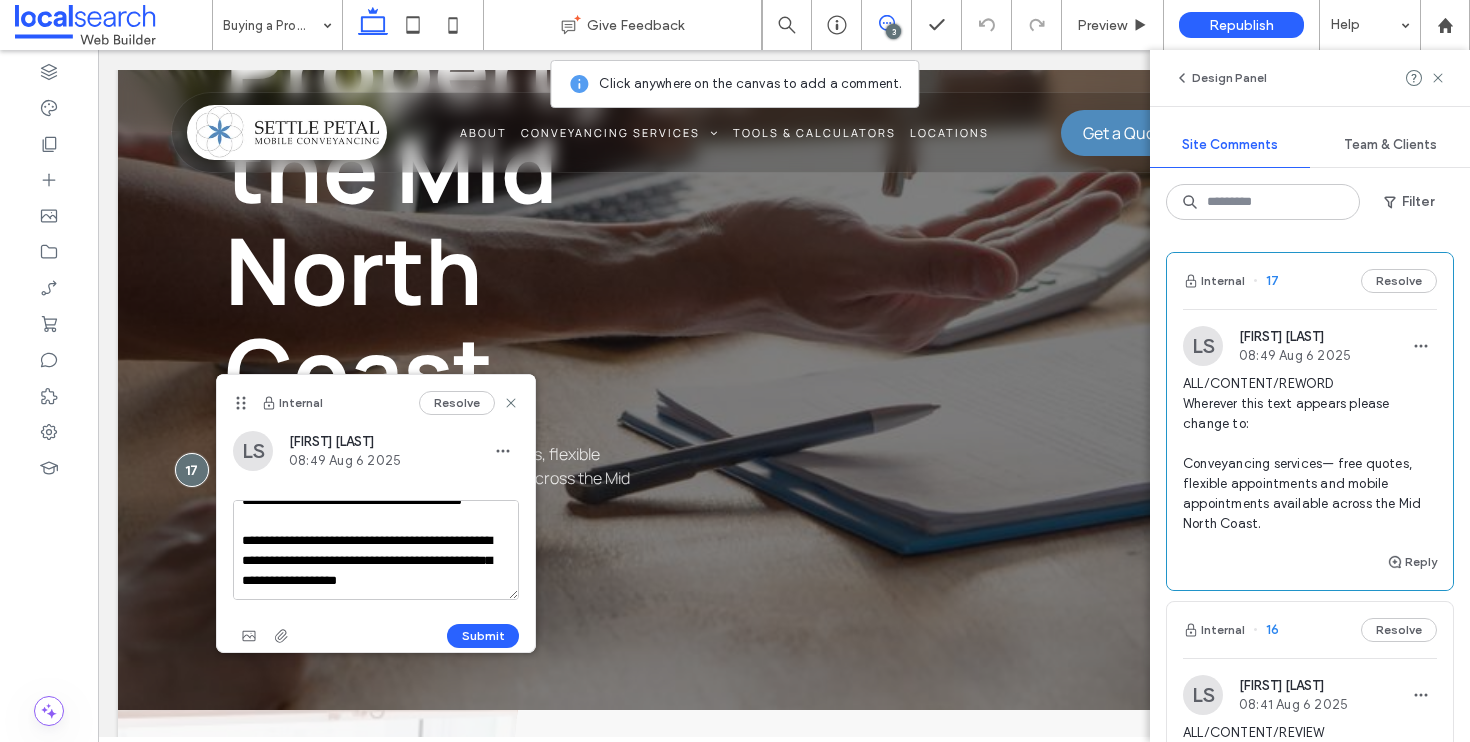 click on "**********" at bounding box center [376, 550] 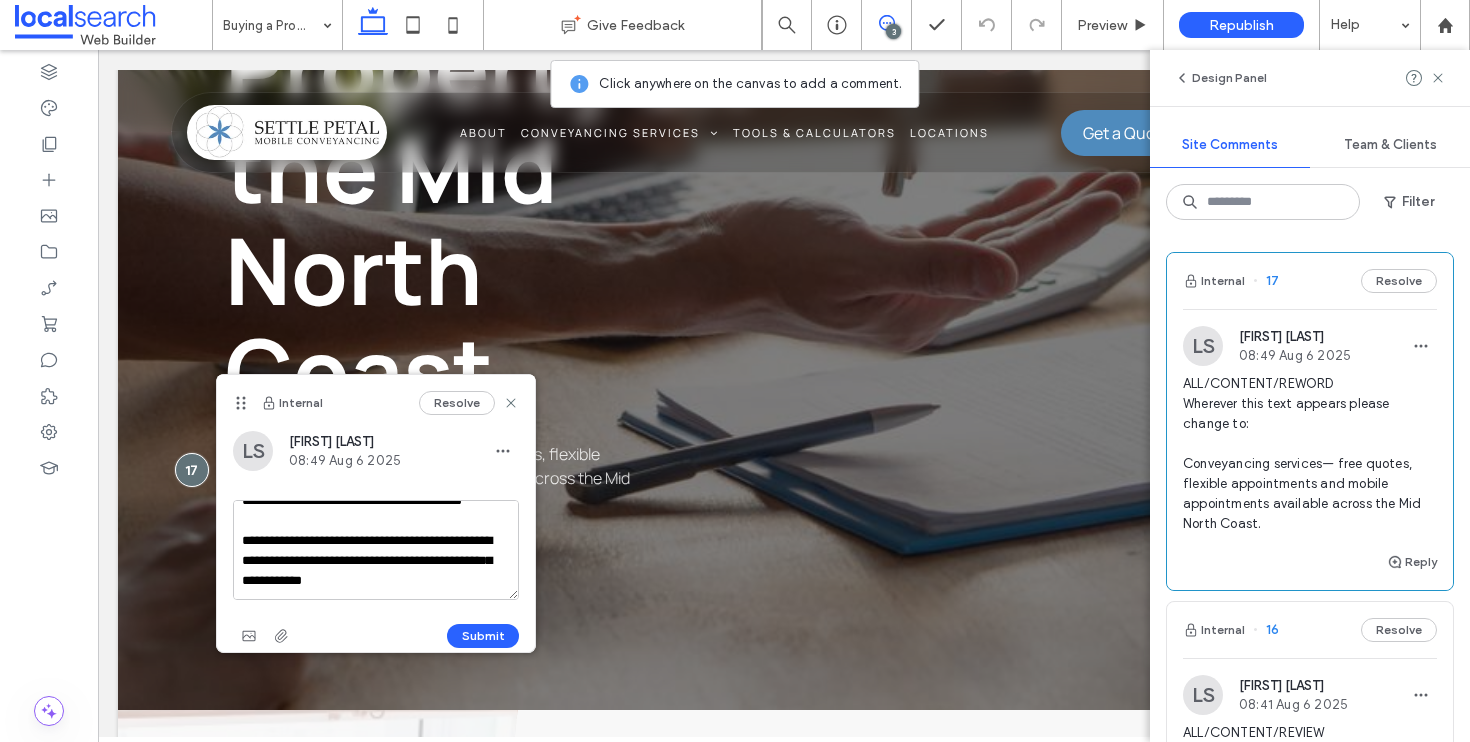 scroll, scrollTop: 58, scrollLeft: 0, axis: vertical 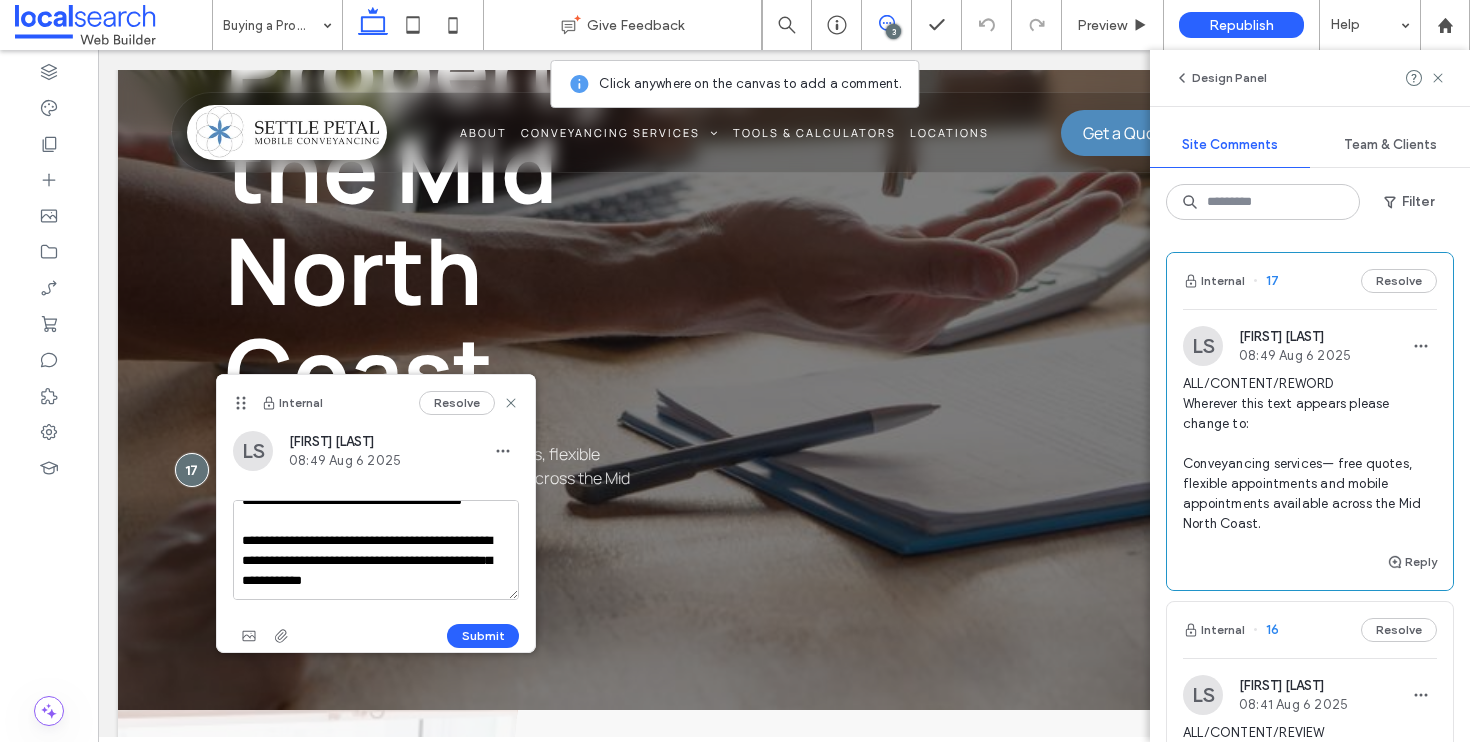 drag, startPoint x: 403, startPoint y: 562, endPoint x: 289, endPoint y: 564, distance: 114.01754 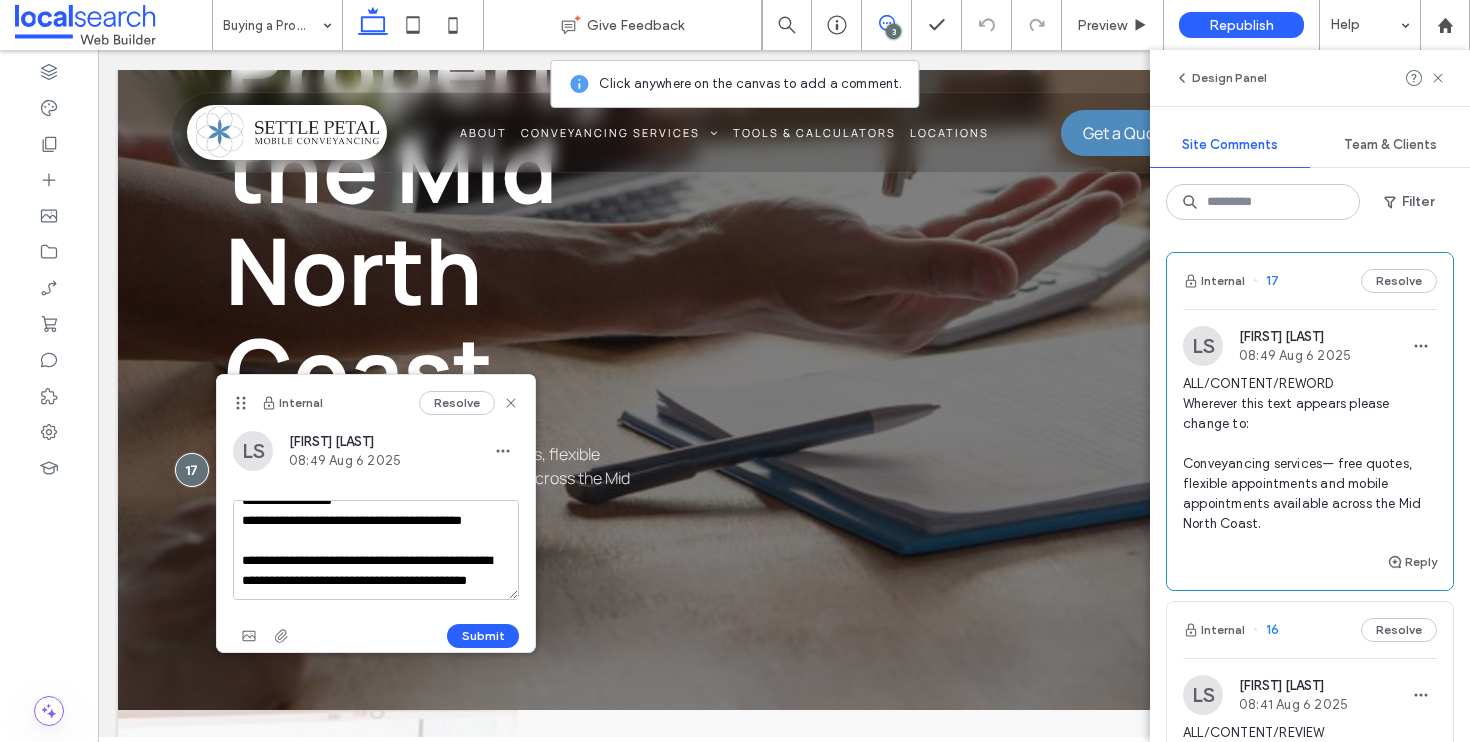 click on "**********" at bounding box center [376, 550] 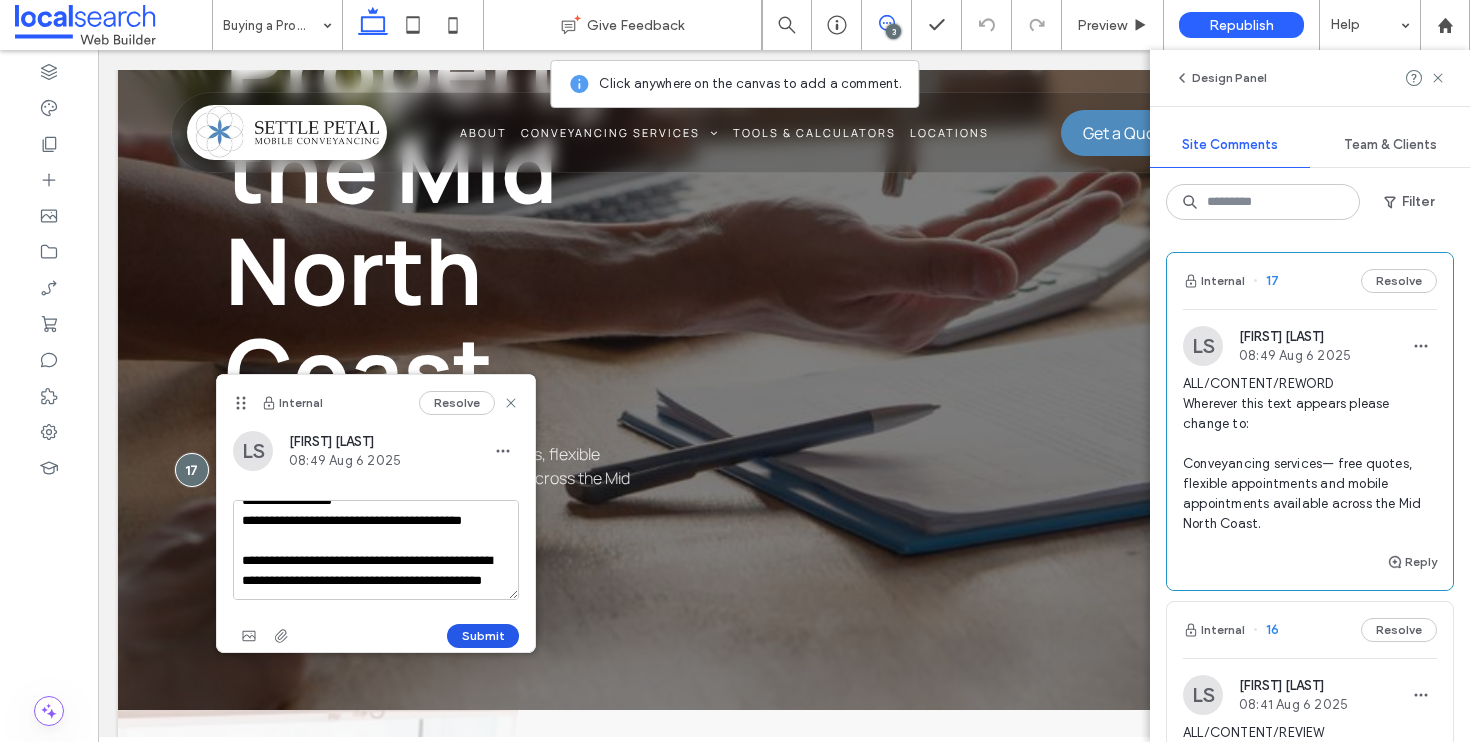 type on "**********" 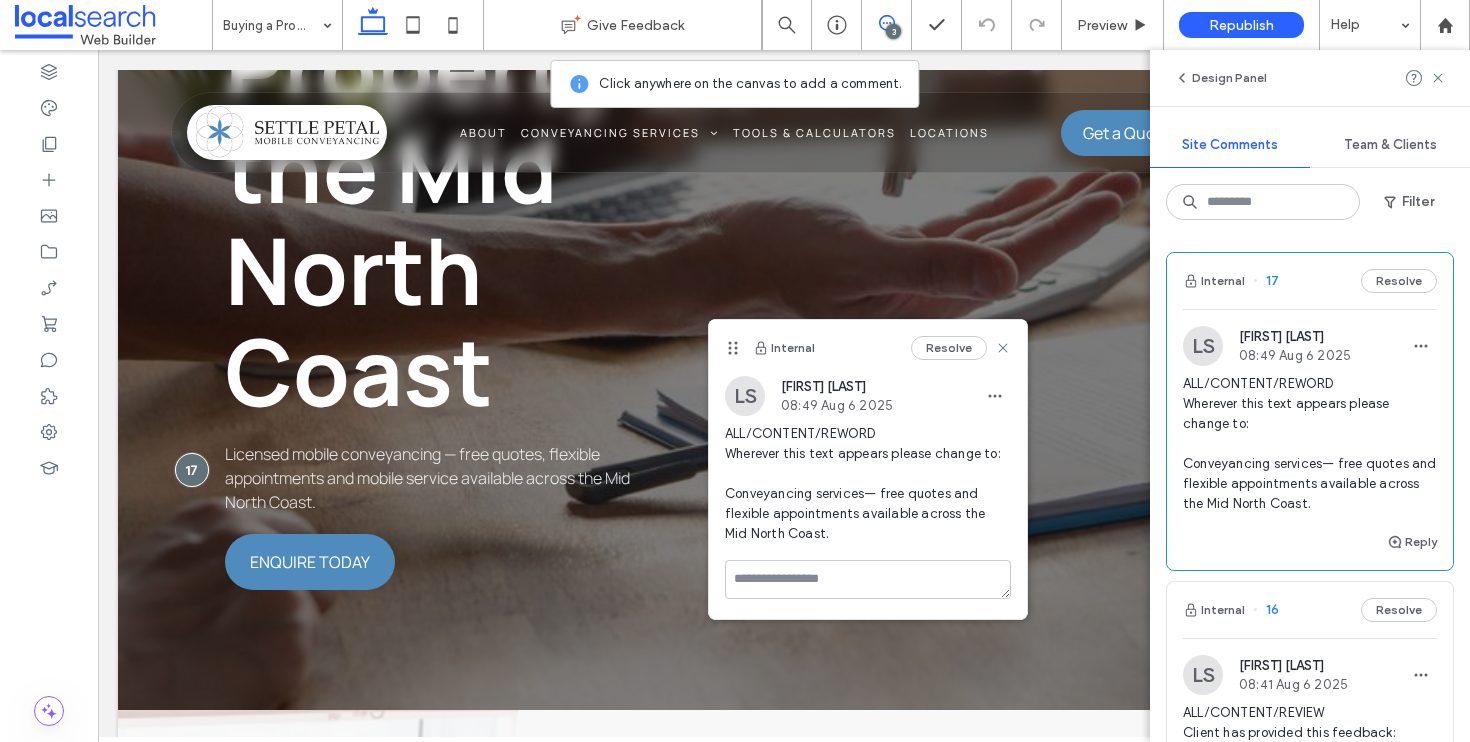 drag, startPoint x: 239, startPoint y: 409, endPoint x: 731, endPoint y: 354, distance: 495.06464 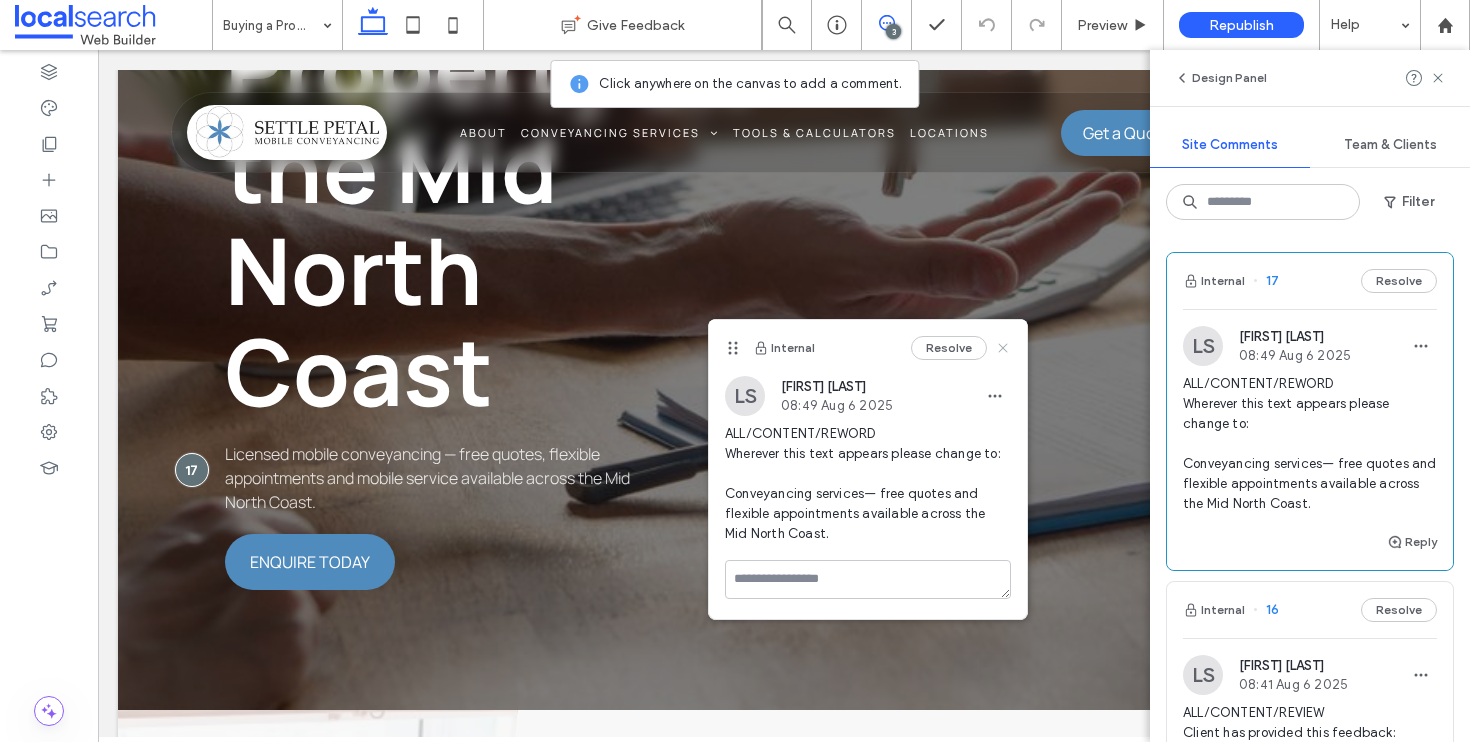 click 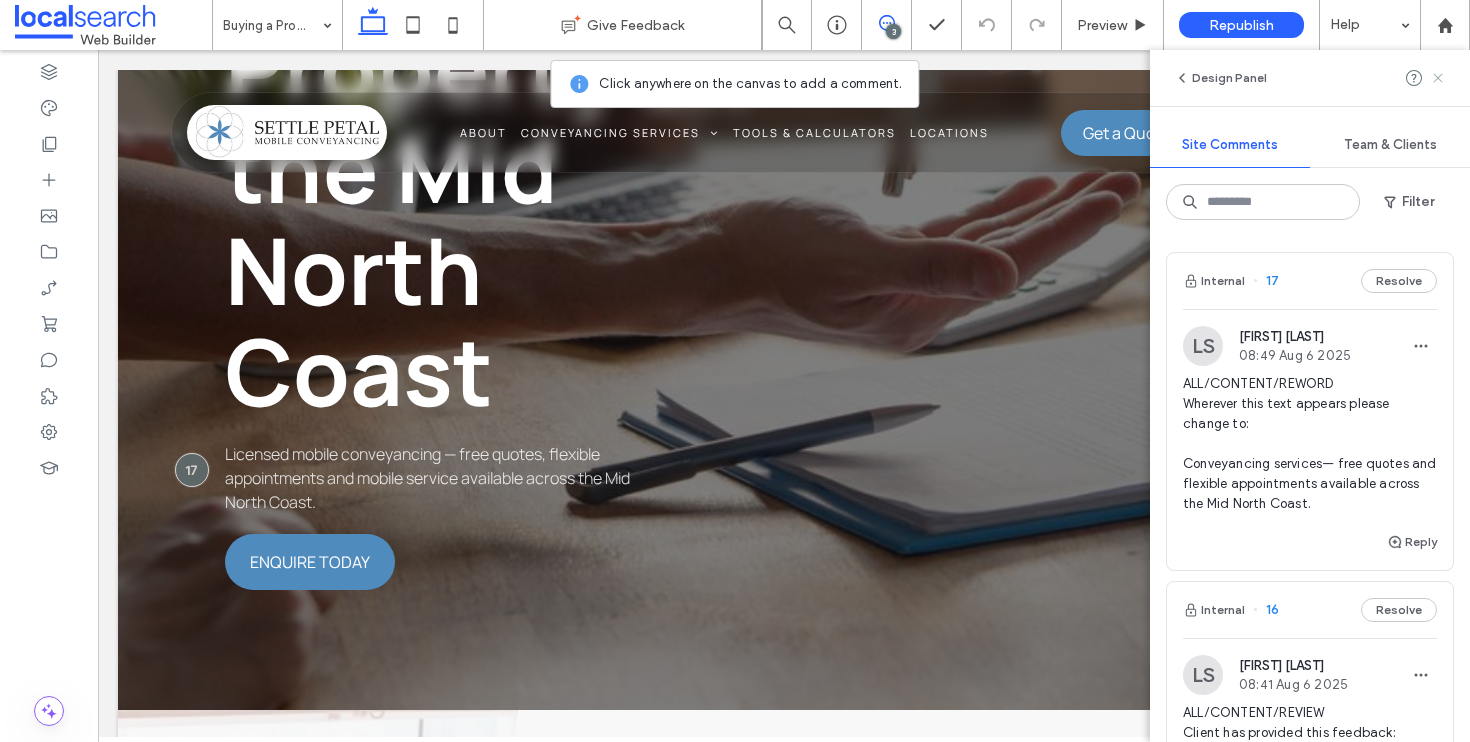 click 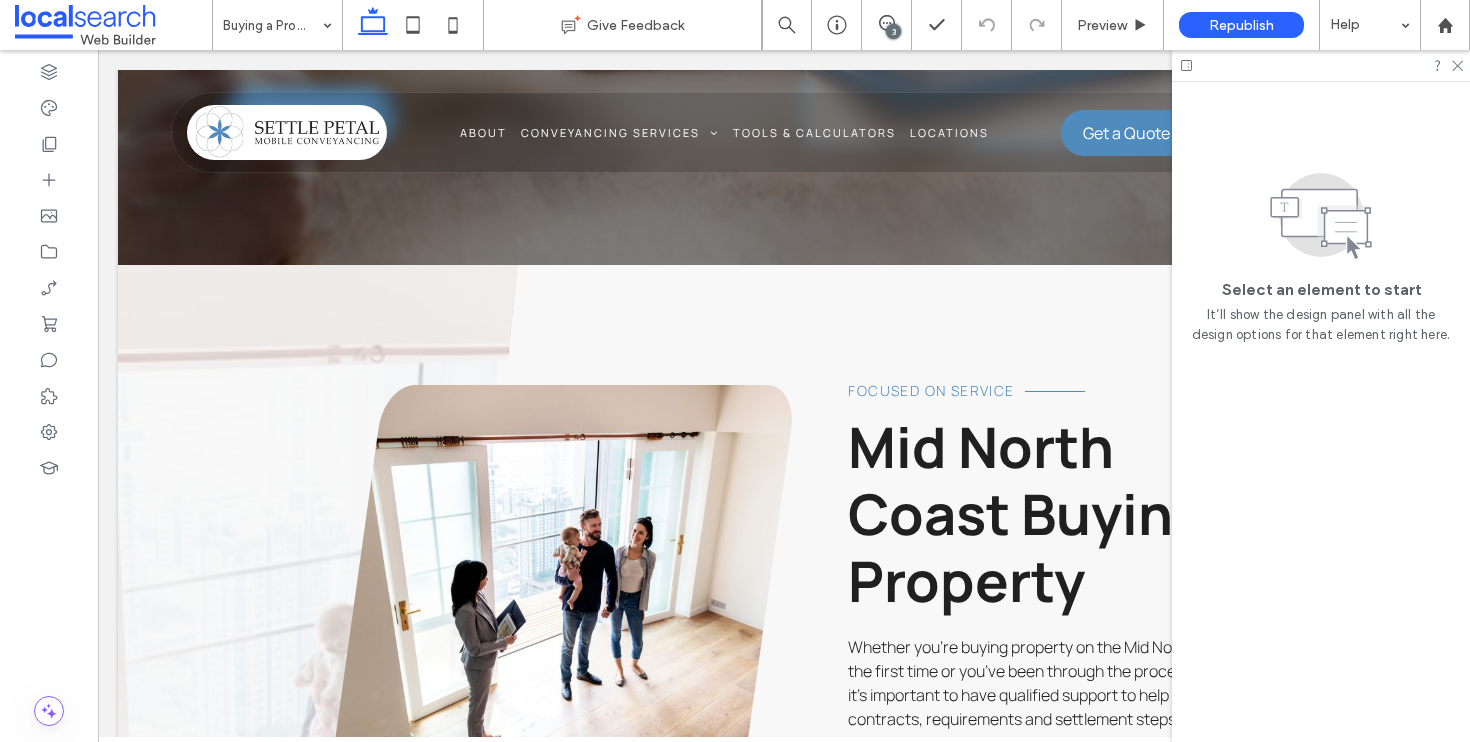 scroll, scrollTop: 1099, scrollLeft: 0, axis: vertical 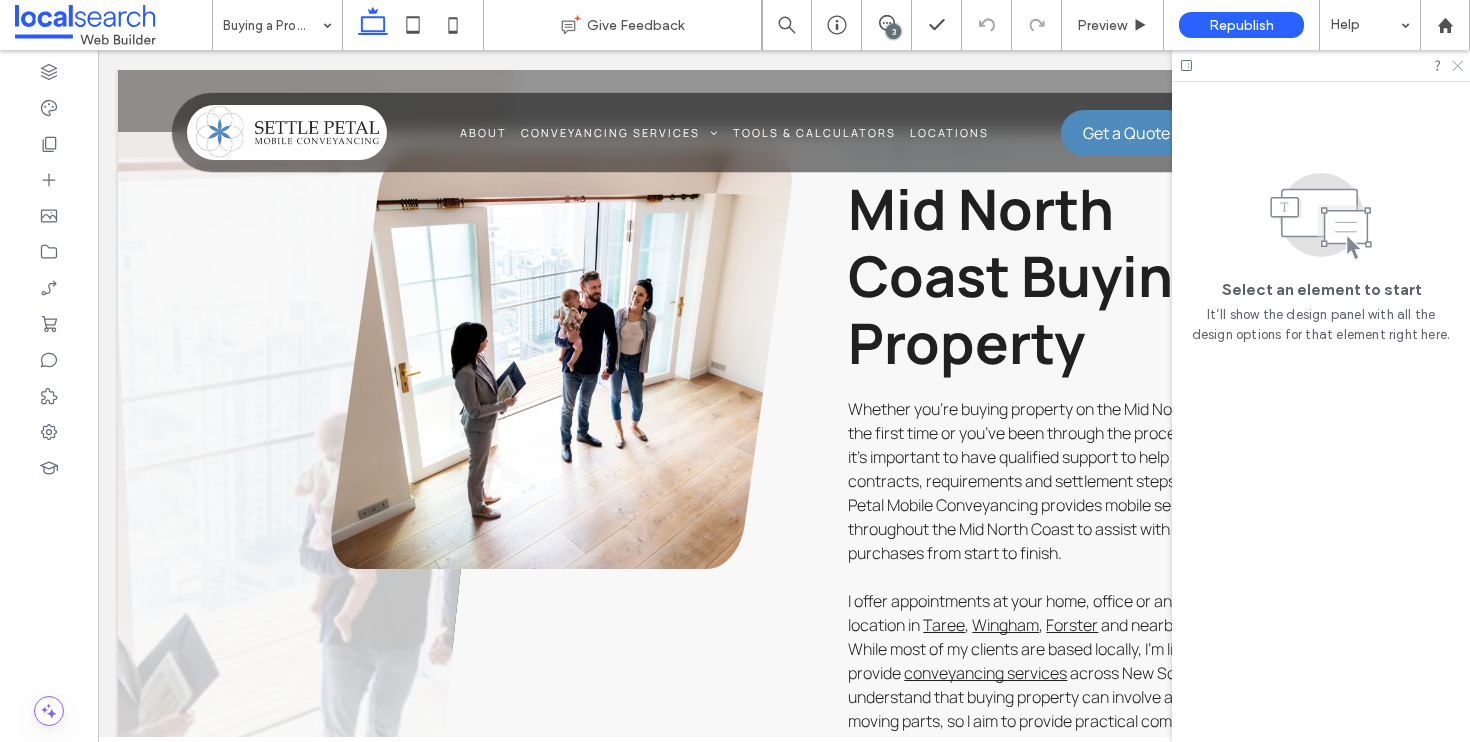 click 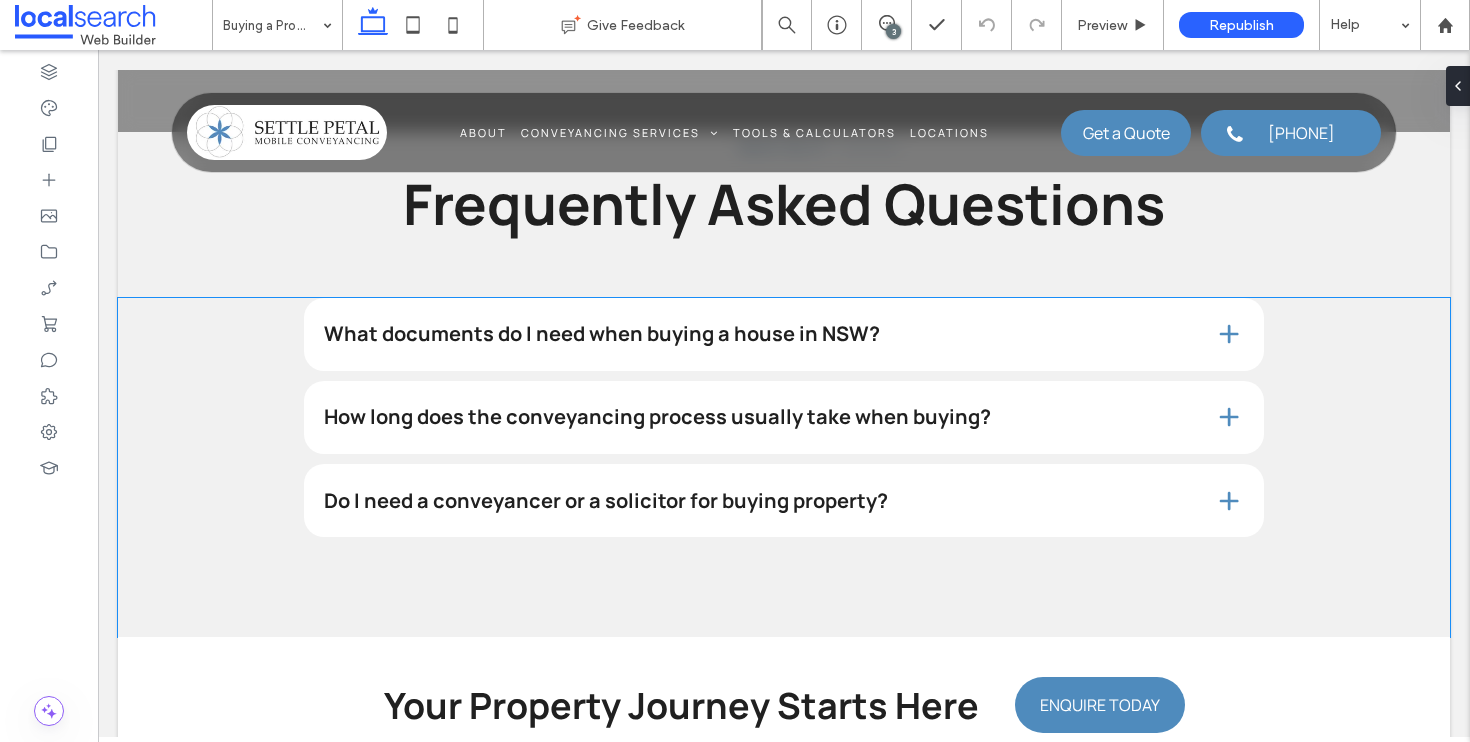 scroll, scrollTop: 5209, scrollLeft: 0, axis: vertical 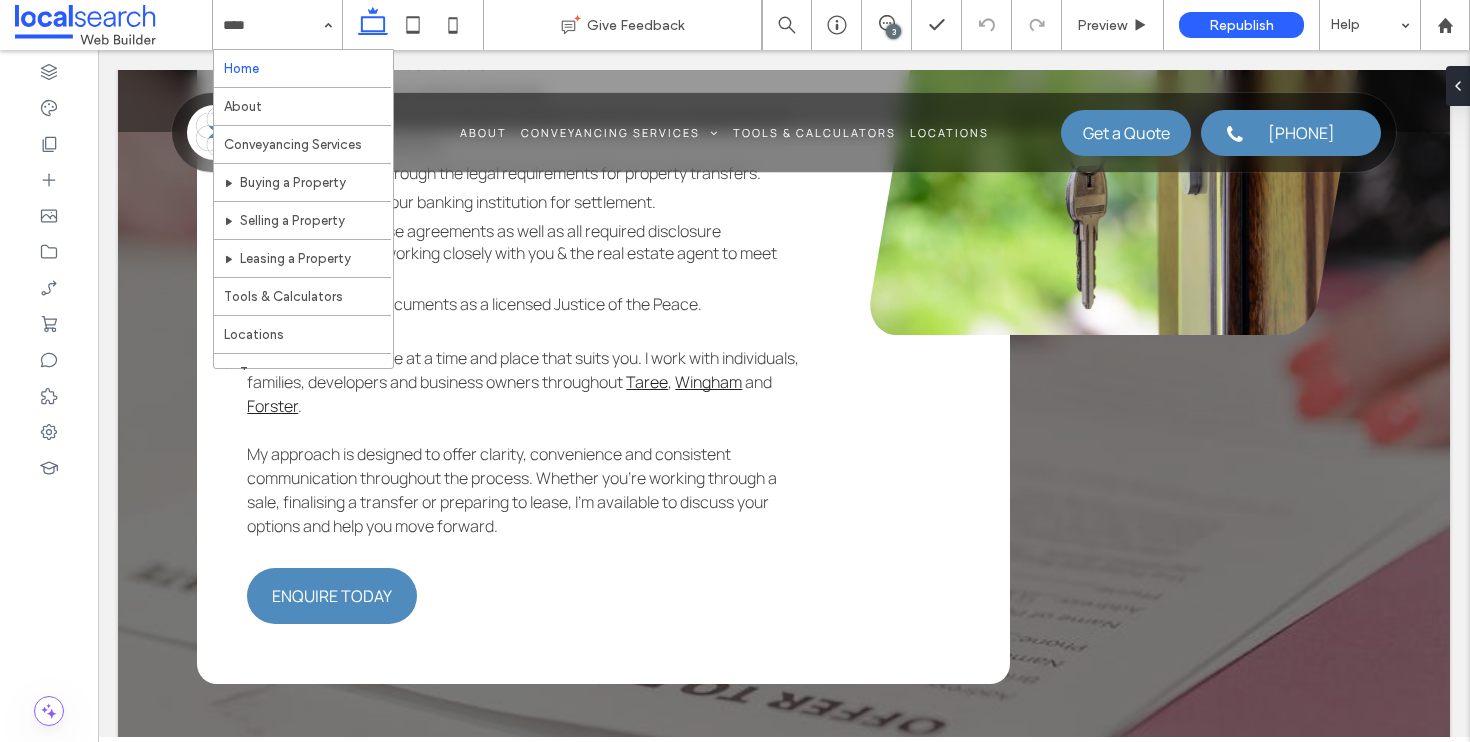click at bounding box center (272, 25) 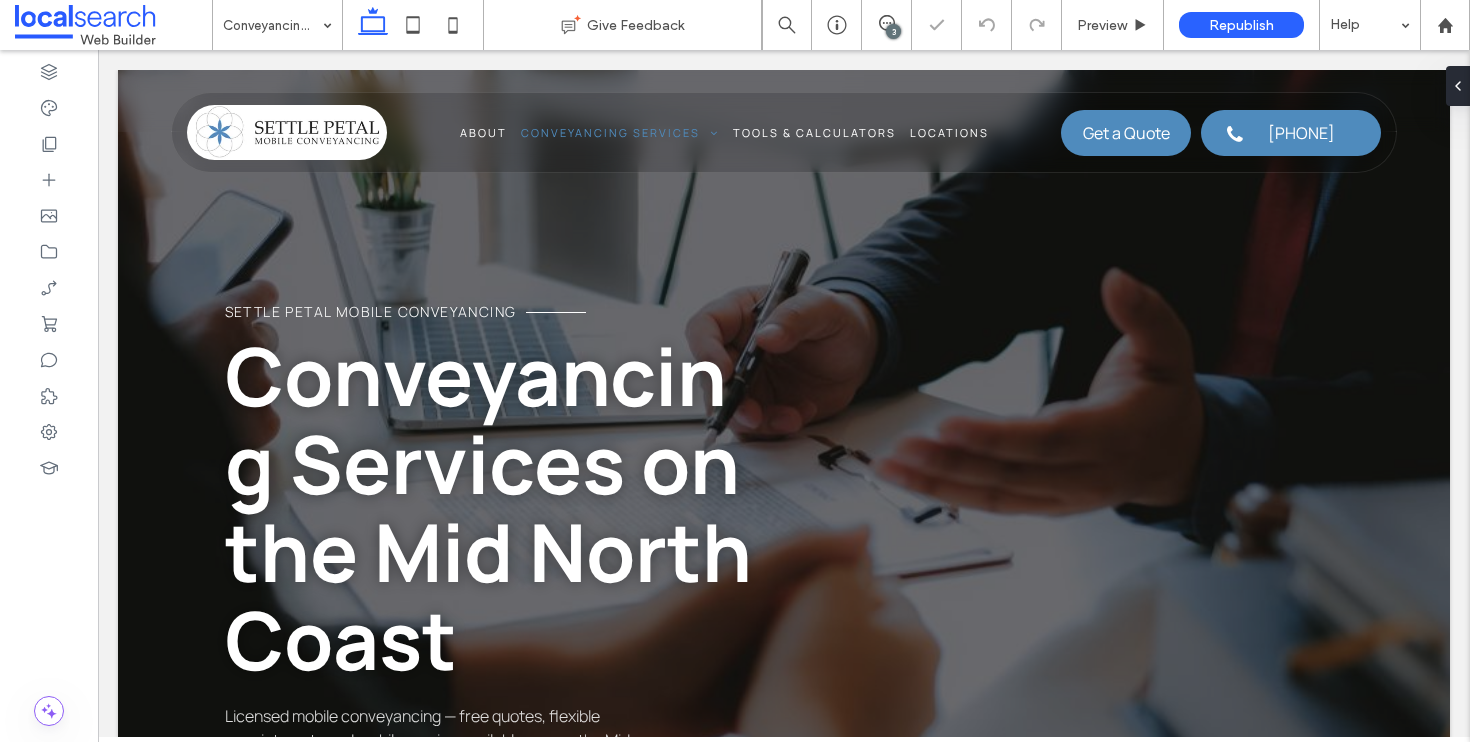 scroll, scrollTop: 0, scrollLeft: 0, axis: both 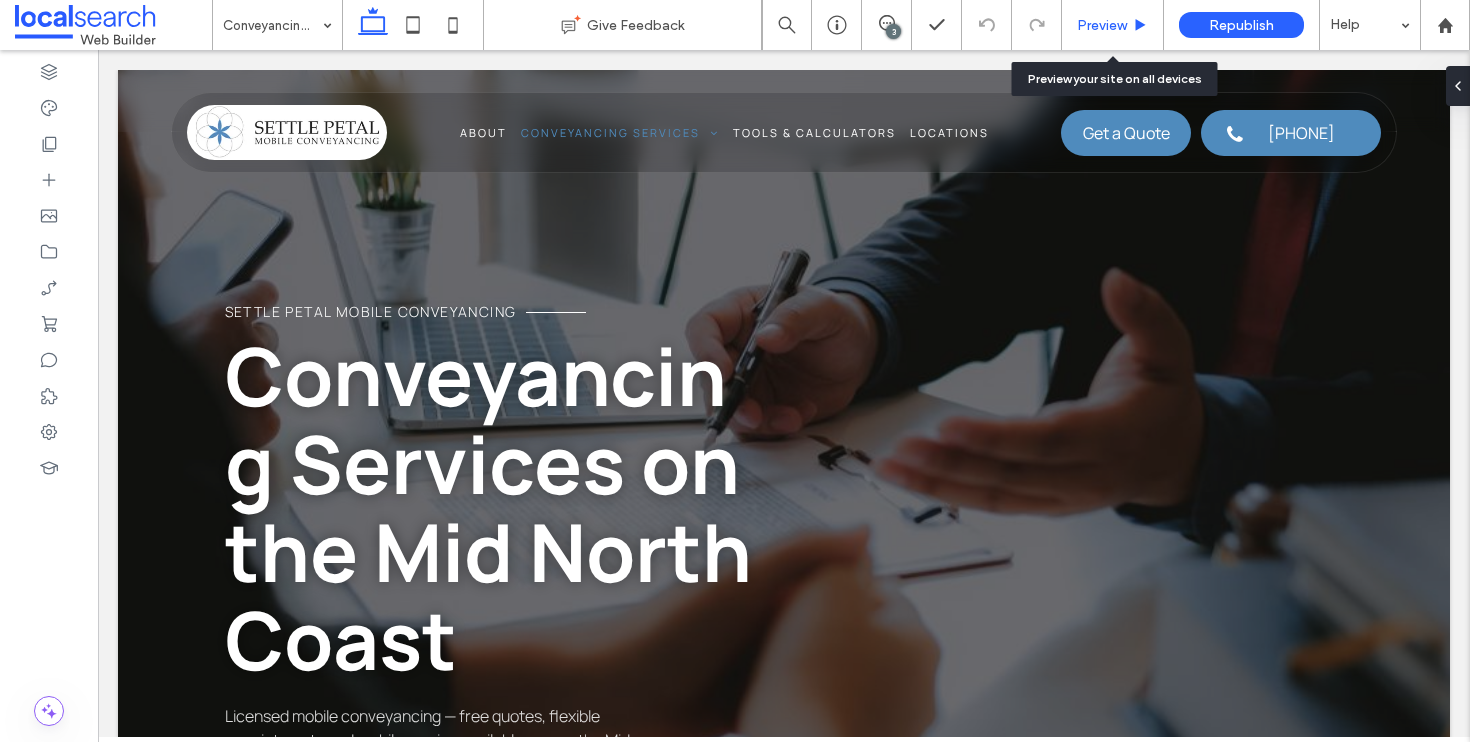 click on "Preview" at bounding box center [1102, 25] 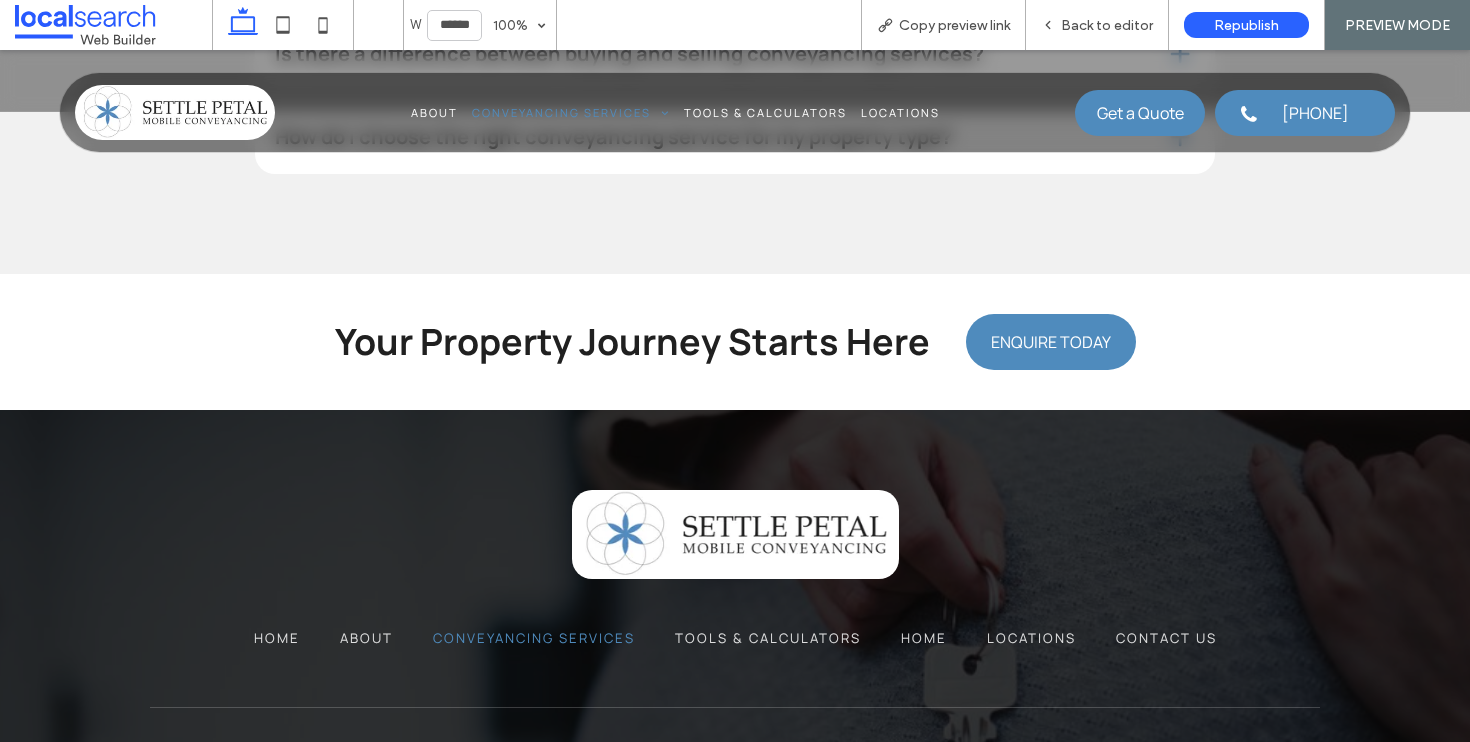 scroll, scrollTop: 3572, scrollLeft: 0, axis: vertical 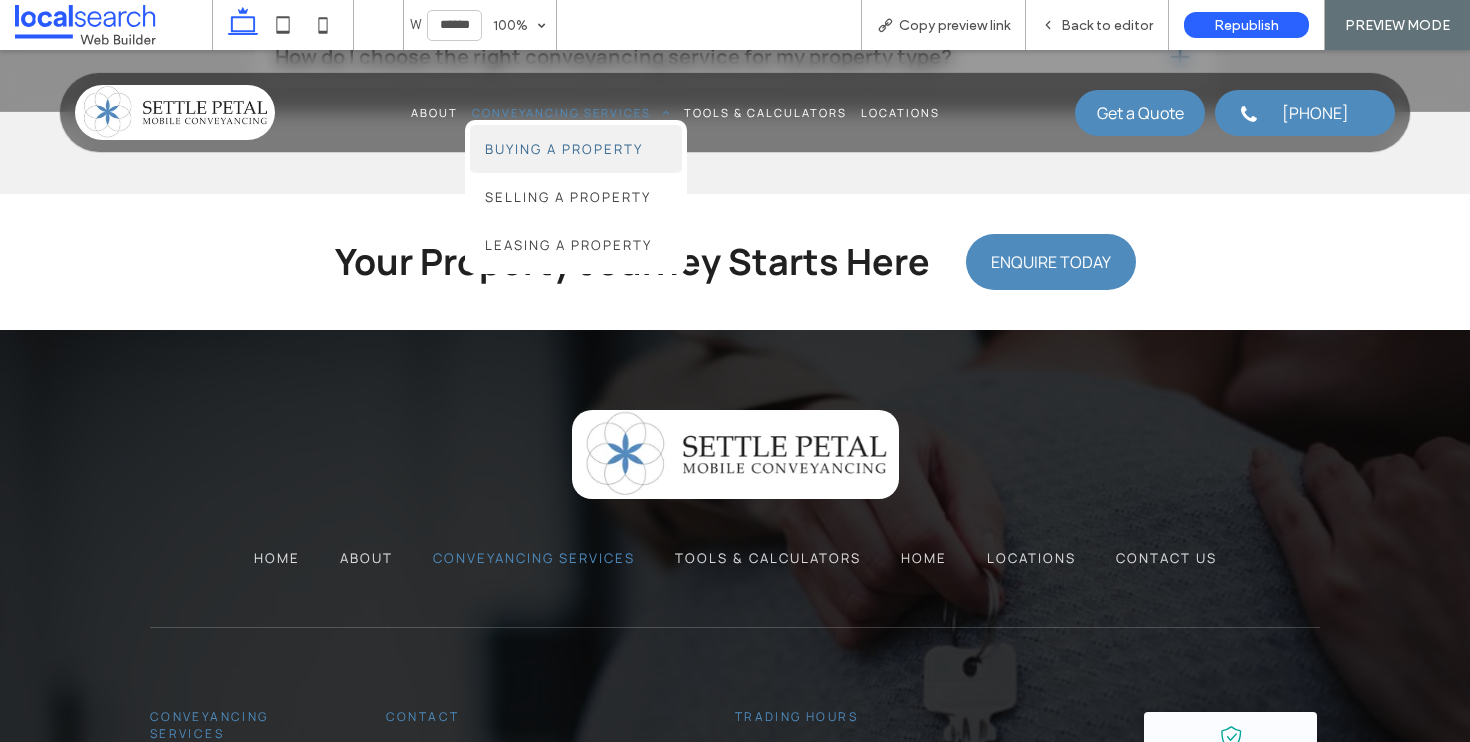 click on "Buying a Property" at bounding box center [564, 149] 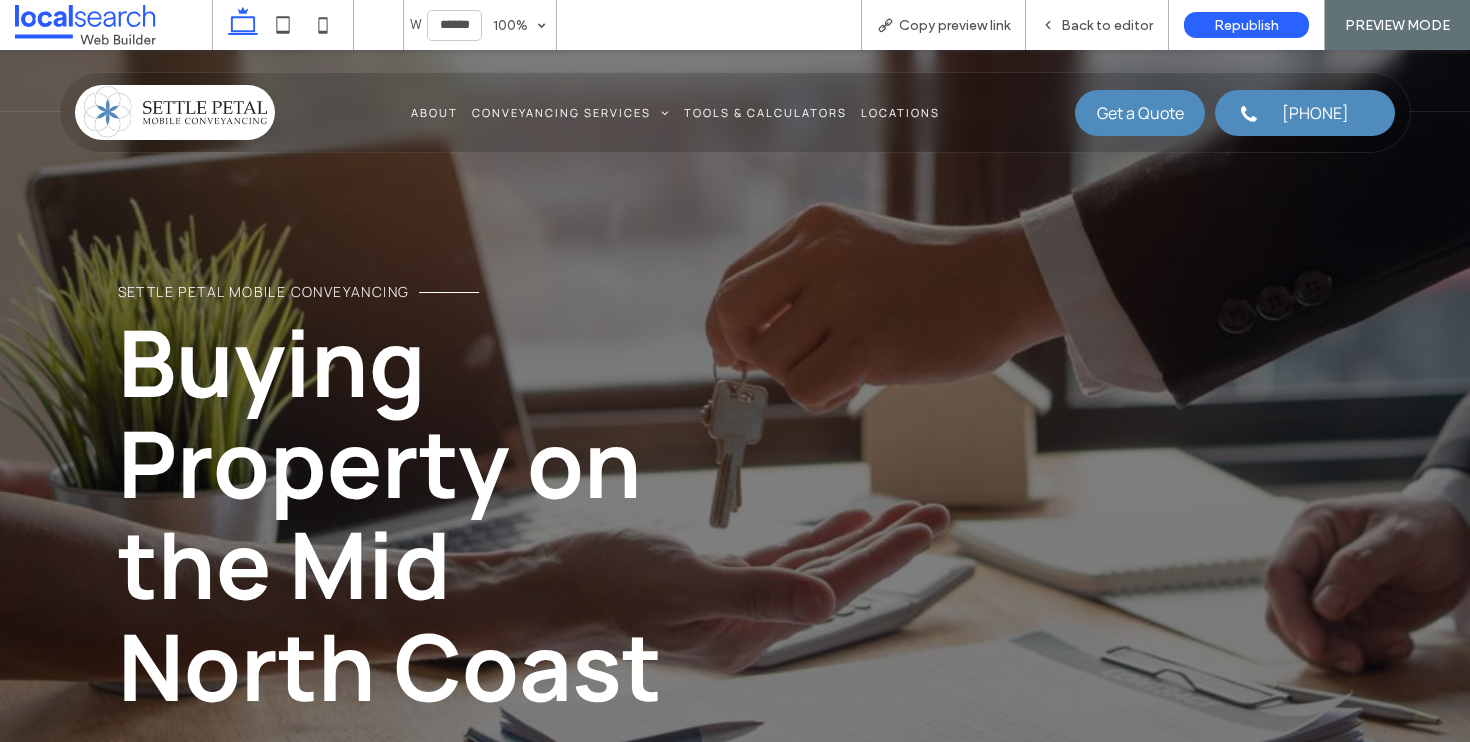 scroll, scrollTop: 664, scrollLeft: 0, axis: vertical 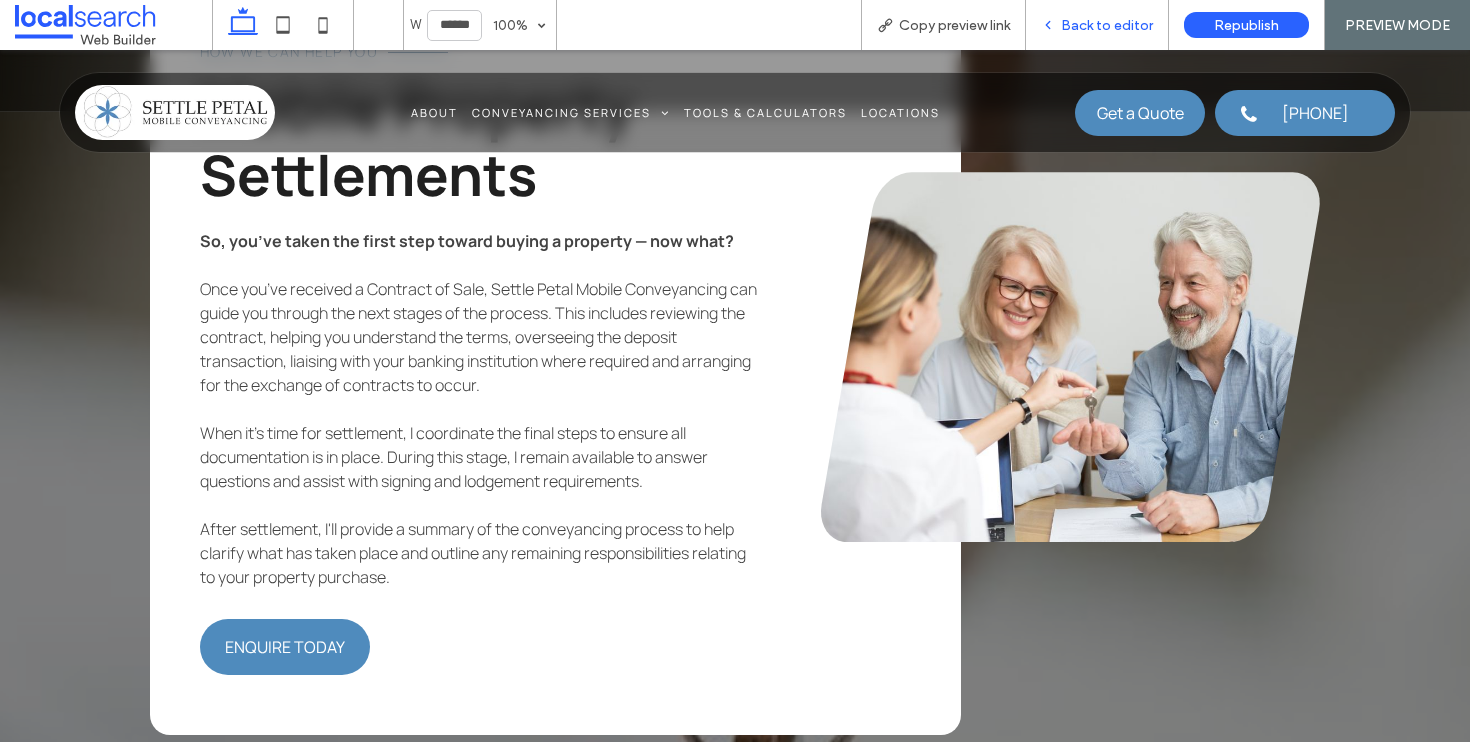 click on "Back to editor" at bounding box center [1107, 25] 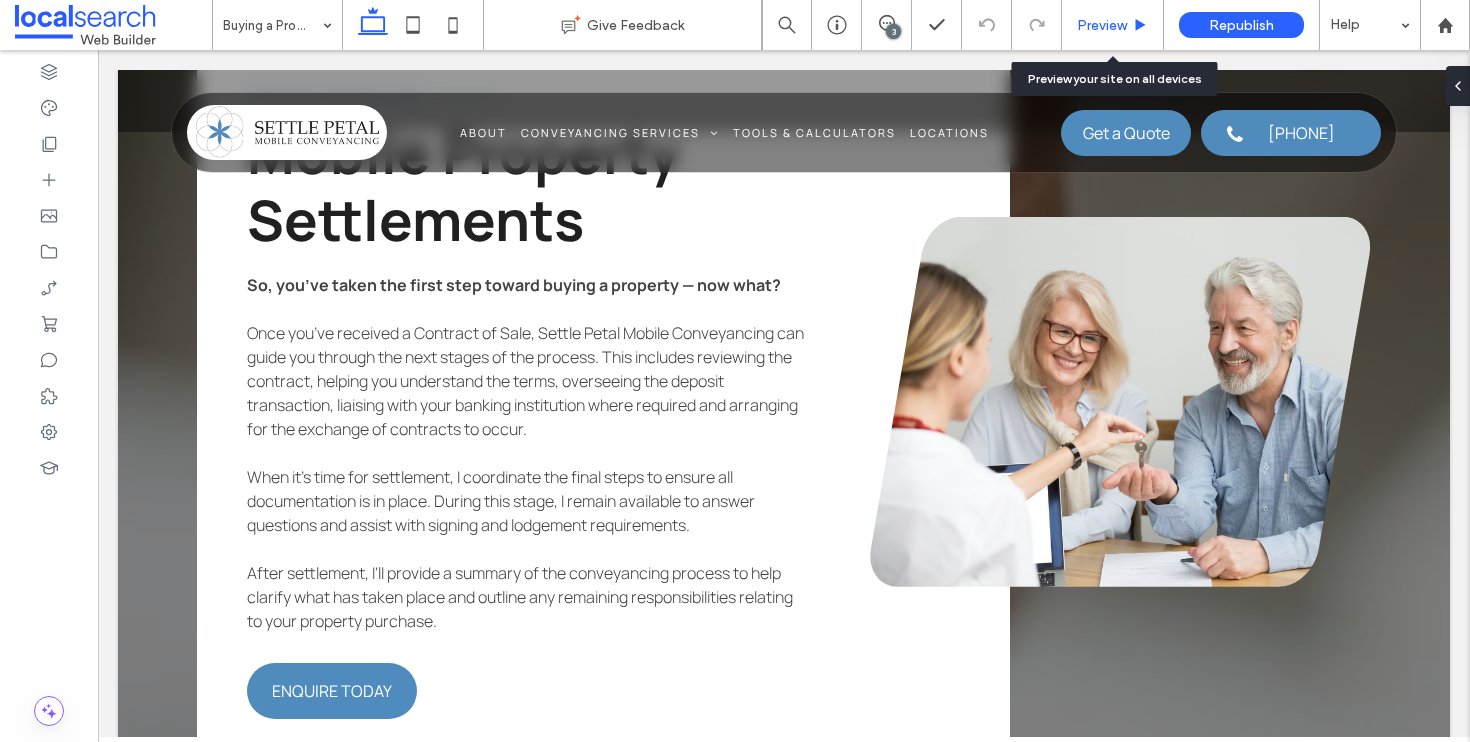click on "Preview" at bounding box center [1102, 25] 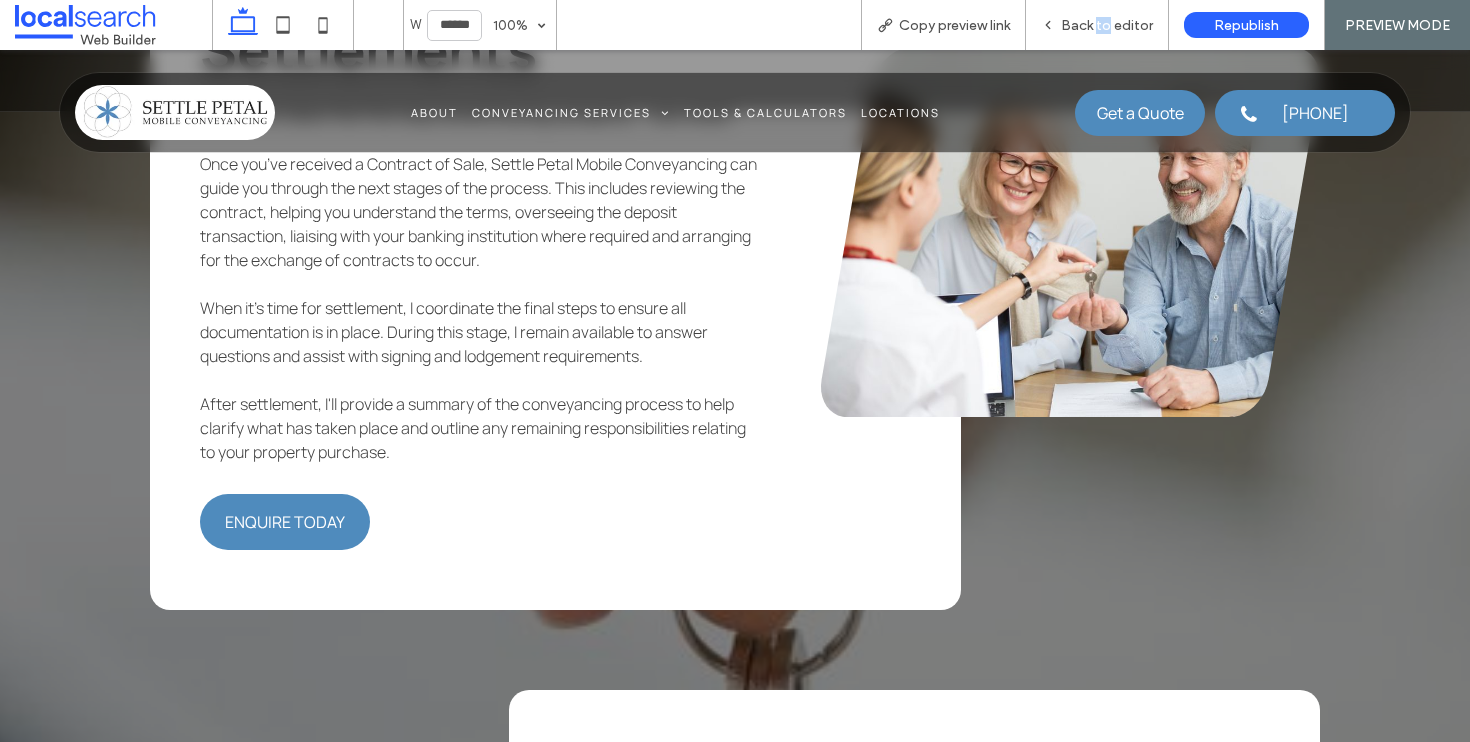 click on "Back to editor" at bounding box center (1107, 25) 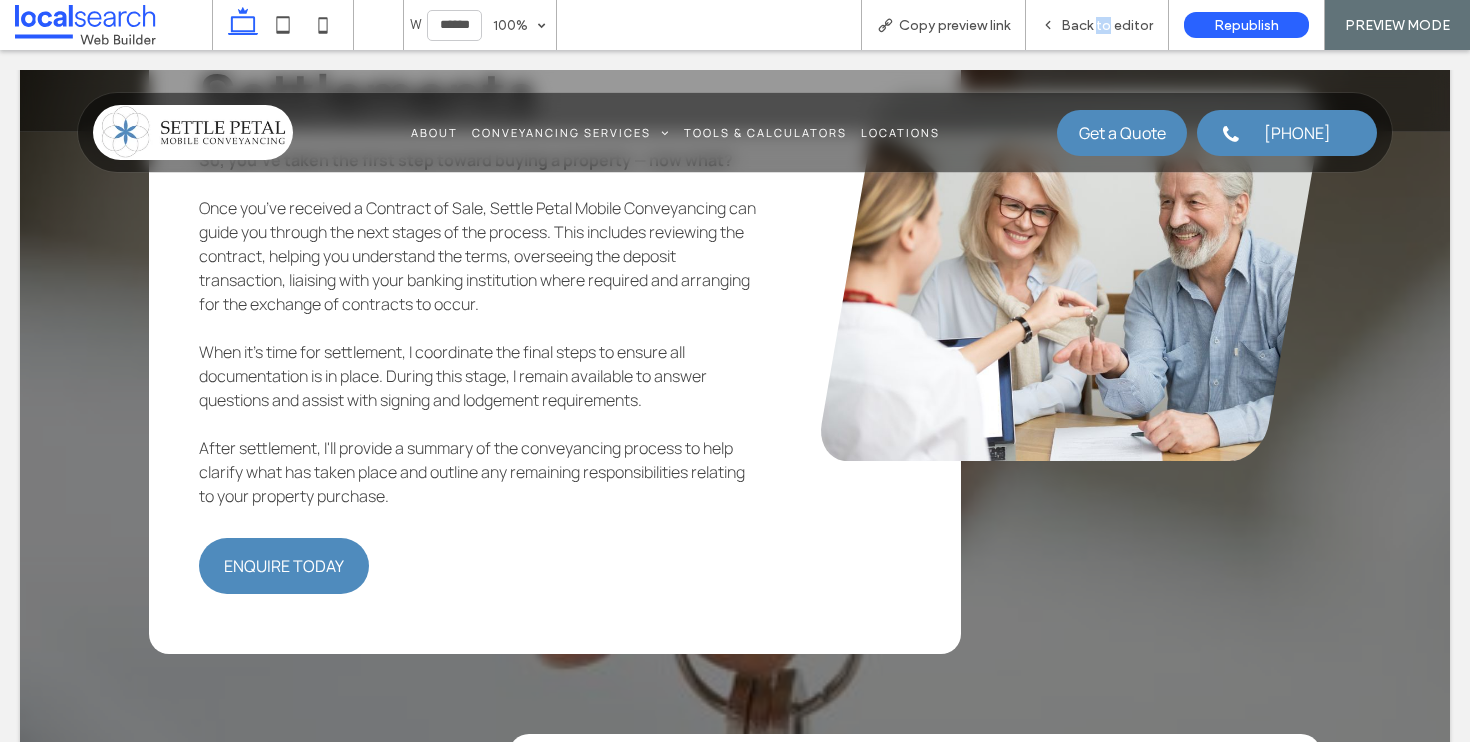 scroll, scrollTop: 3185, scrollLeft: 0, axis: vertical 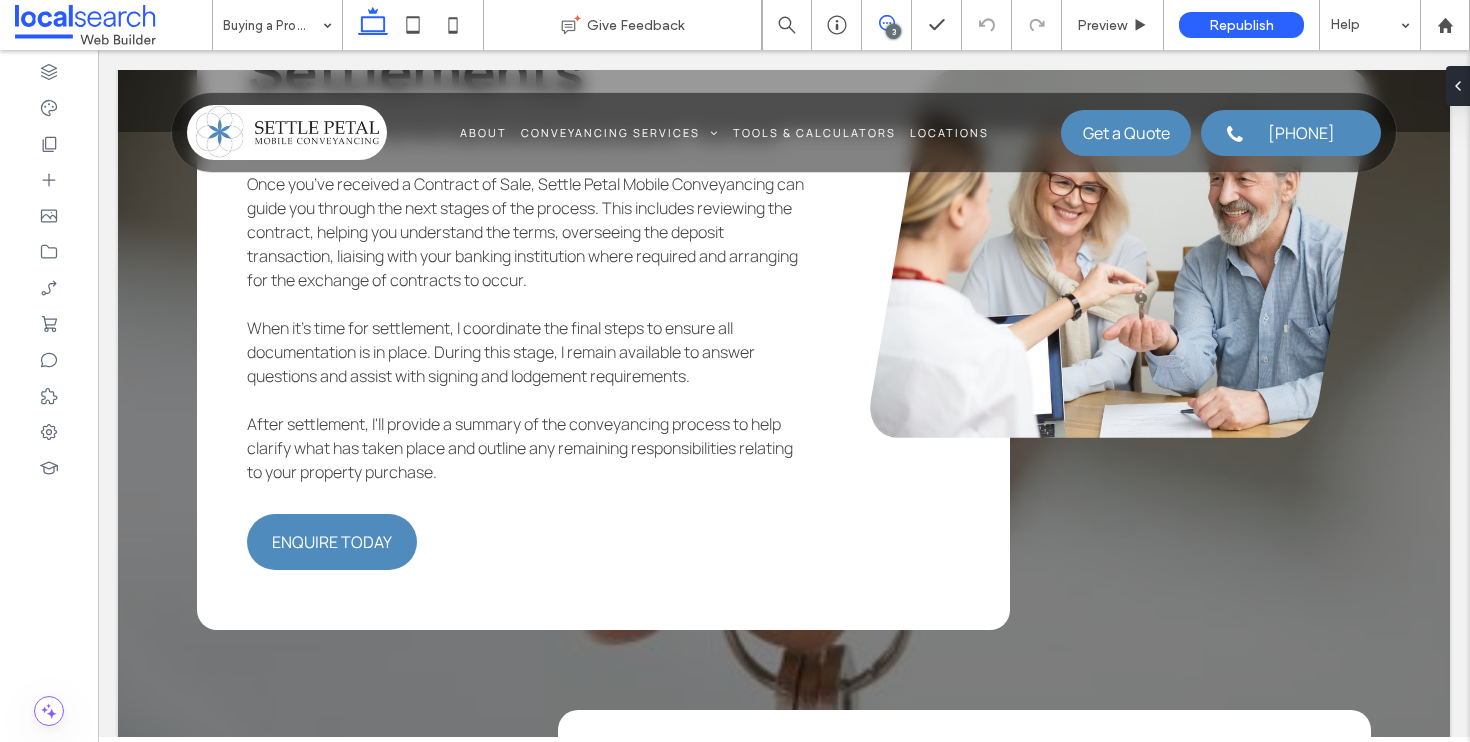 click 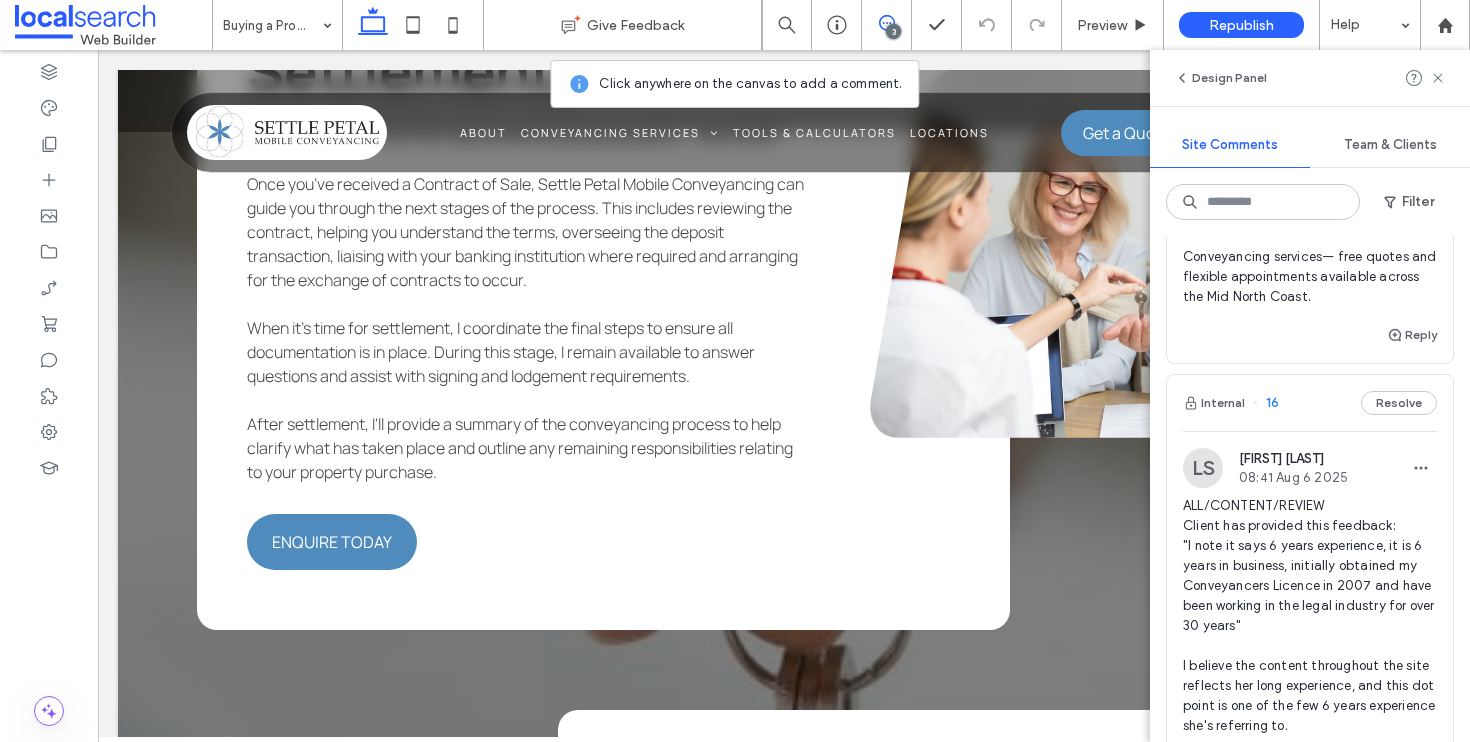 scroll, scrollTop: 0, scrollLeft: 0, axis: both 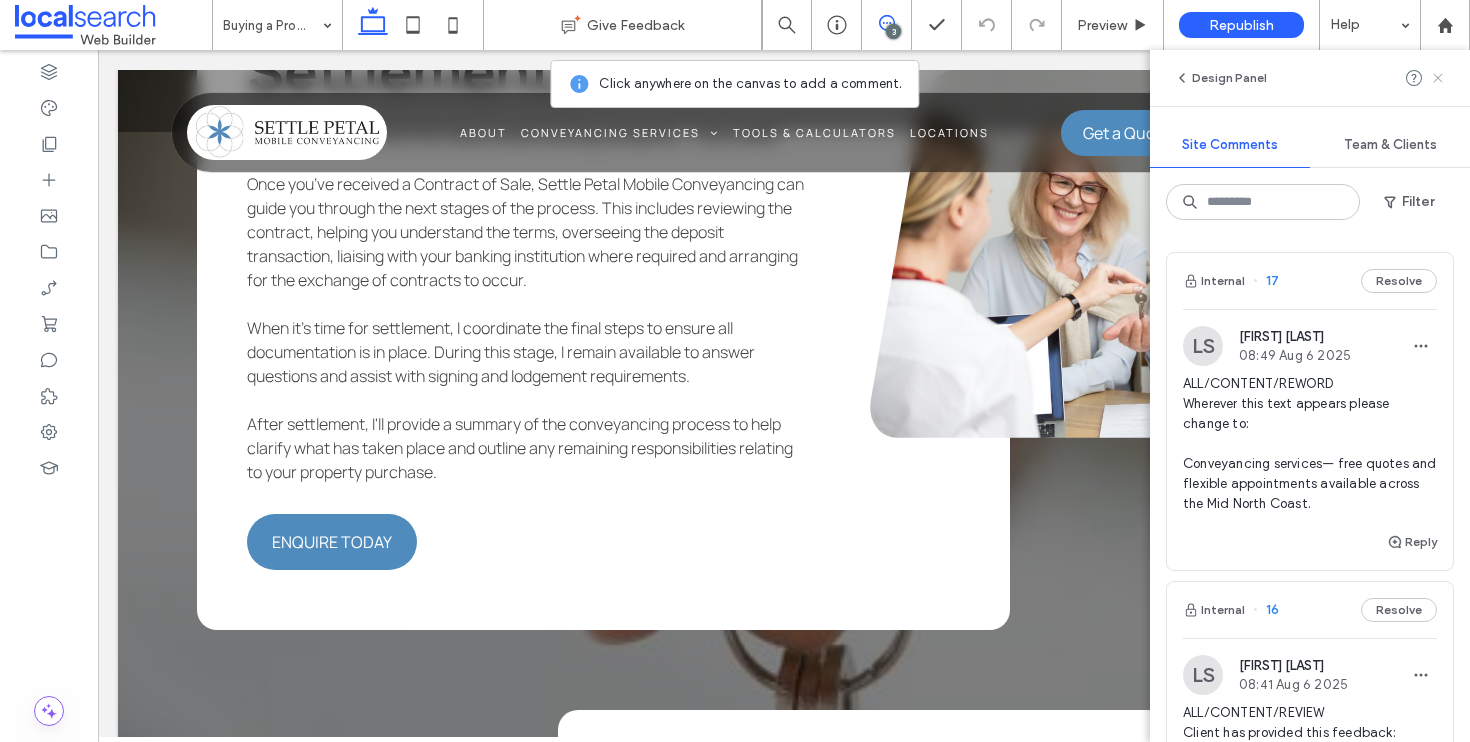 click 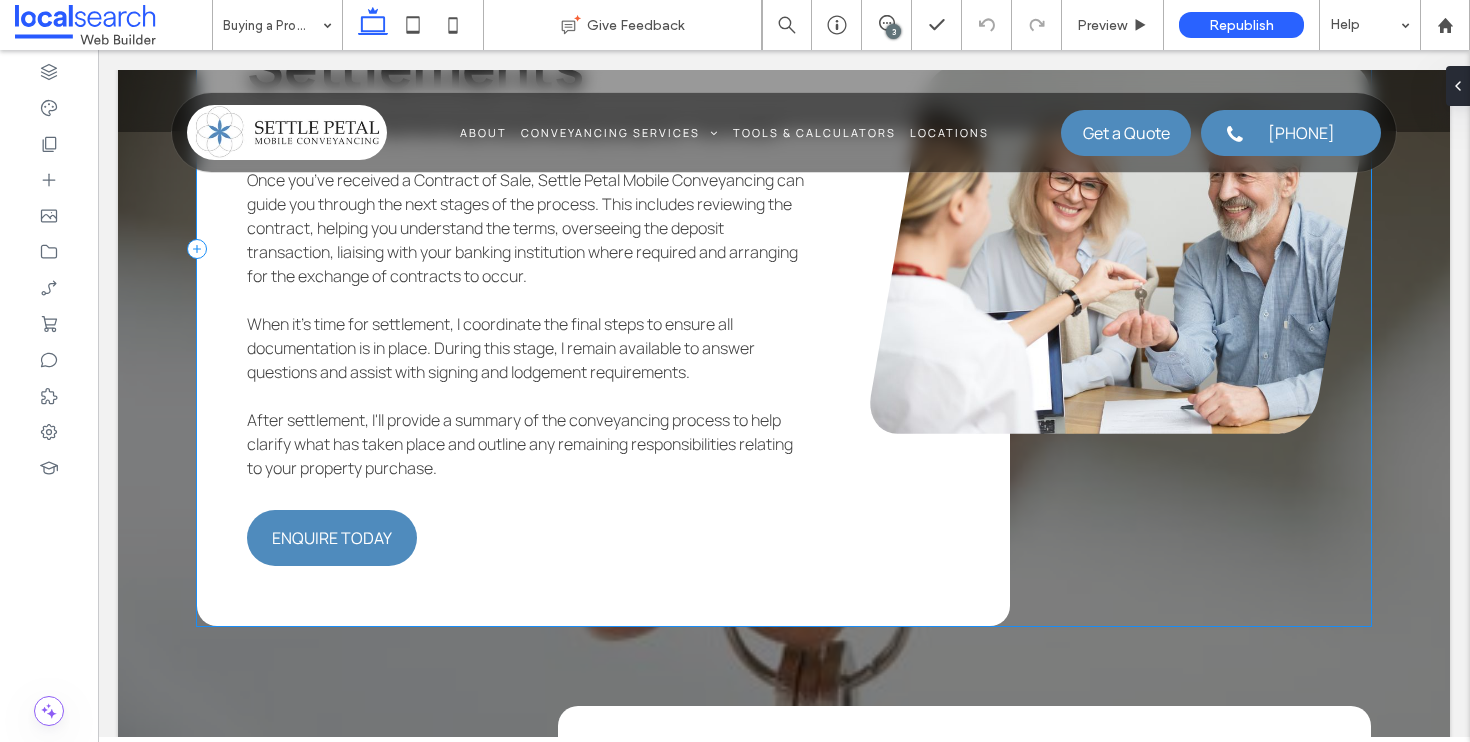 scroll, scrollTop: 3189, scrollLeft: 0, axis: vertical 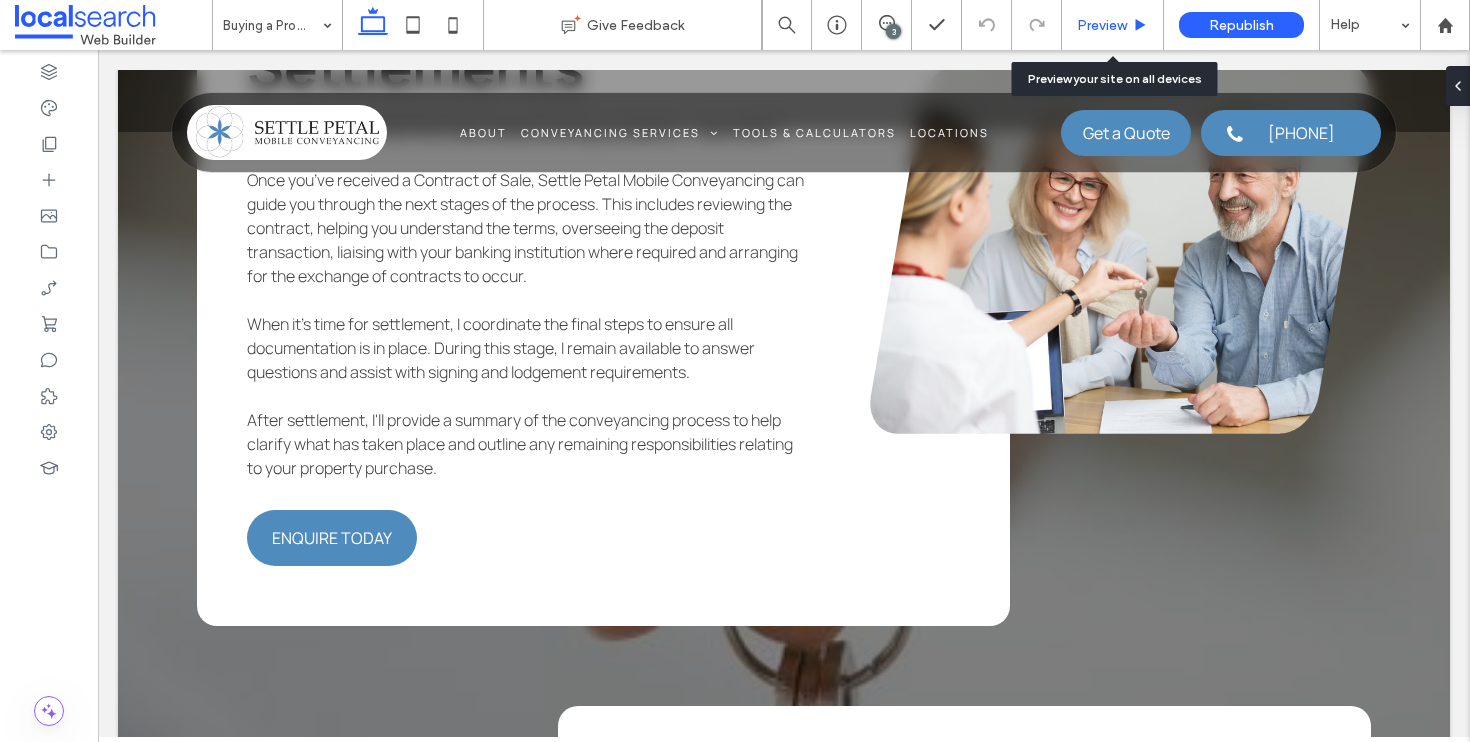 click on "Preview" at bounding box center (1113, 25) 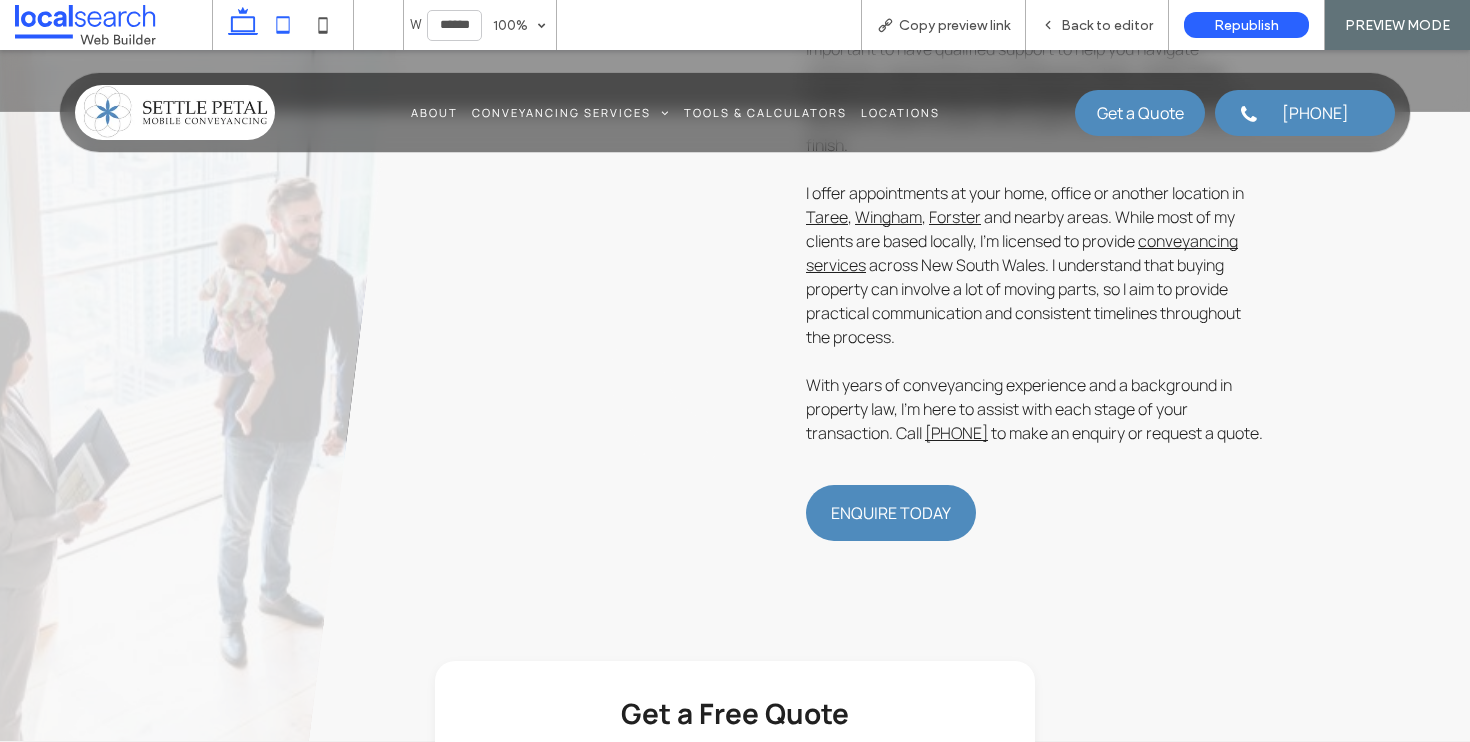 scroll, scrollTop: 958, scrollLeft: 0, axis: vertical 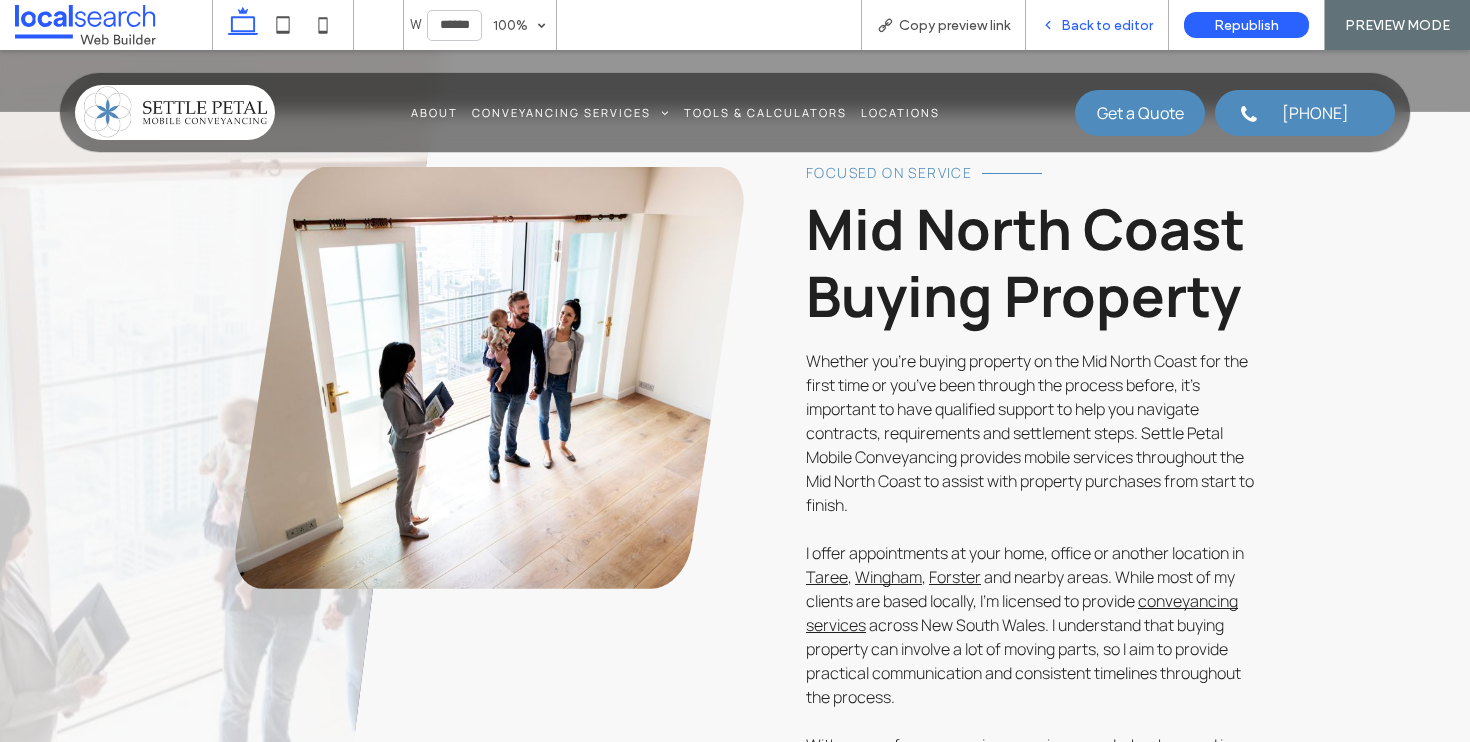 click on "Back to editor" at bounding box center [1107, 25] 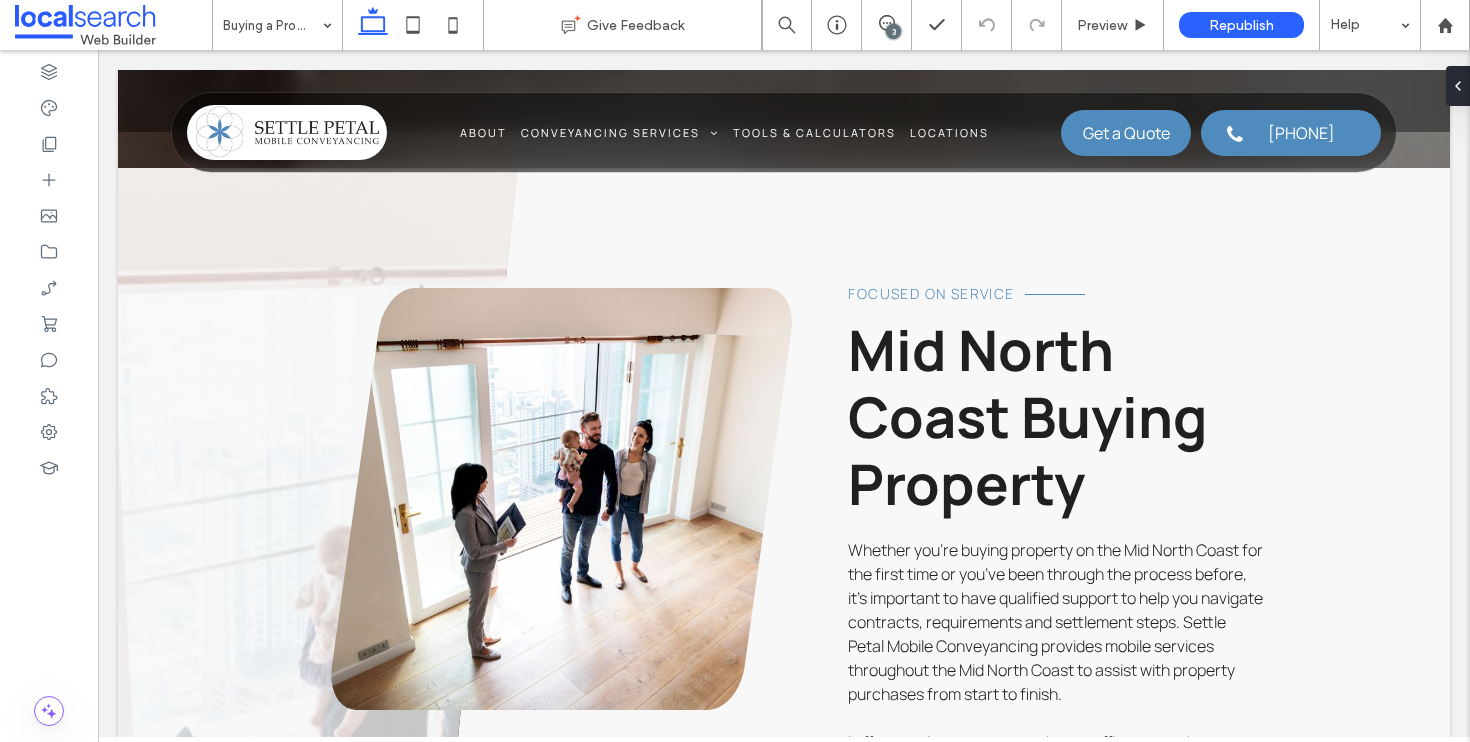 click on "3" at bounding box center [893, 31] 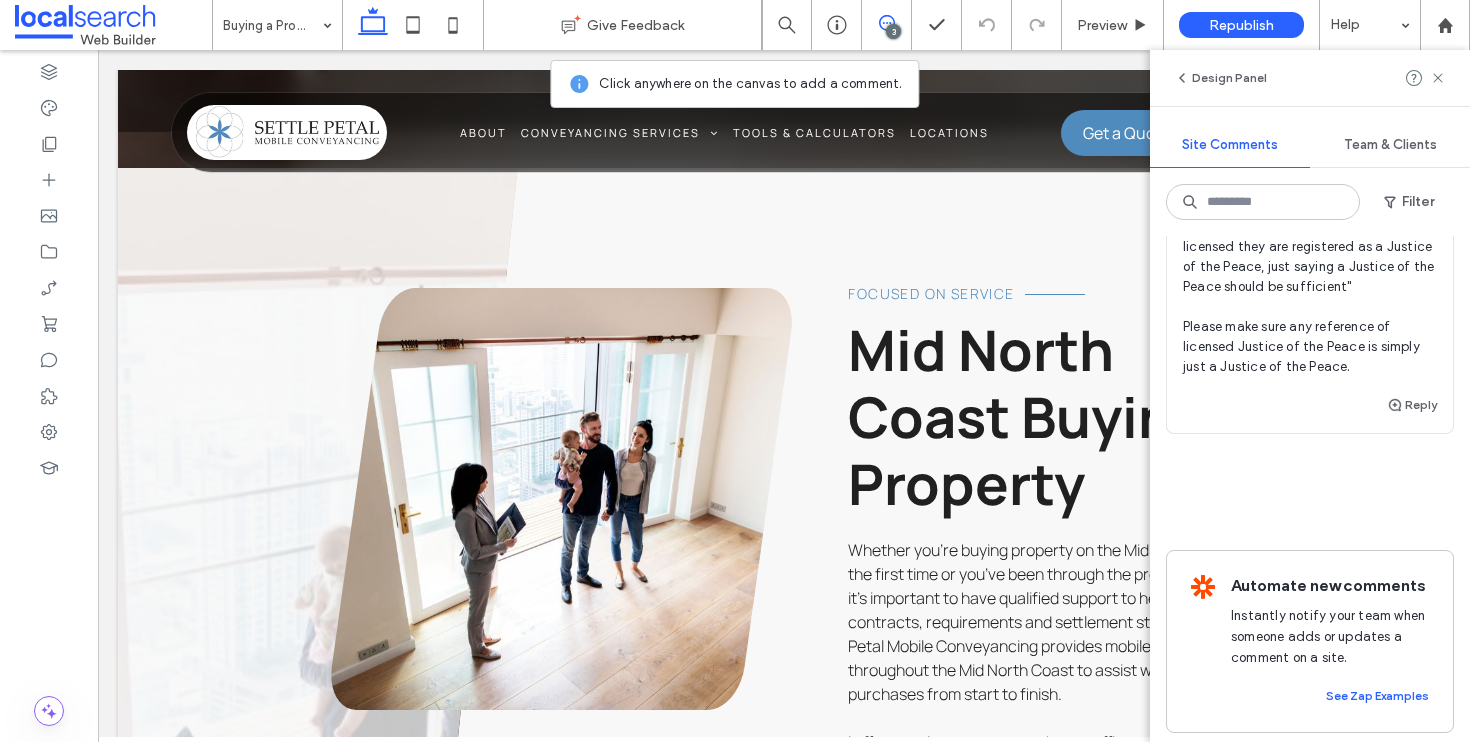 scroll, scrollTop: 0, scrollLeft: 0, axis: both 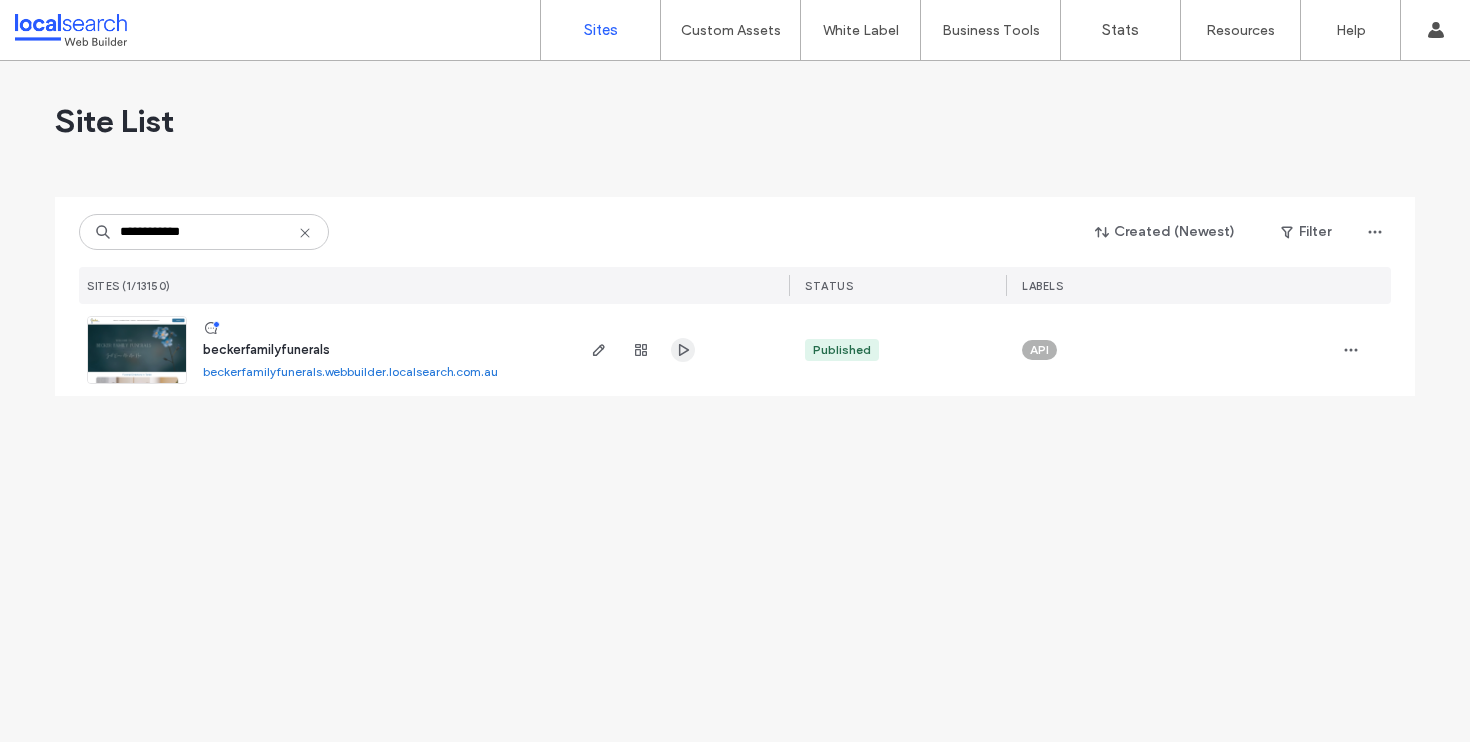 type on "**********" 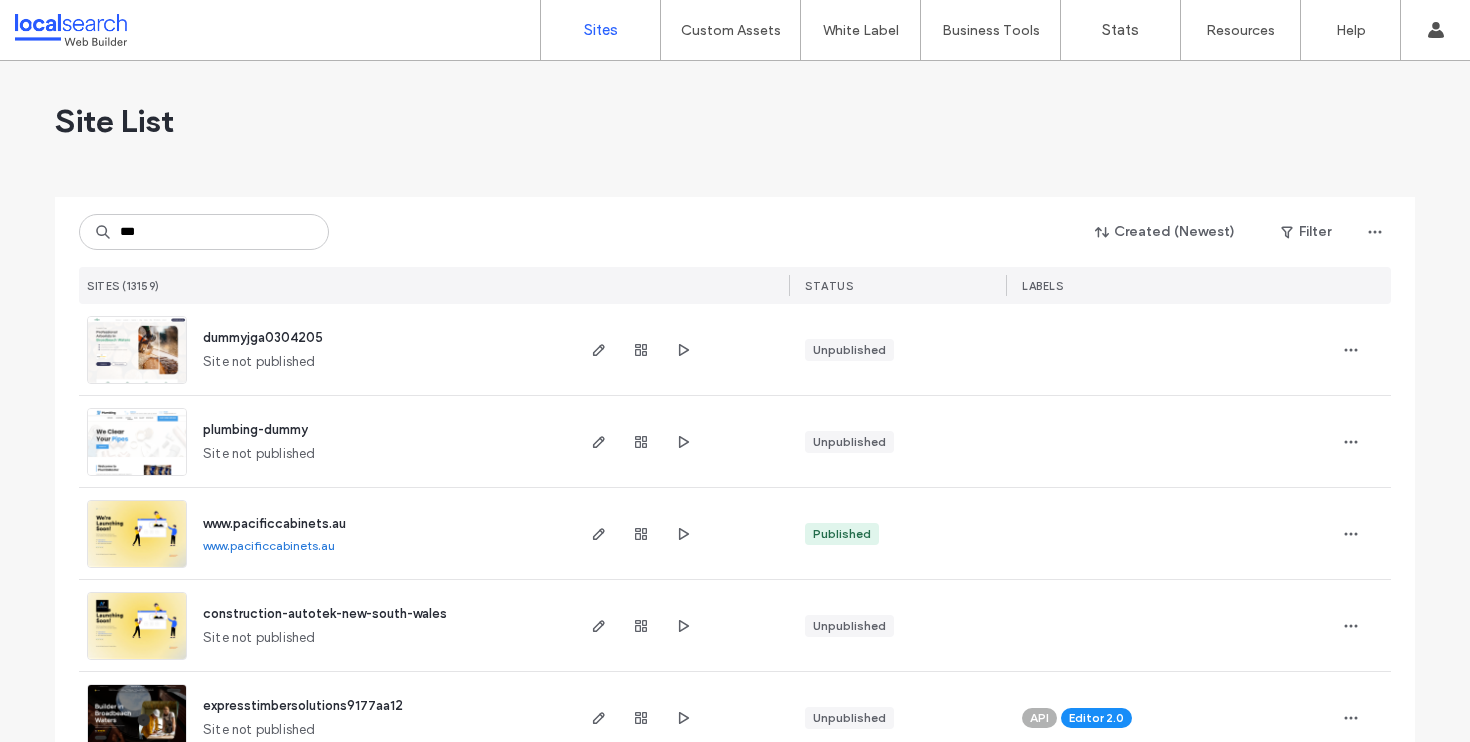 scroll, scrollTop: 0, scrollLeft: 0, axis: both 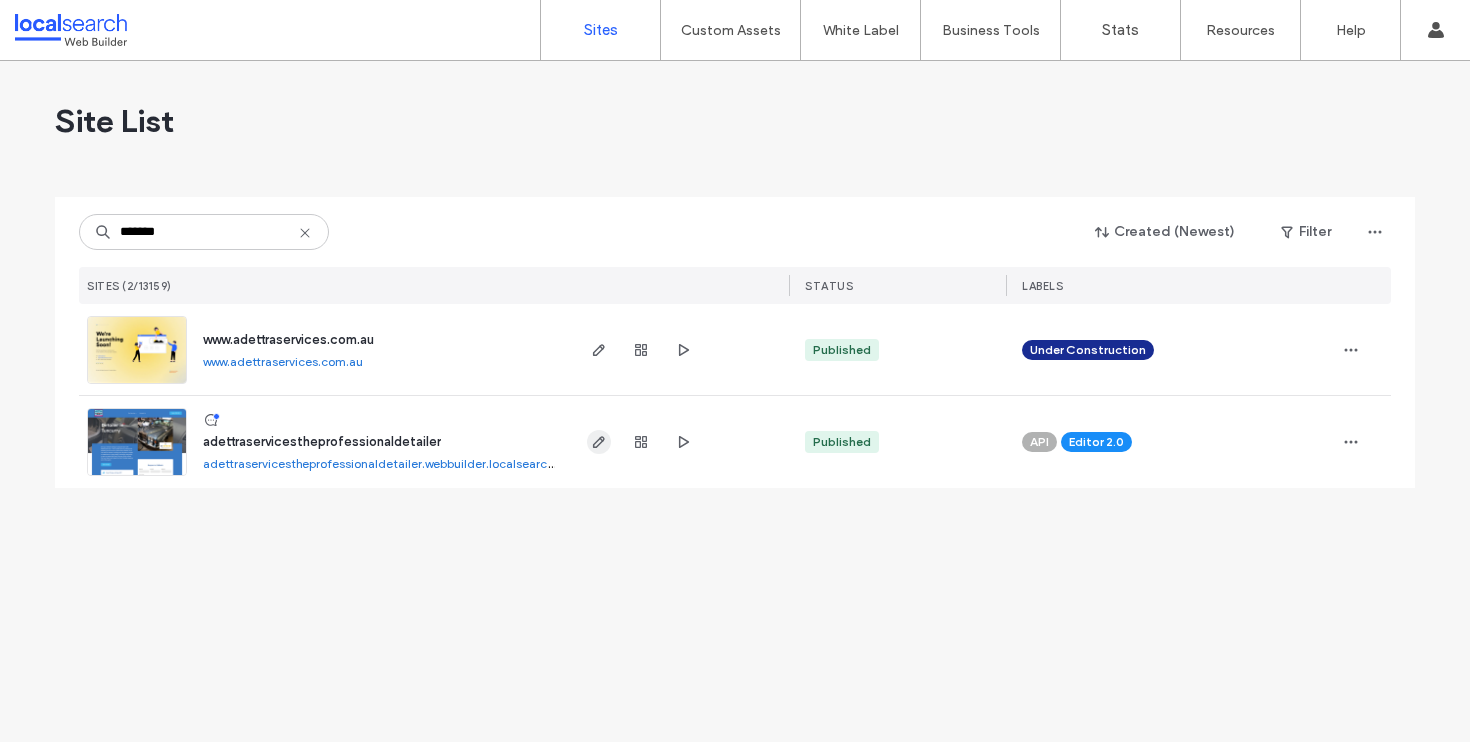 type on "*******" 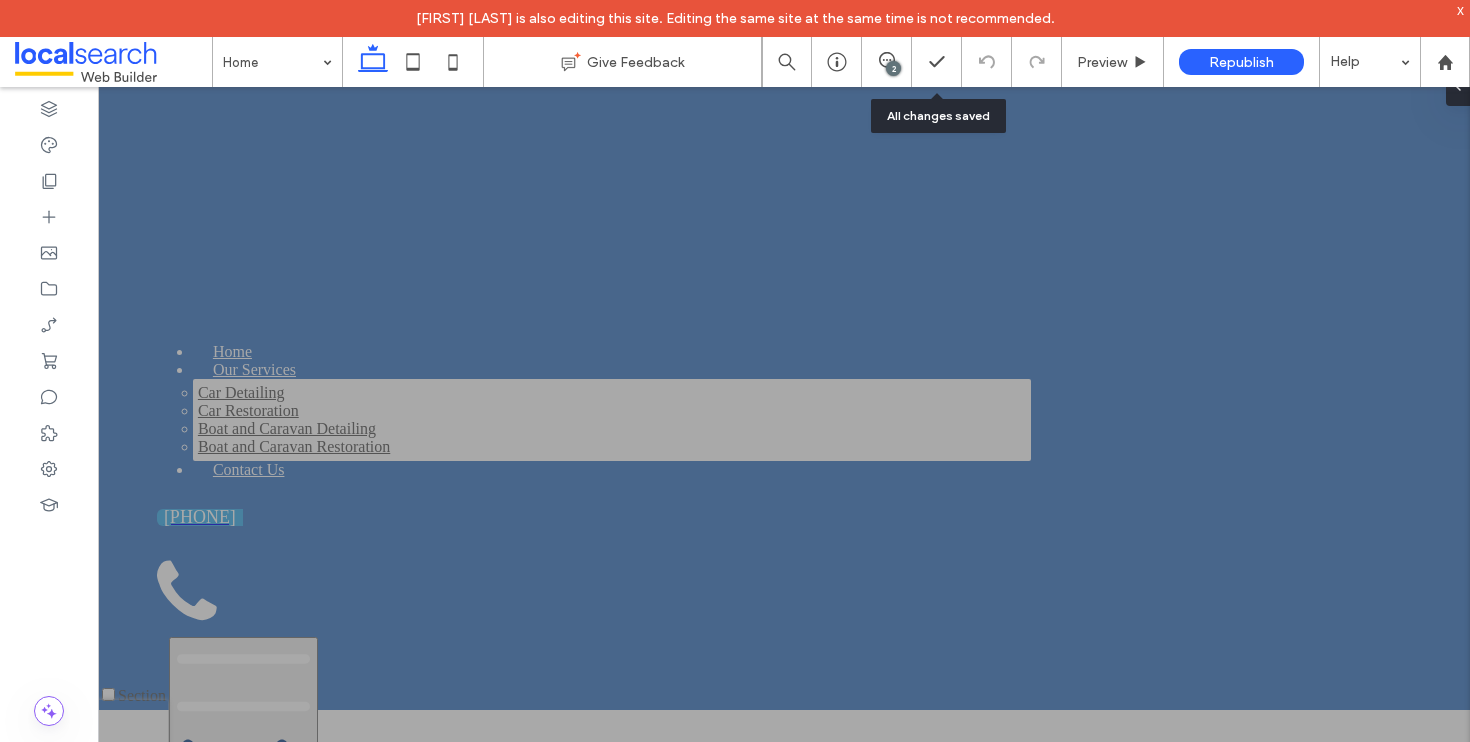 scroll, scrollTop: 0, scrollLeft: 0, axis: both 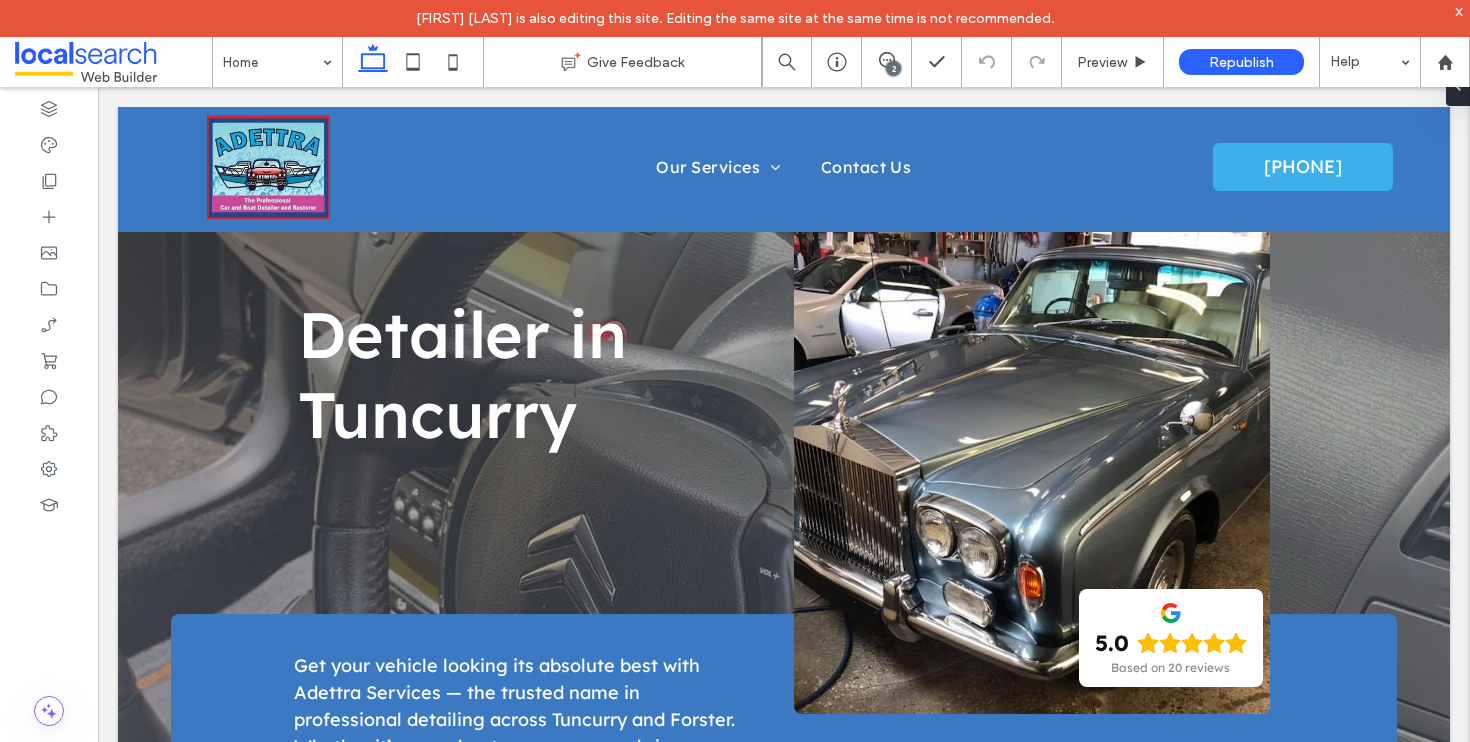 click on "2" at bounding box center [893, 68] 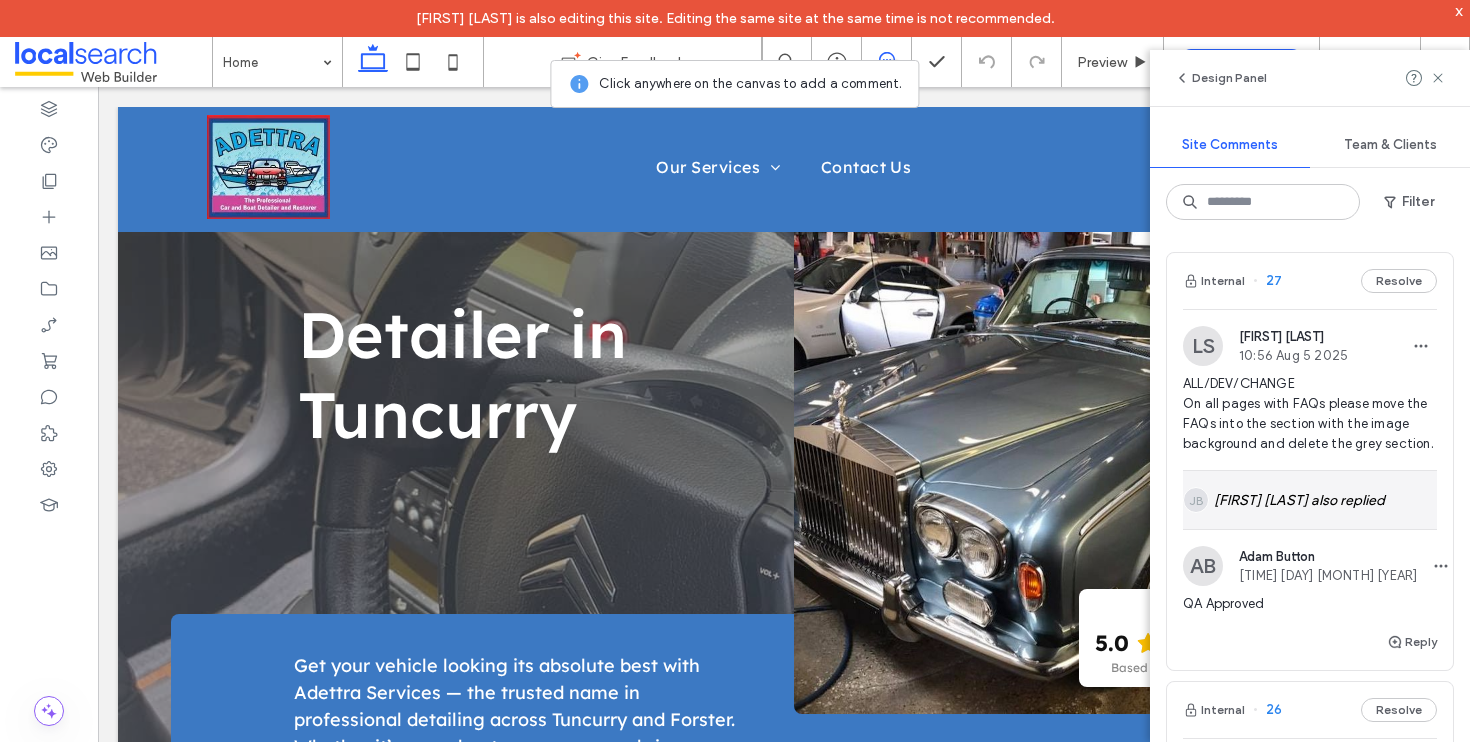 click on "JB John Balmes also replied" at bounding box center [1310, 500] 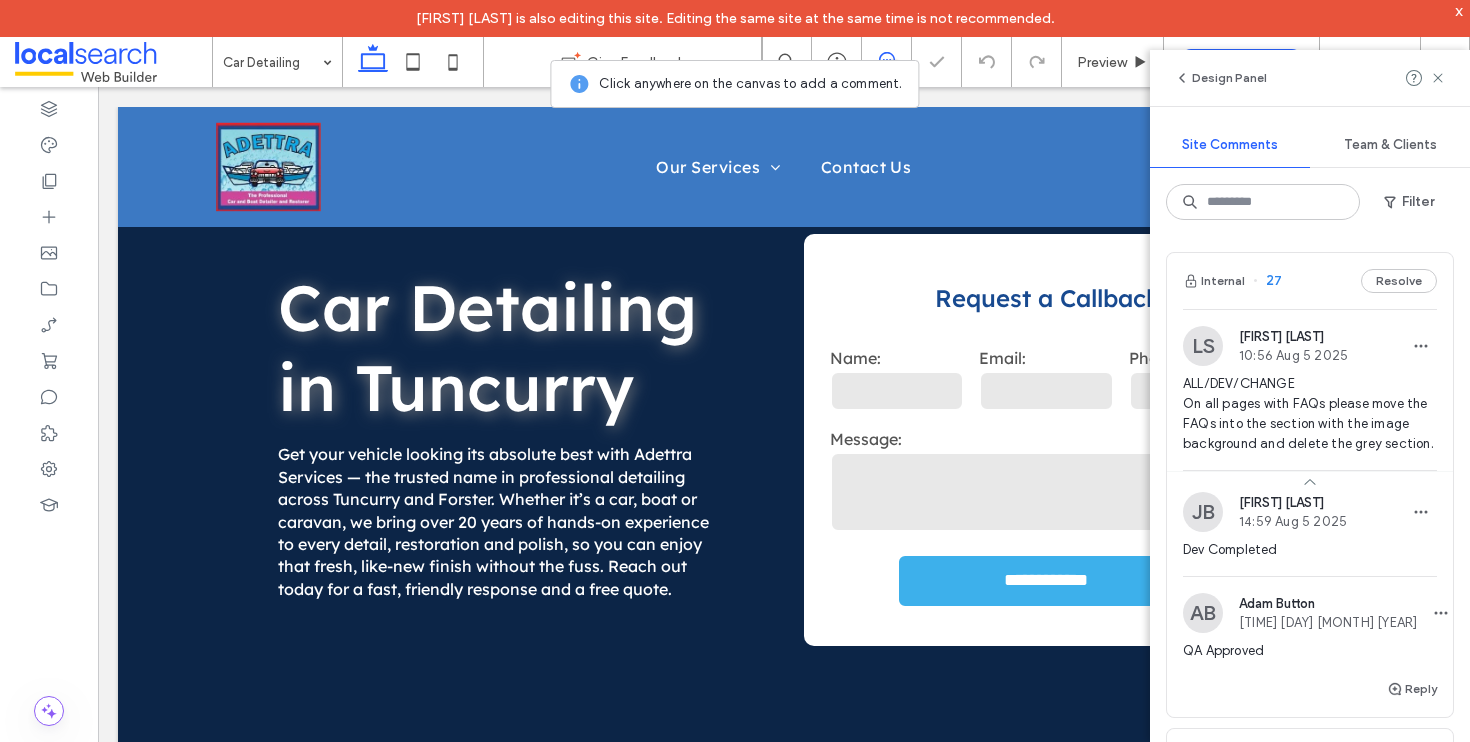 scroll, scrollTop: 2483, scrollLeft: 0, axis: vertical 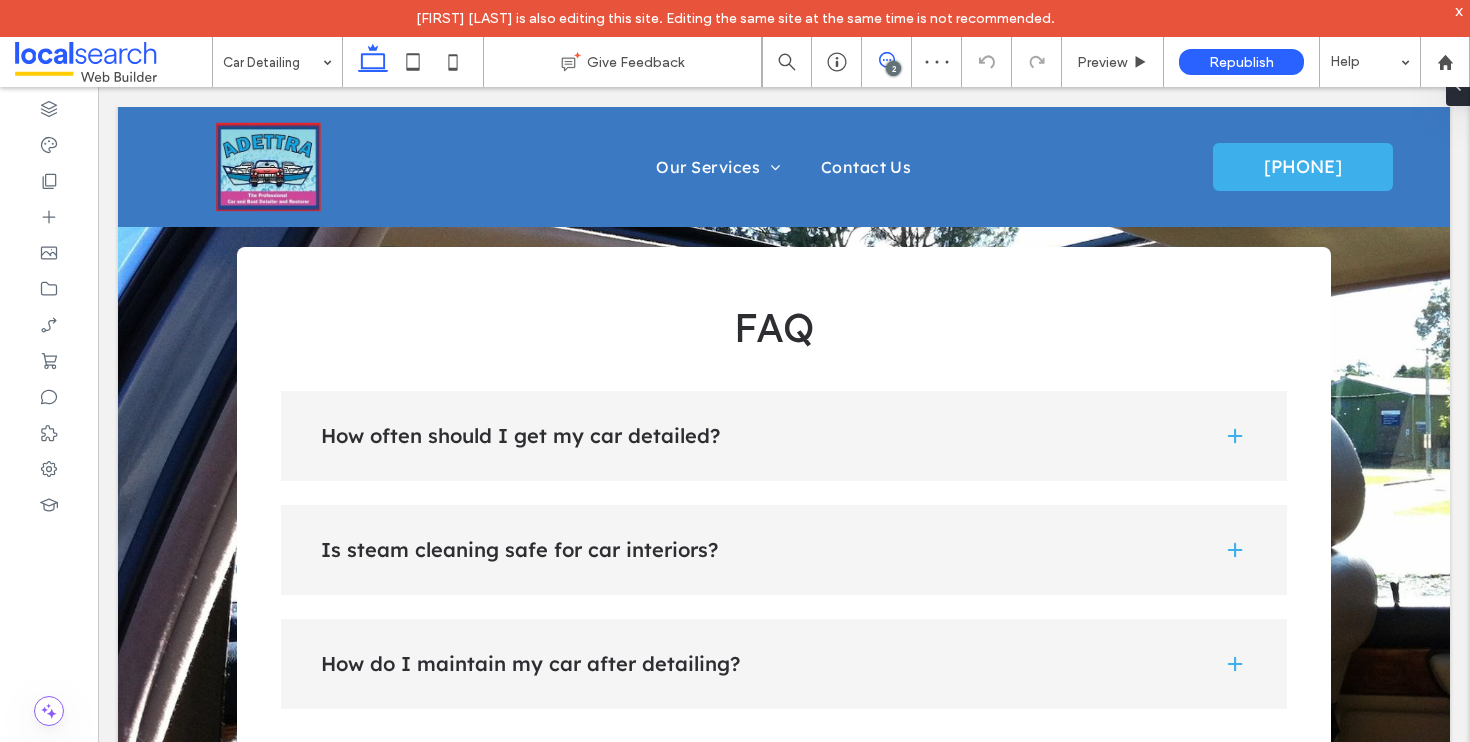 click 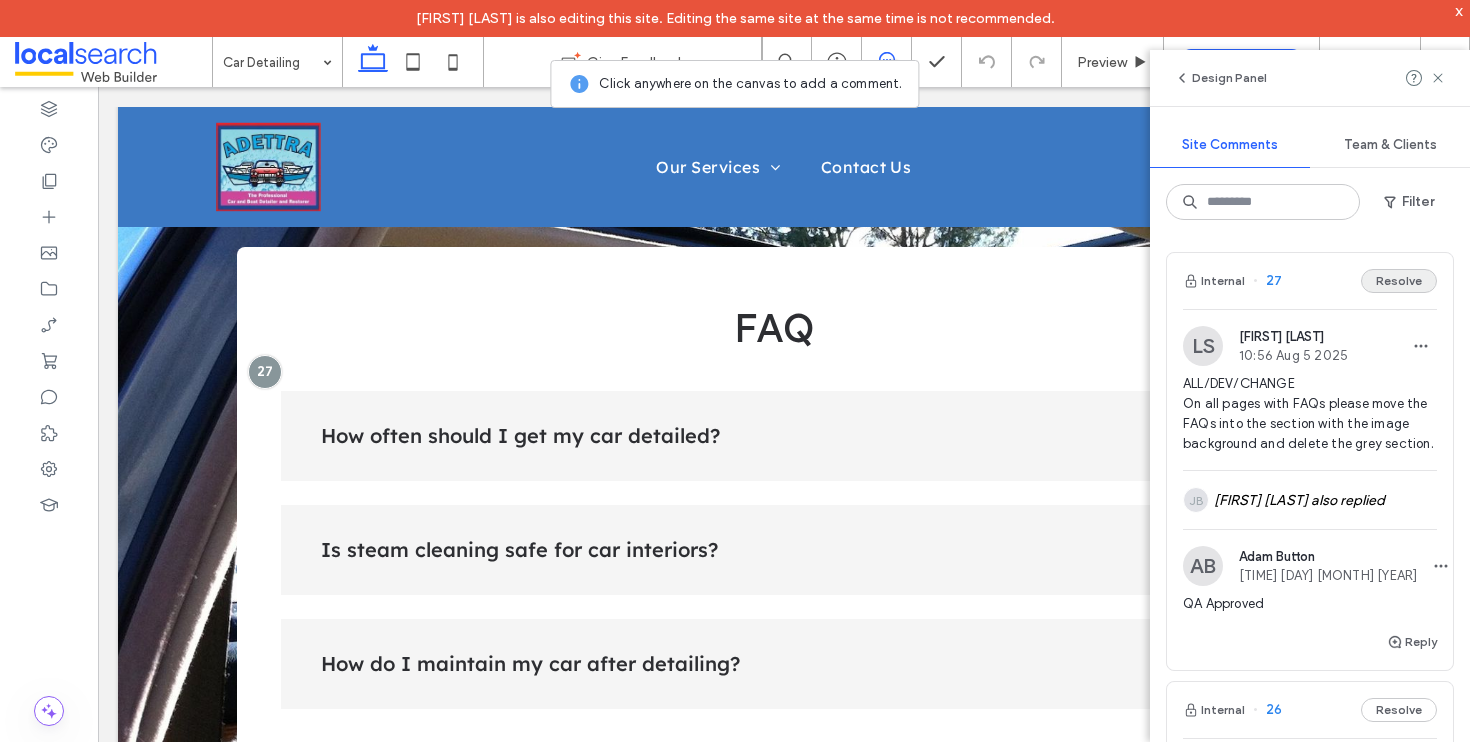 click on "Resolve" at bounding box center (1399, 281) 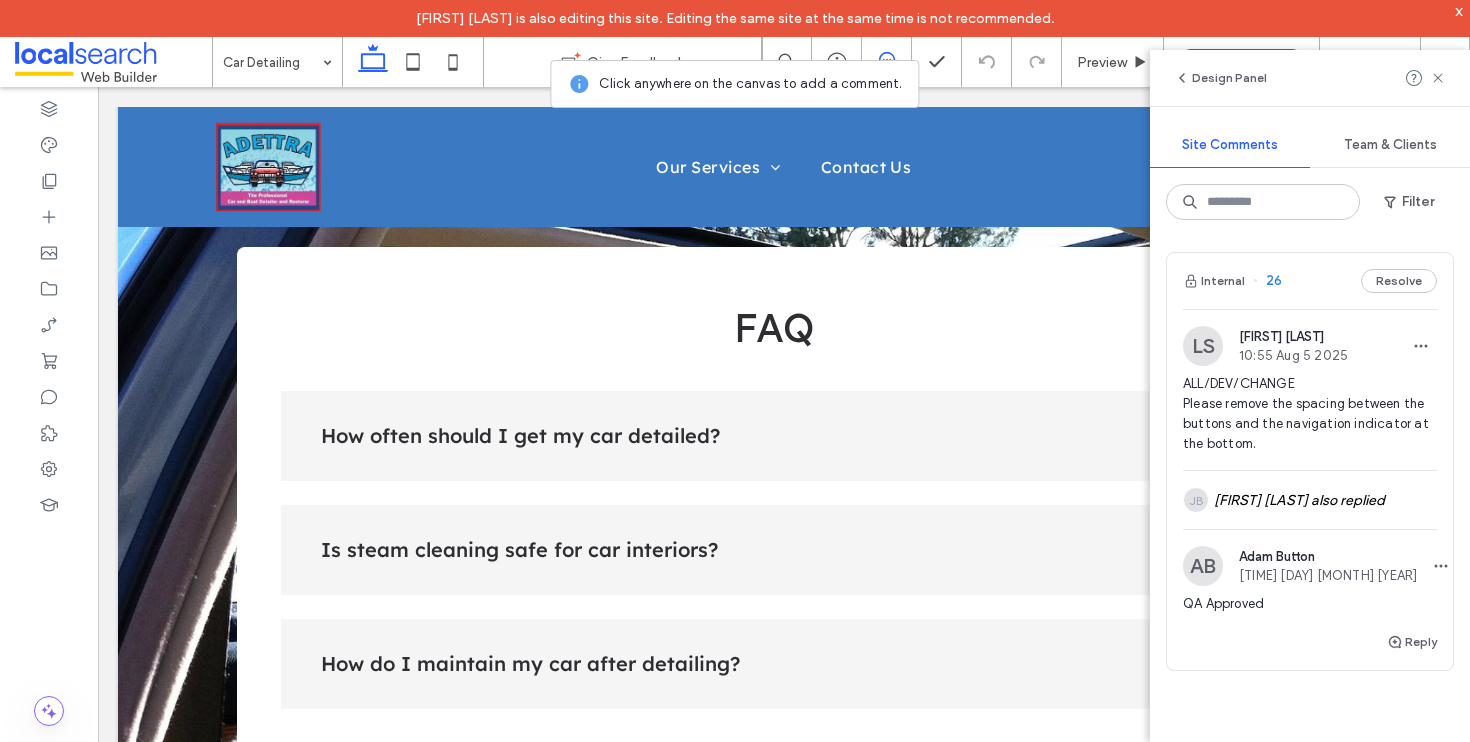 click on "Internal 26 Resolve" at bounding box center [1310, 281] 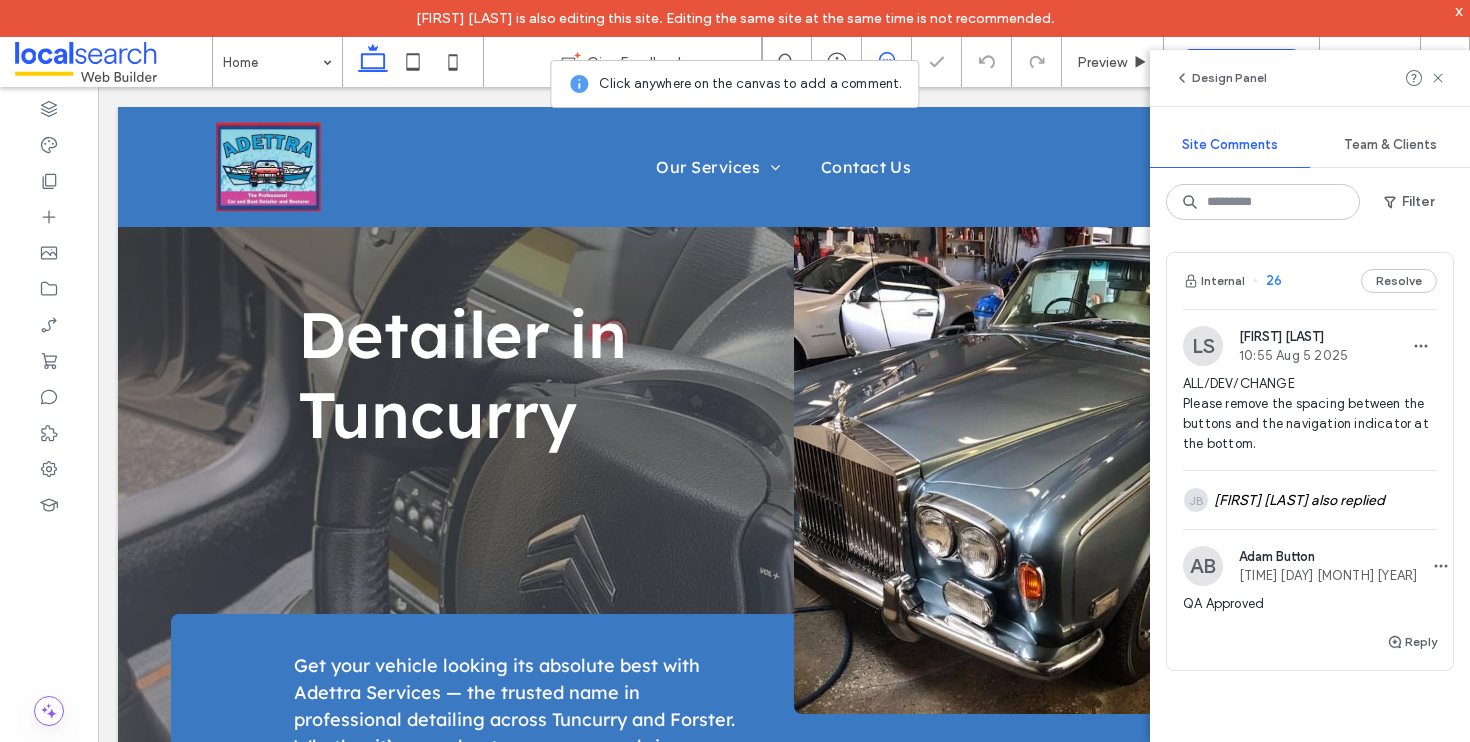 scroll, scrollTop: 1979, scrollLeft: 0, axis: vertical 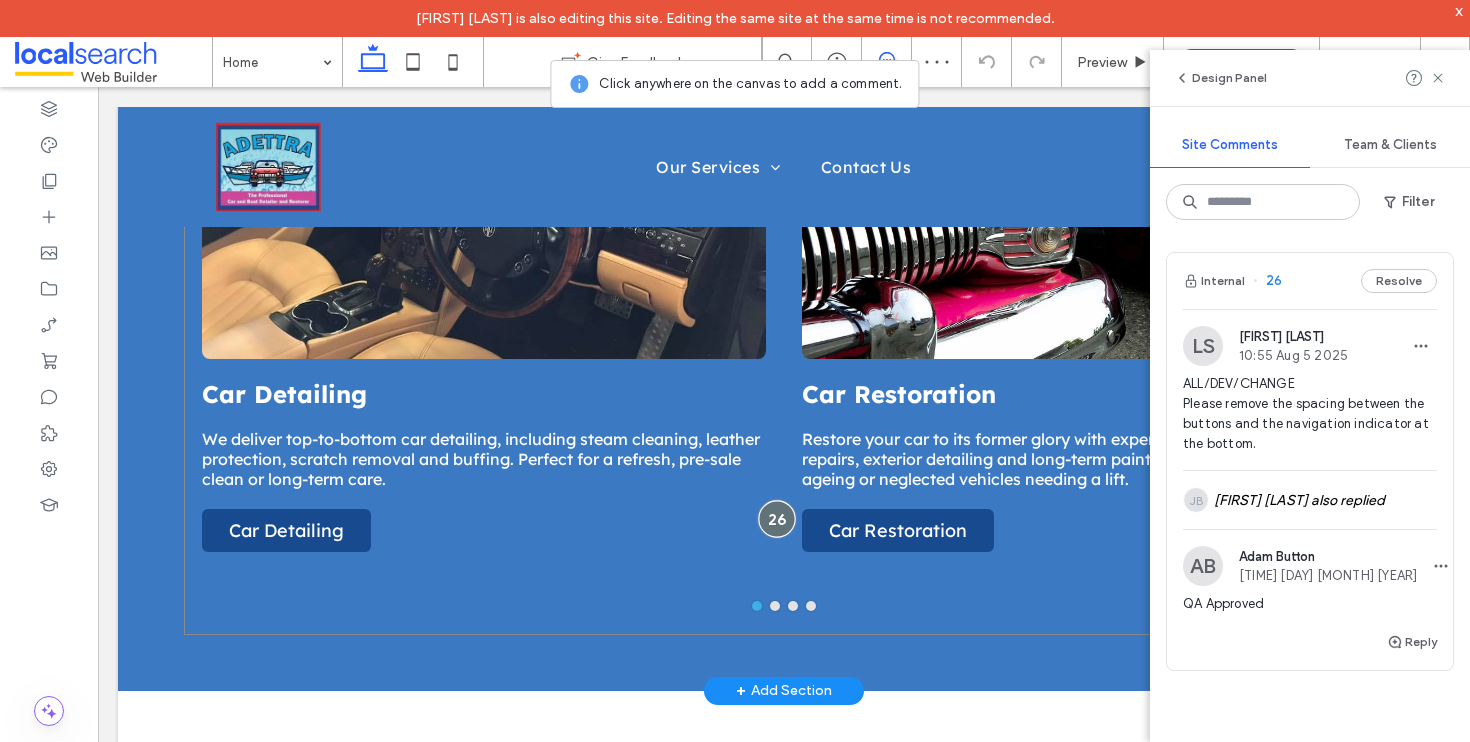 click at bounding box center [777, 518] 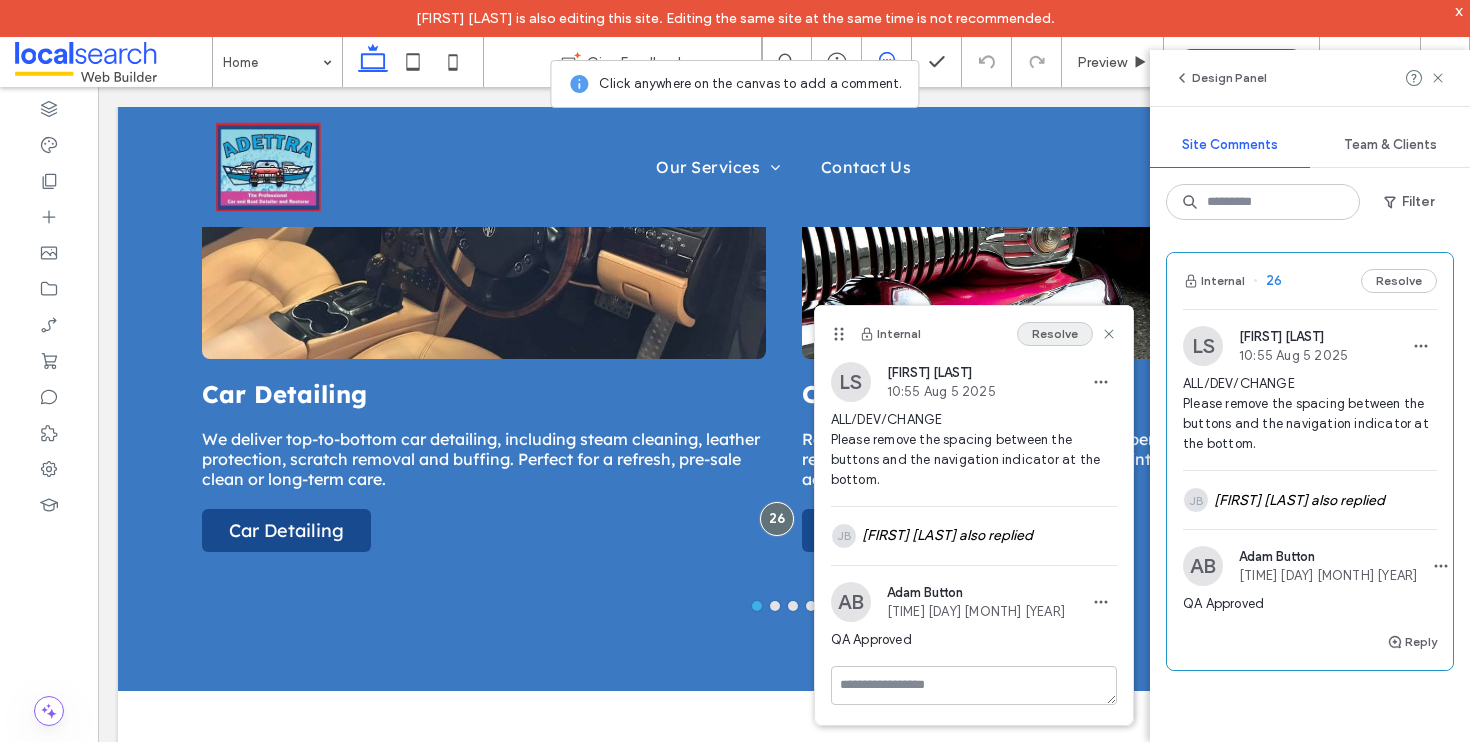 click on "Resolve" at bounding box center [1055, 334] 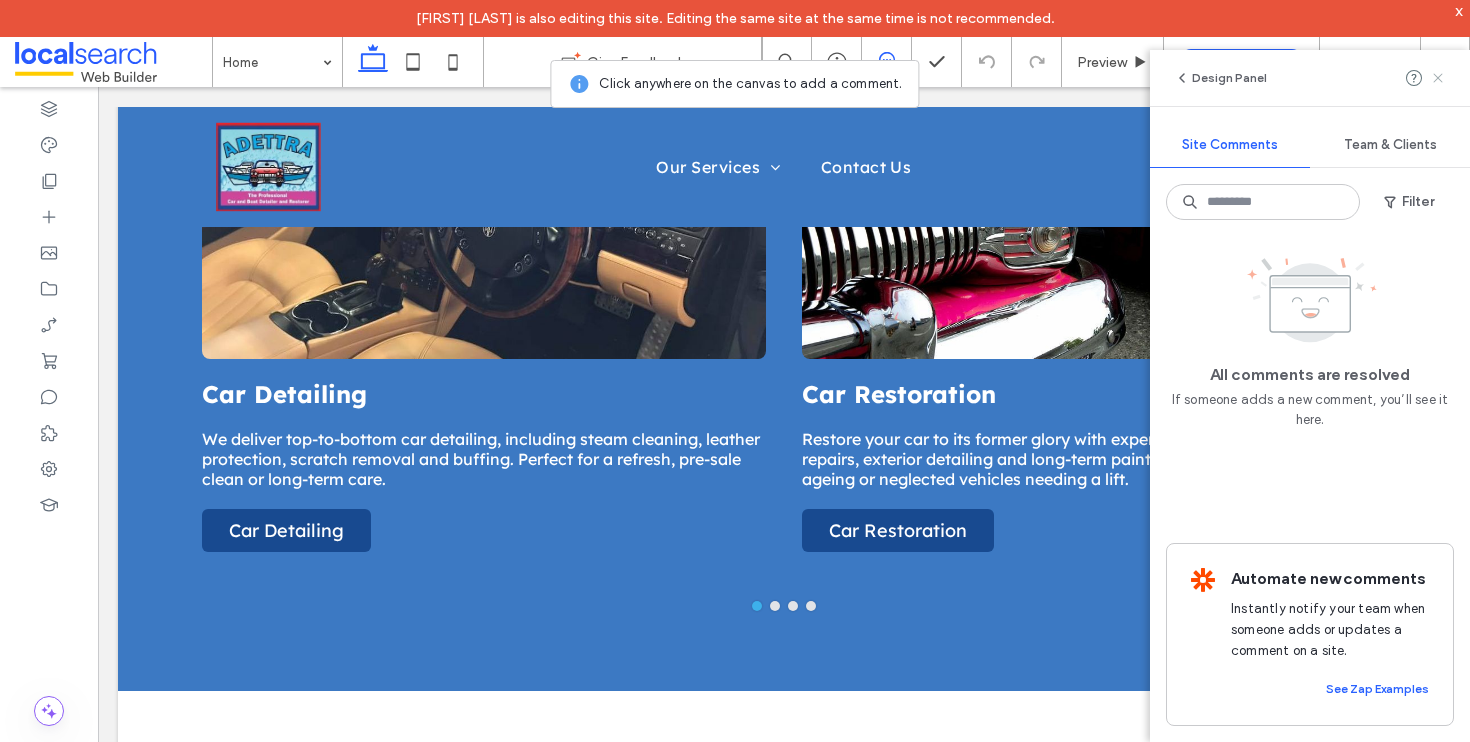 click 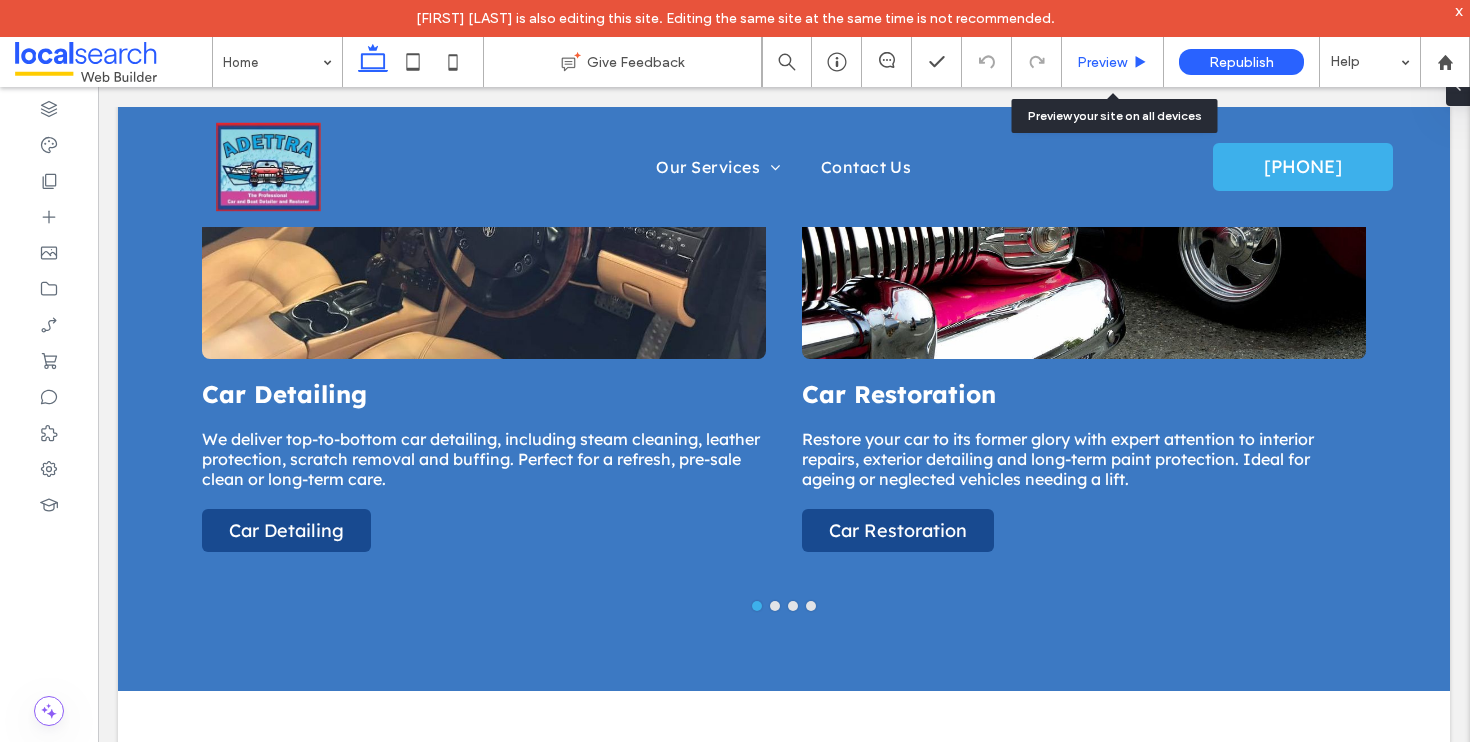 click on "Preview" at bounding box center (1113, 62) 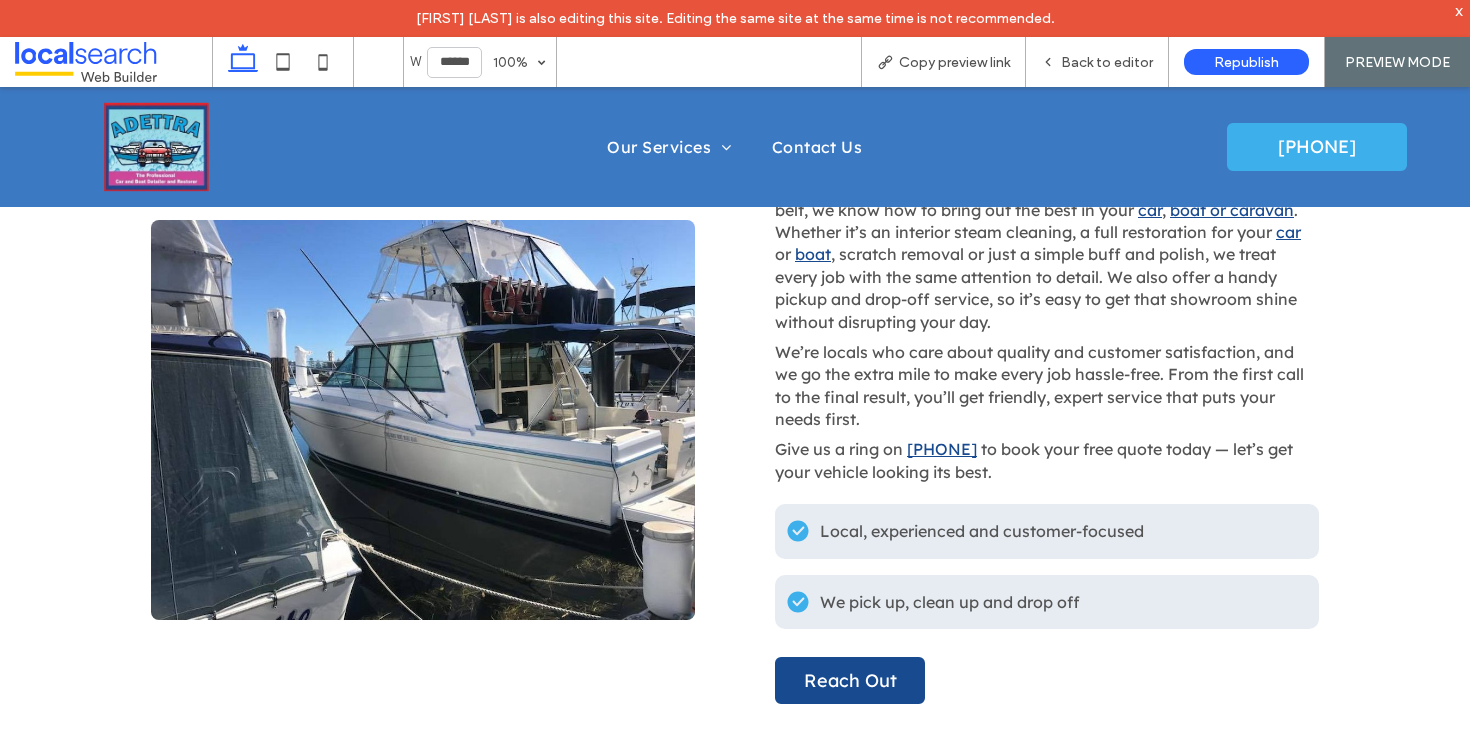 scroll, scrollTop: 1527, scrollLeft: 0, axis: vertical 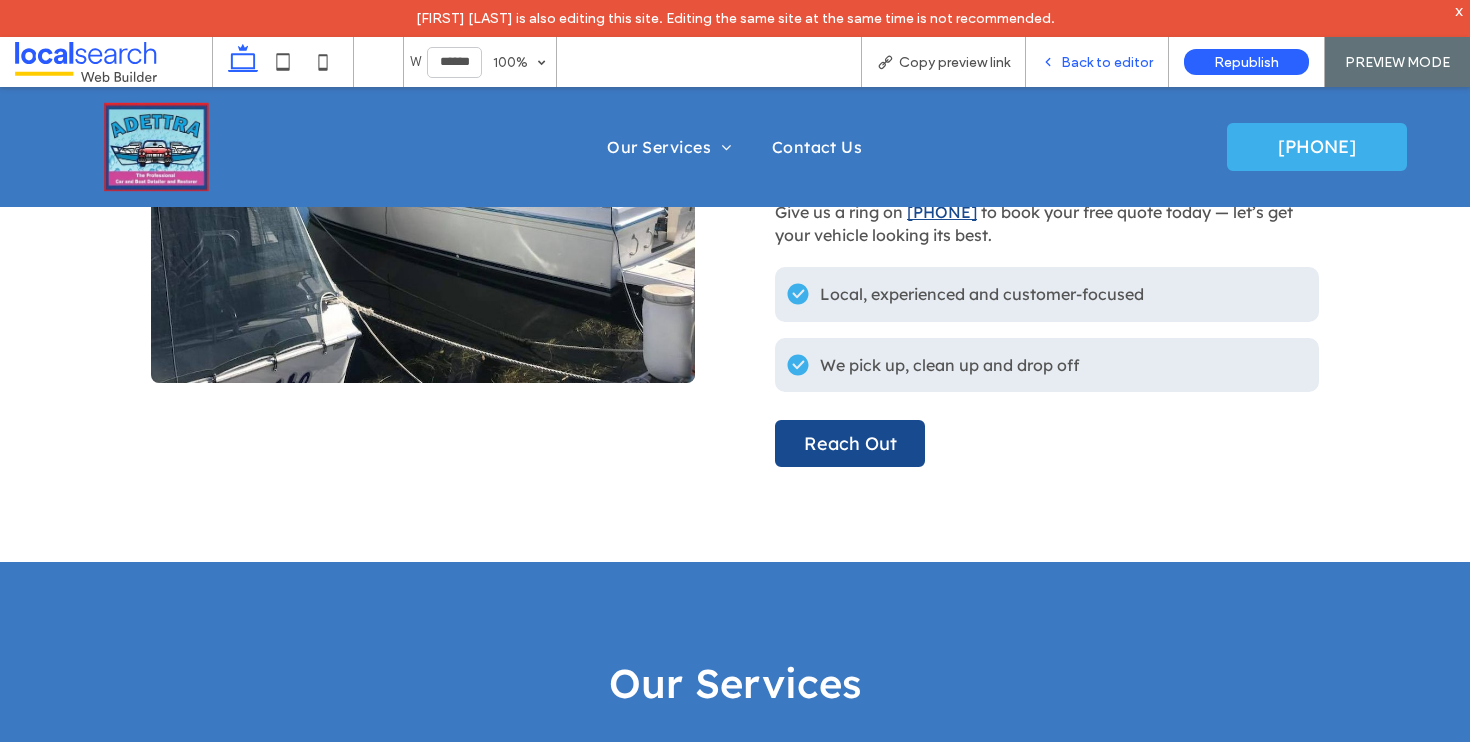 click on "Back to editor" at bounding box center [1097, 62] 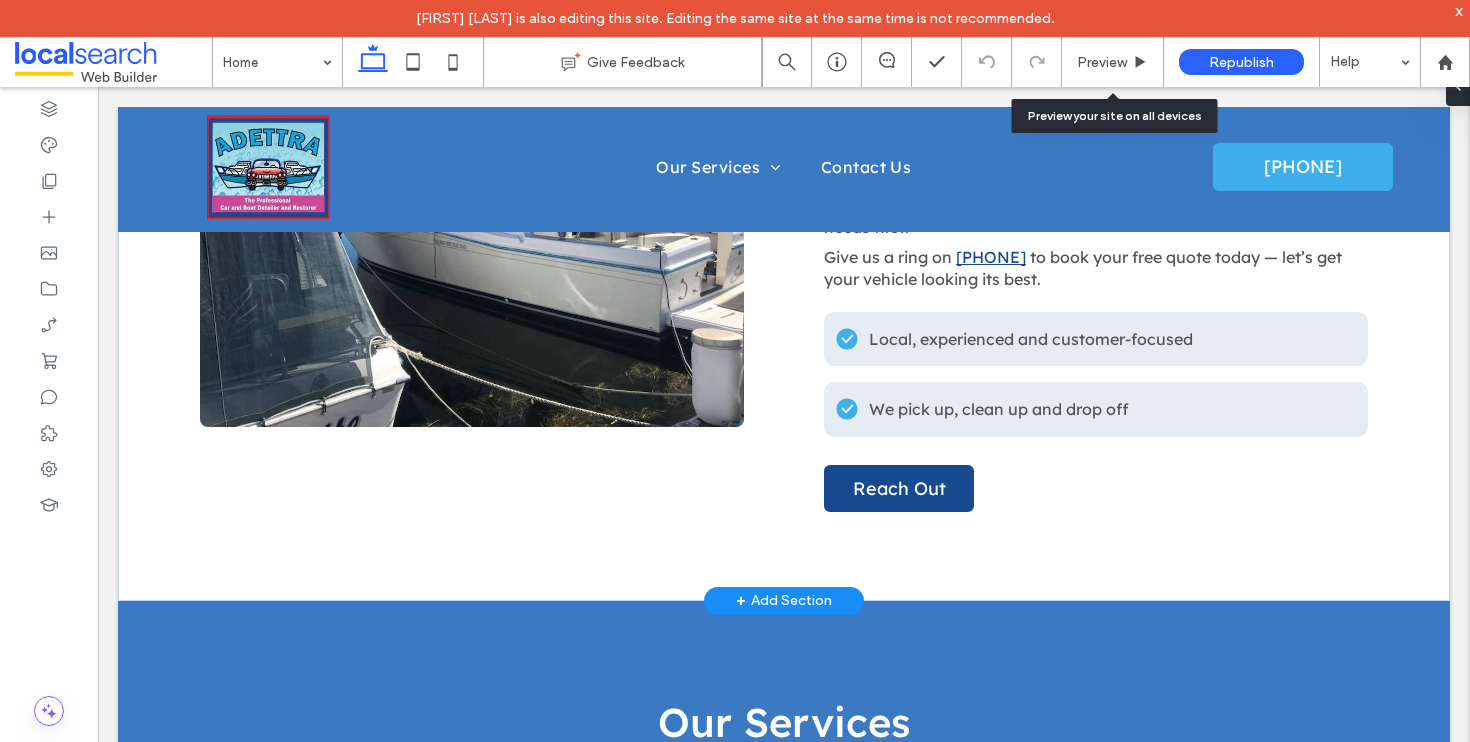 scroll, scrollTop: 1550, scrollLeft: 0, axis: vertical 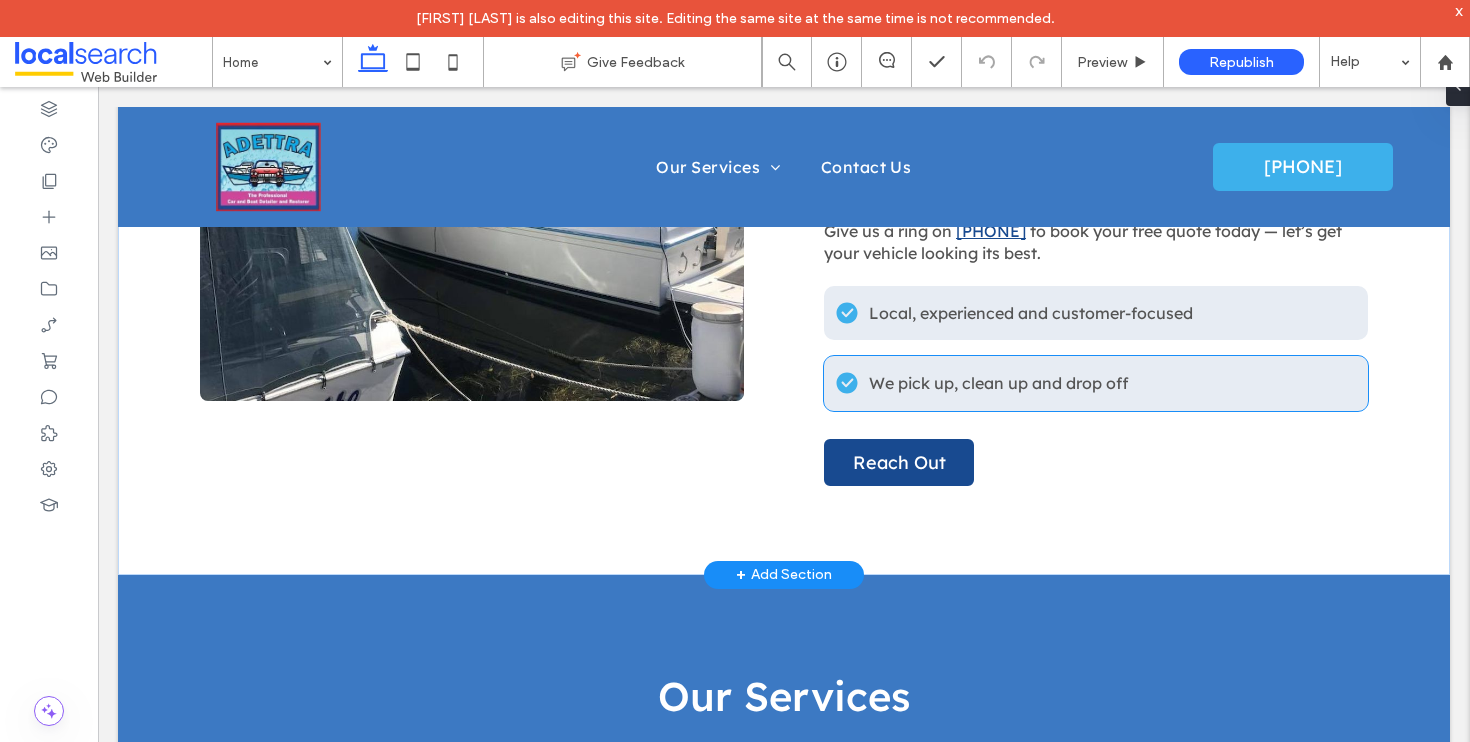 click on "We pick up, clean up and drop off" at bounding box center [999, 383] 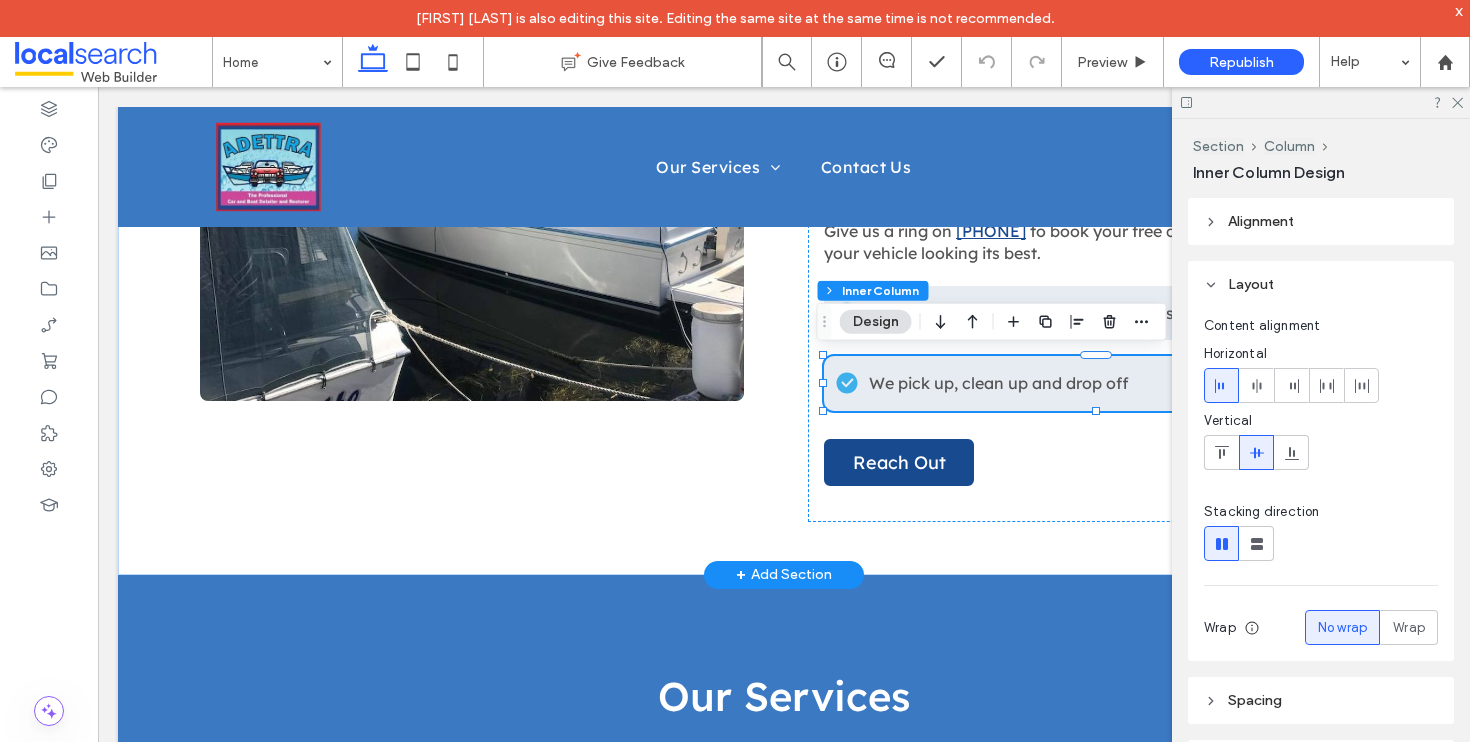 click on "We pick up, clean up and drop off" at bounding box center (999, 383) 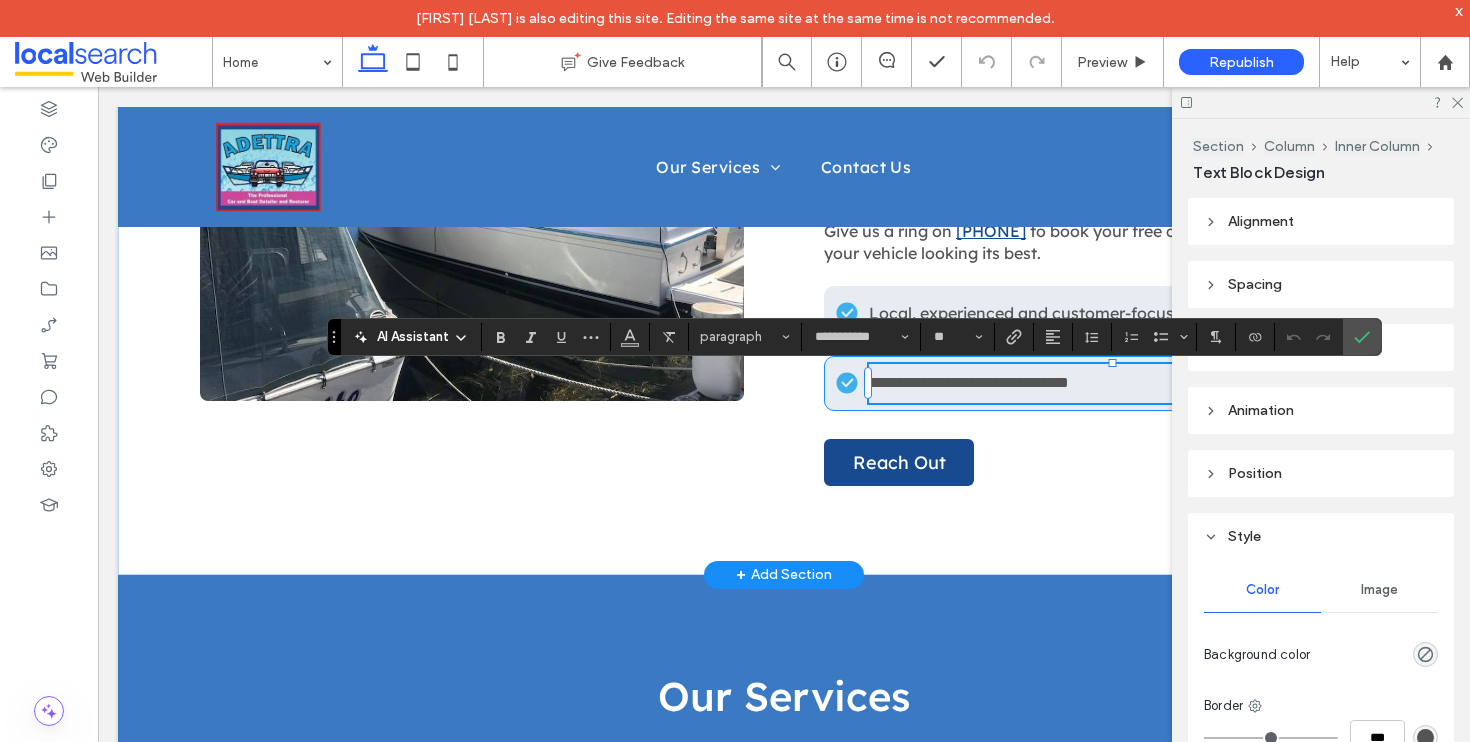 click on "**********" at bounding box center [1112, 383] 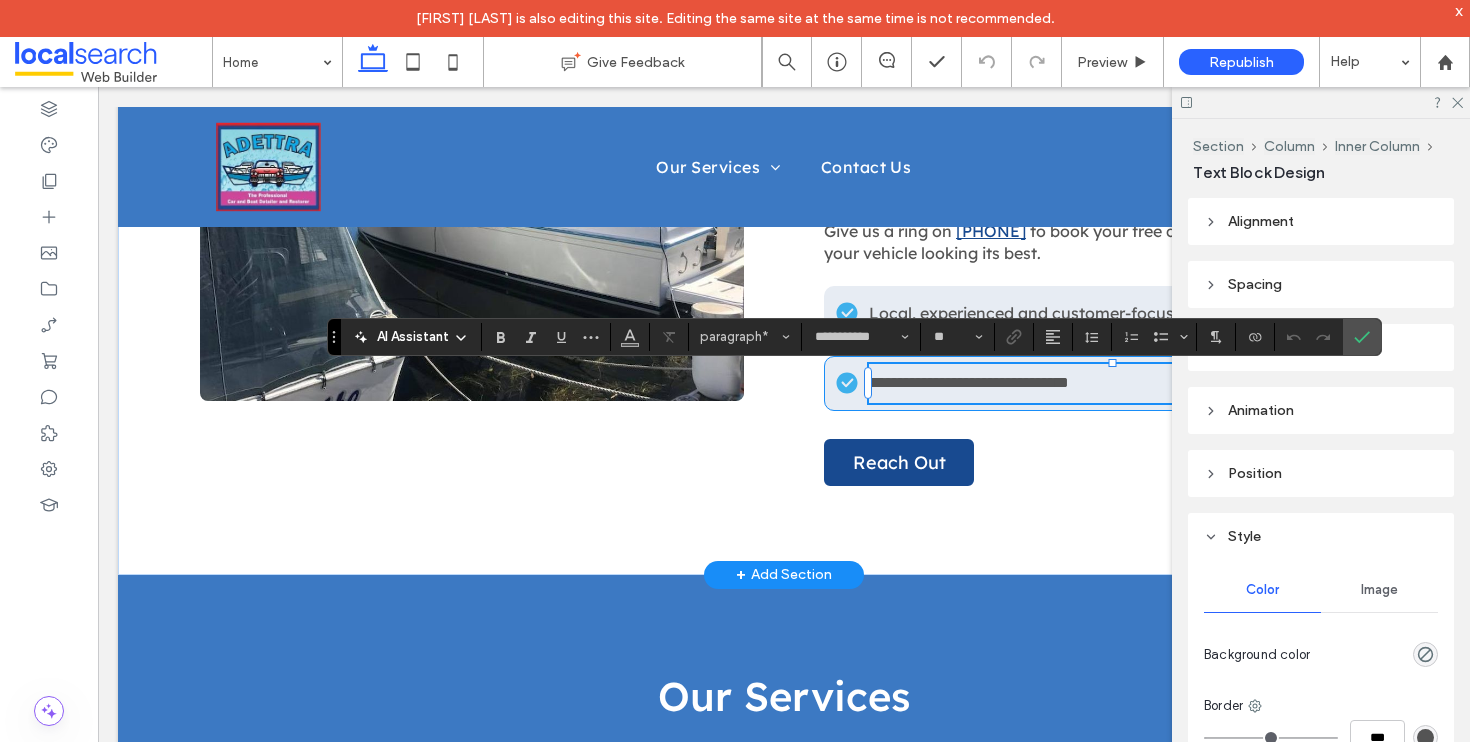 type 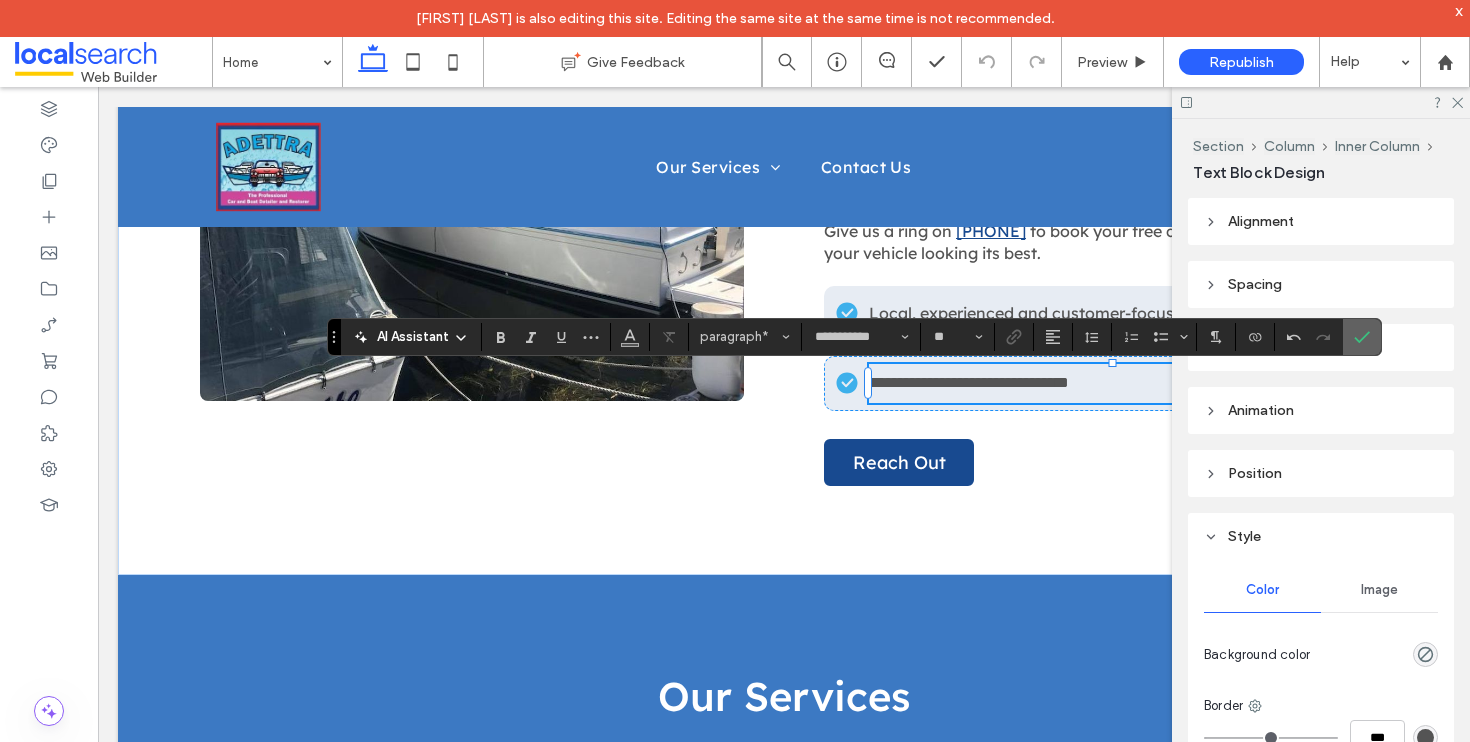 click at bounding box center [1362, 337] 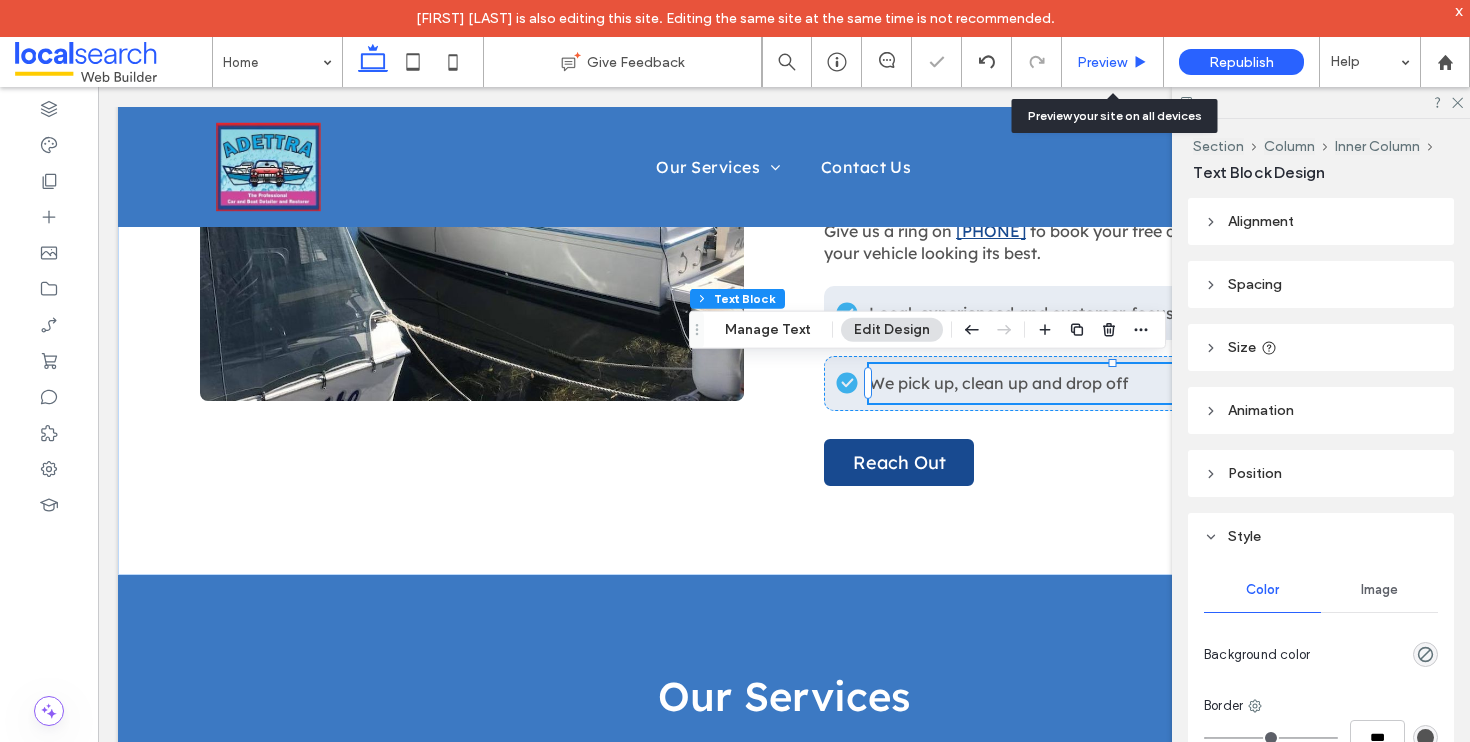 click on "Preview" at bounding box center [1102, 62] 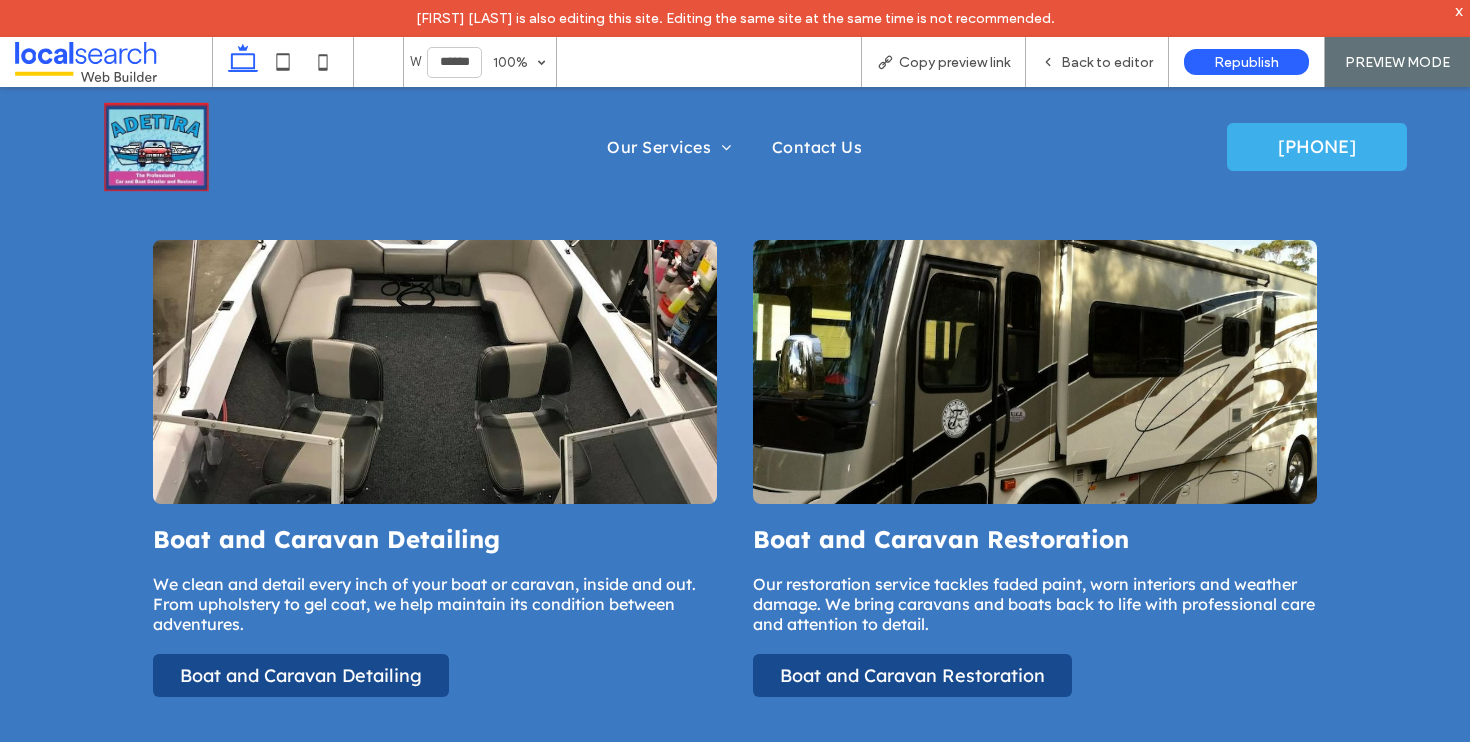 scroll, scrollTop: 2043, scrollLeft: 0, axis: vertical 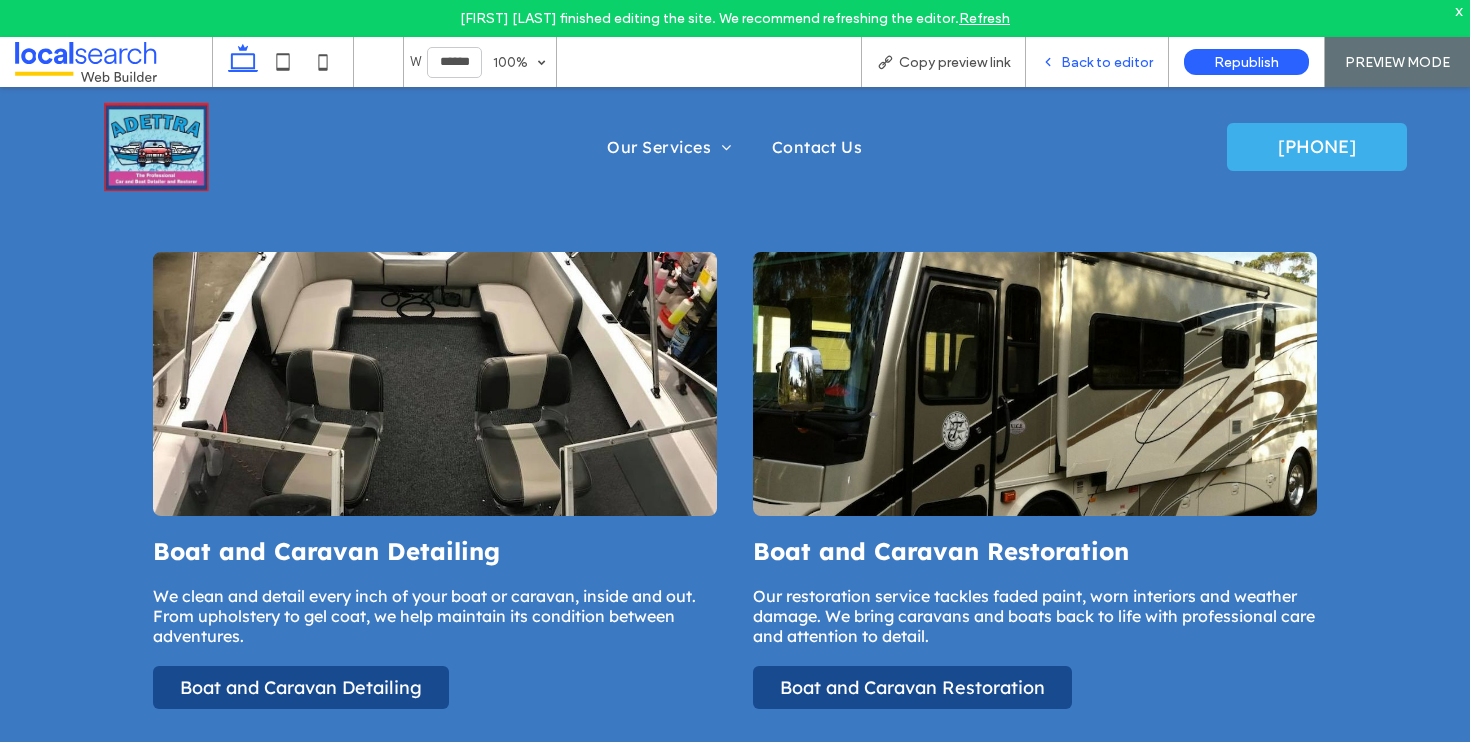 click on "Back to editor" at bounding box center (1107, 62) 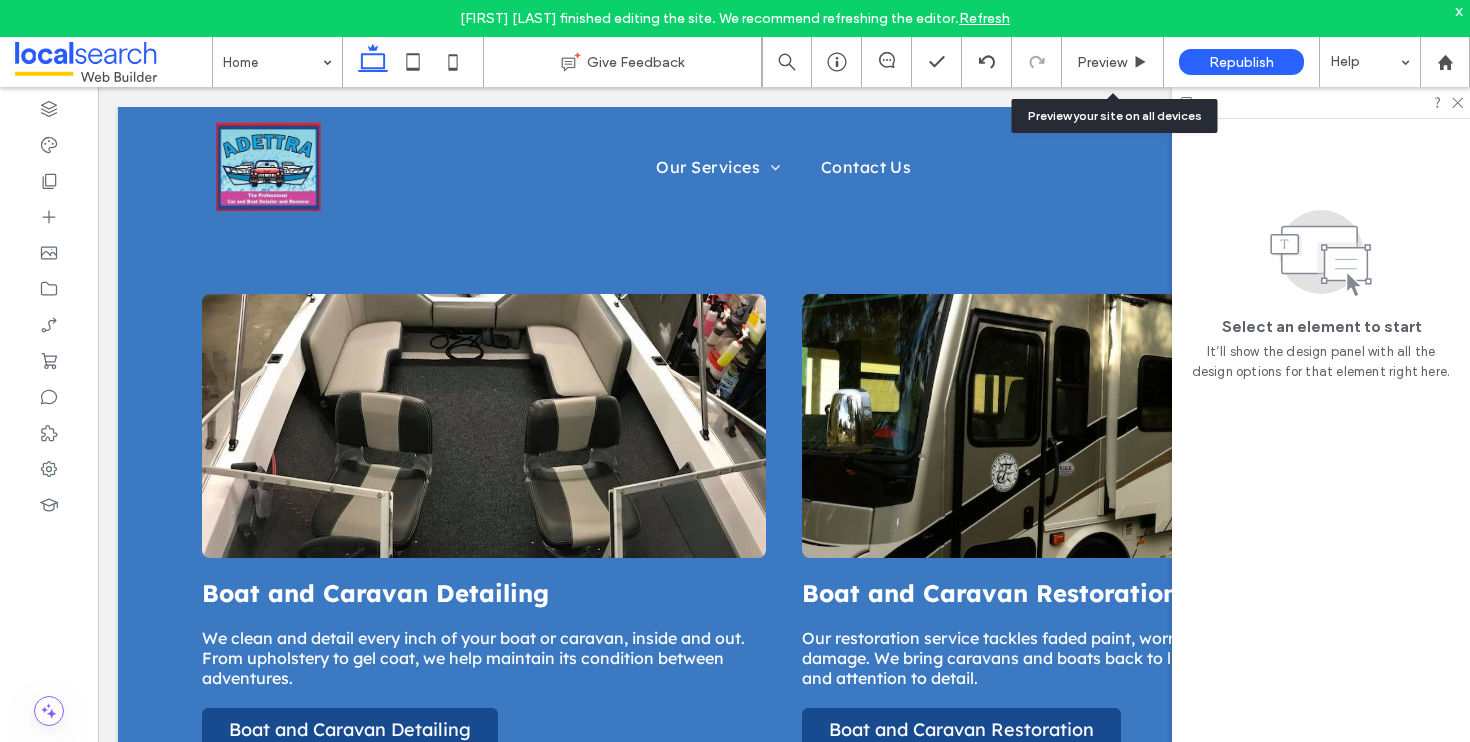 scroll, scrollTop: 2062, scrollLeft: 0, axis: vertical 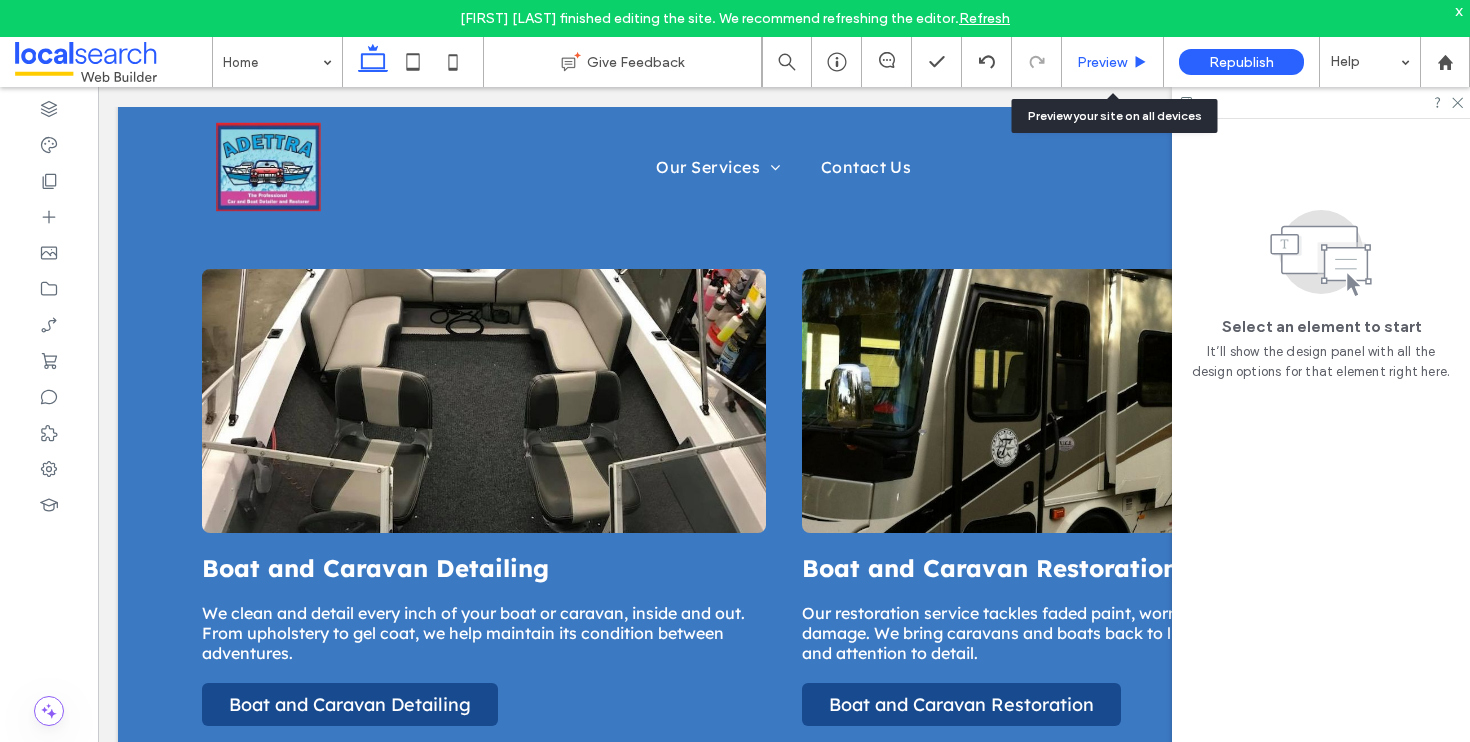 click on "Preview" at bounding box center (1102, 62) 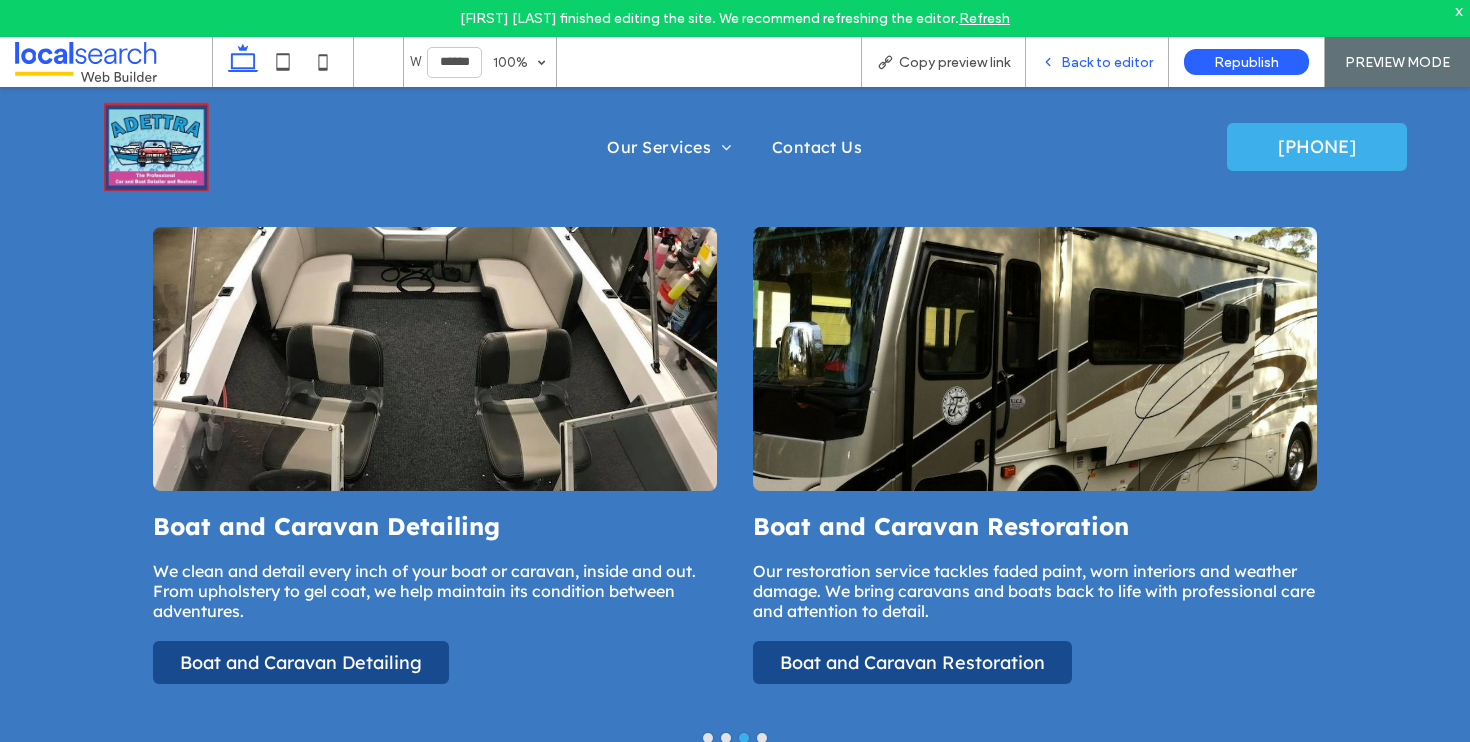 scroll, scrollTop: 2070, scrollLeft: 0, axis: vertical 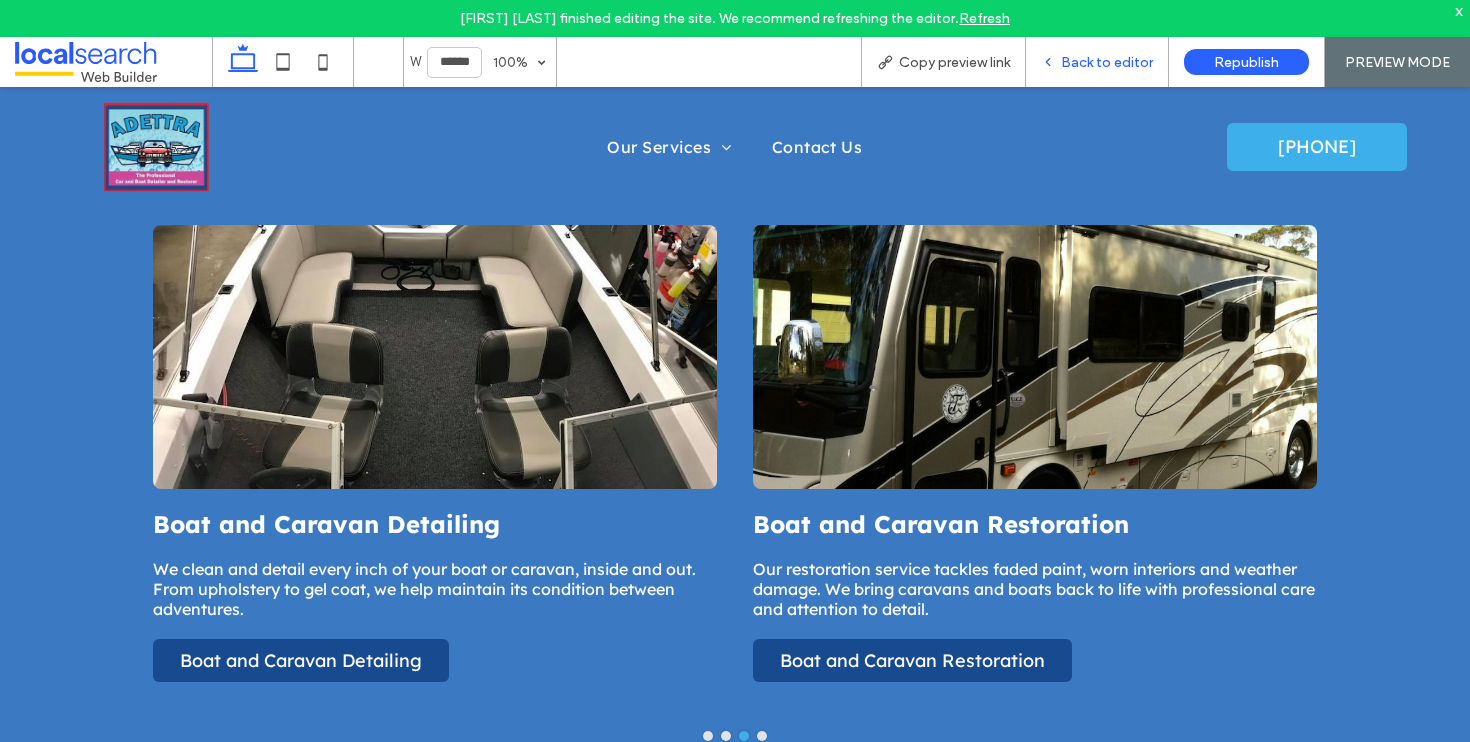 click on "Back to editor" at bounding box center (1097, 62) 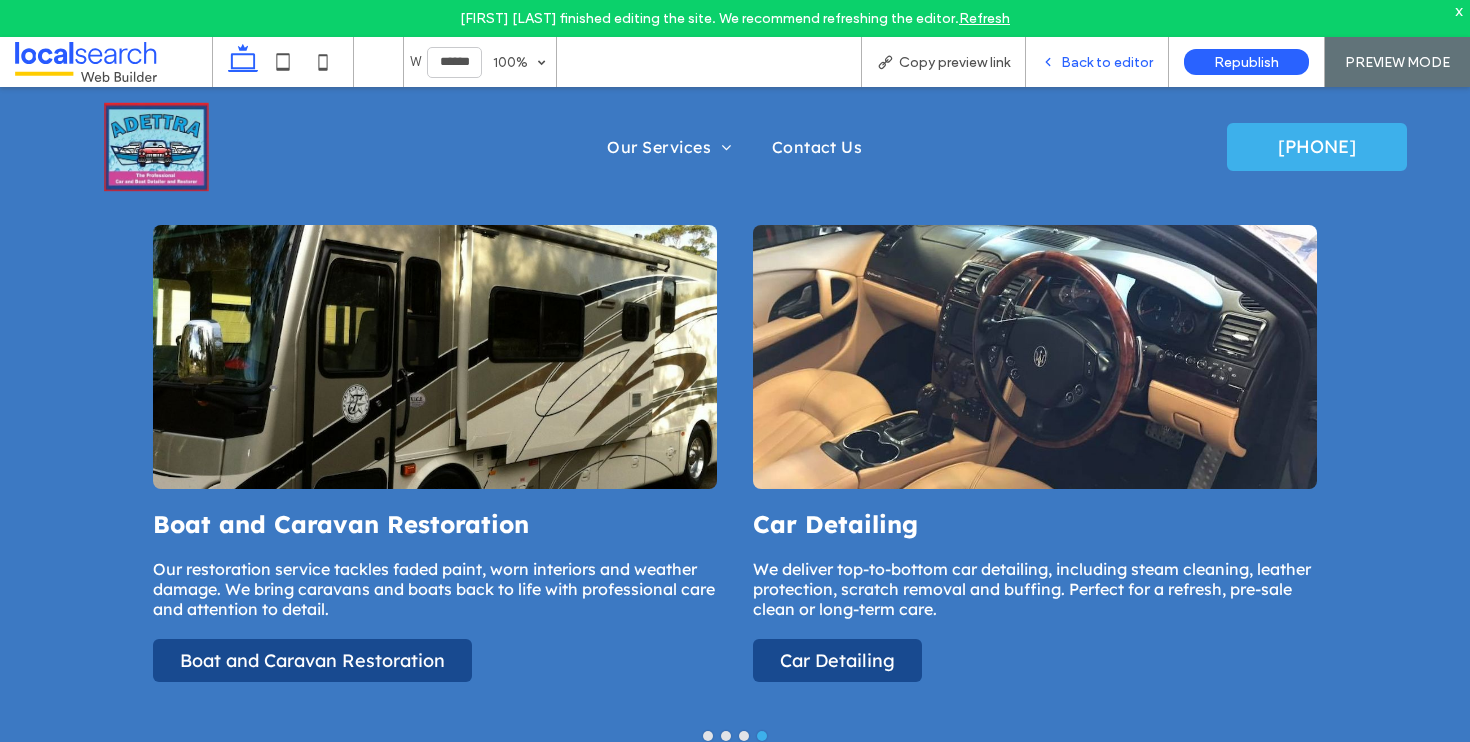 click on "Back to editor" 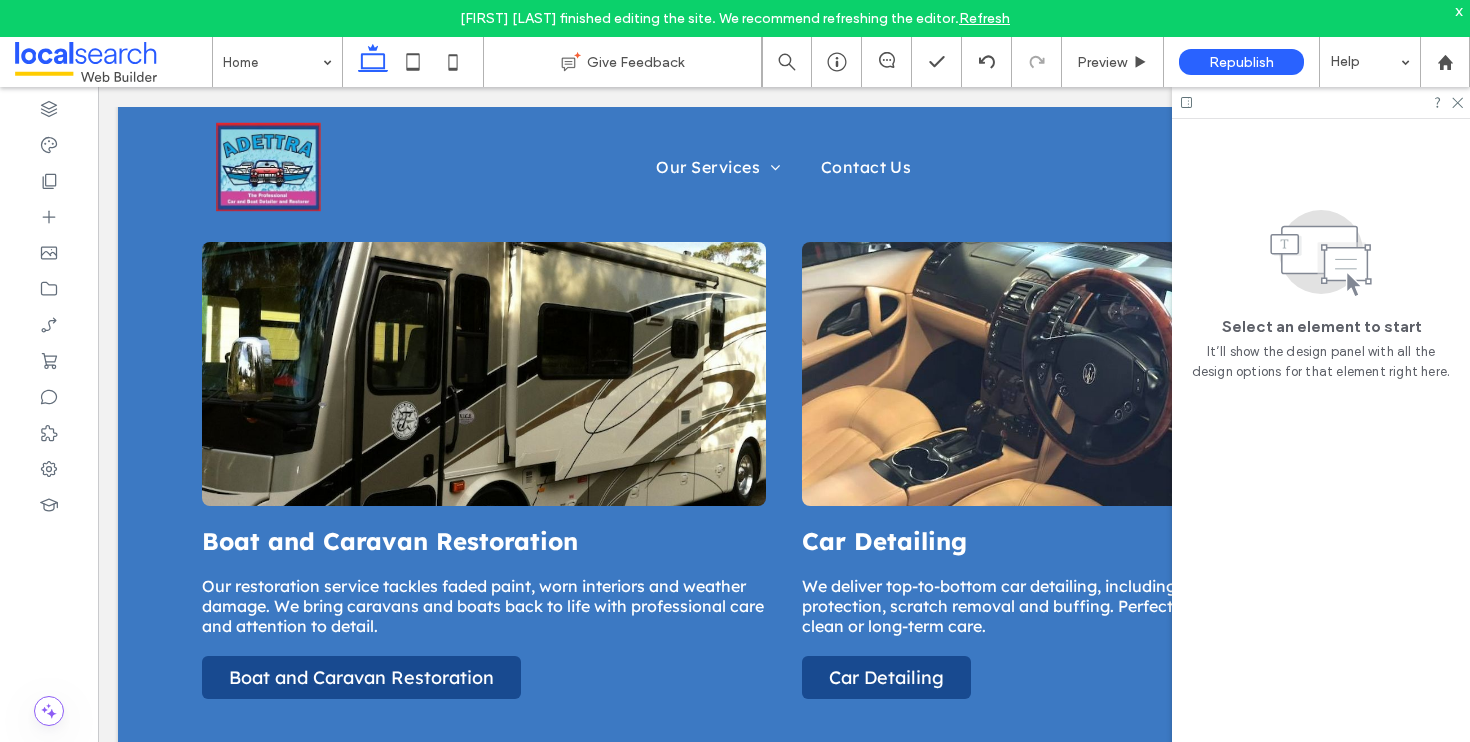 scroll, scrollTop: 2089, scrollLeft: 0, axis: vertical 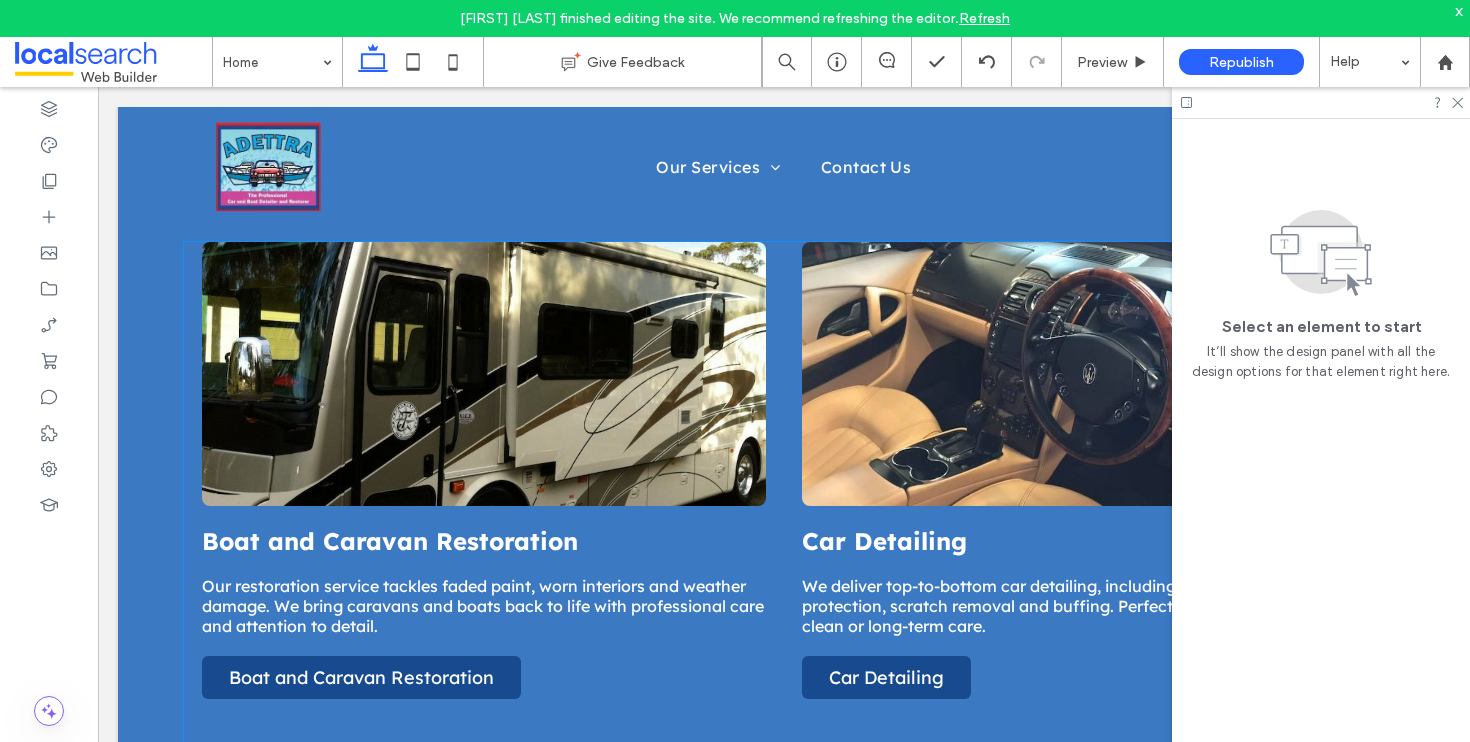 click 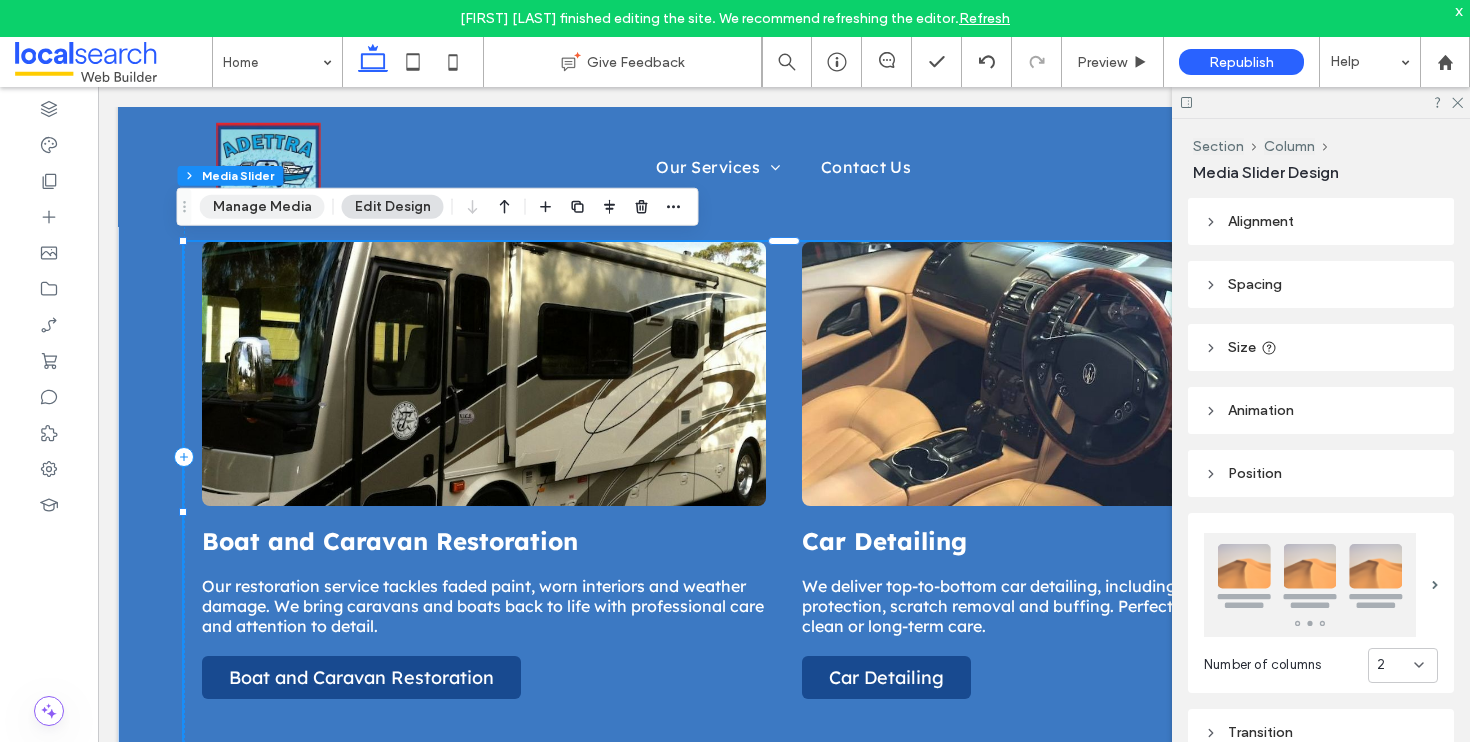 click on "Manage Media" 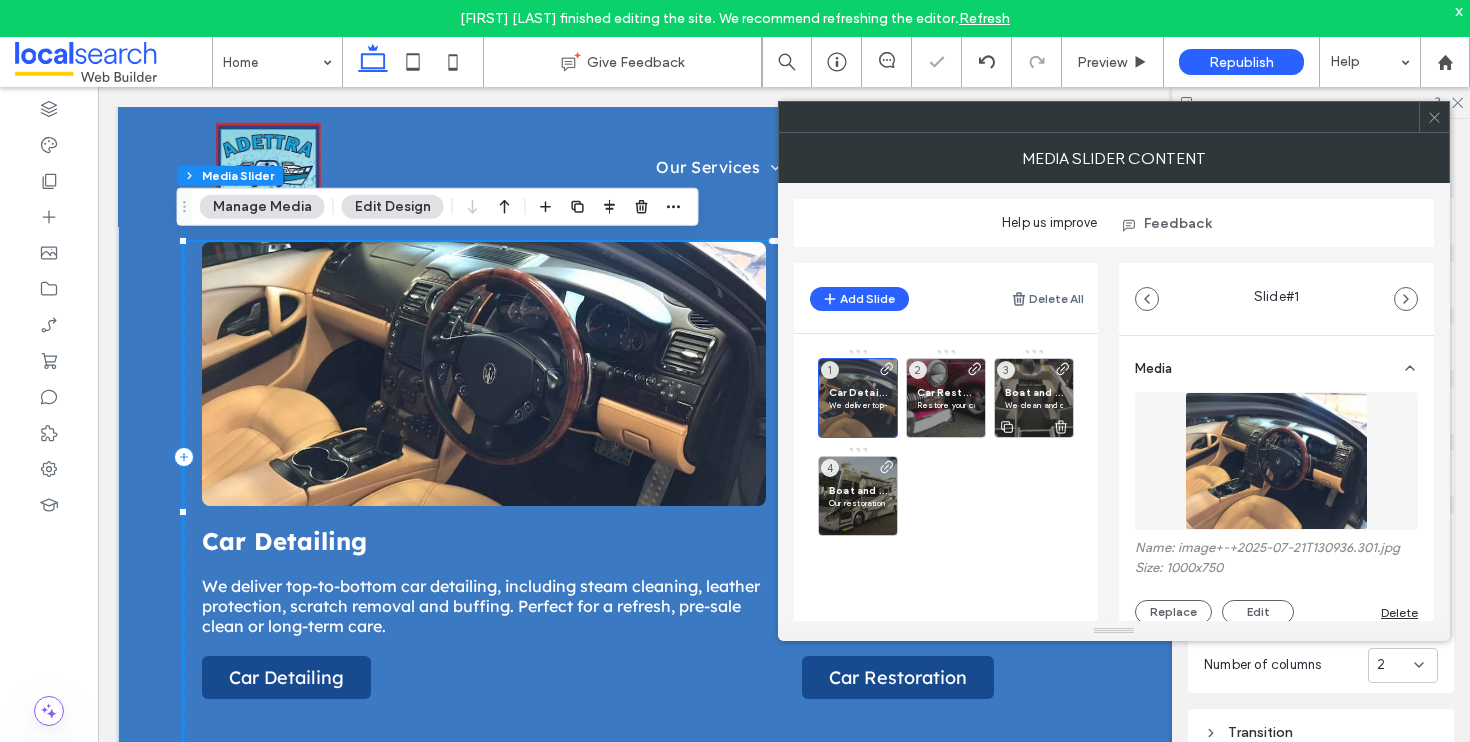 click on "Boat and Caravan Detailing We clean and detail every inch of your boat or caravan, inside and out. From upholstery to gel coat, we help maintain its condition between adventures. 3" 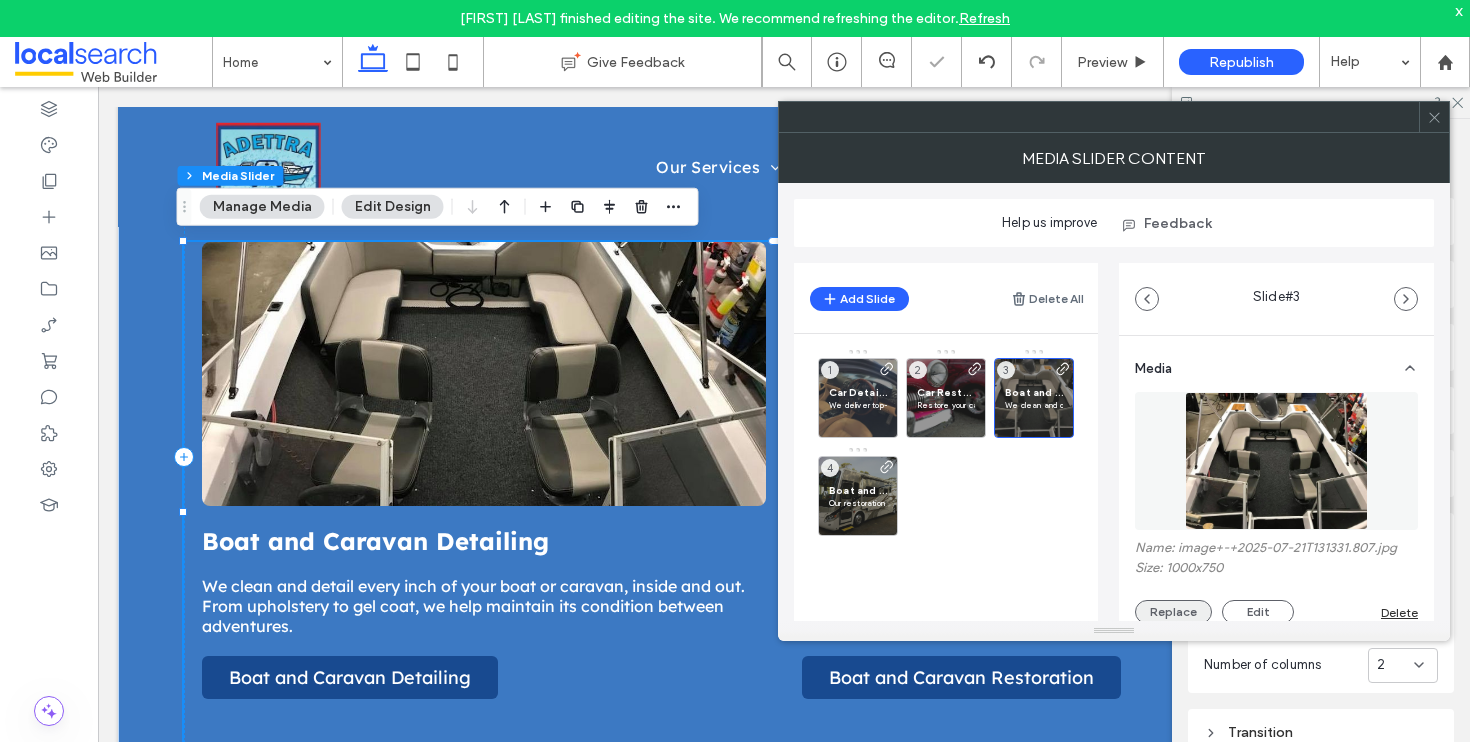 click on "Replace" 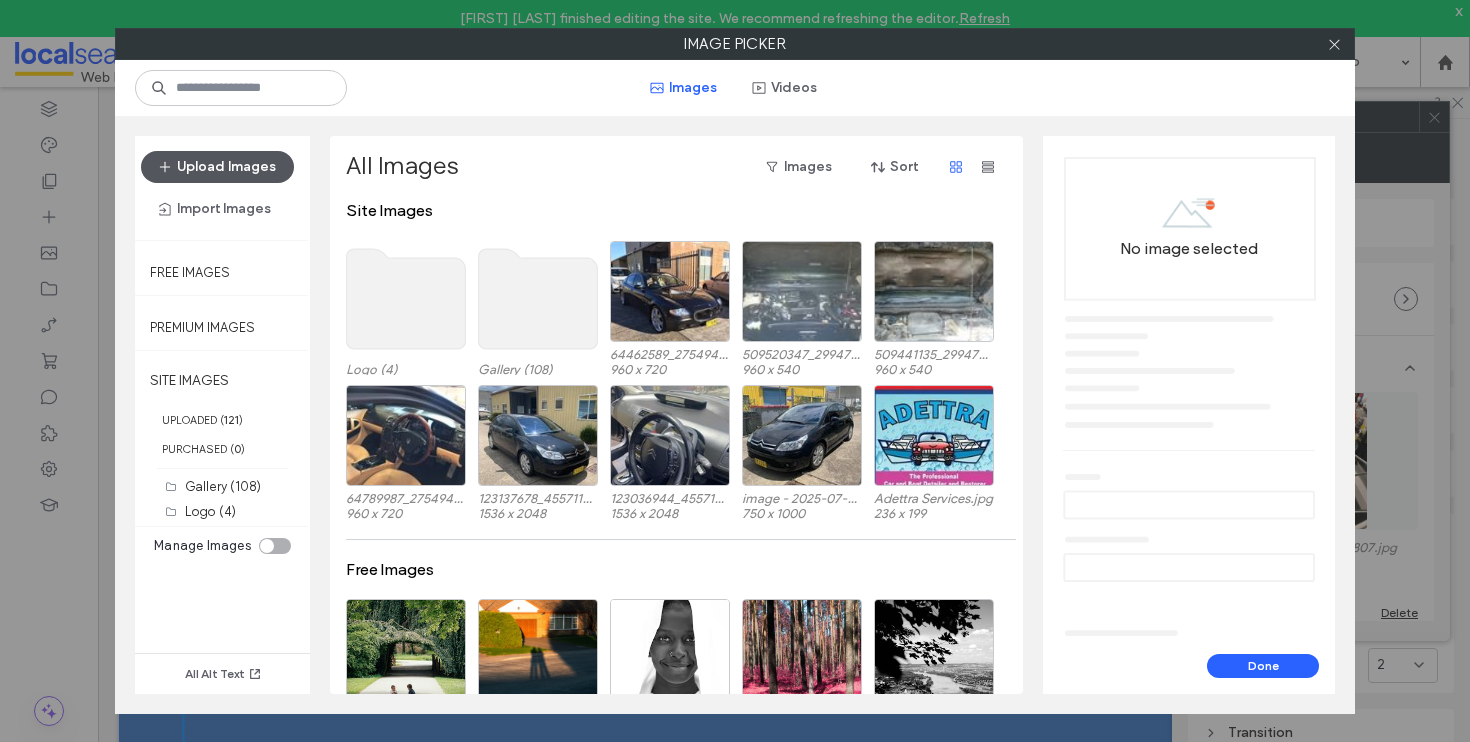 click on "Upload Images" 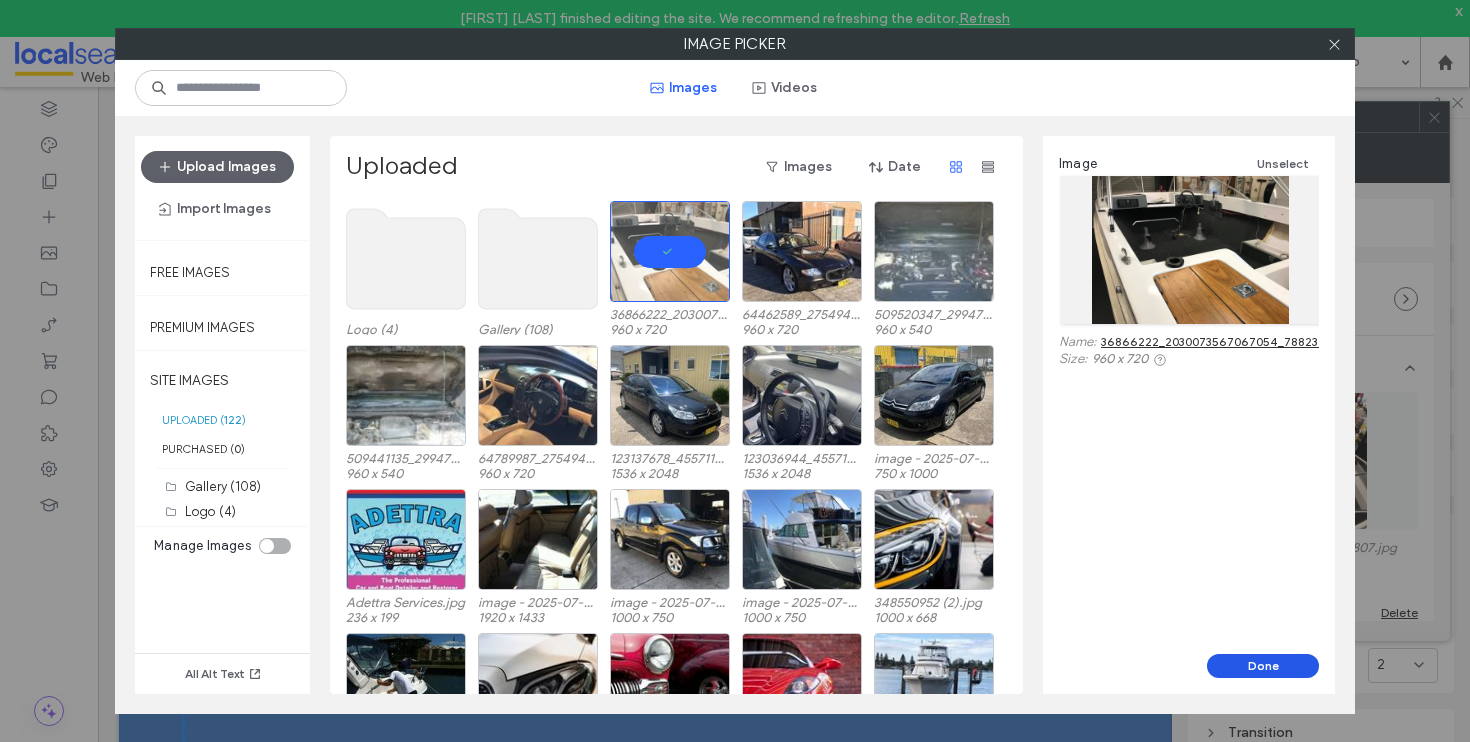 click on "Done" 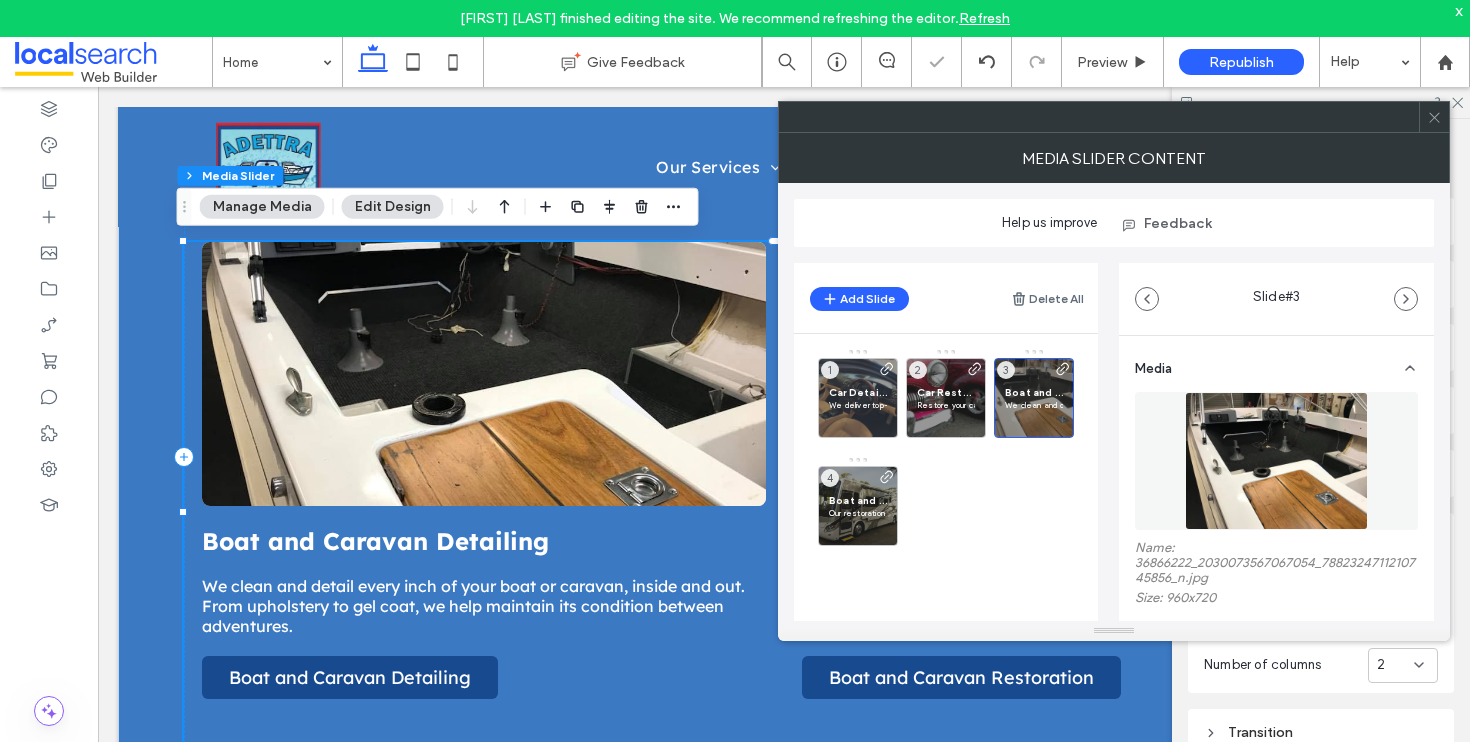 click 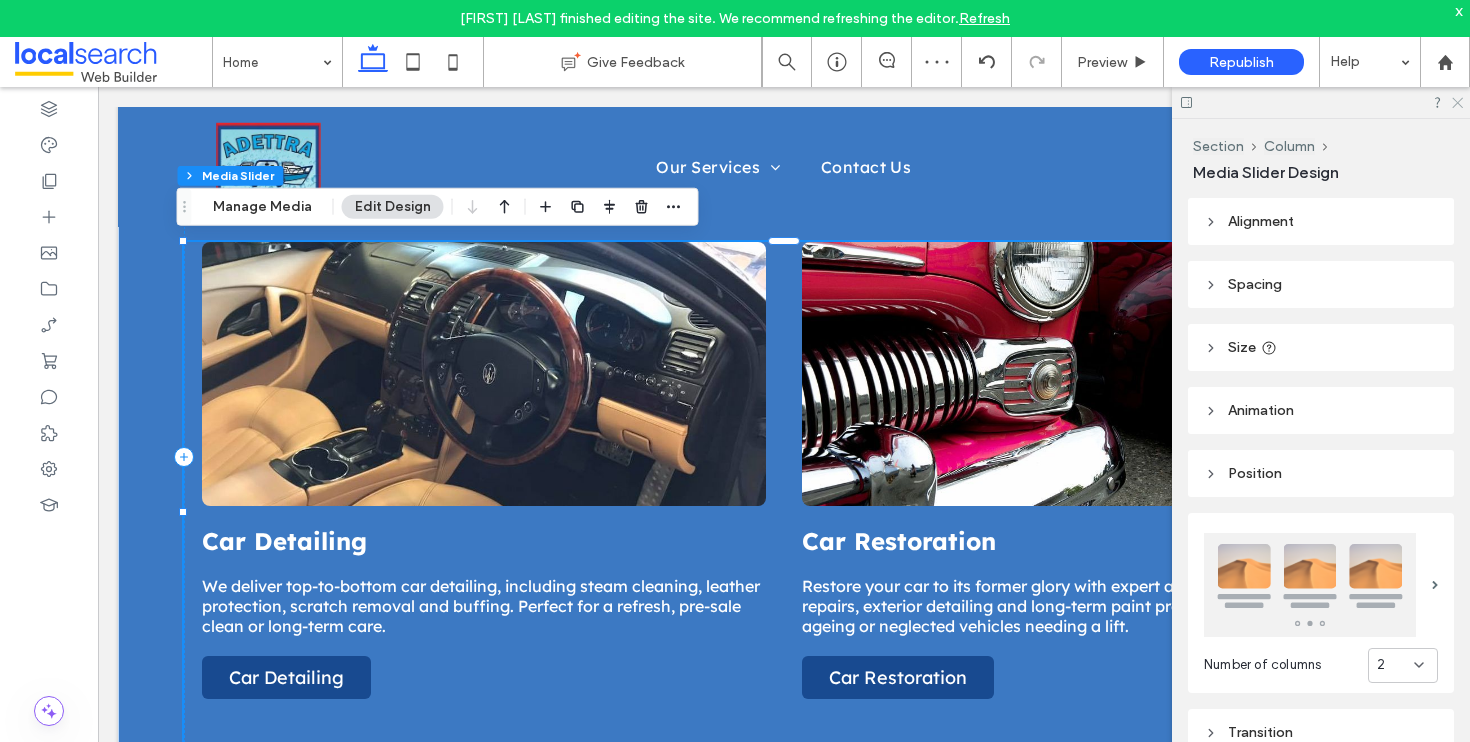 click 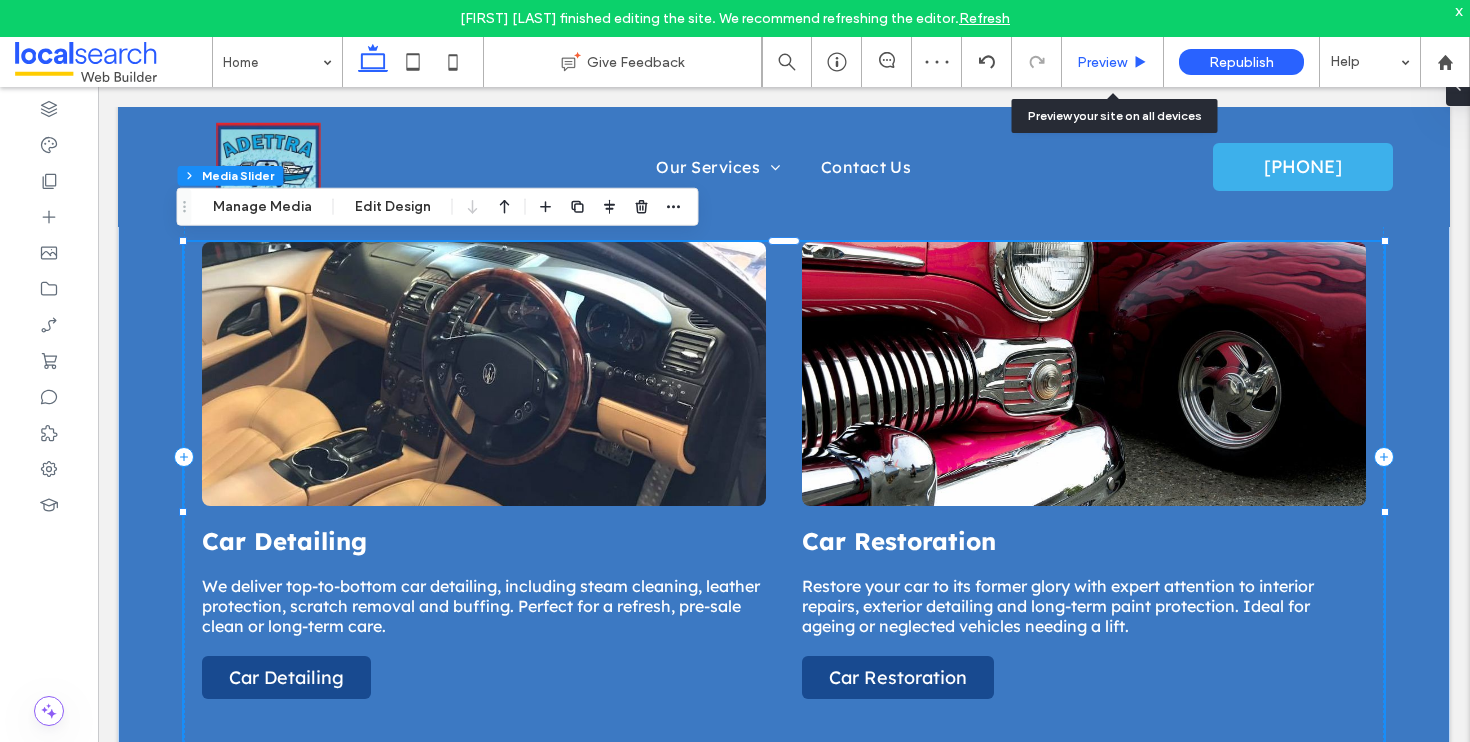 click 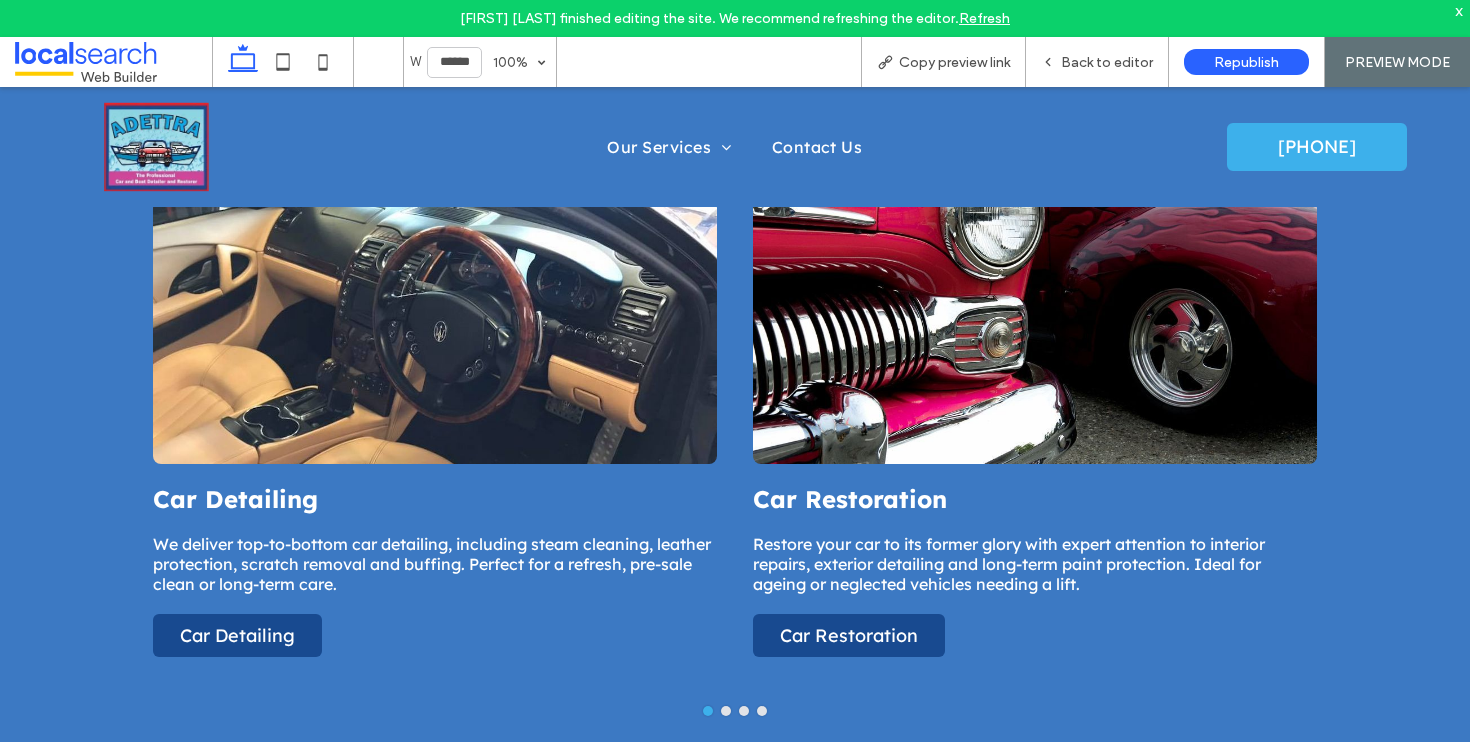 scroll, scrollTop: 2097, scrollLeft: 0, axis: vertical 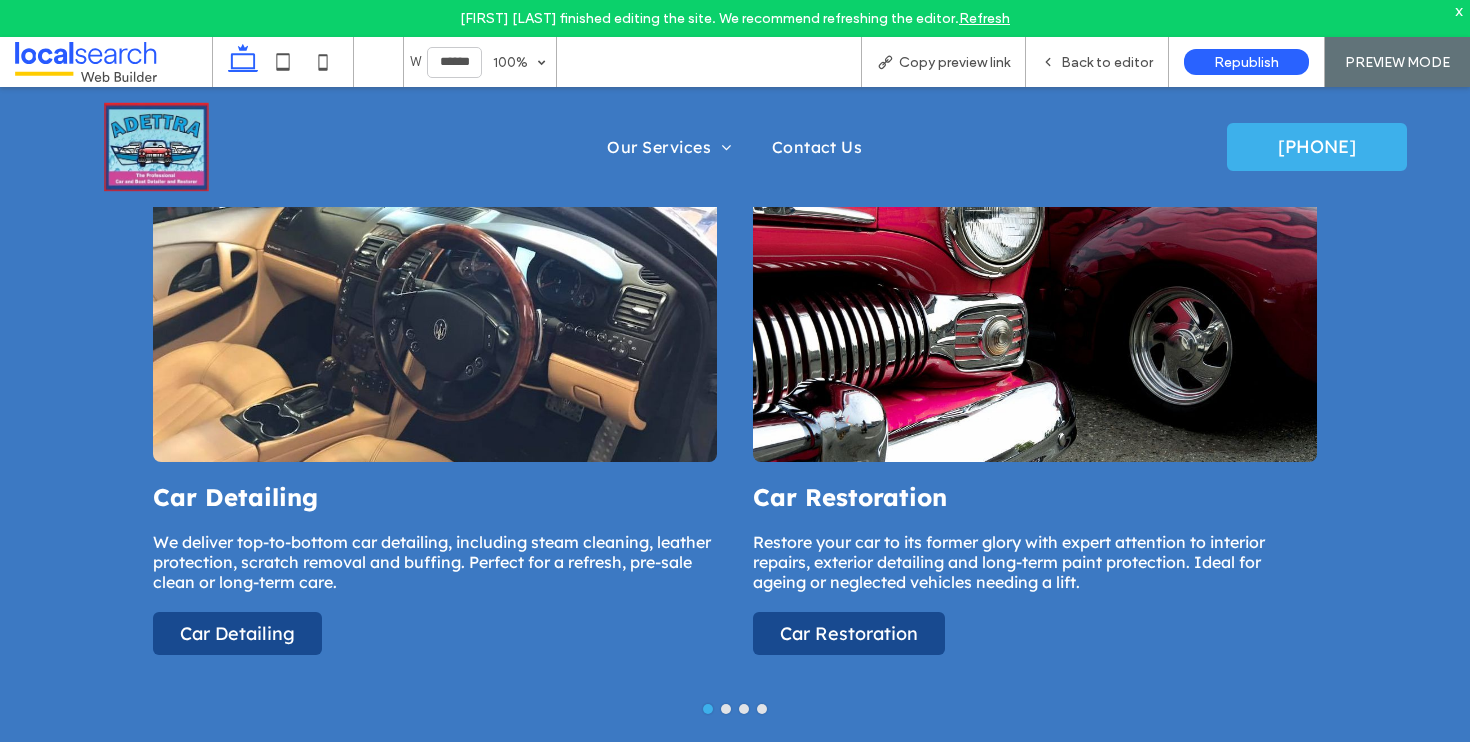 click 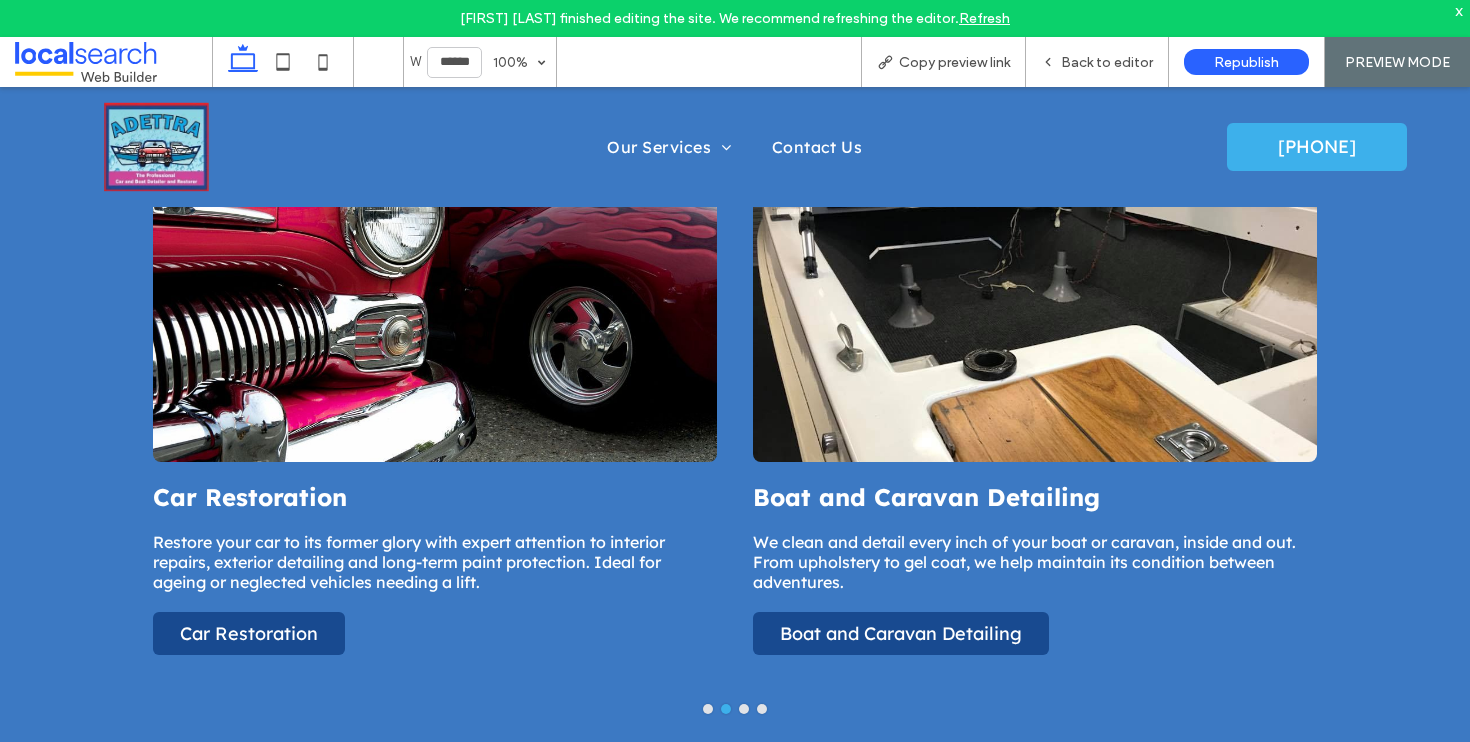 click 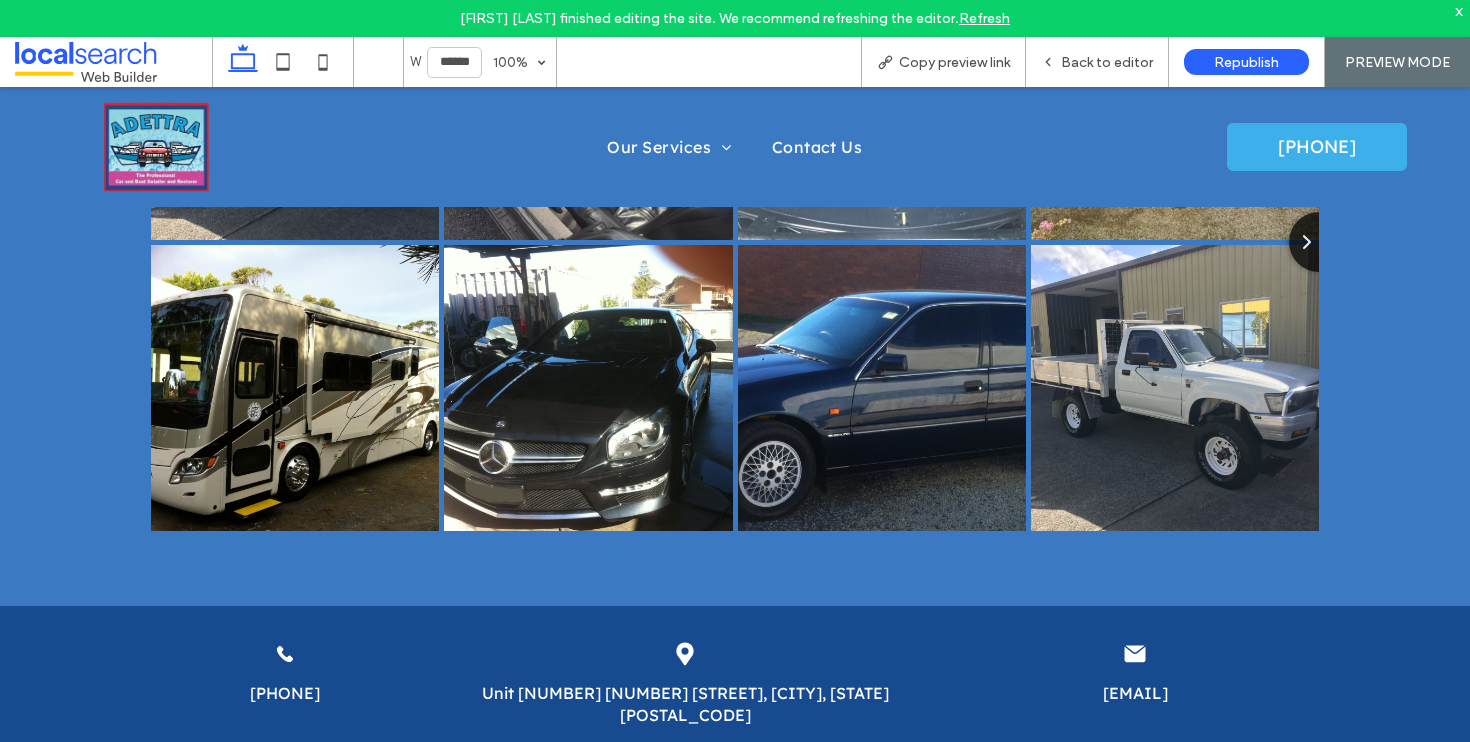 scroll, scrollTop: 5165, scrollLeft: 0, axis: vertical 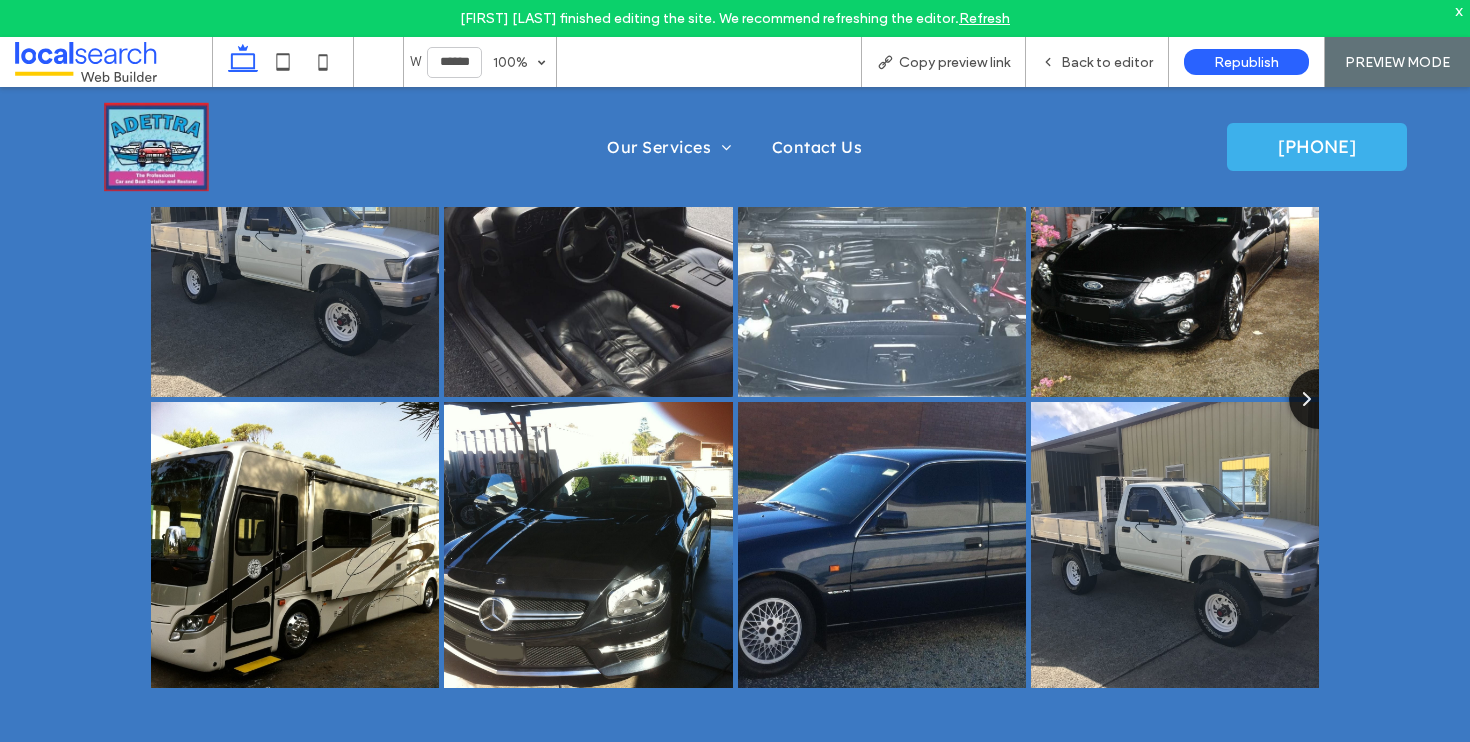 click 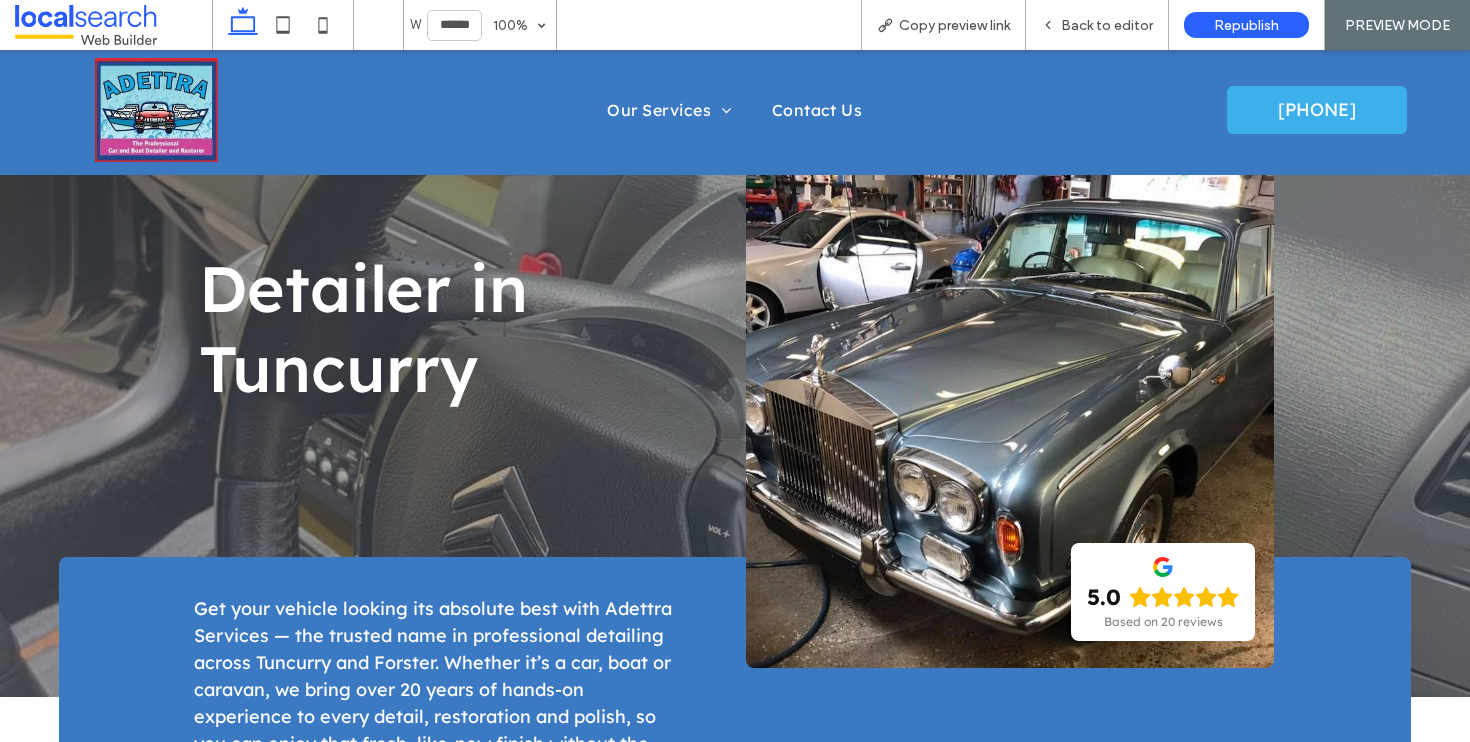 scroll, scrollTop: 41, scrollLeft: 0, axis: vertical 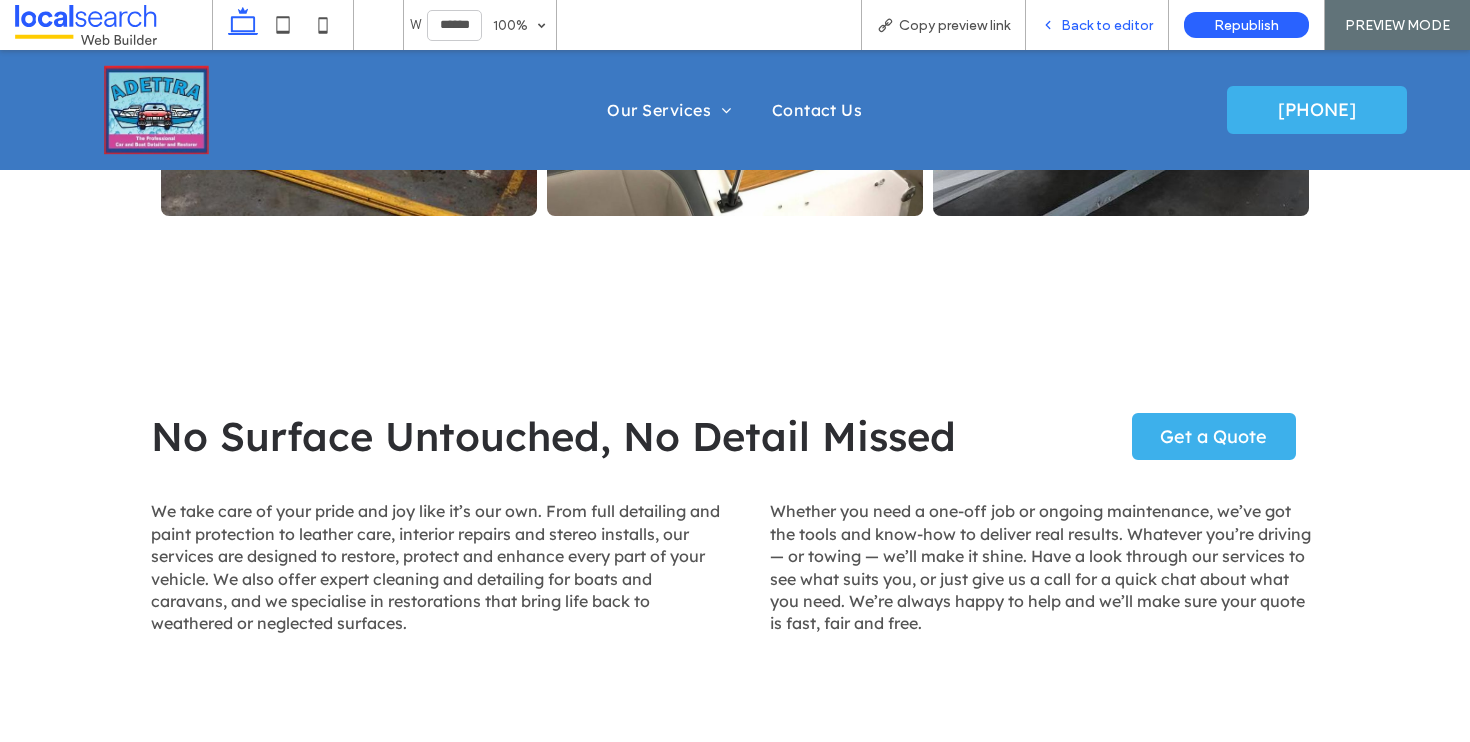 click on "Back to editor" at bounding box center [1107, 25] 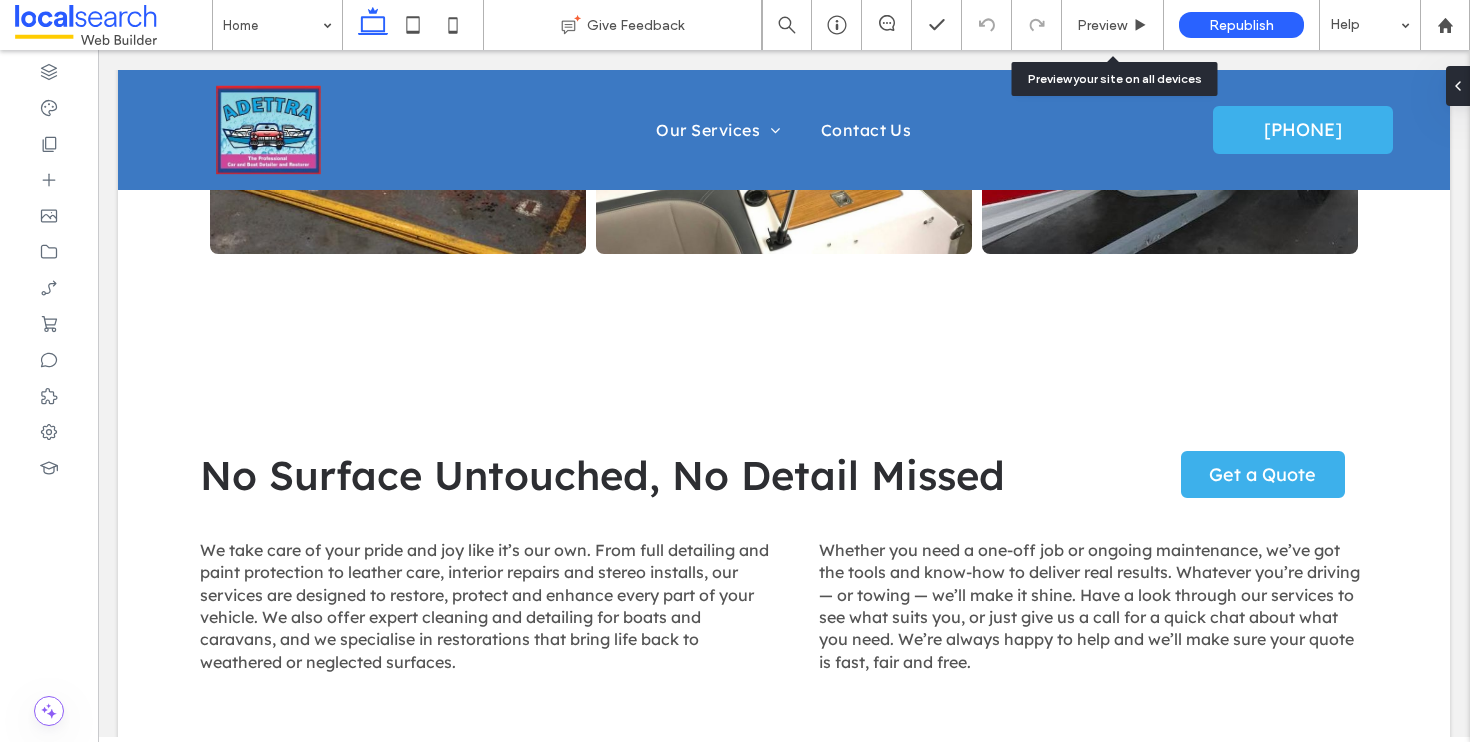 scroll, scrollTop: 3504, scrollLeft: 0, axis: vertical 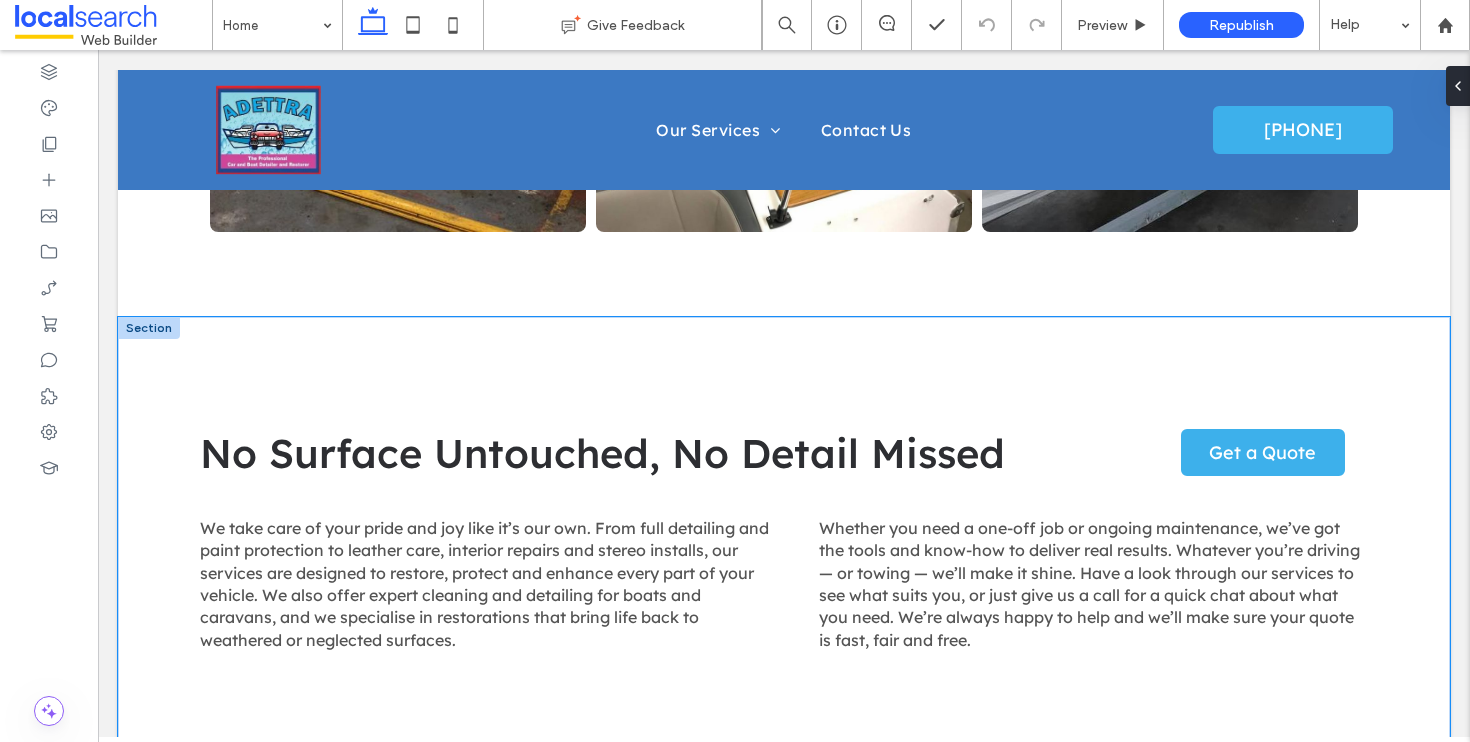 click on "No Surface Untouched, No Detail Missed
Get a Quote
We take care of your pride and joy like it’s our own. From full detailing and paint protection to leather care, interior repairs and stereo installs, our services are designed to restore, protect and enhance every part of your vehicle. We also offer expert cleaning and detailing for boats and caravans, and we specialise in restorations that bring life back to weathered or neglected surfaces.
Whe ther you need a one-off job or ongoing maintenance, we’ve got the tools and know-how to deliver real results. Whatever you’re driving — or towing — we’ll make it shine. Have a look through our services to see what suits you, or just give us a call for a quick chat about what you need. We’re always happy to help and we’ll make sure your quote is fast, fair and free." at bounding box center (784, 544) 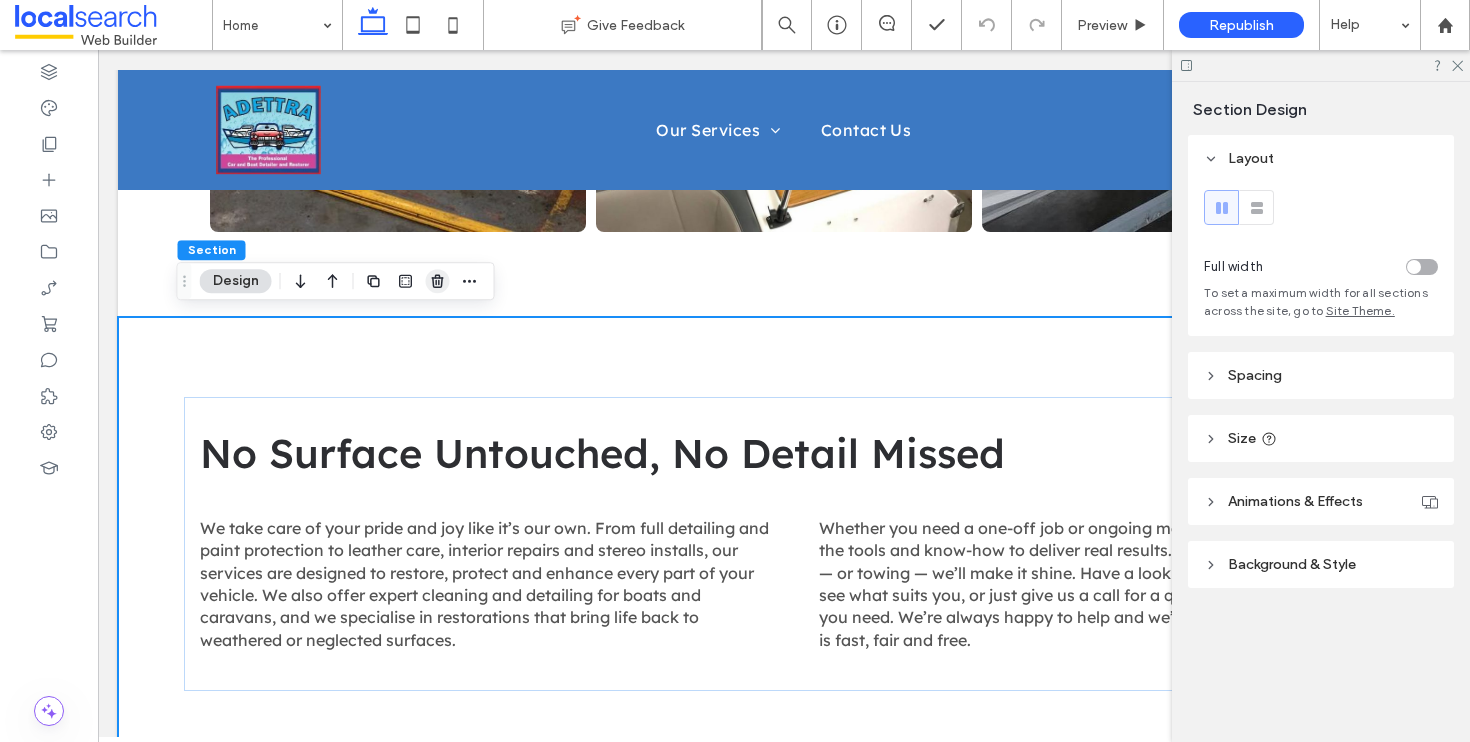 click 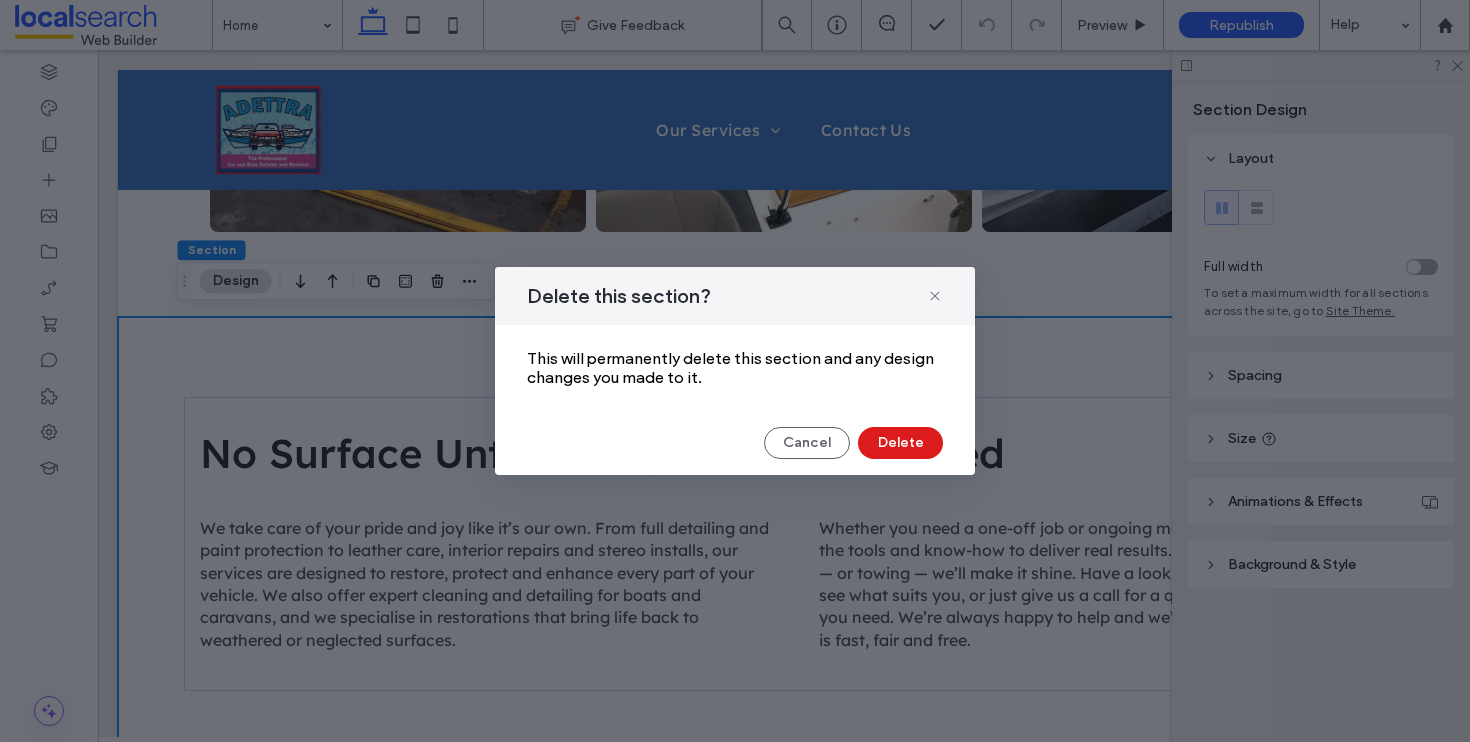click on "Delete this section? This will permanently delete this section and any design changes you made to it. Cancel Delete" at bounding box center [735, 371] 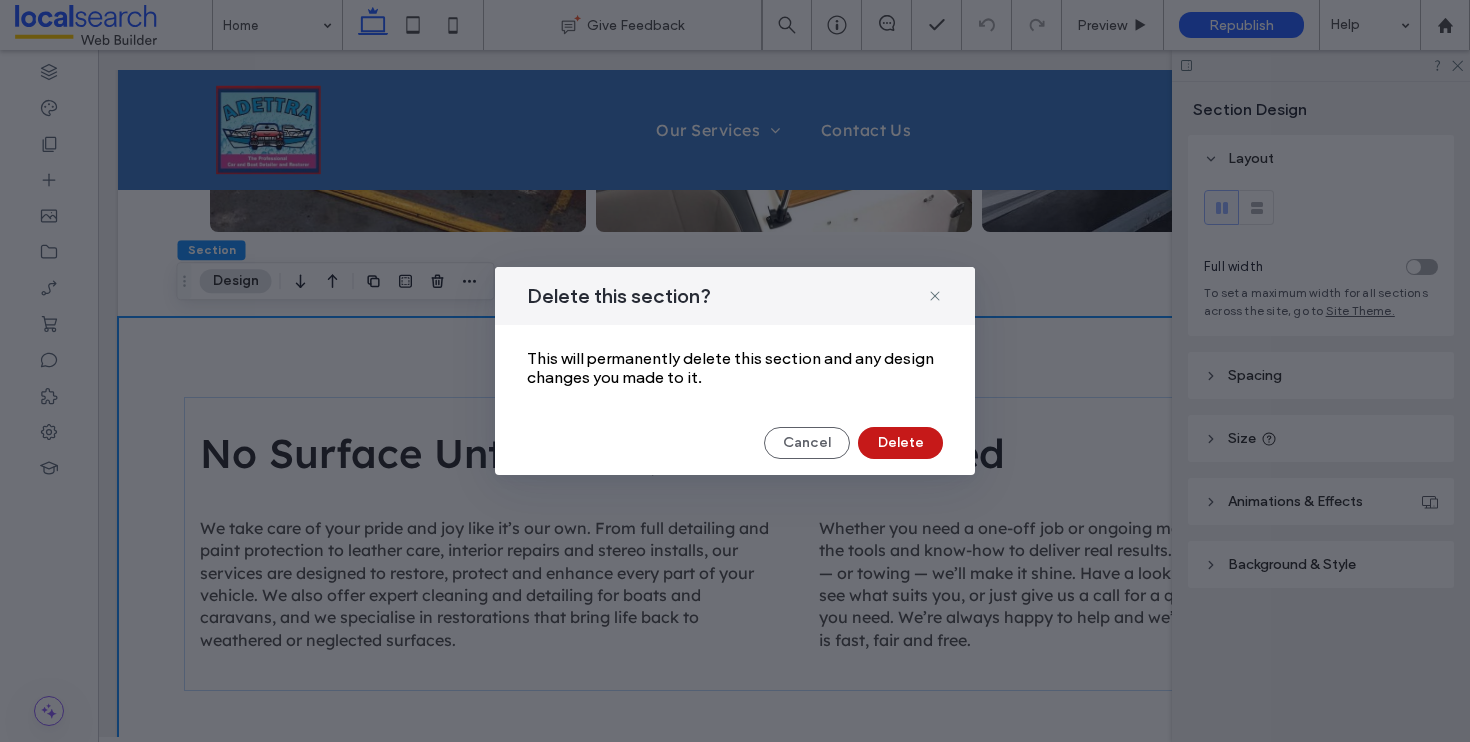 click on "Delete" at bounding box center [900, 443] 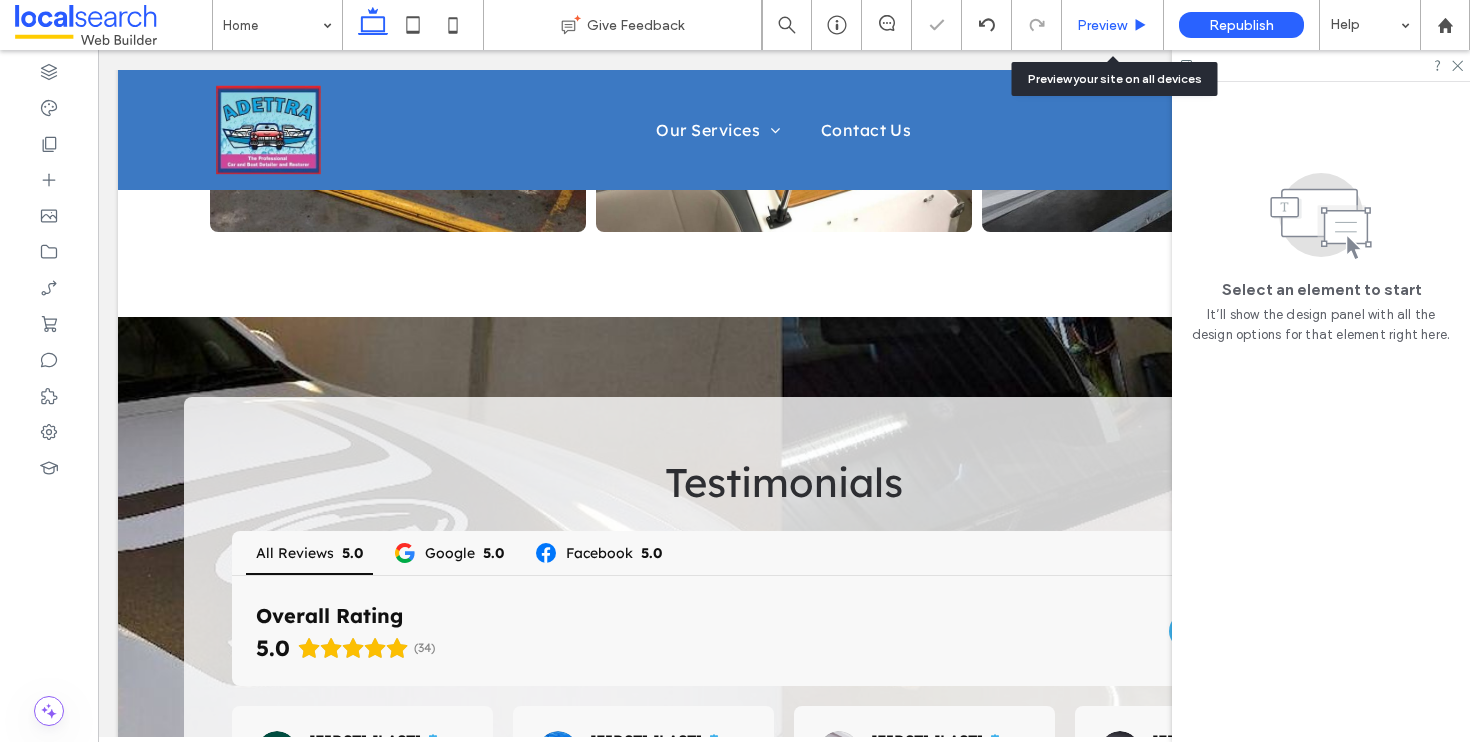 click on "Preview" at bounding box center (1102, 25) 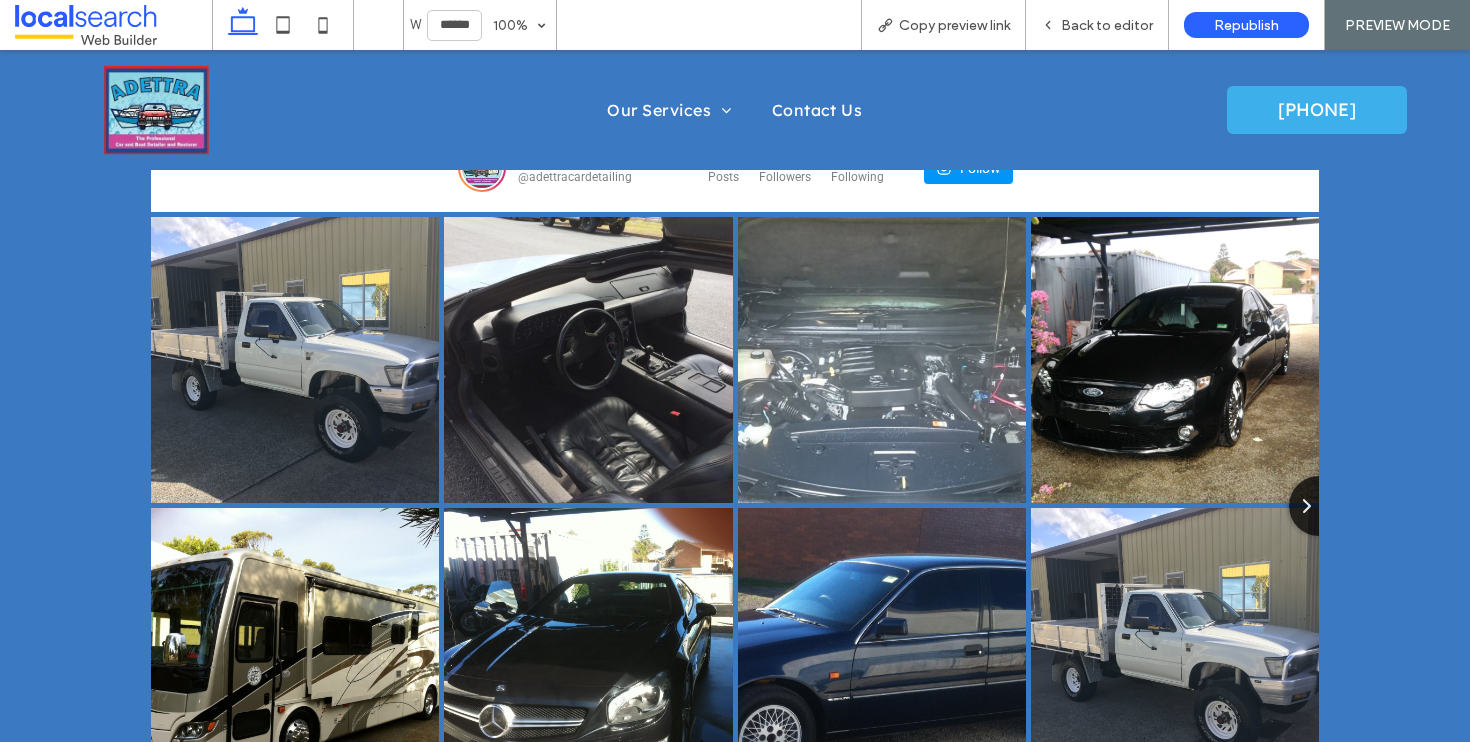 scroll, scrollTop: 4977, scrollLeft: 0, axis: vertical 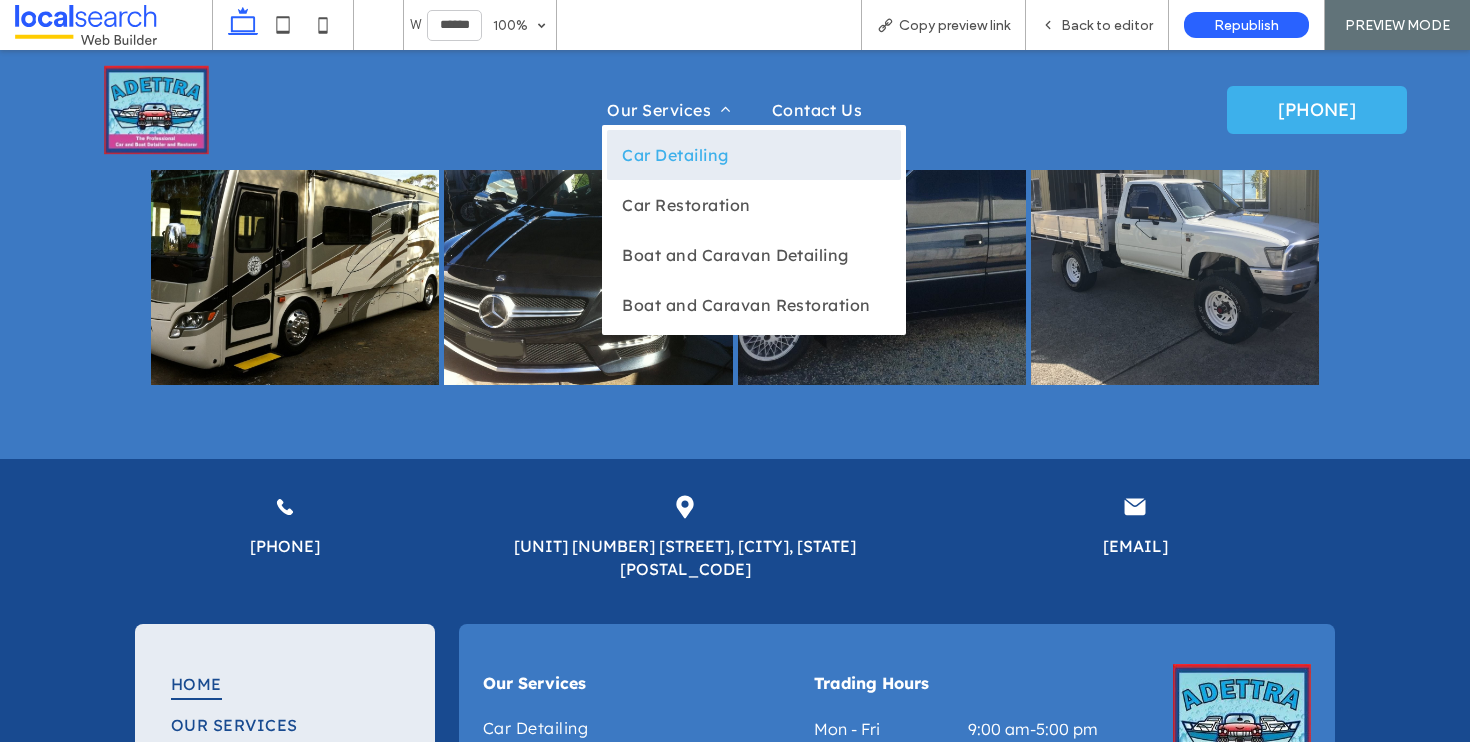 click on "Car Detailing" at bounding box center [675, 155] 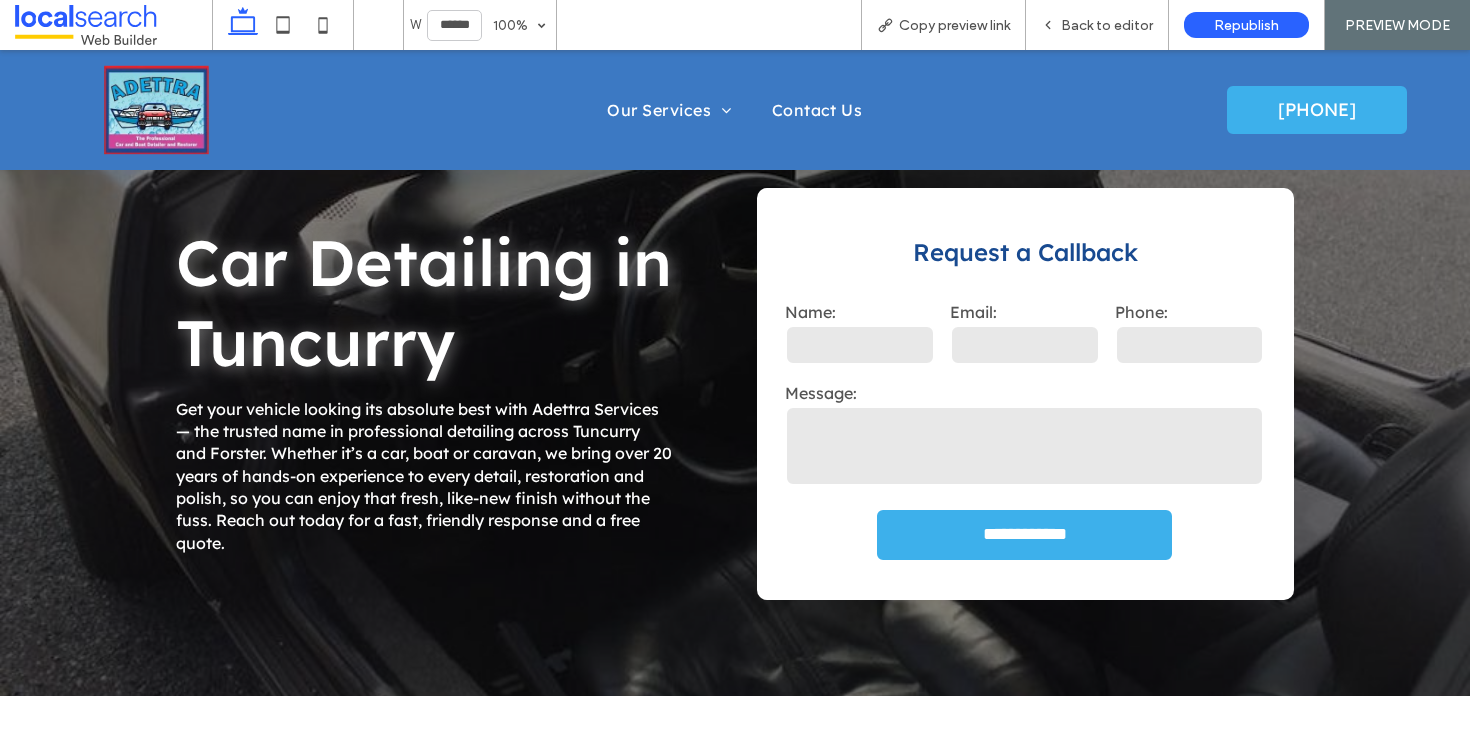 scroll, scrollTop: 893, scrollLeft: 0, axis: vertical 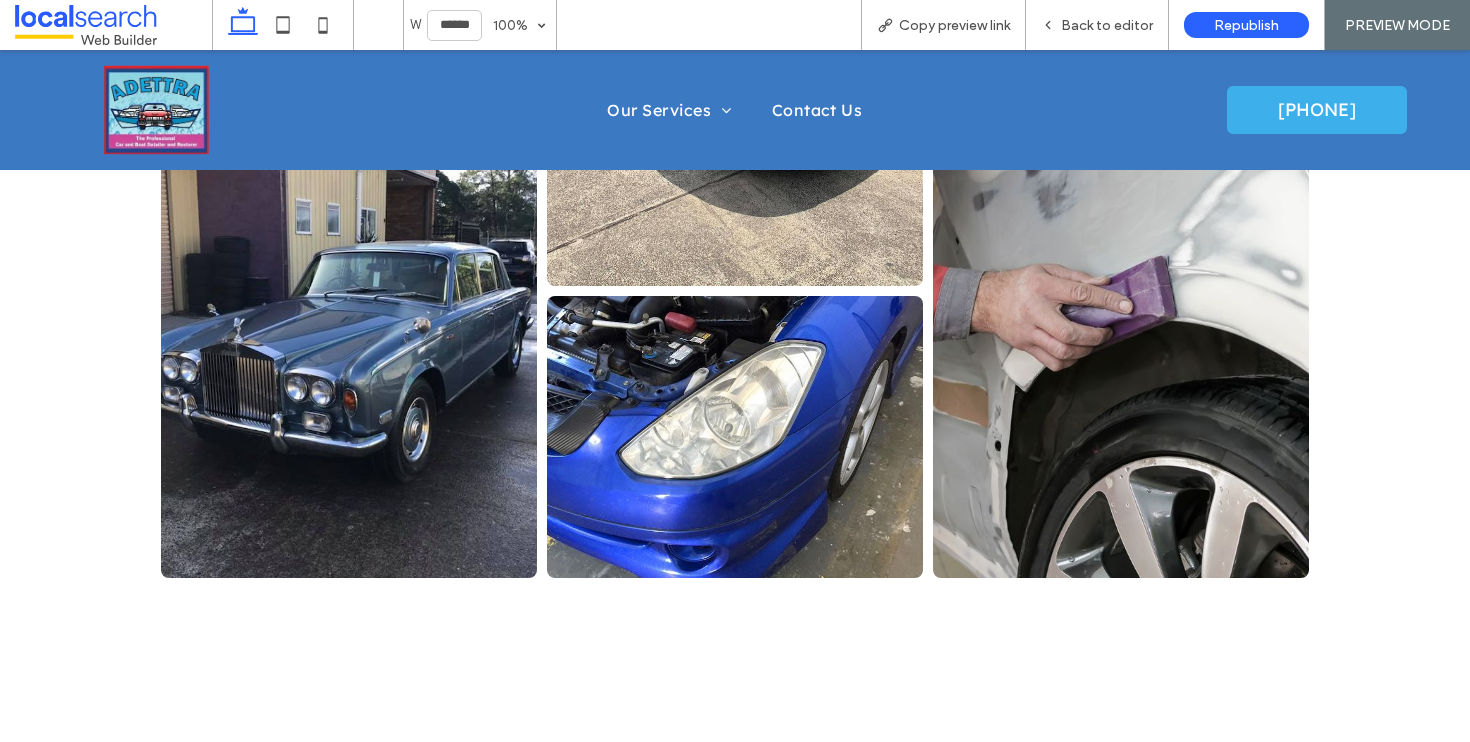 click at bounding box center [1121, 343] 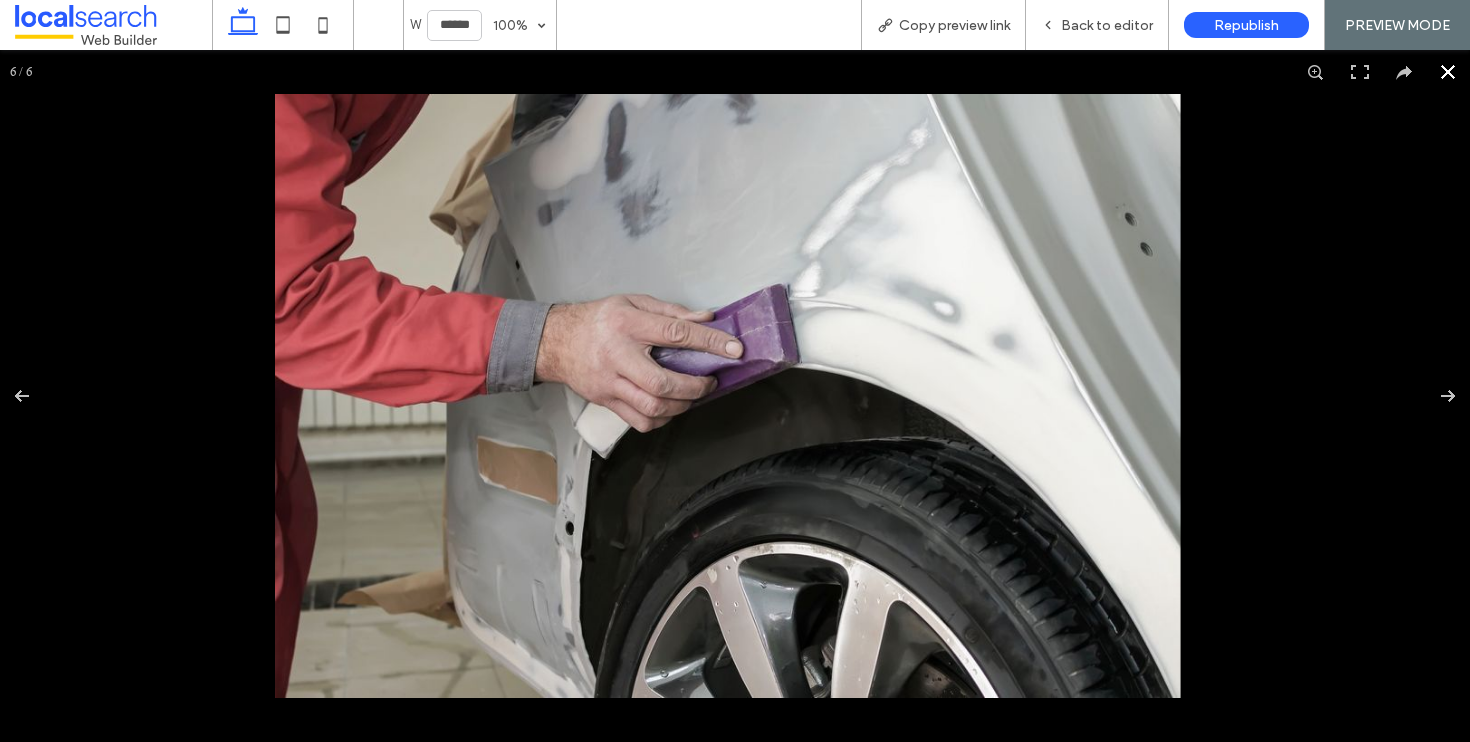 click on "6 / 6" at bounding box center [735, 72] 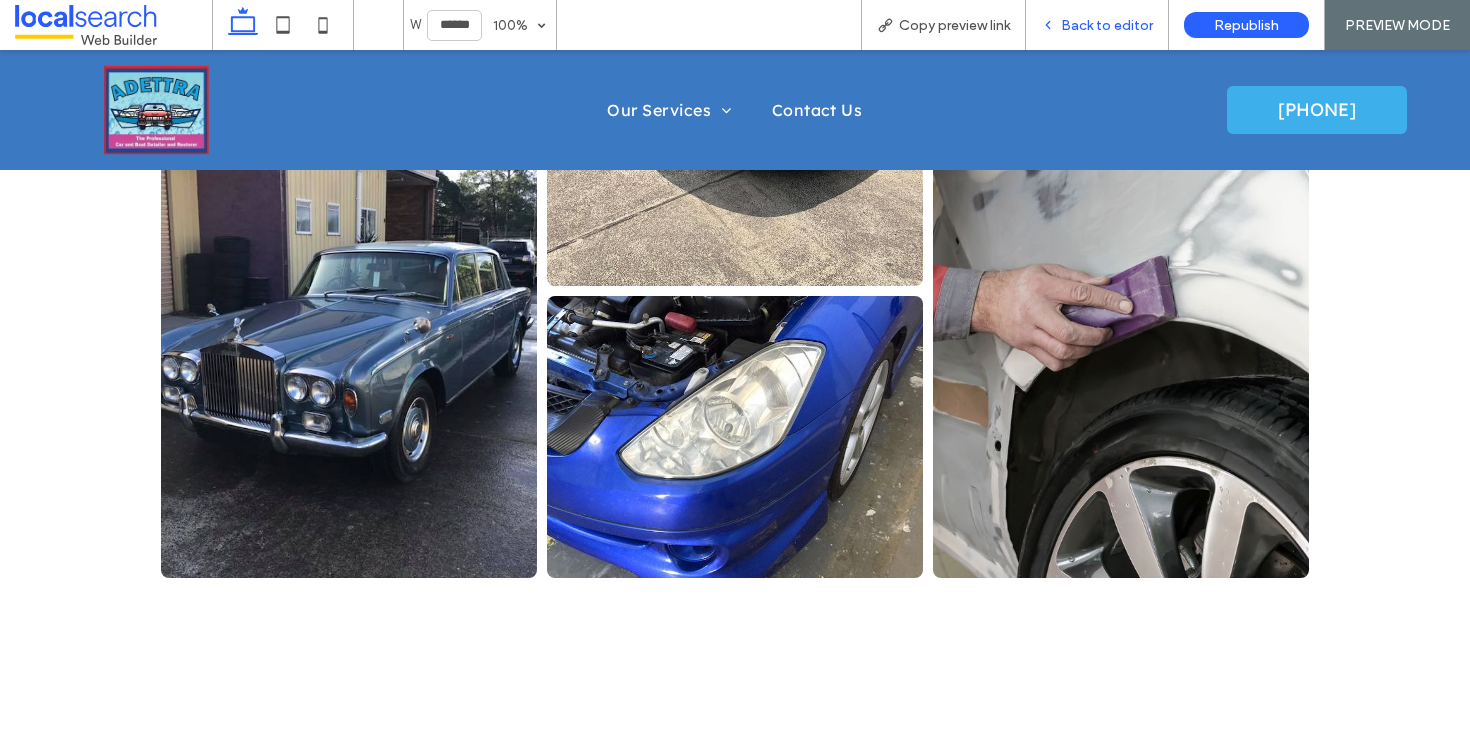 click on "Back to editor" at bounding box center [1107, 25] 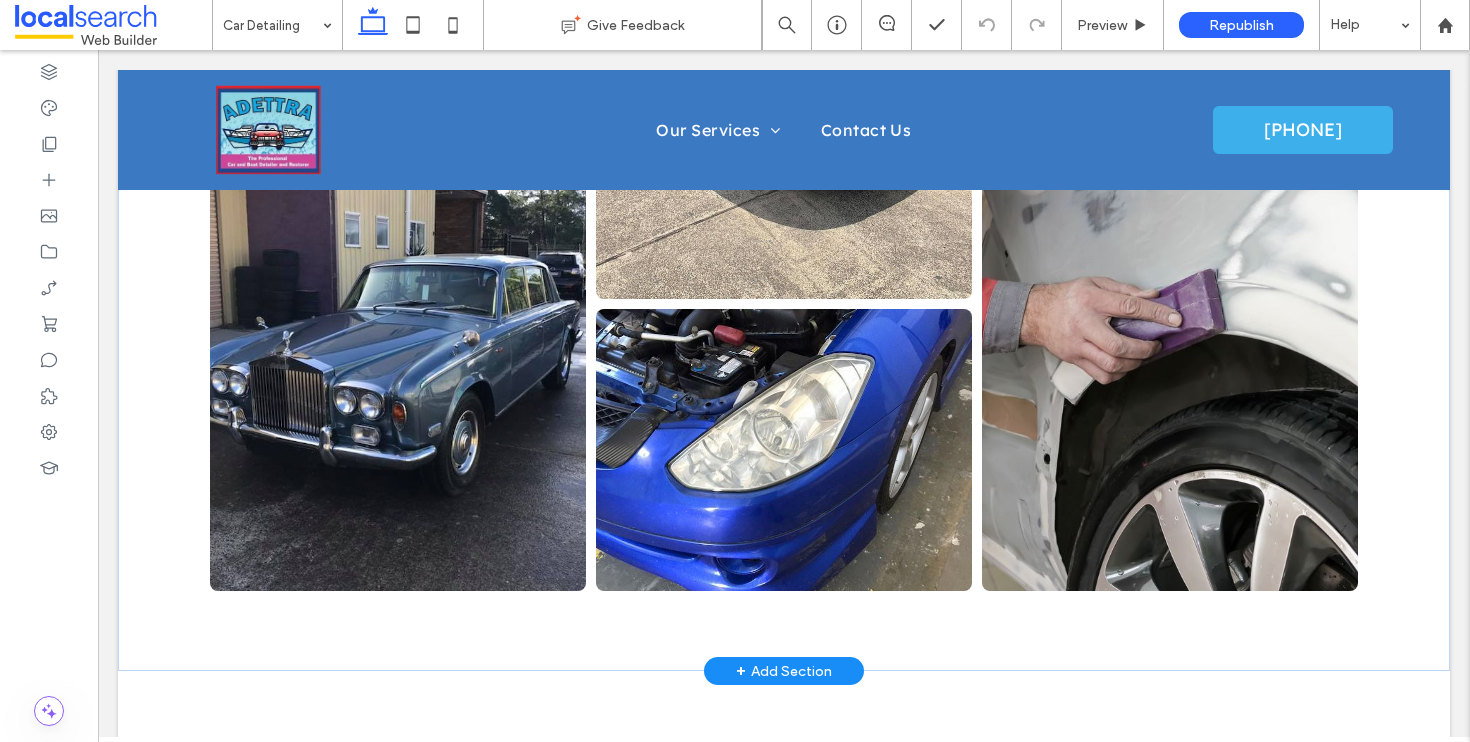 scroll, scrollTop: 953, scrollLeft: 0, axis: vertical 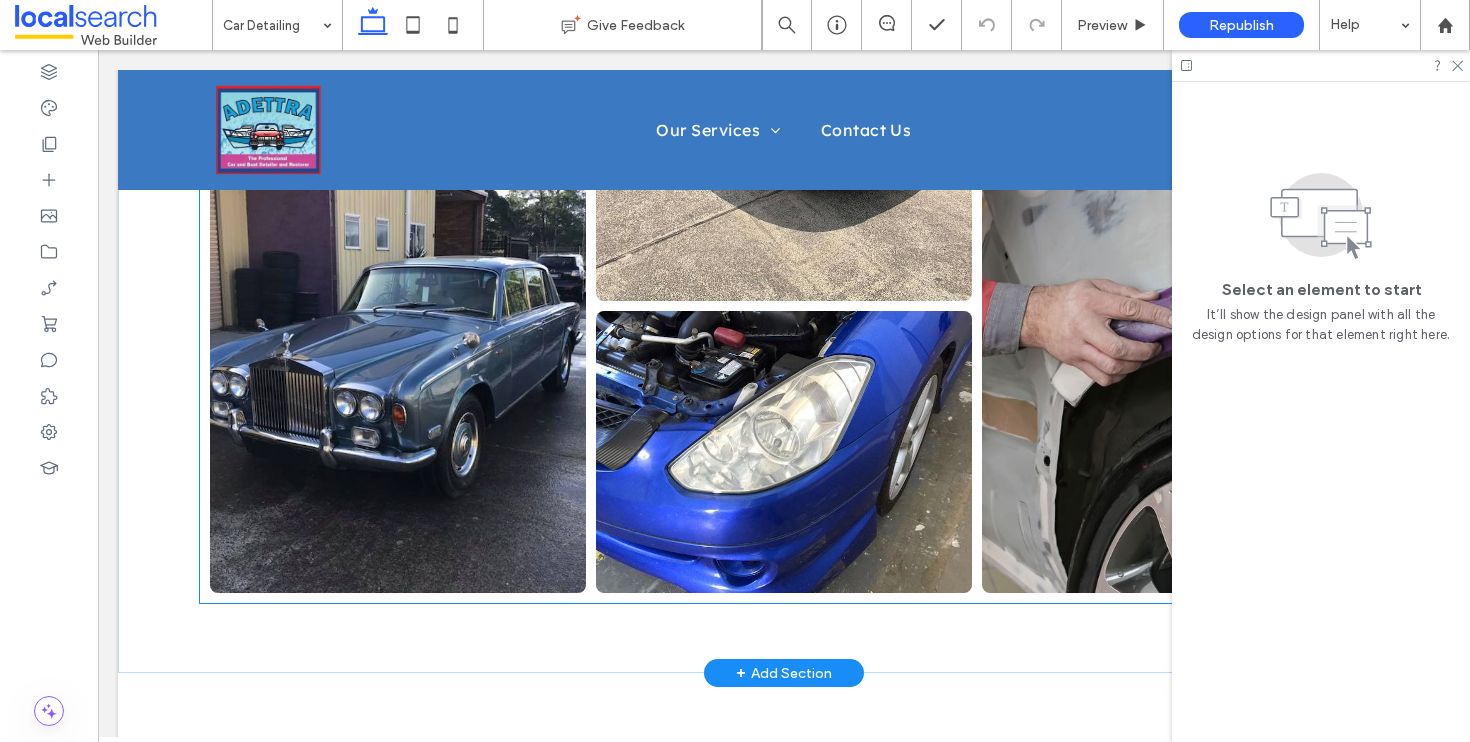 click at bounding box center [1170, 358] 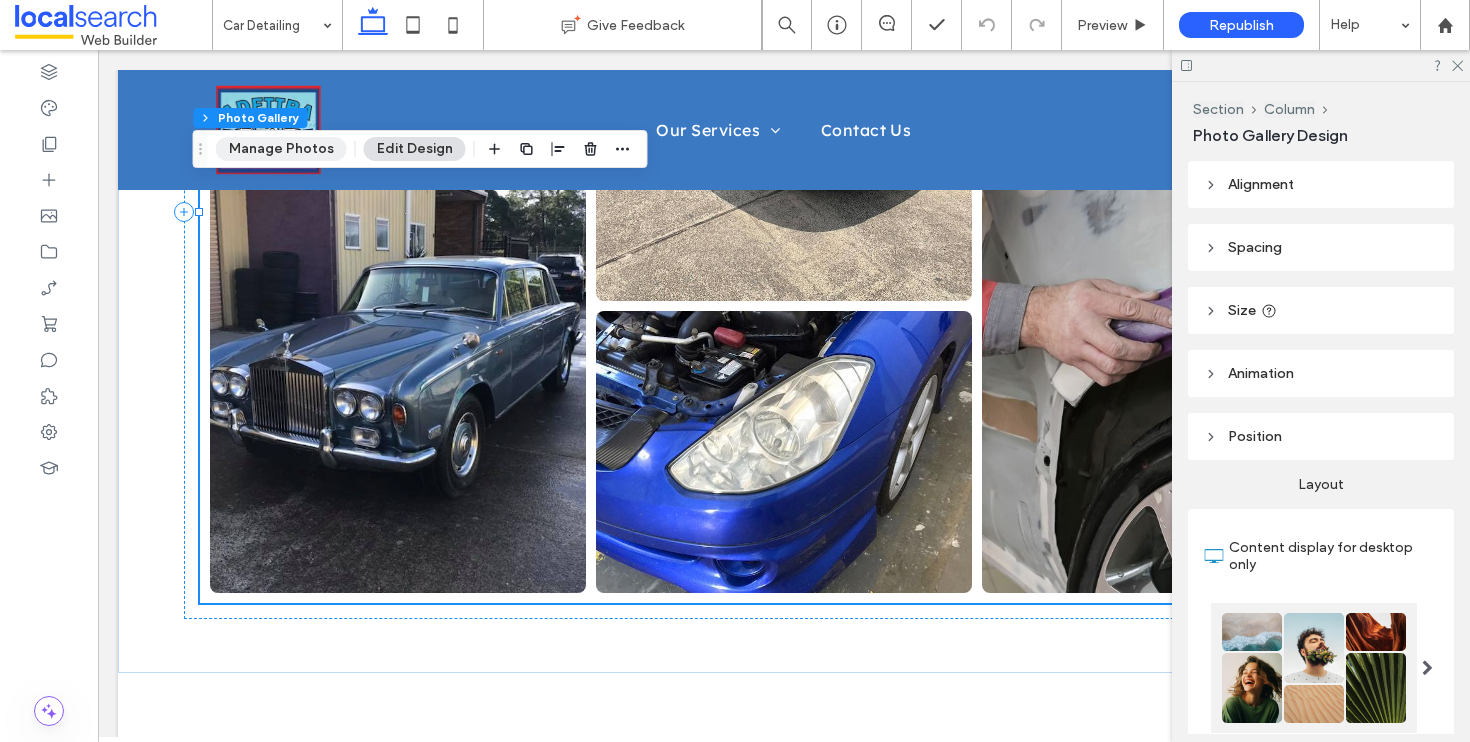 click on "Manage Photos" at bounding box center [281, 149] 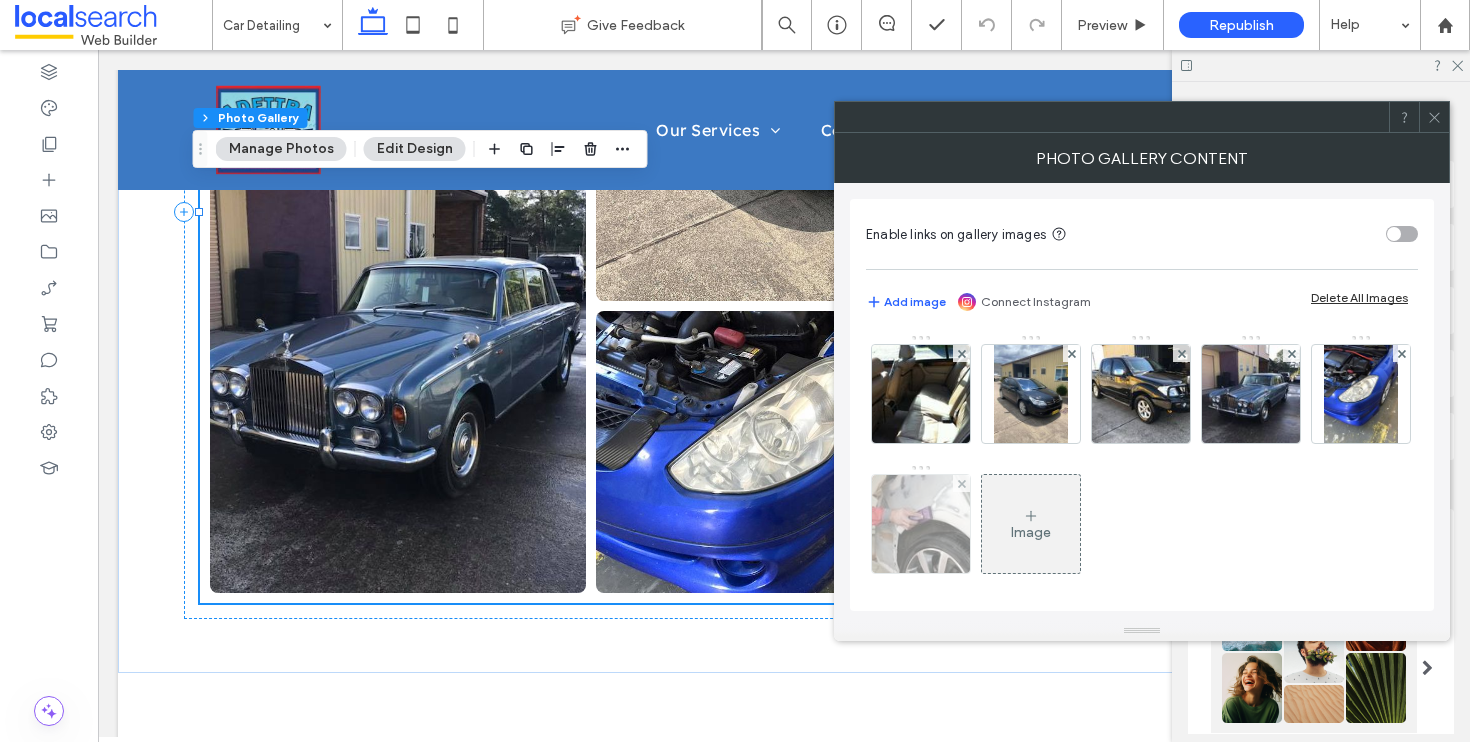 click at bounding box center (921, 524) 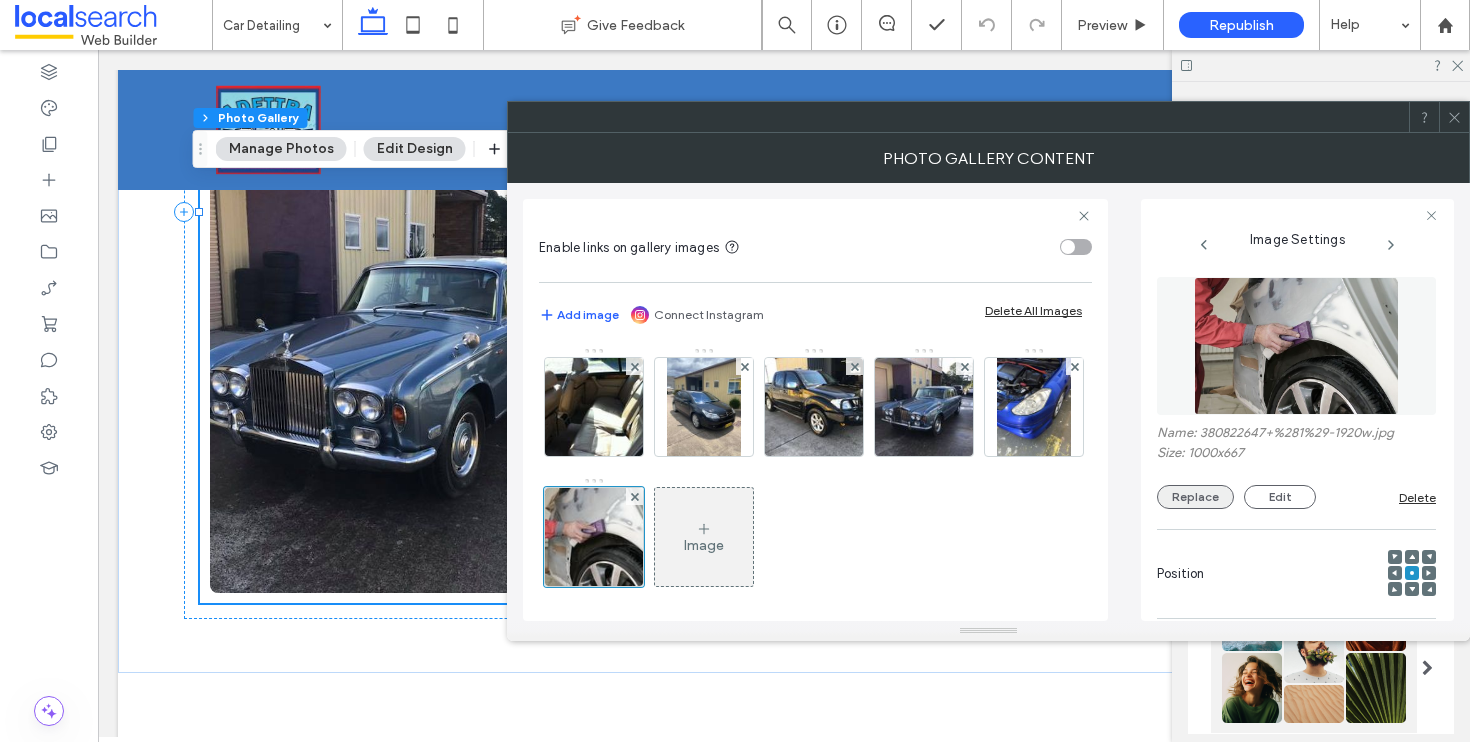 click on "Replace" at bounding box center (1195, 497) 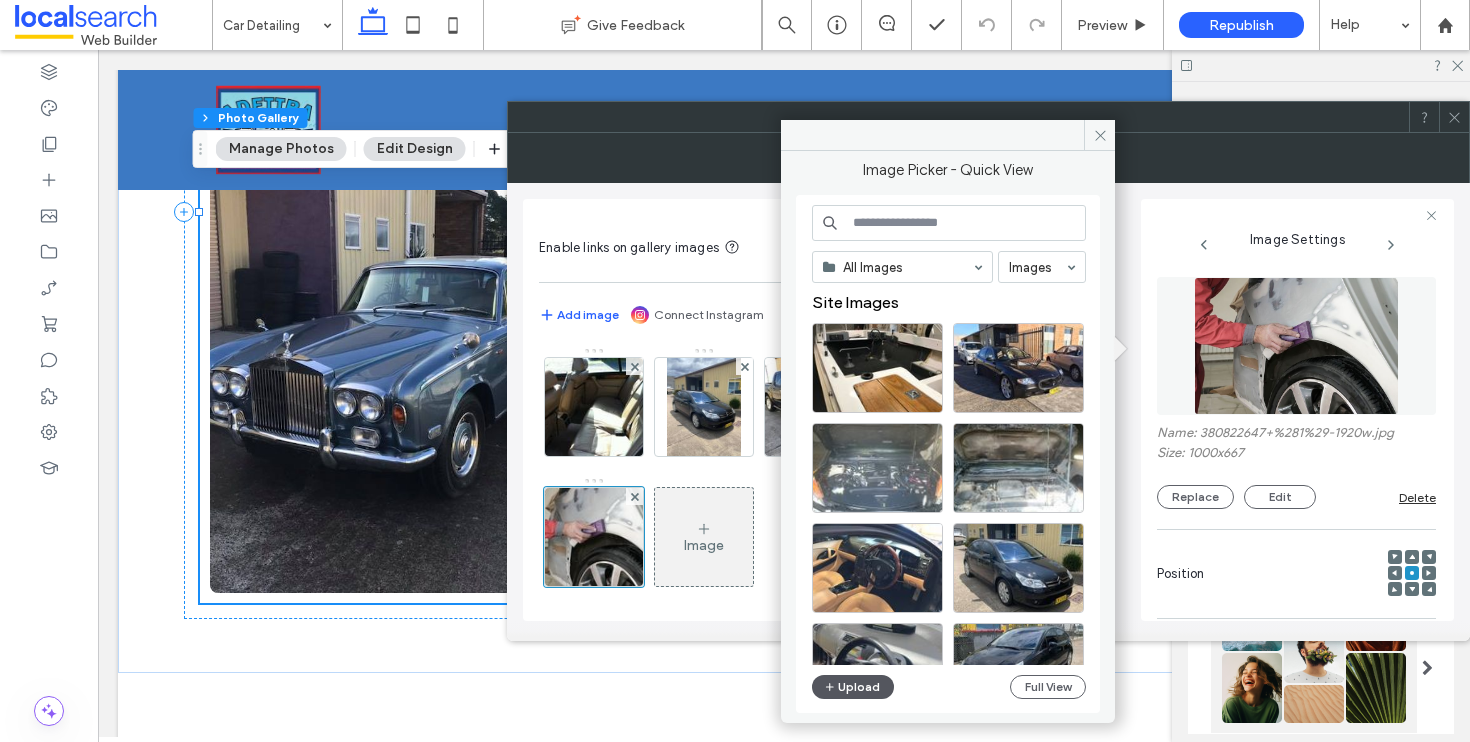 click on "Upload" at bounding box center [853, 687] 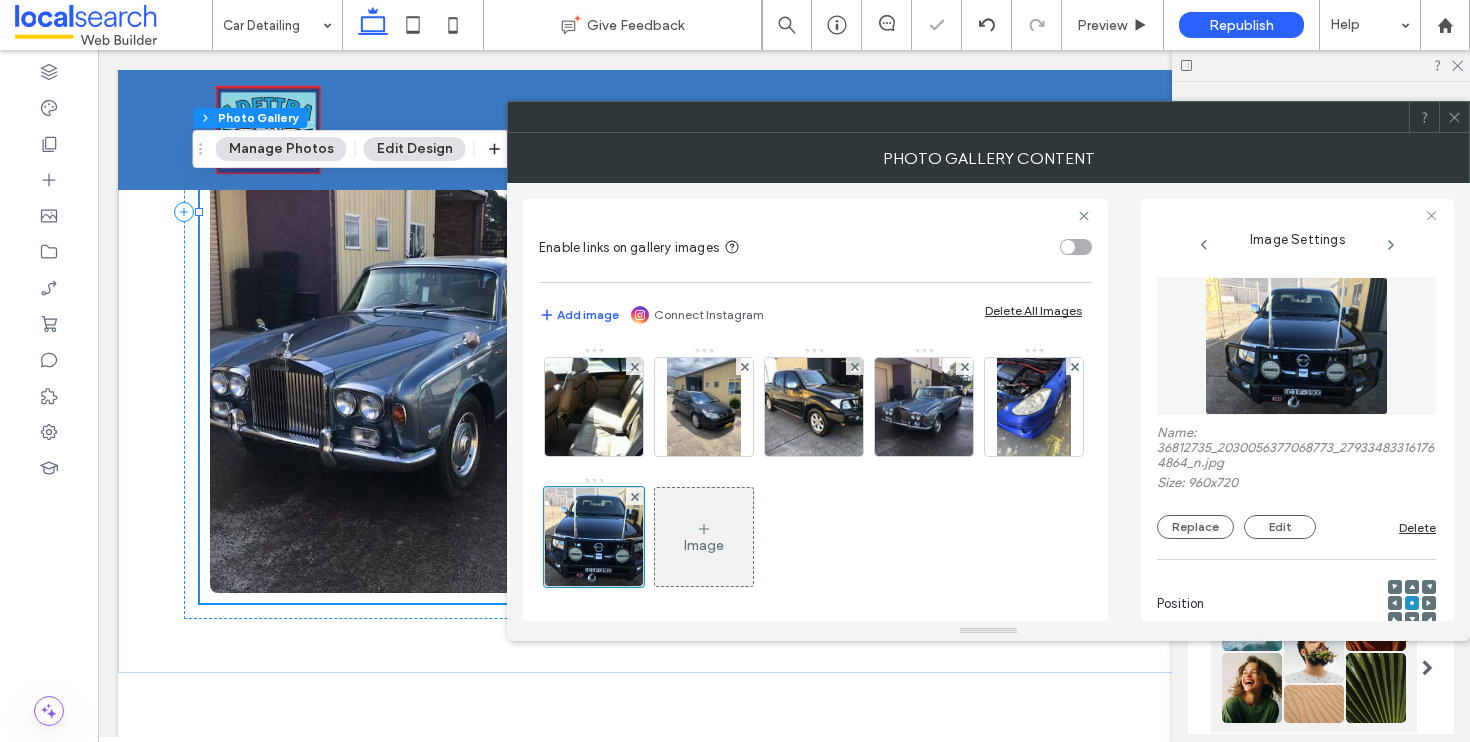 click 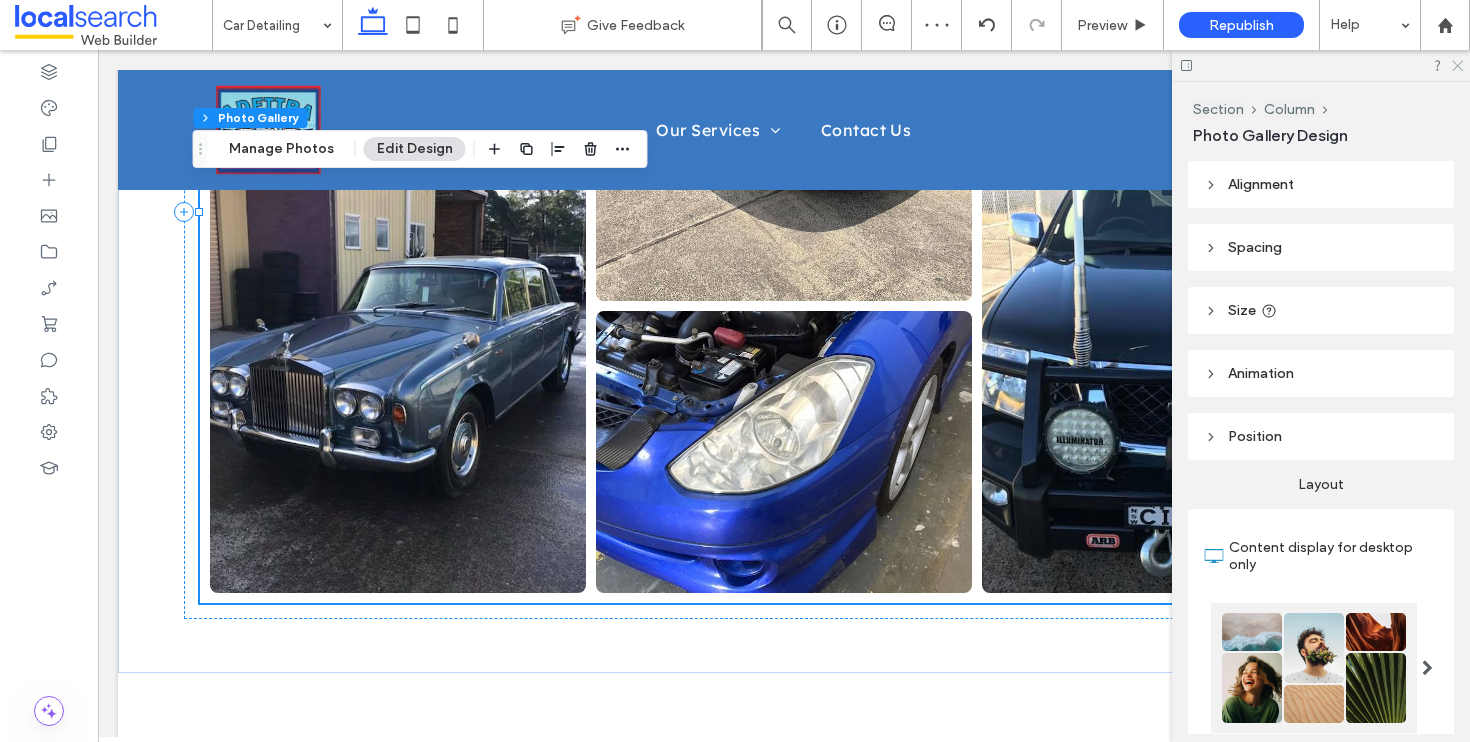 click 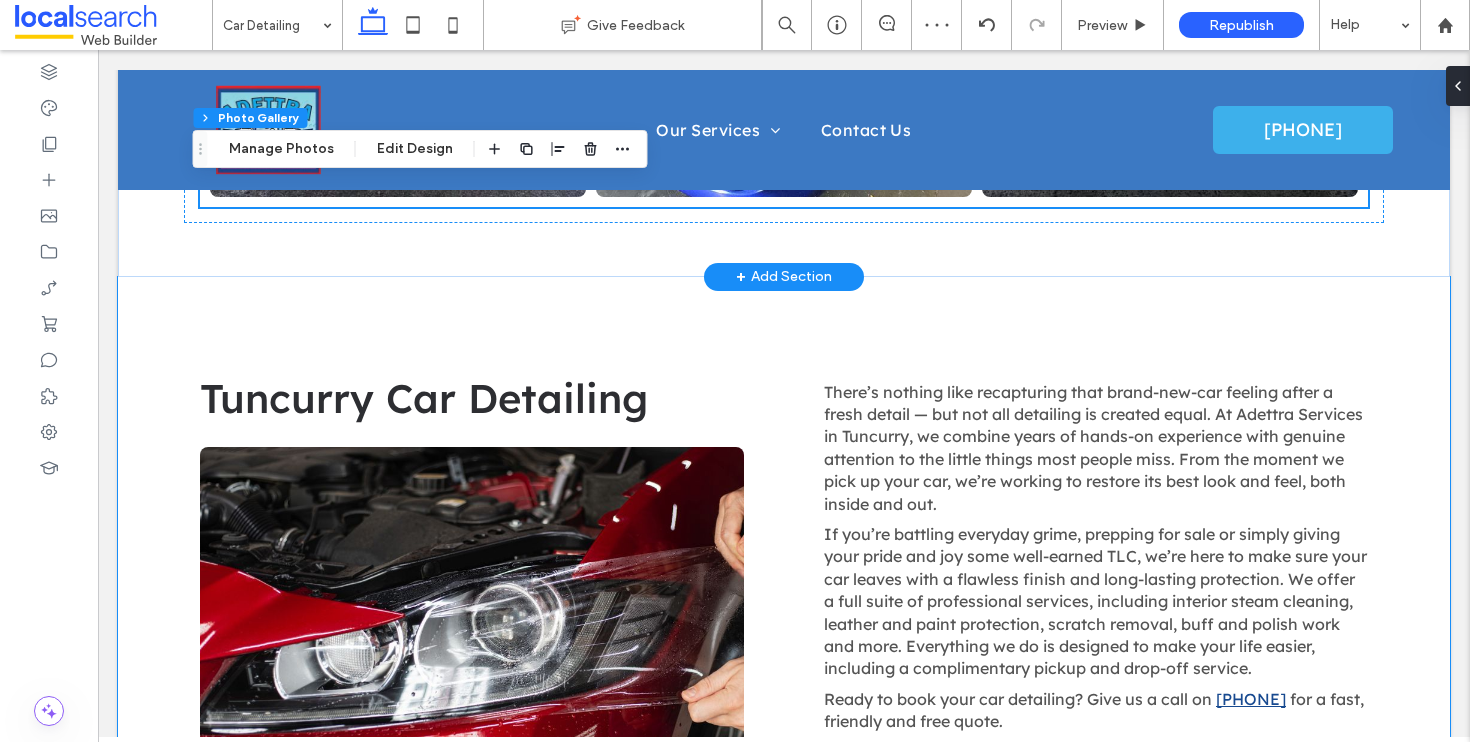 scroll, scrollTop: 1525, scrollLeft: 0, axis: vertical 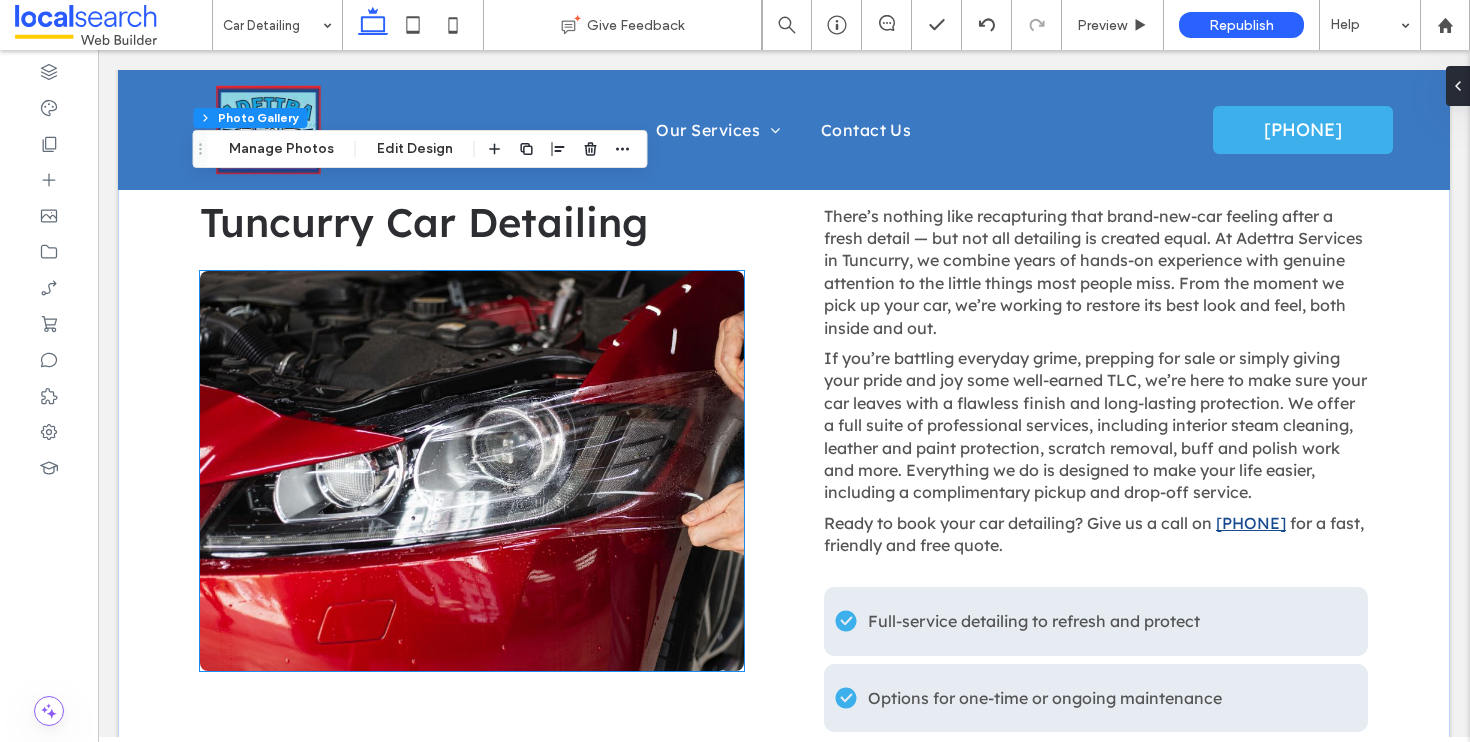 click at bounding box center [472, 471] 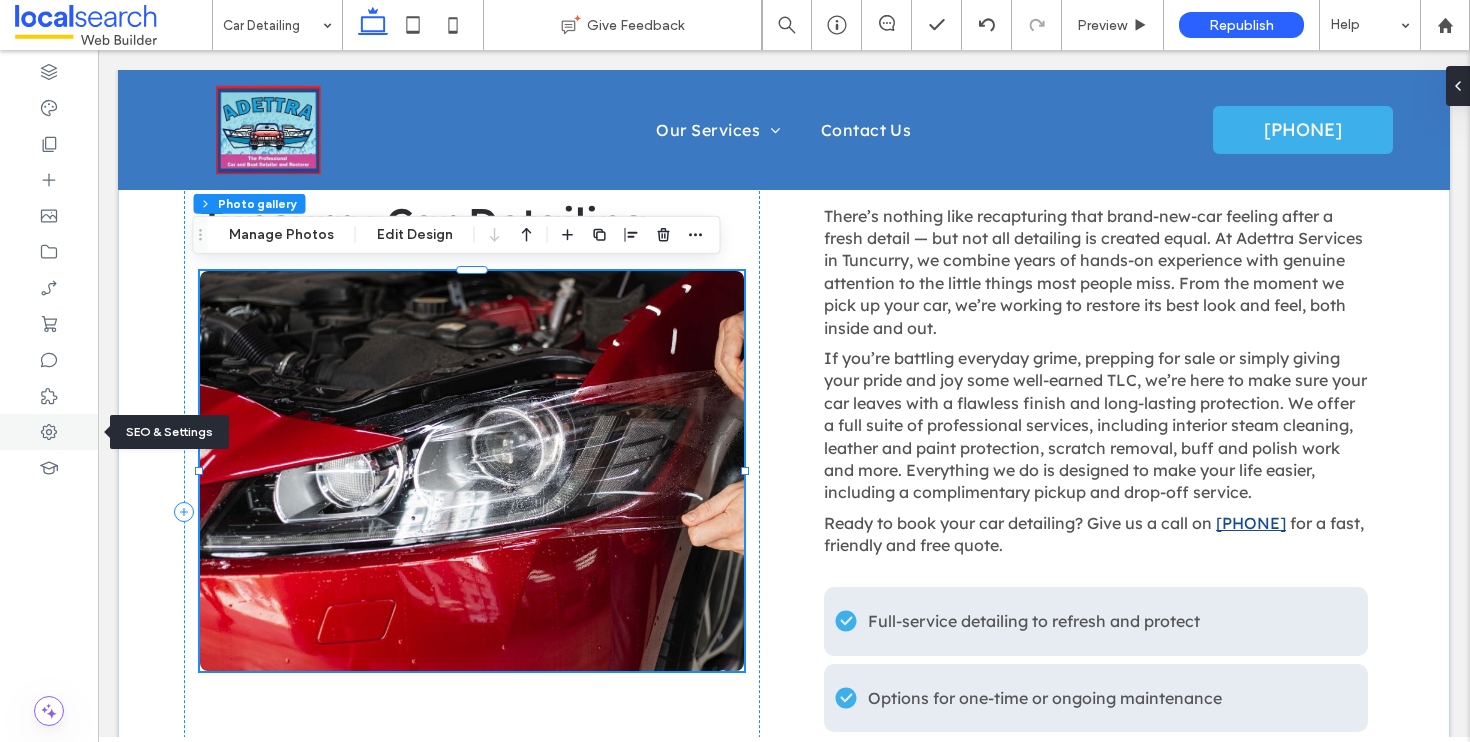 click at bounding box center (49, 432) 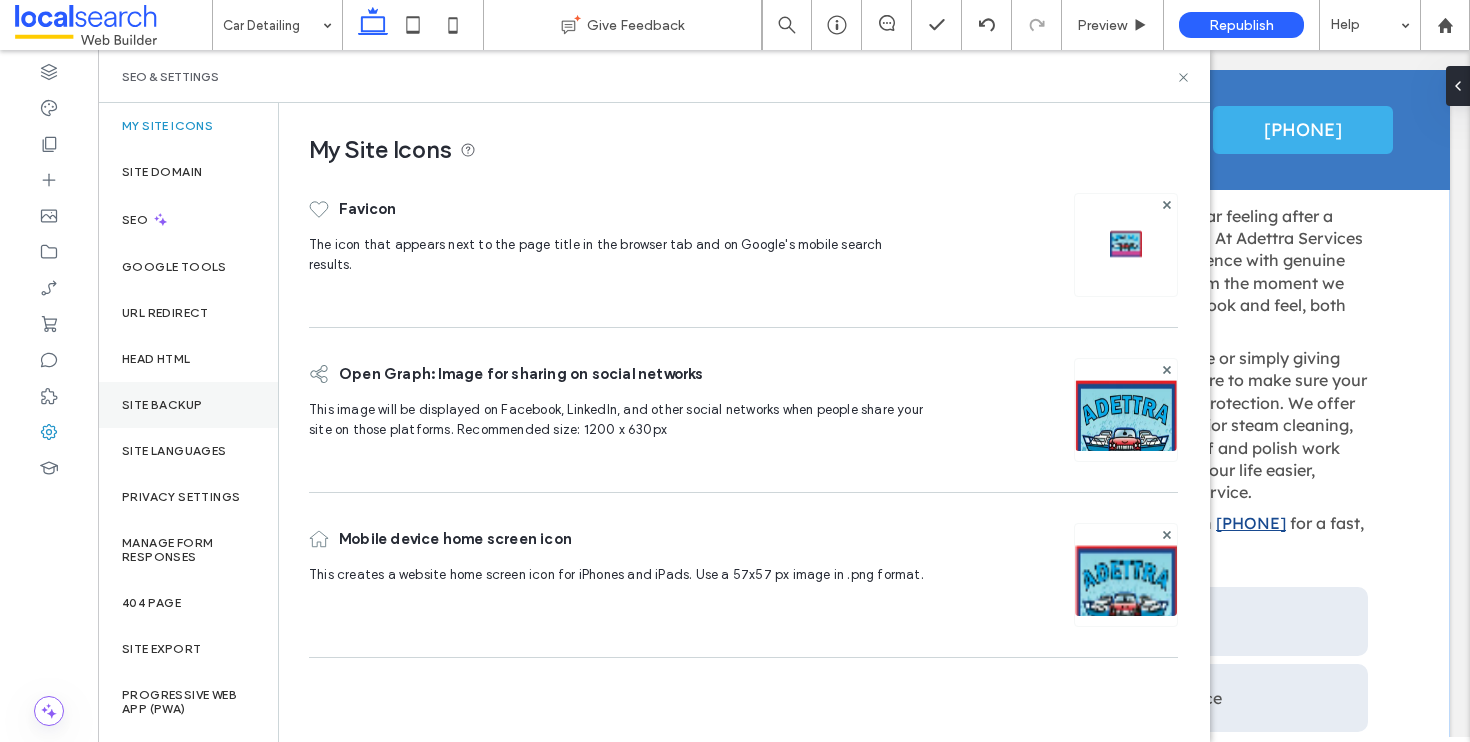 click on "Site Backup" at bounding box center (188, 405) 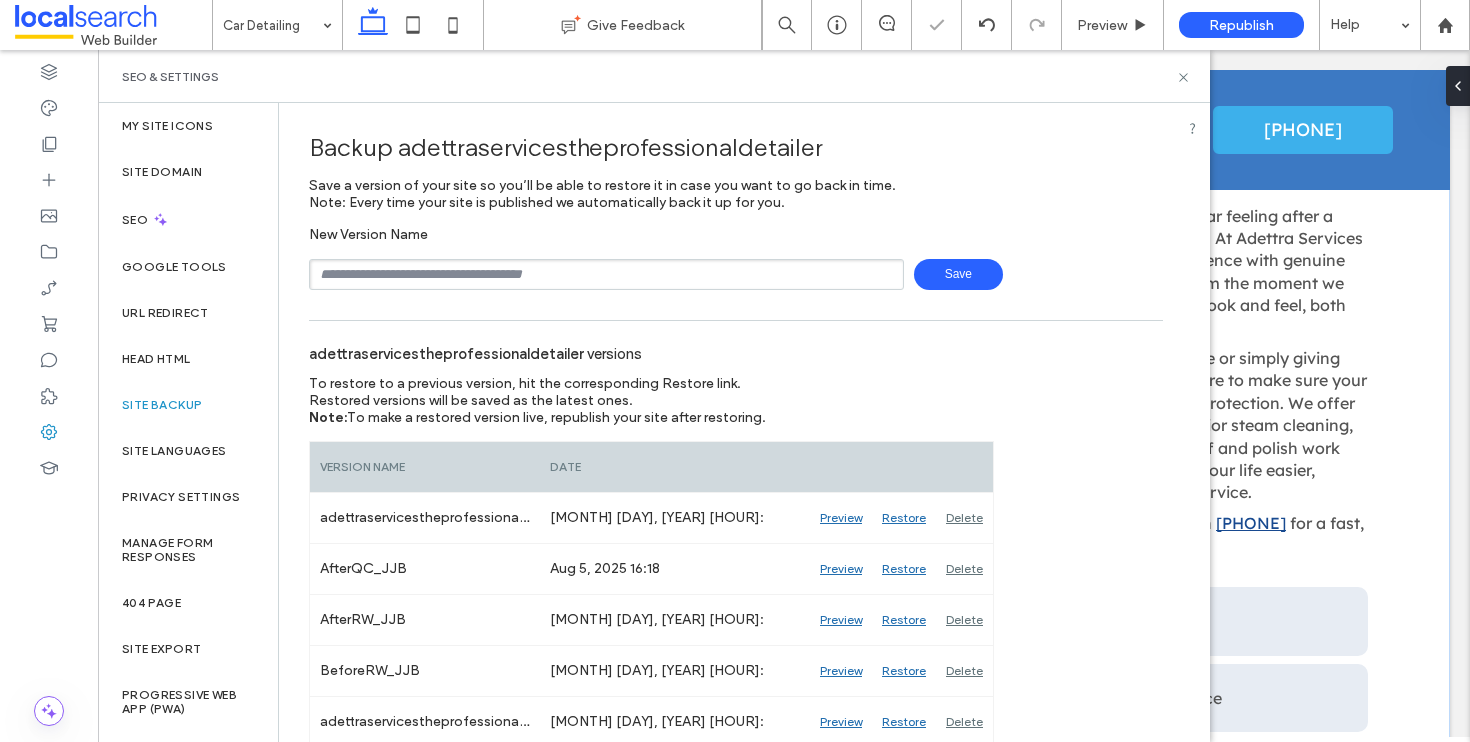 click on "Save" at bounding box center [958, 274] 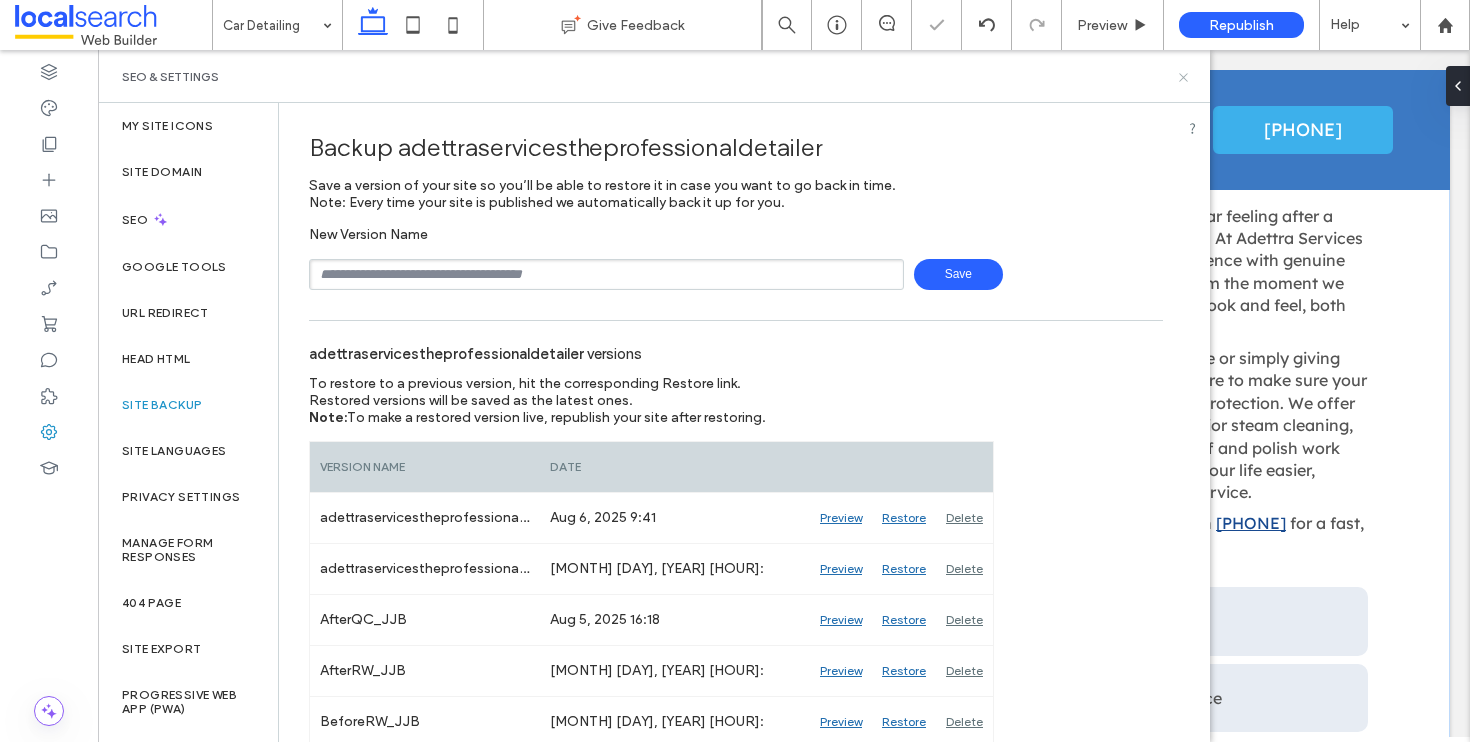 drag, startPoint x: 1185, startPoint y: 76, endPoint x: 940, endPoint y: 112, distance: 247.63077 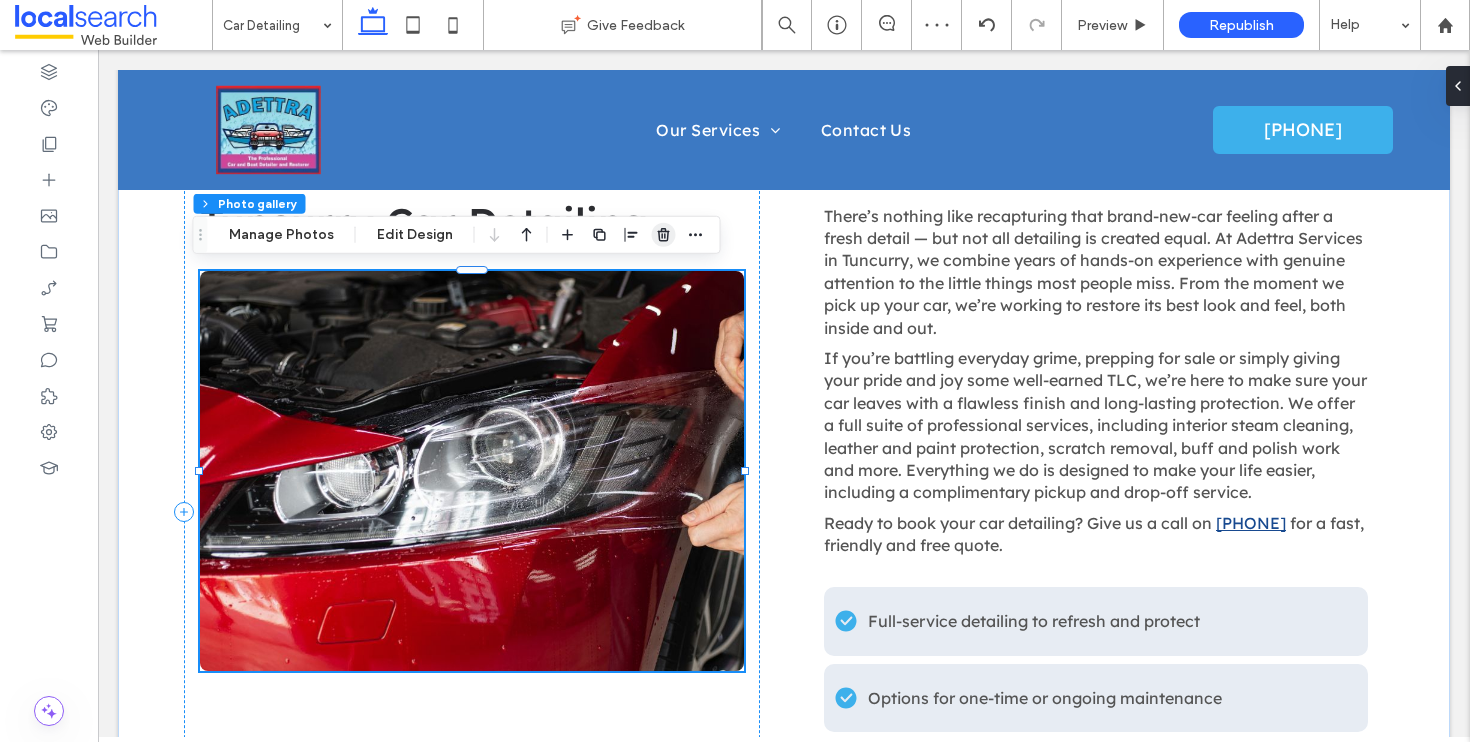 drag, startPoint x: 660, startPoint y: 229, endPoint x: 555, endPoint y: 198, distance: 109.48059 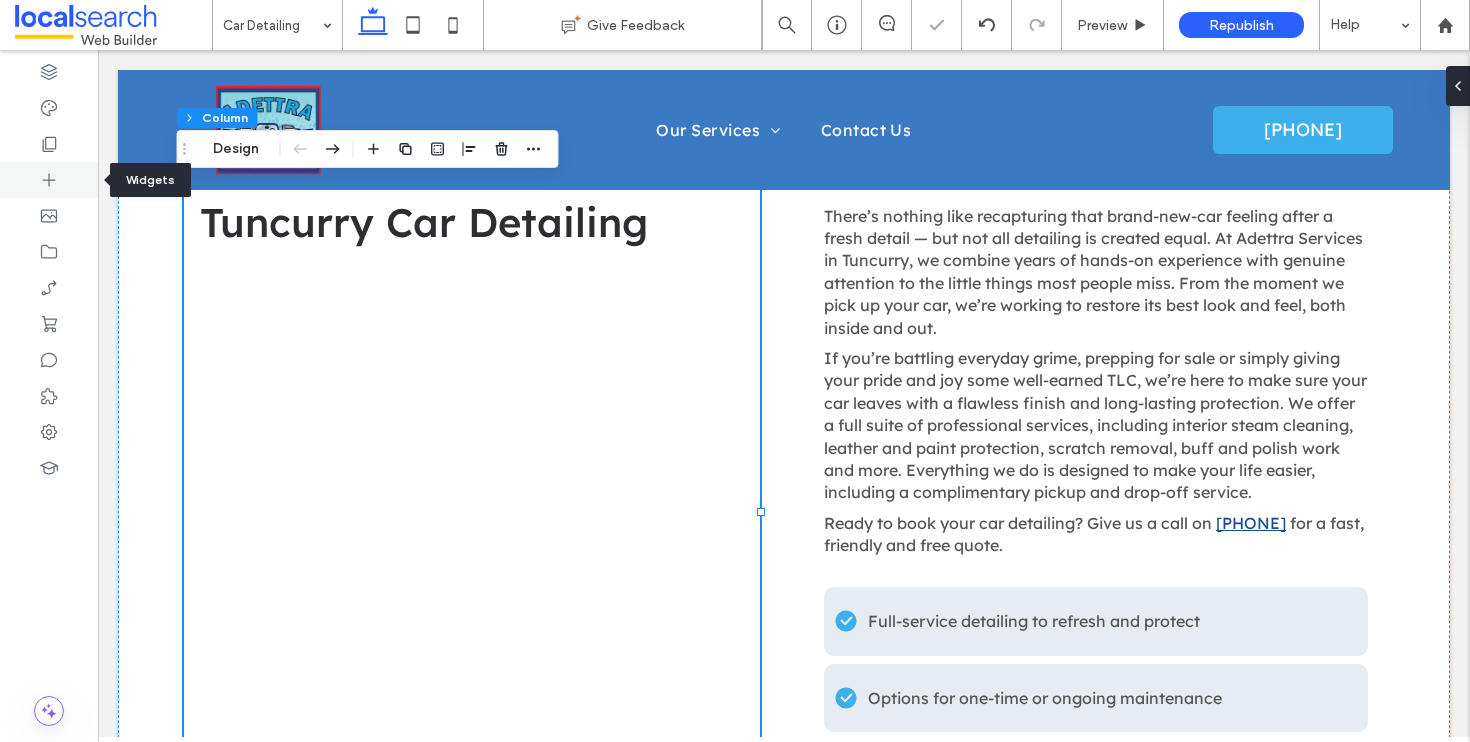 click at bounding box center (49, 180) 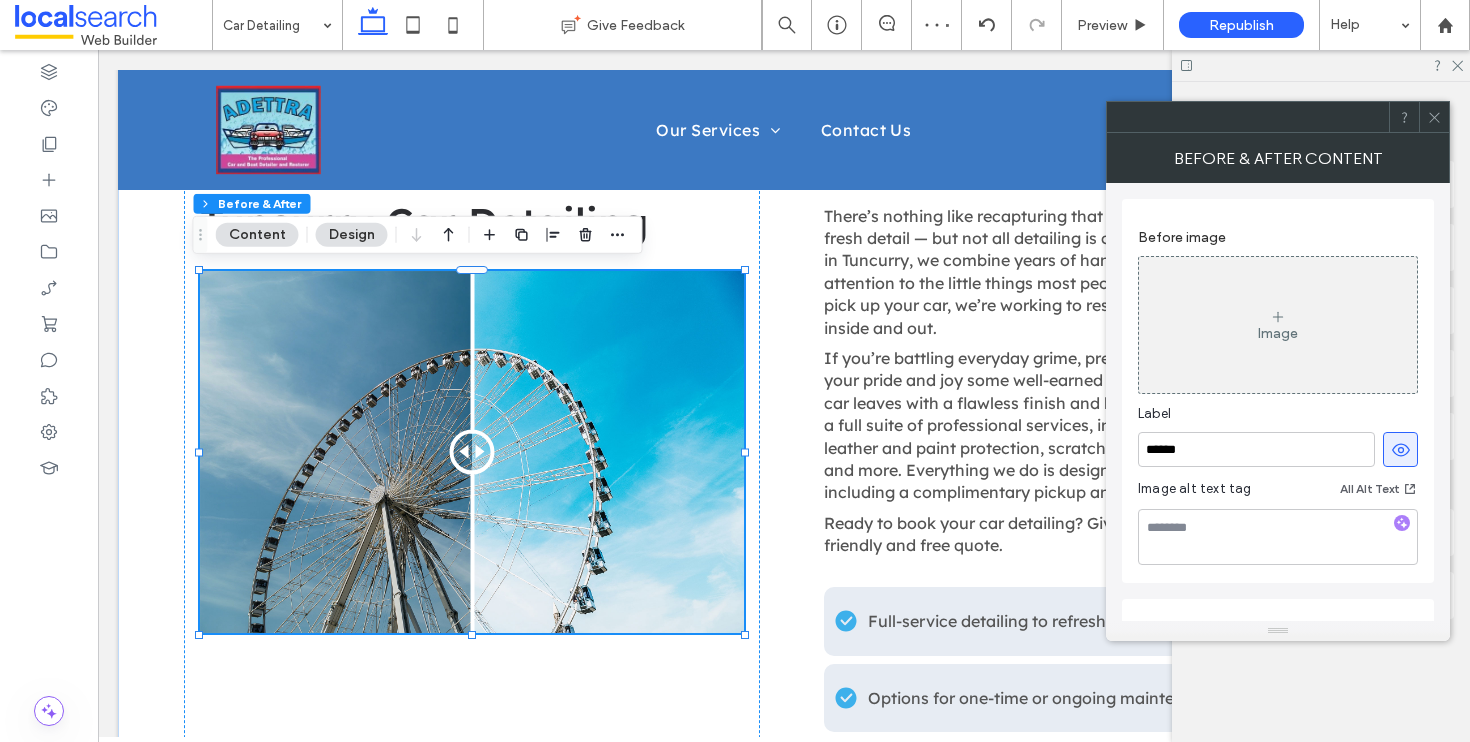 click on "Image" at bounding box center (1278, 325) 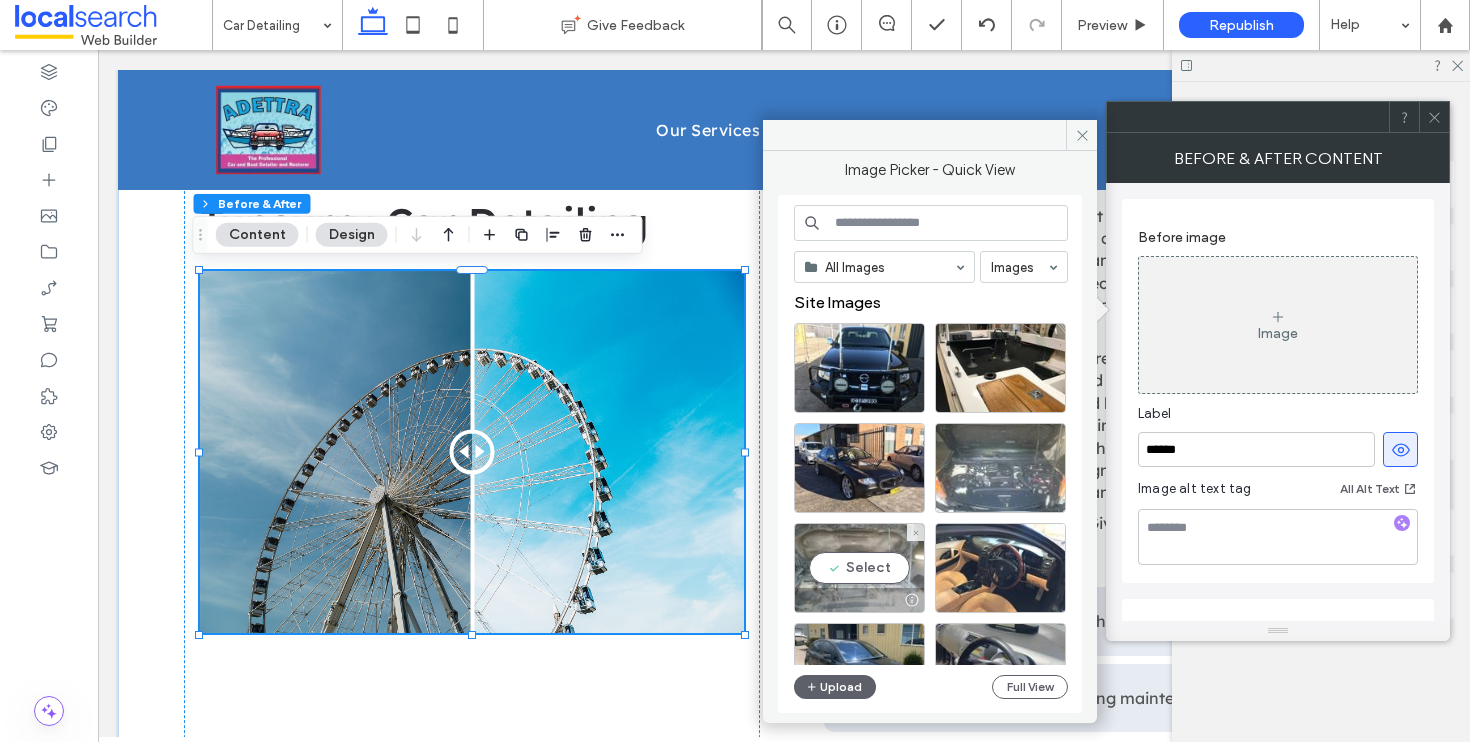 click on "Select" at bounding box center (859, 568) 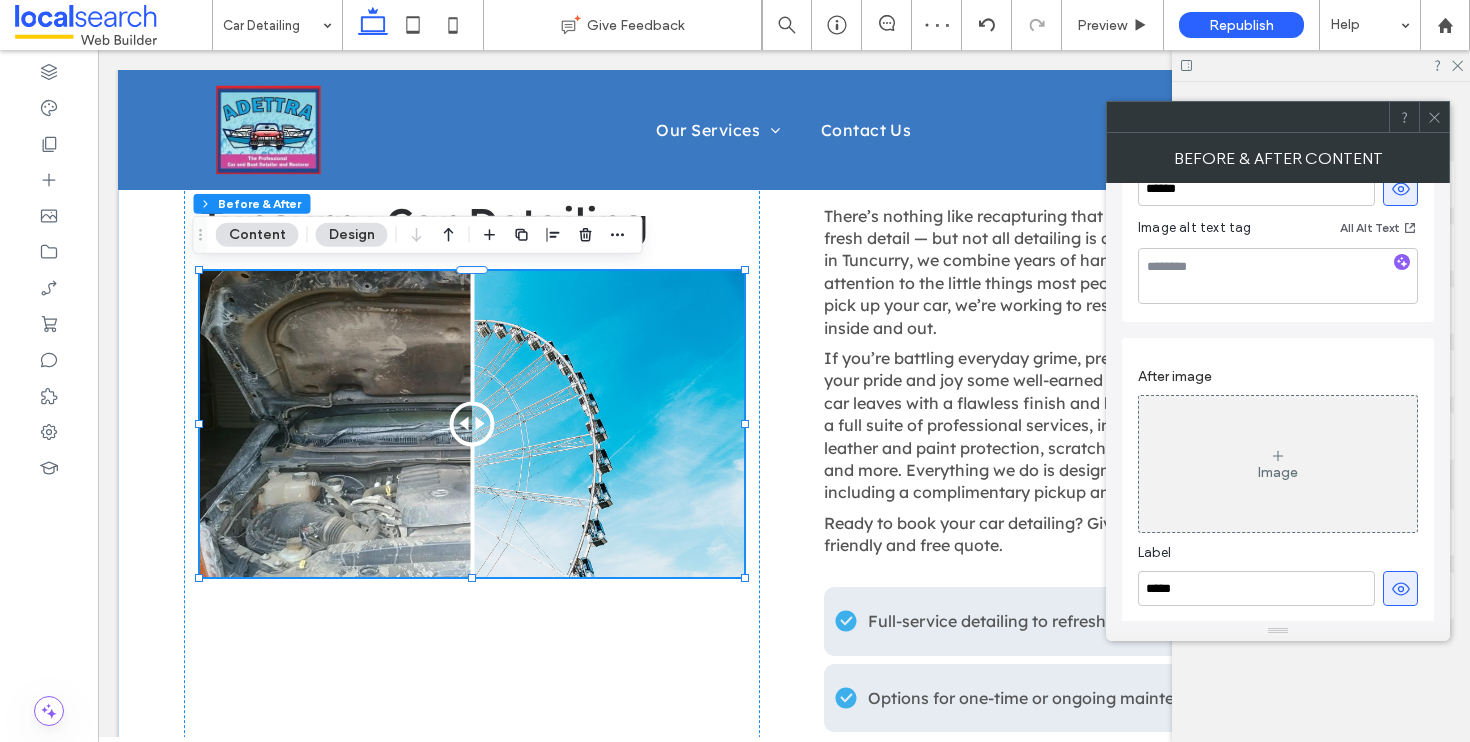 scroll, scrollTop: 396, scrollLeft: 0, axis: vertical 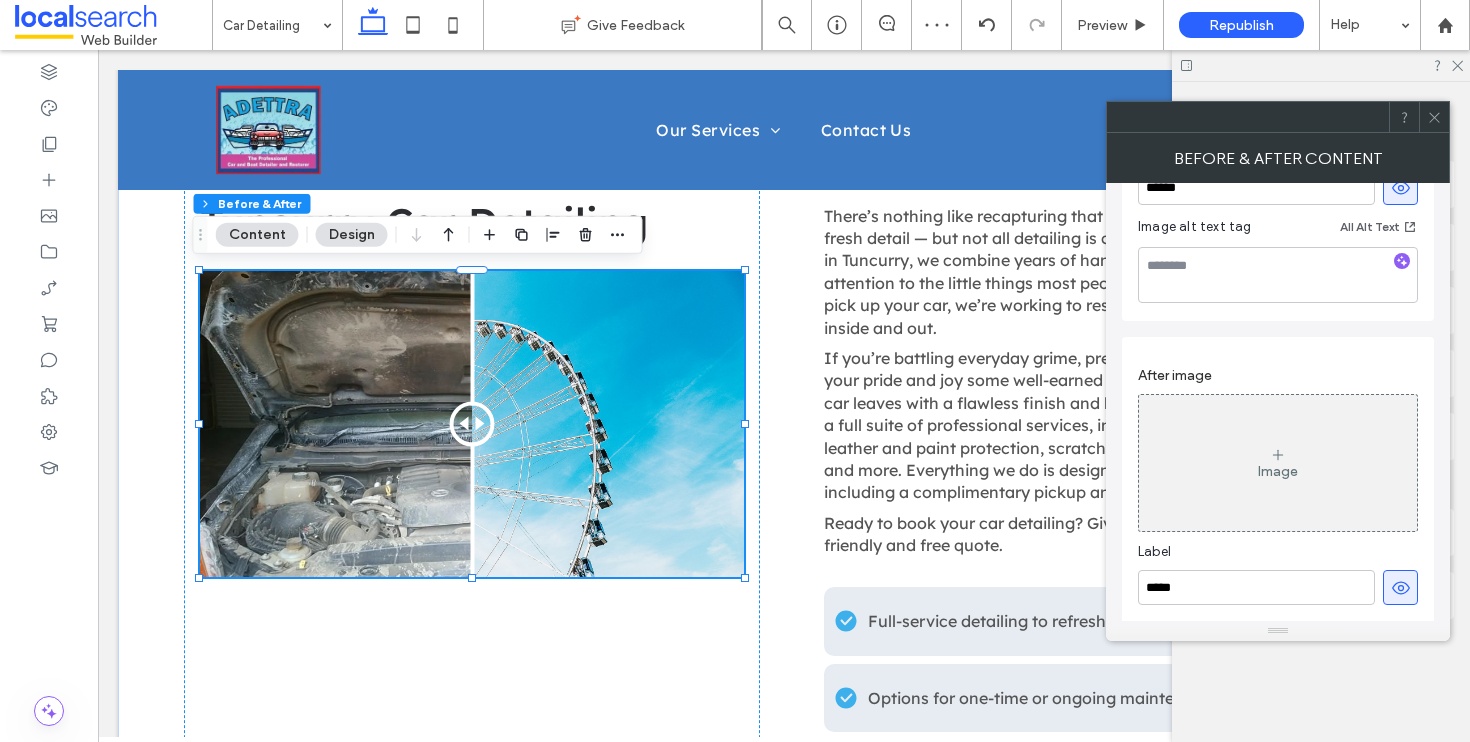 click 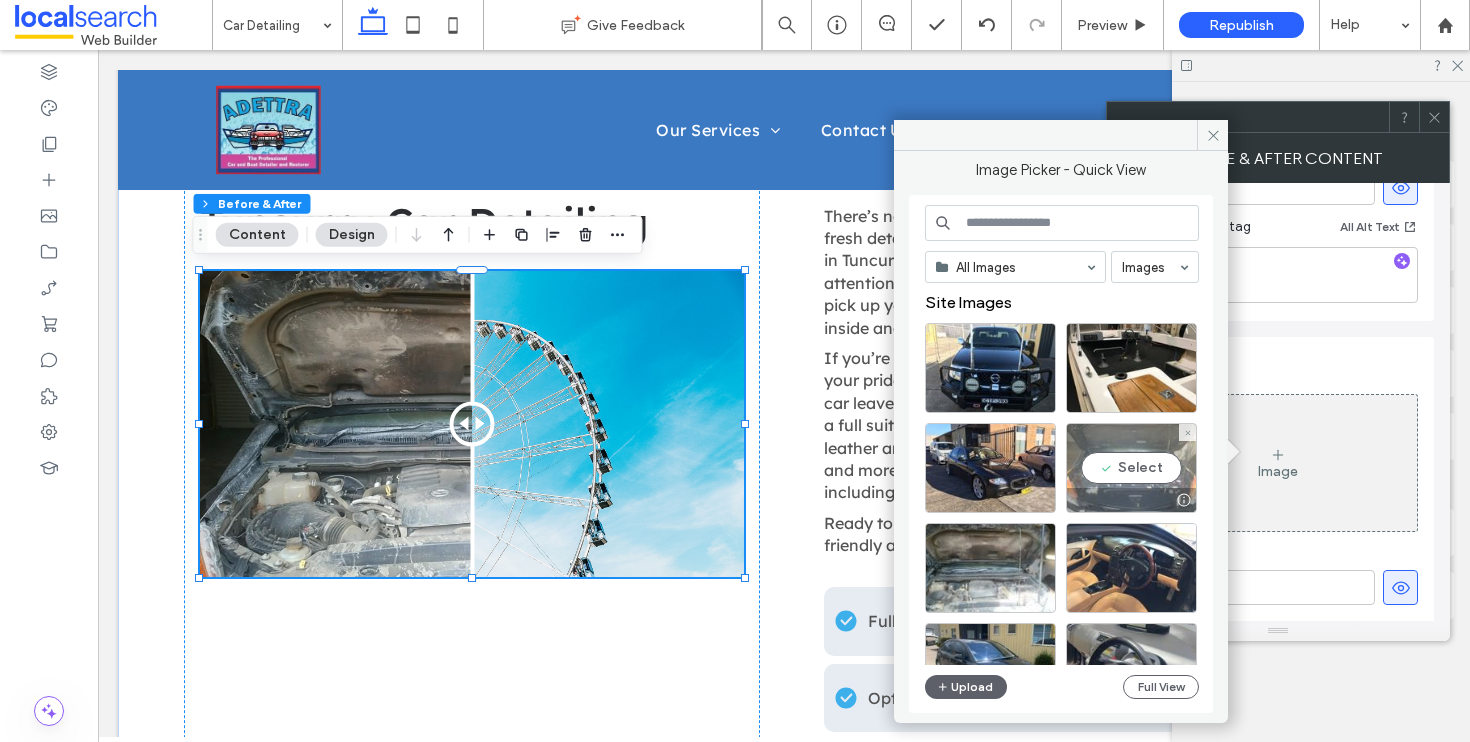 click on "Select" at bounding box center [1131, 468] 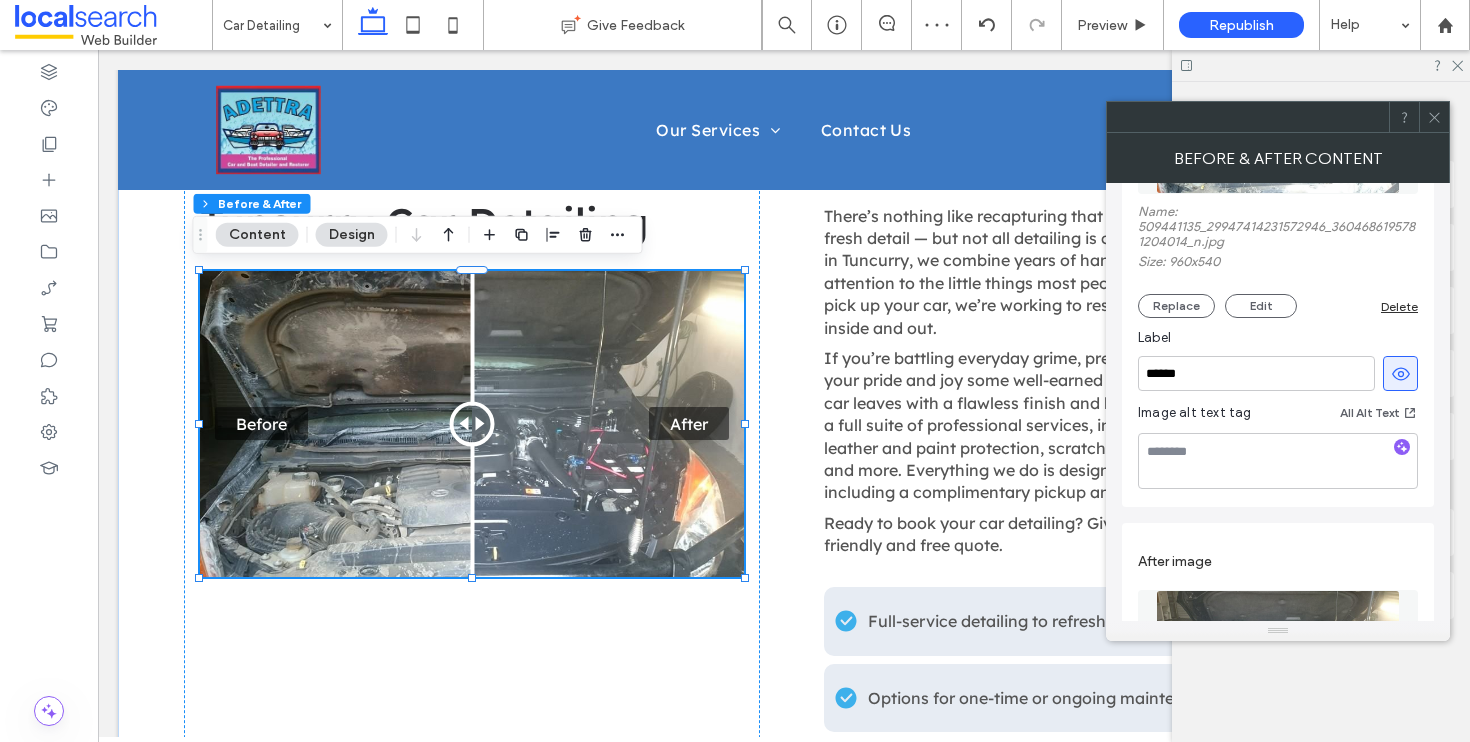 scroll, scrollTop: 134, scrollLeft: 0, axis: vertical 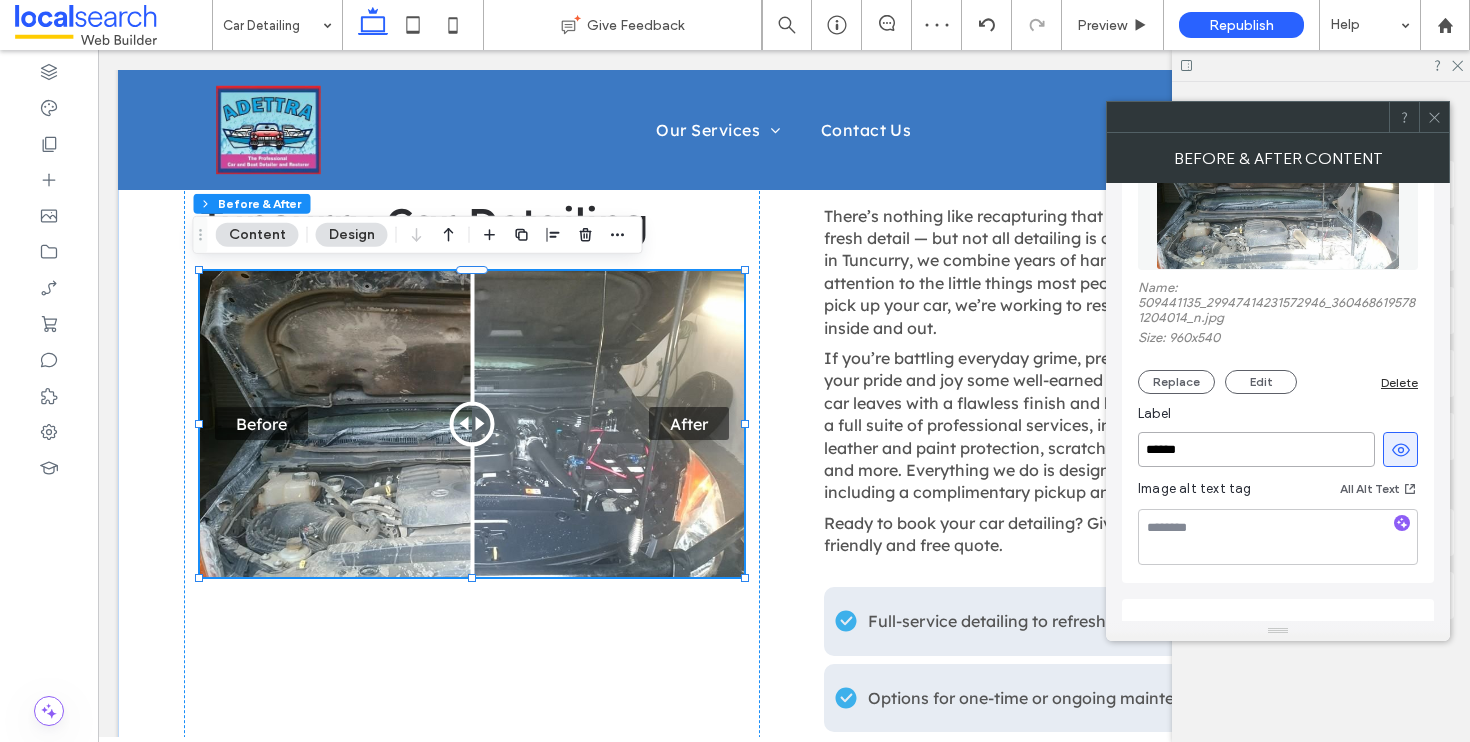 click on "******" at bounding box center (1256, 449) 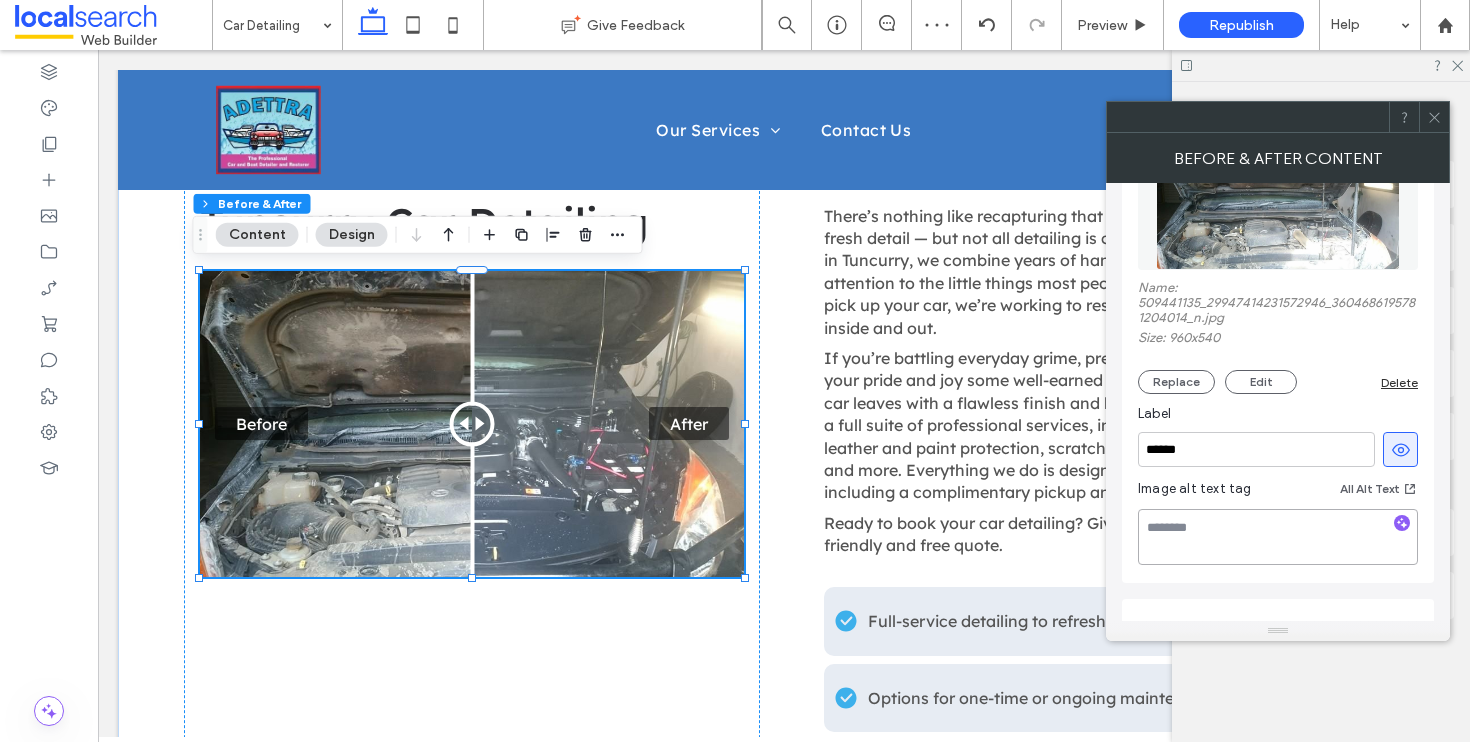 click at bounding box center [1278, 537] 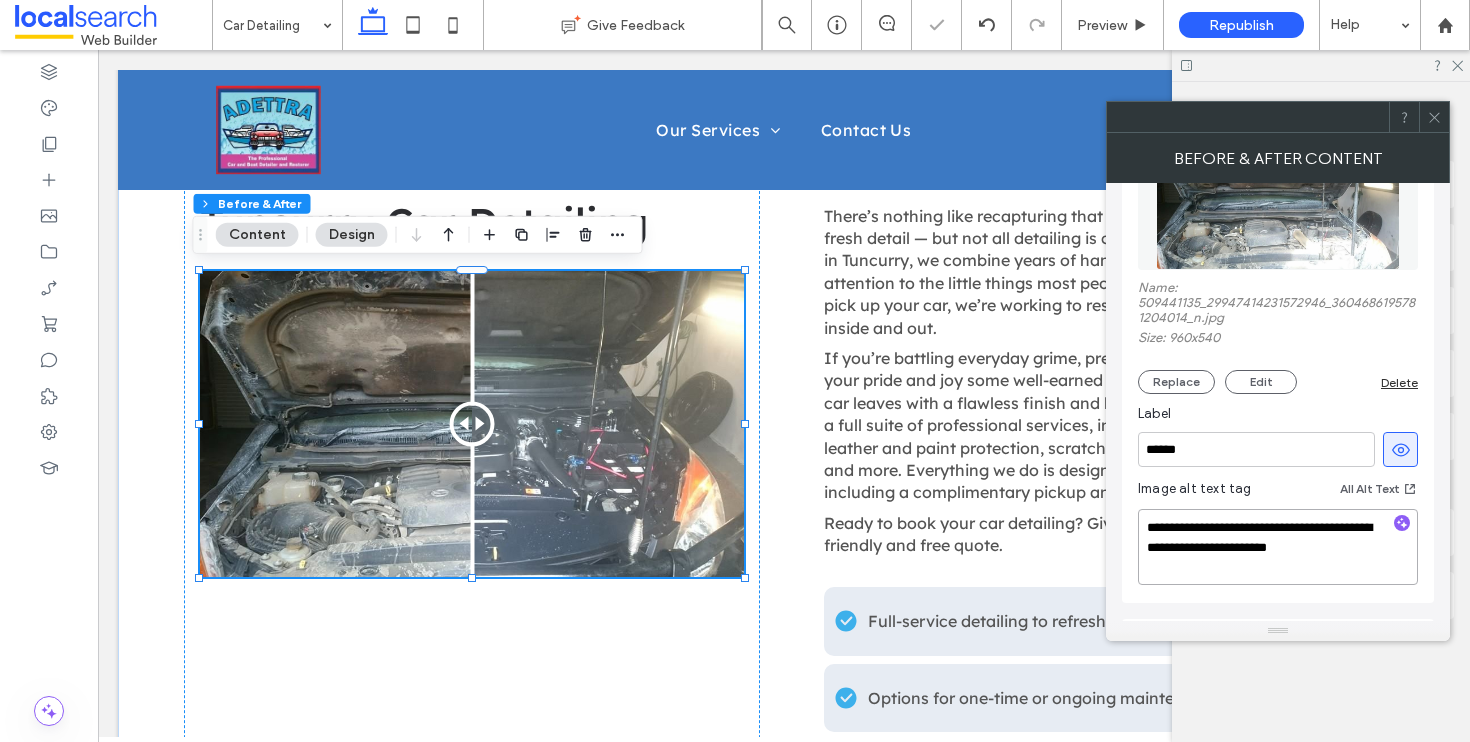 scroll, scrollTop: 2, scrollLeft: 0, axis: vertical 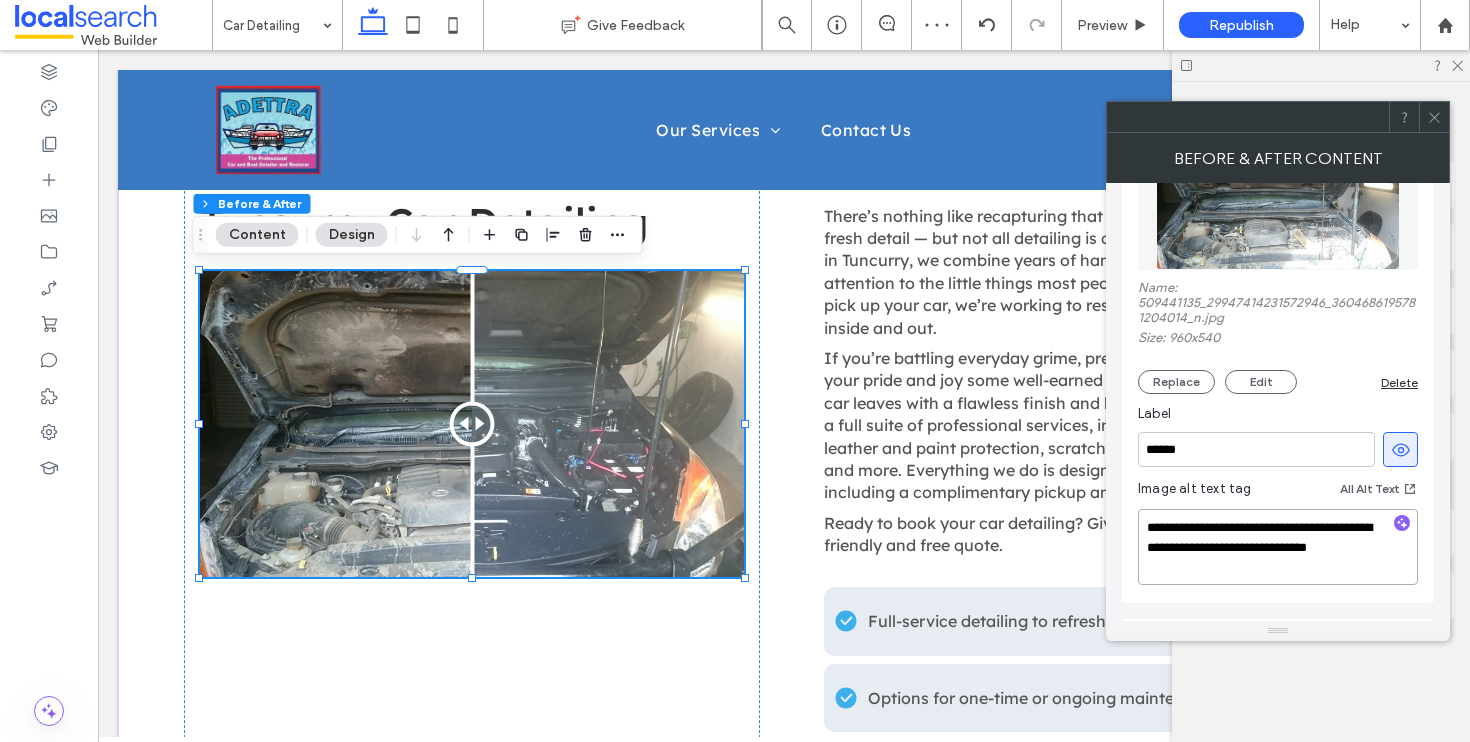 drag, startPoint x: 1241, startPoint y: 560, endPoint x: 1233, endPoint y: 551, distance: 12.0415945 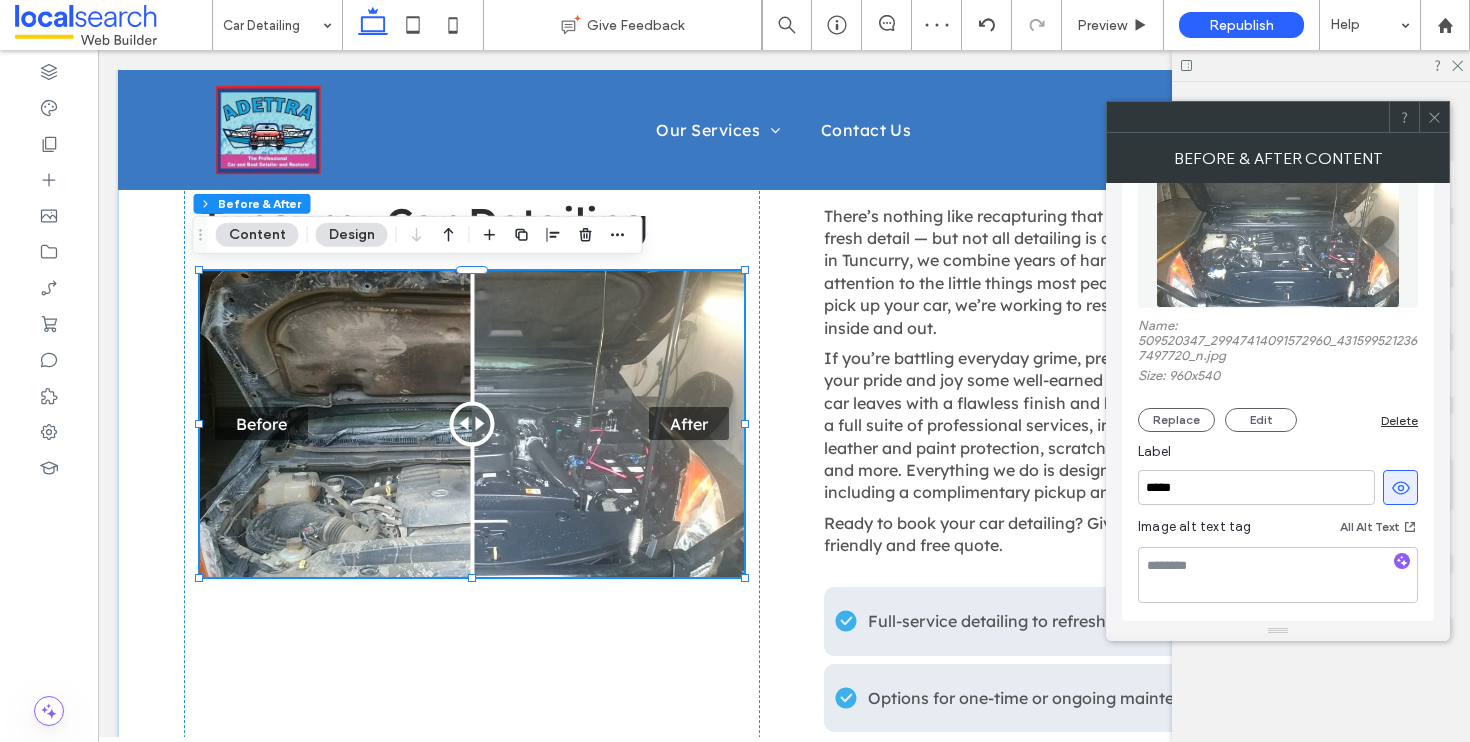 scroll, scrollTop: 658, scrollLeft: 0, axis: vertical 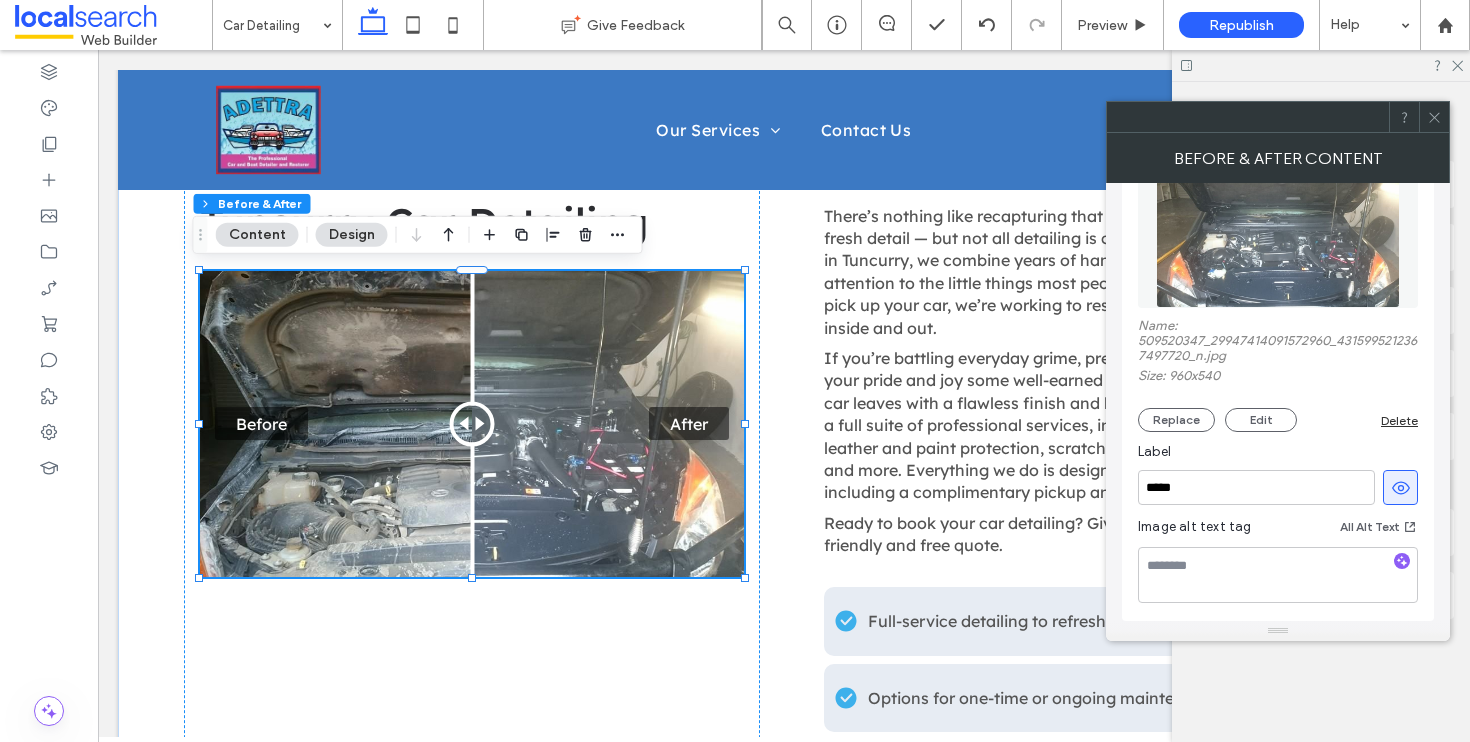 type on "**********" 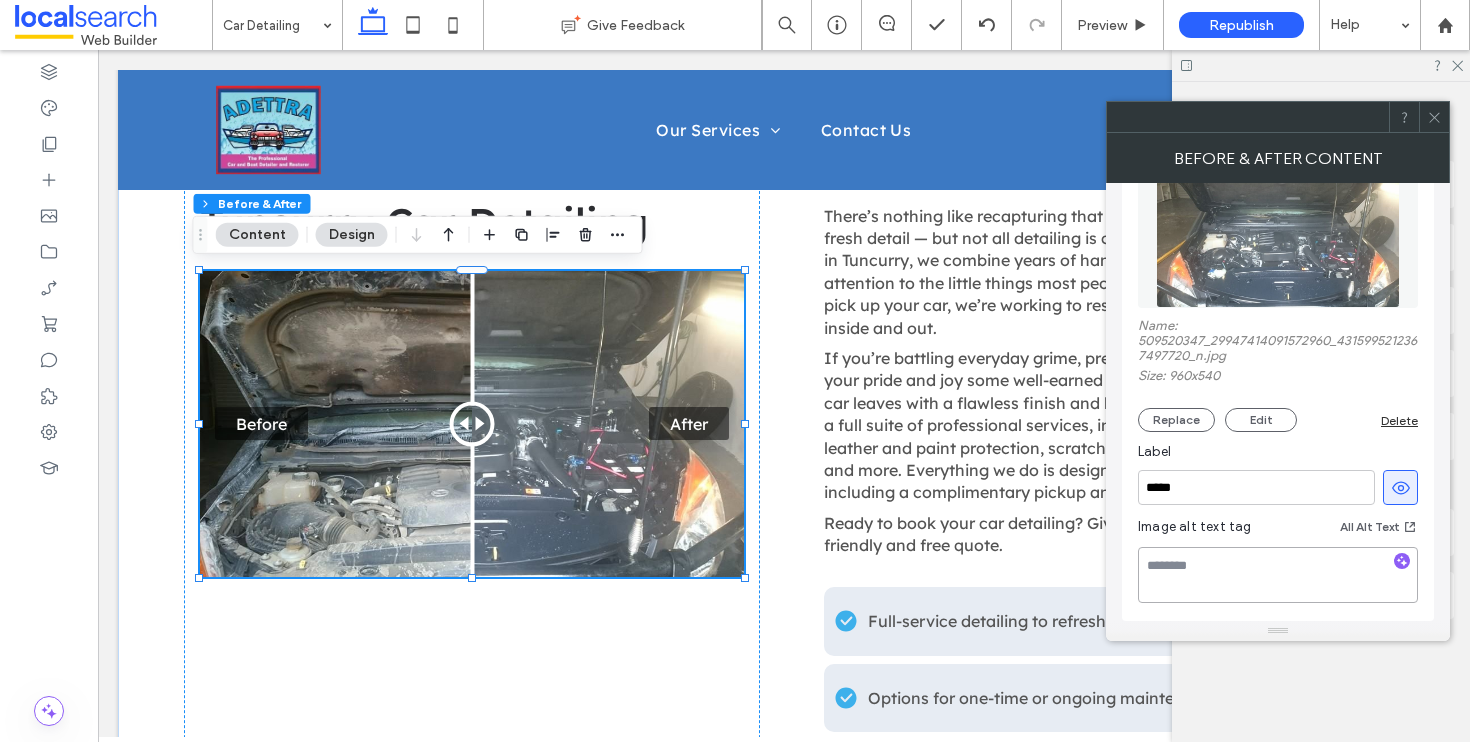 click at bounding box center (1278, 575) 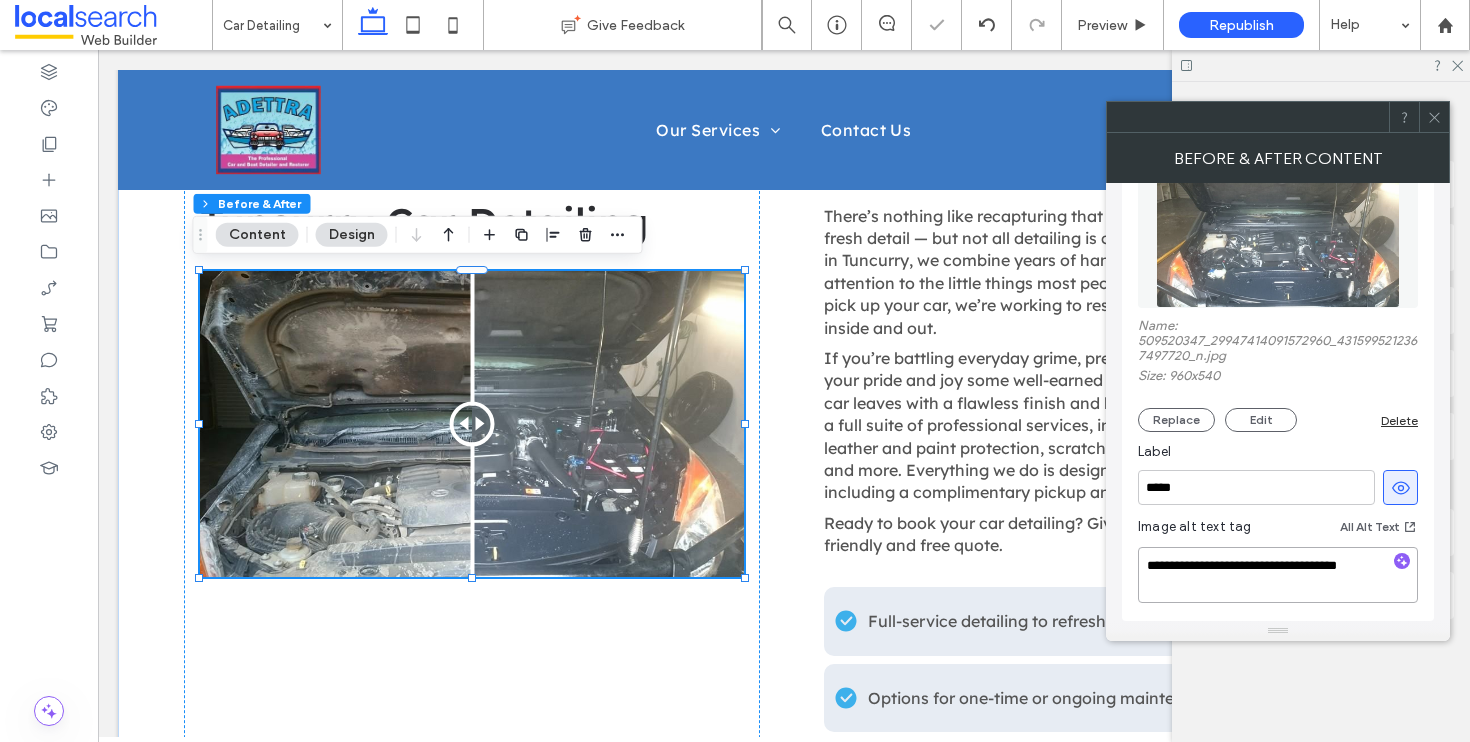 paste on "**********" 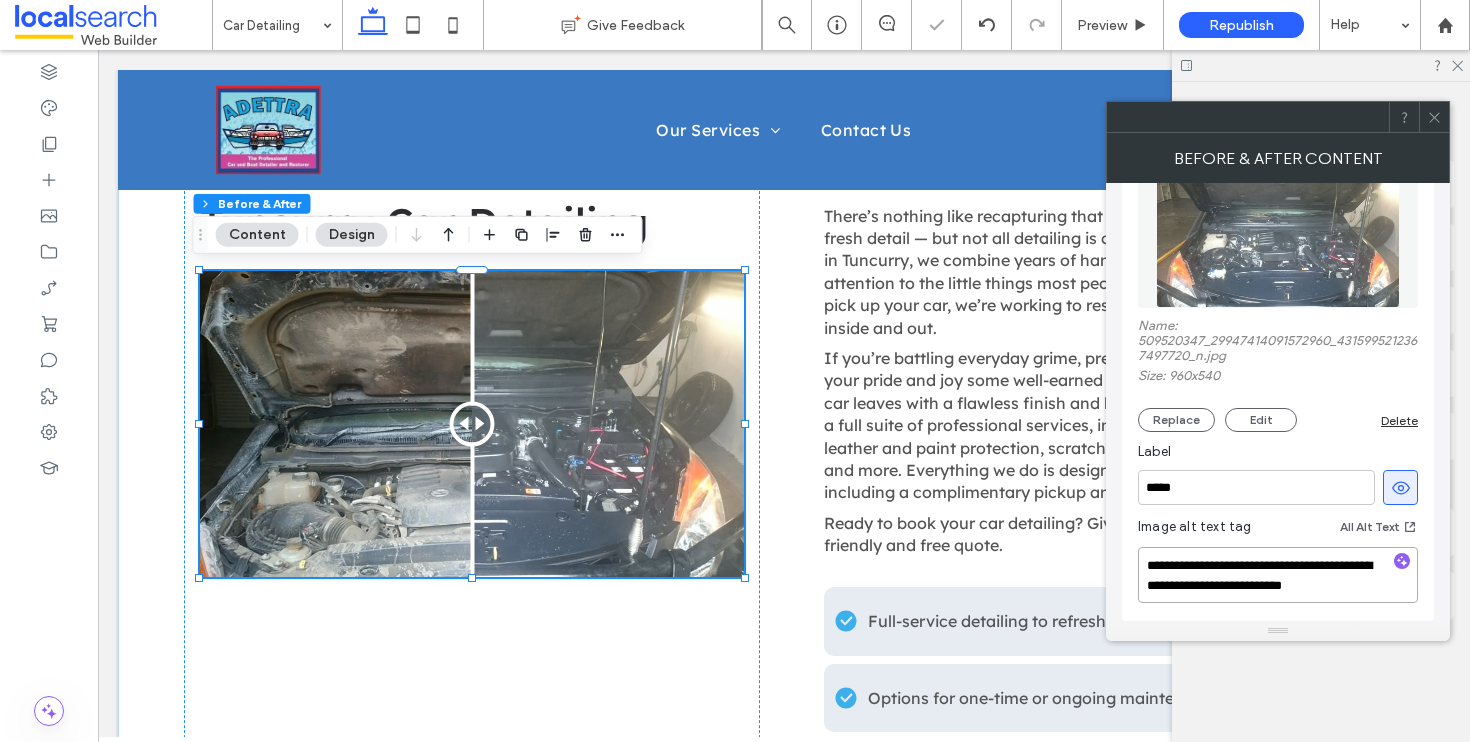 scroll, scrollTop: 2, scrollLeft: 0, axis: vertical 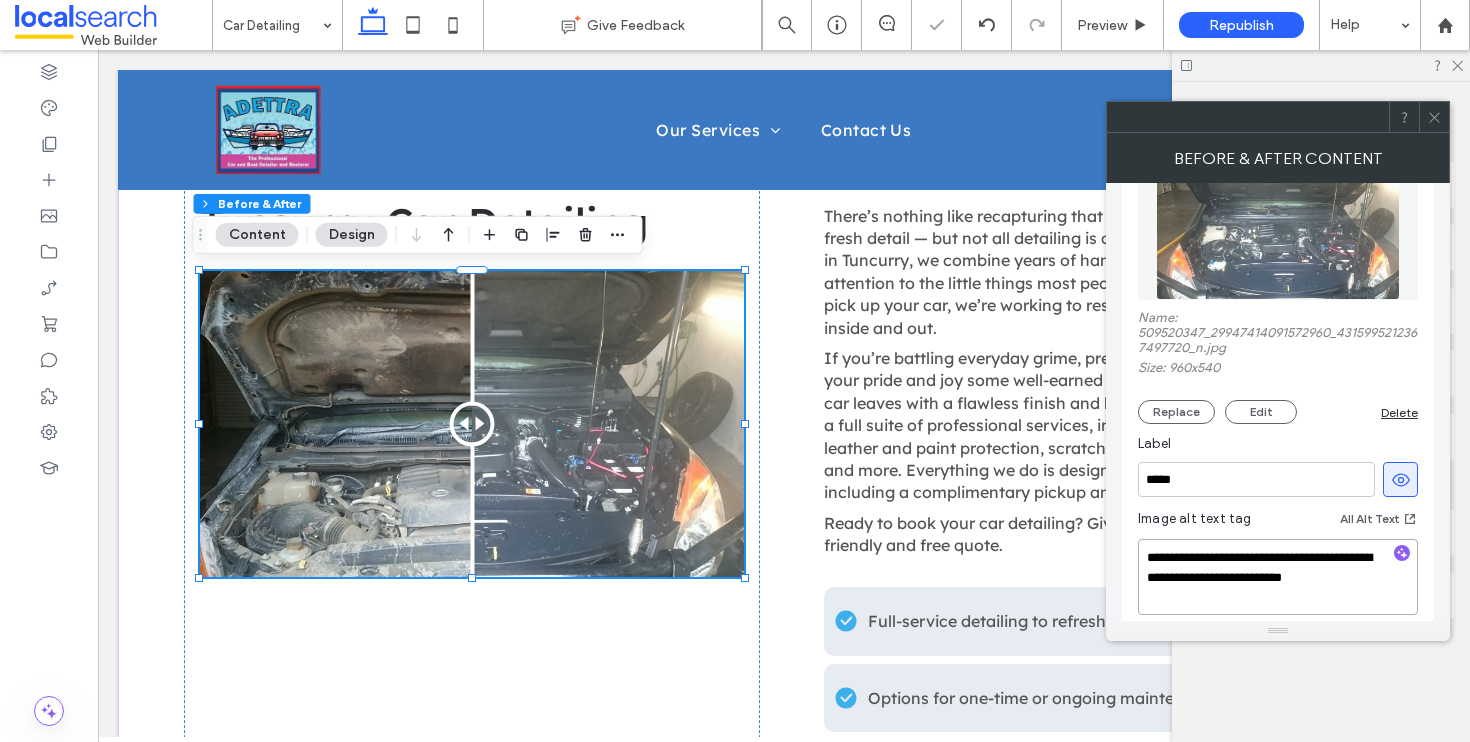 type on "**********" 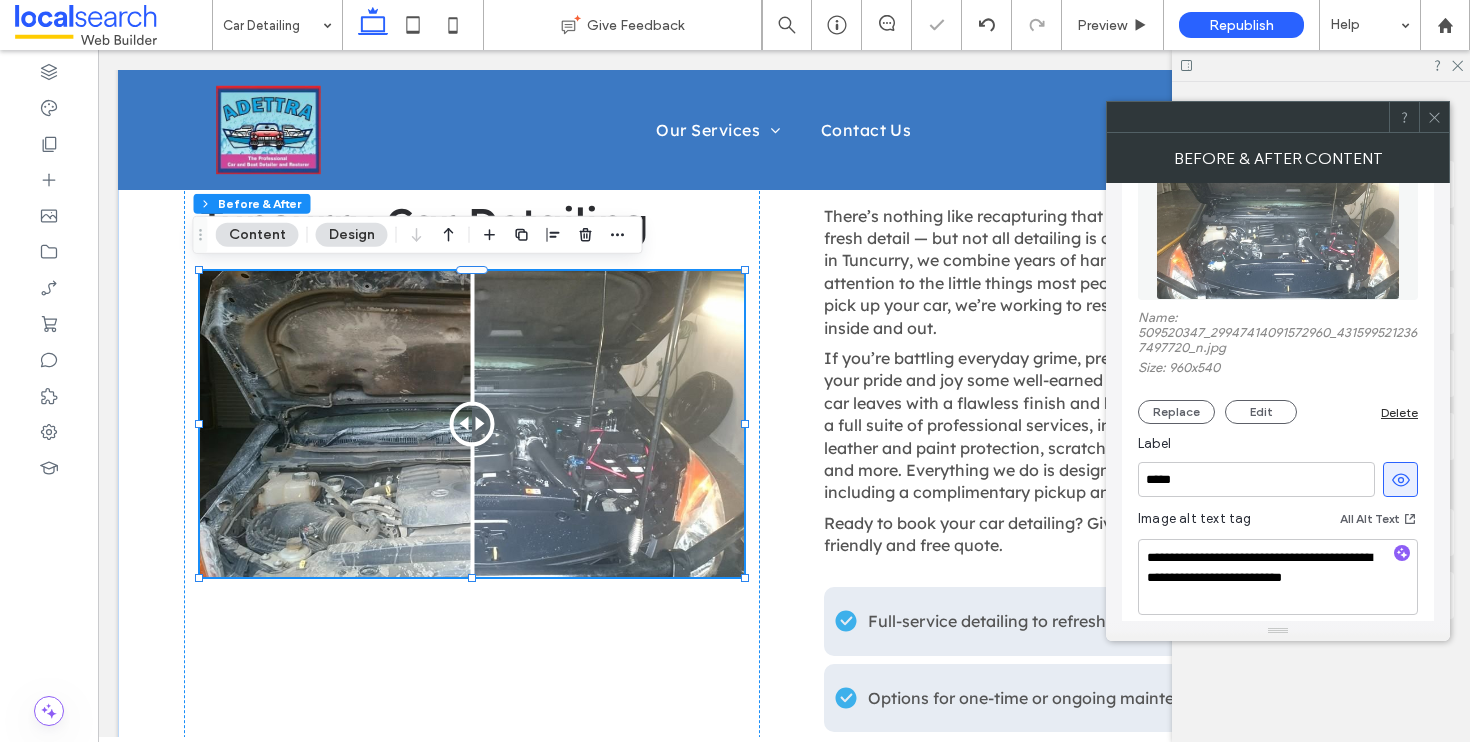 click 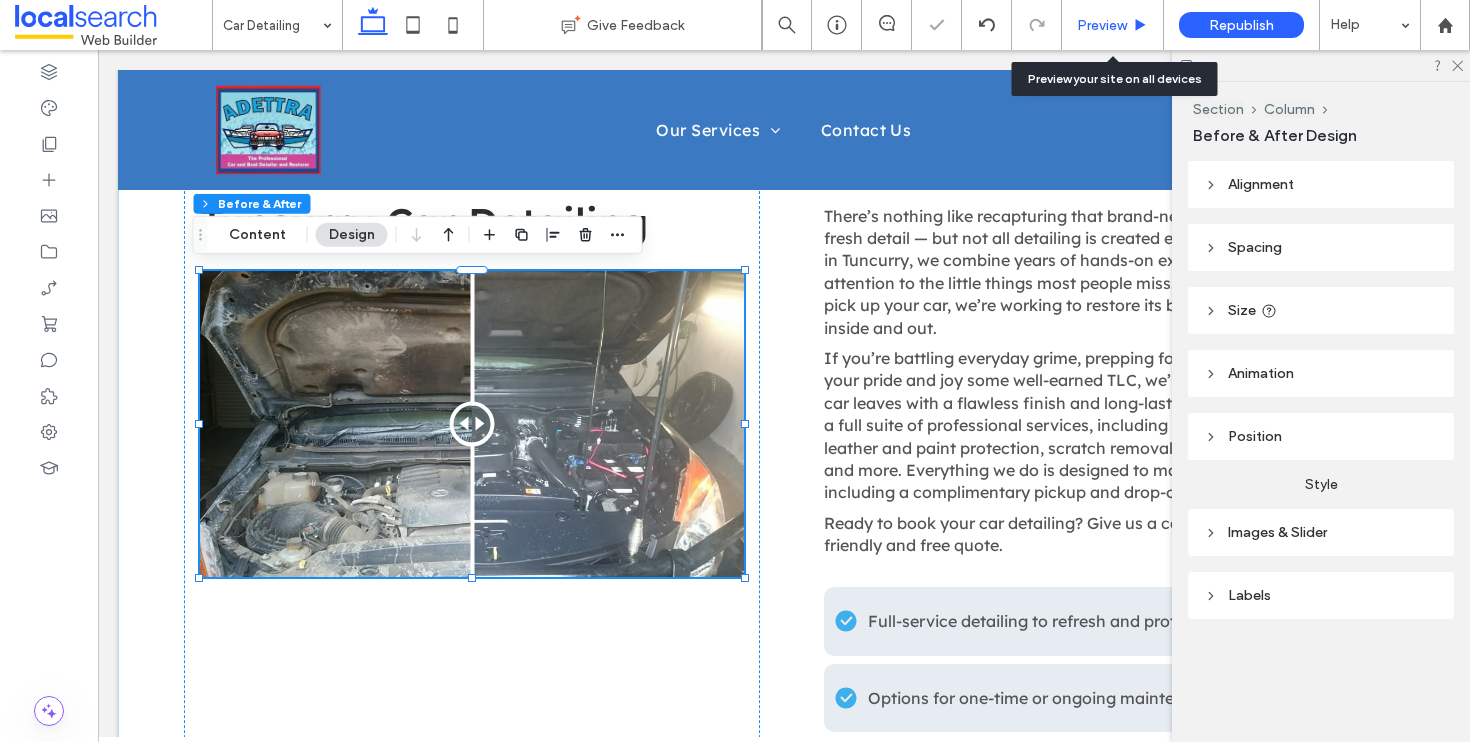 click on "Preview" at bounding box center (1102, 25) 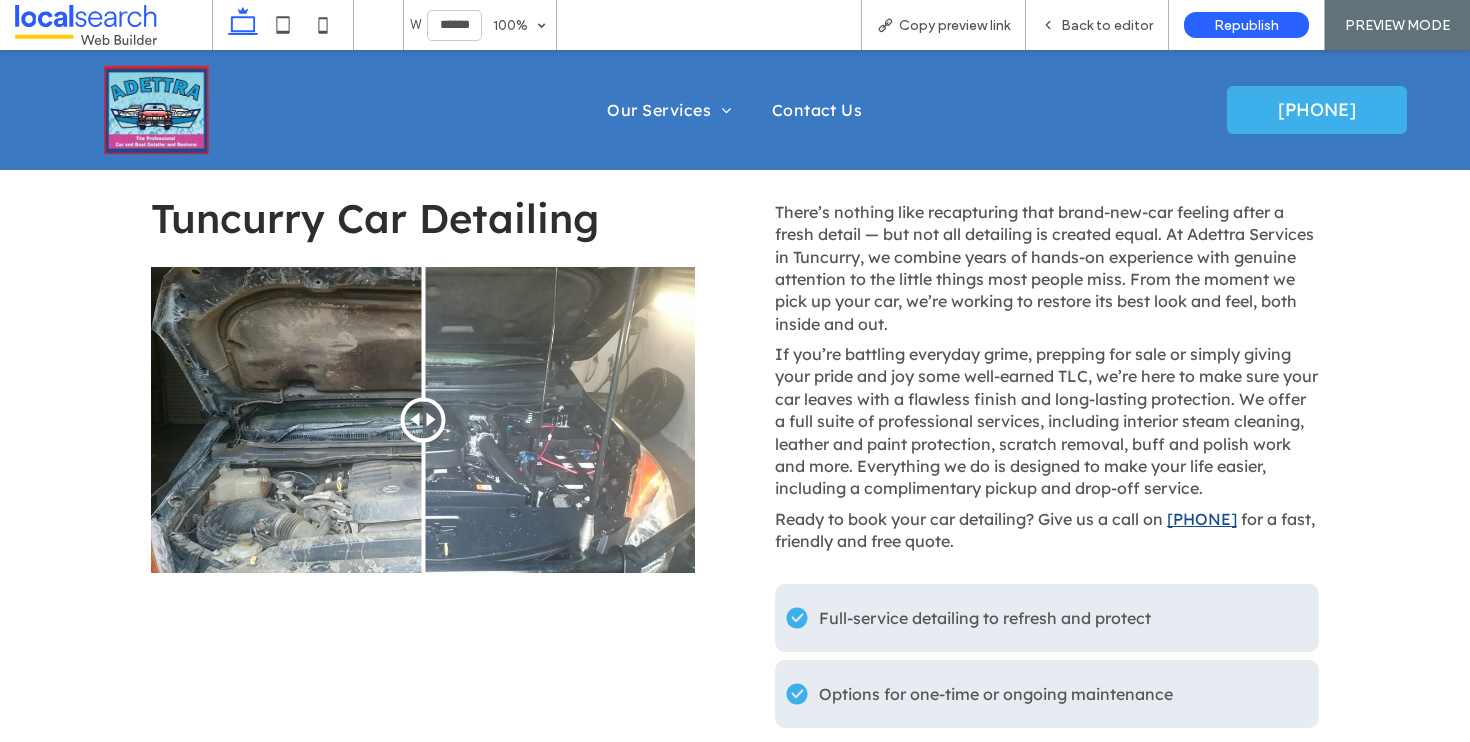 scroll, scrollTop: 1533, scrollLeft: 0, axis: vertical 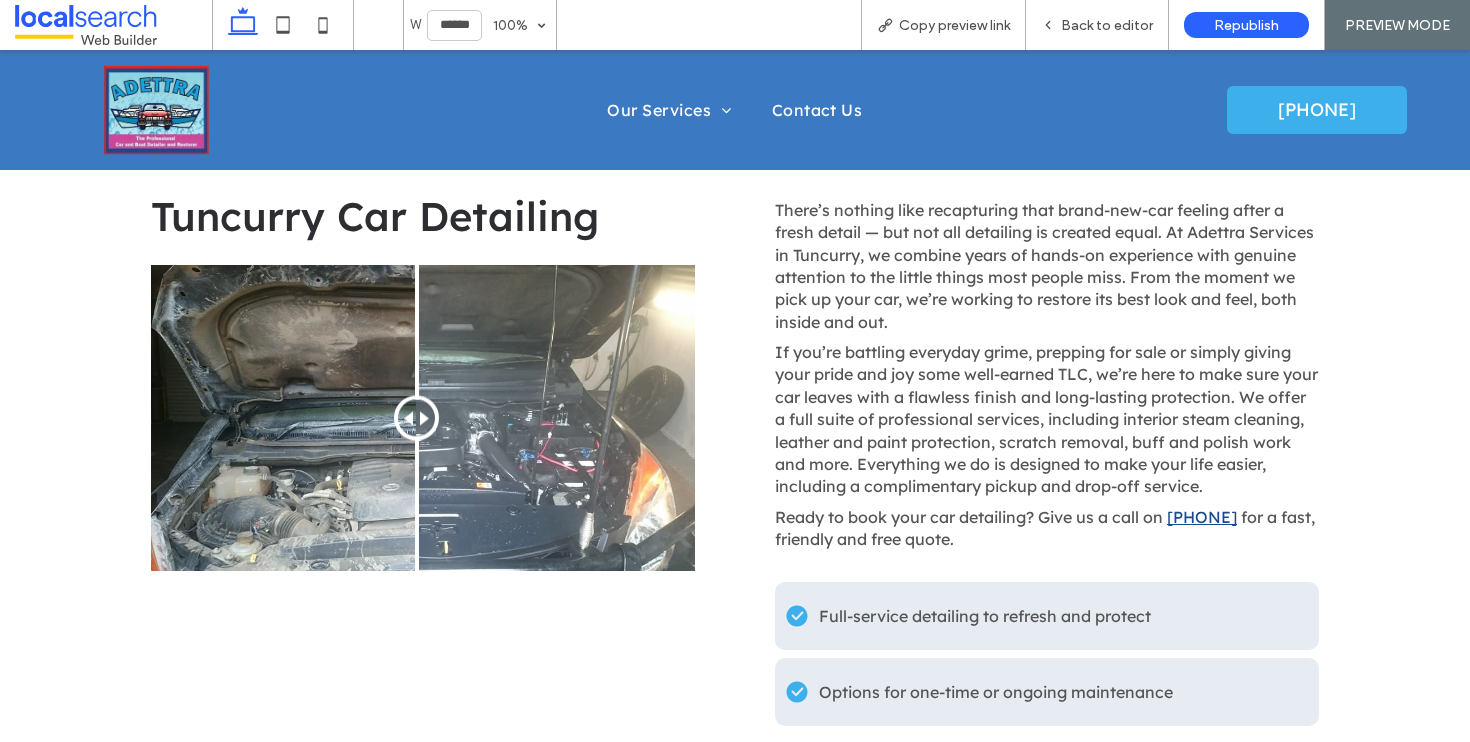 drag, startPoint x: 397, startPoint y: 418, endPoint x: 409, endPoint y: 478, distance: 61.188232 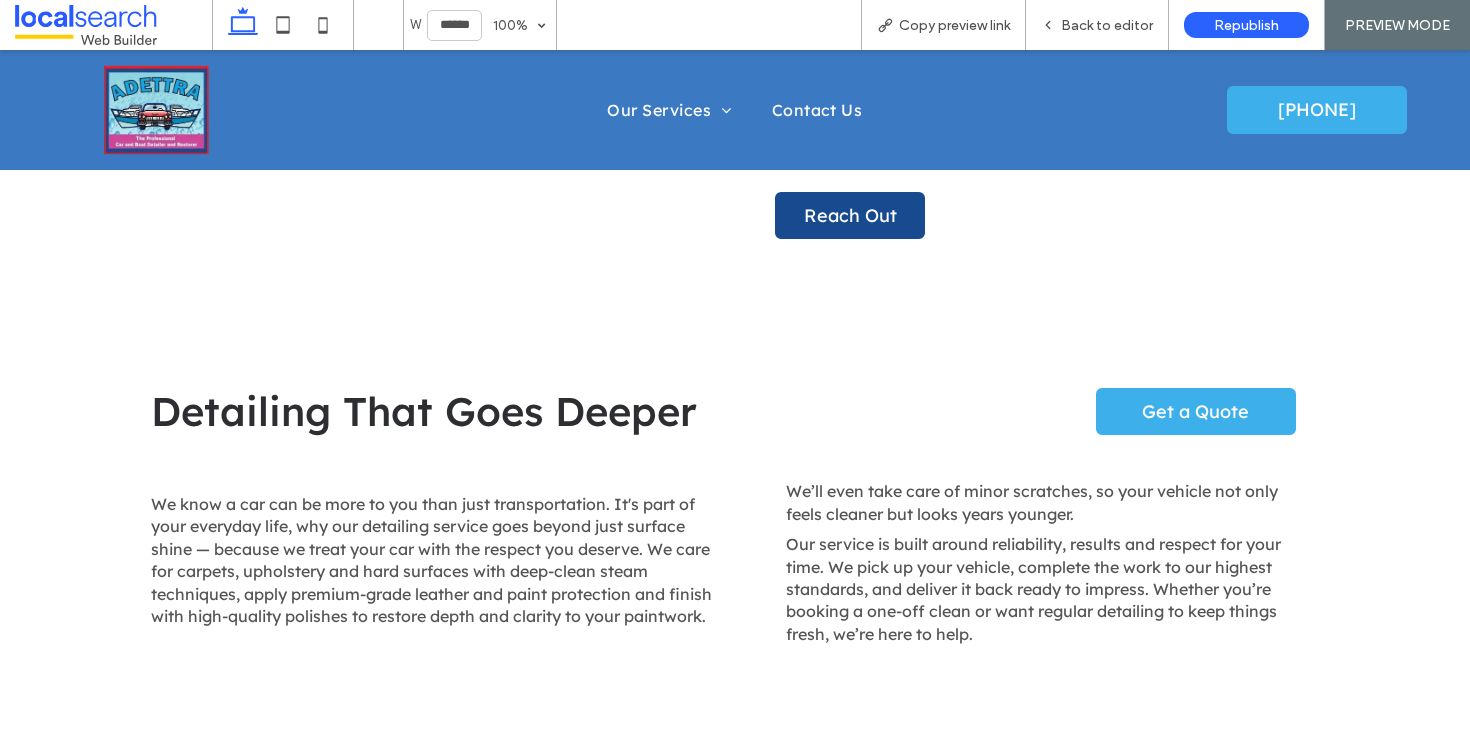 scroll, scrollTop: 2235, scrollLeft: 0, axis: vertical 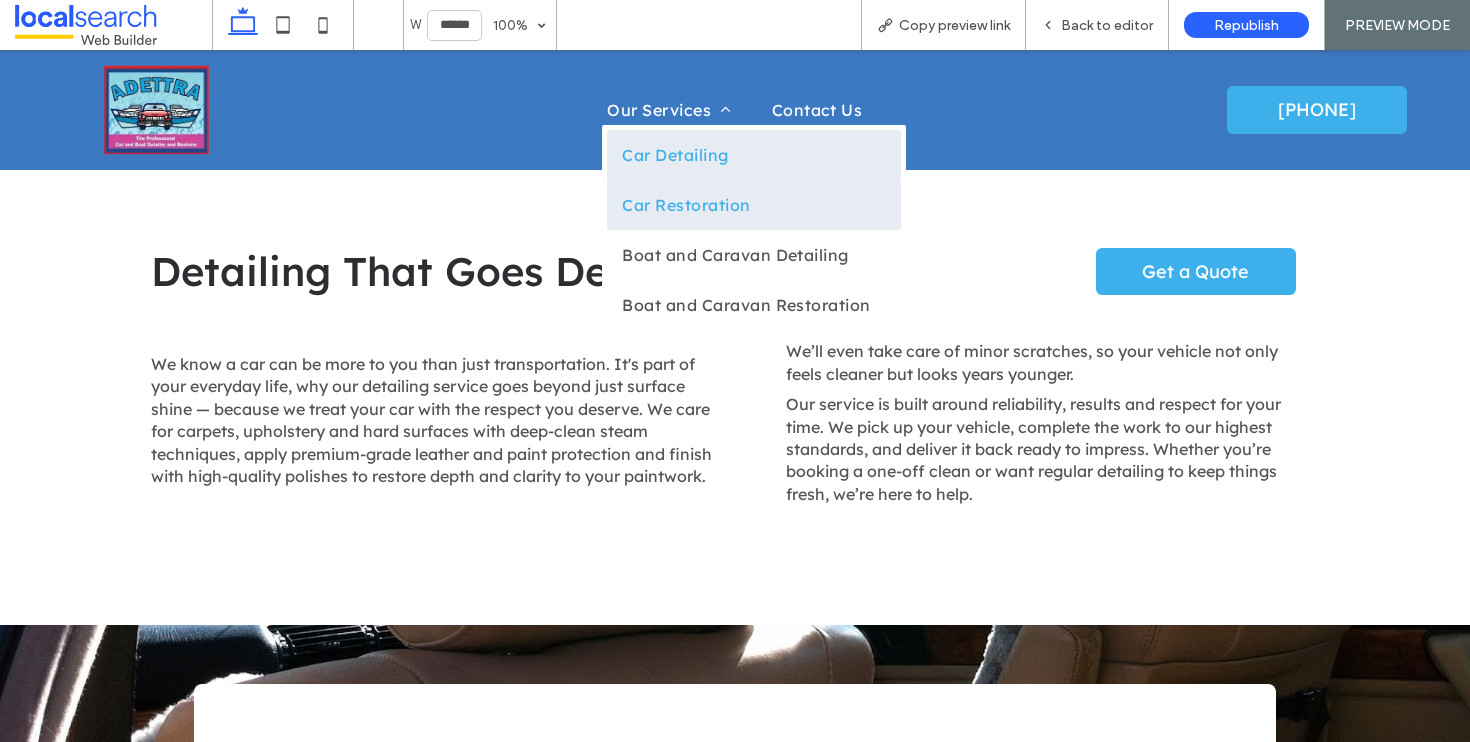 click on "Car Restoration" at bounding box center (686, 205) 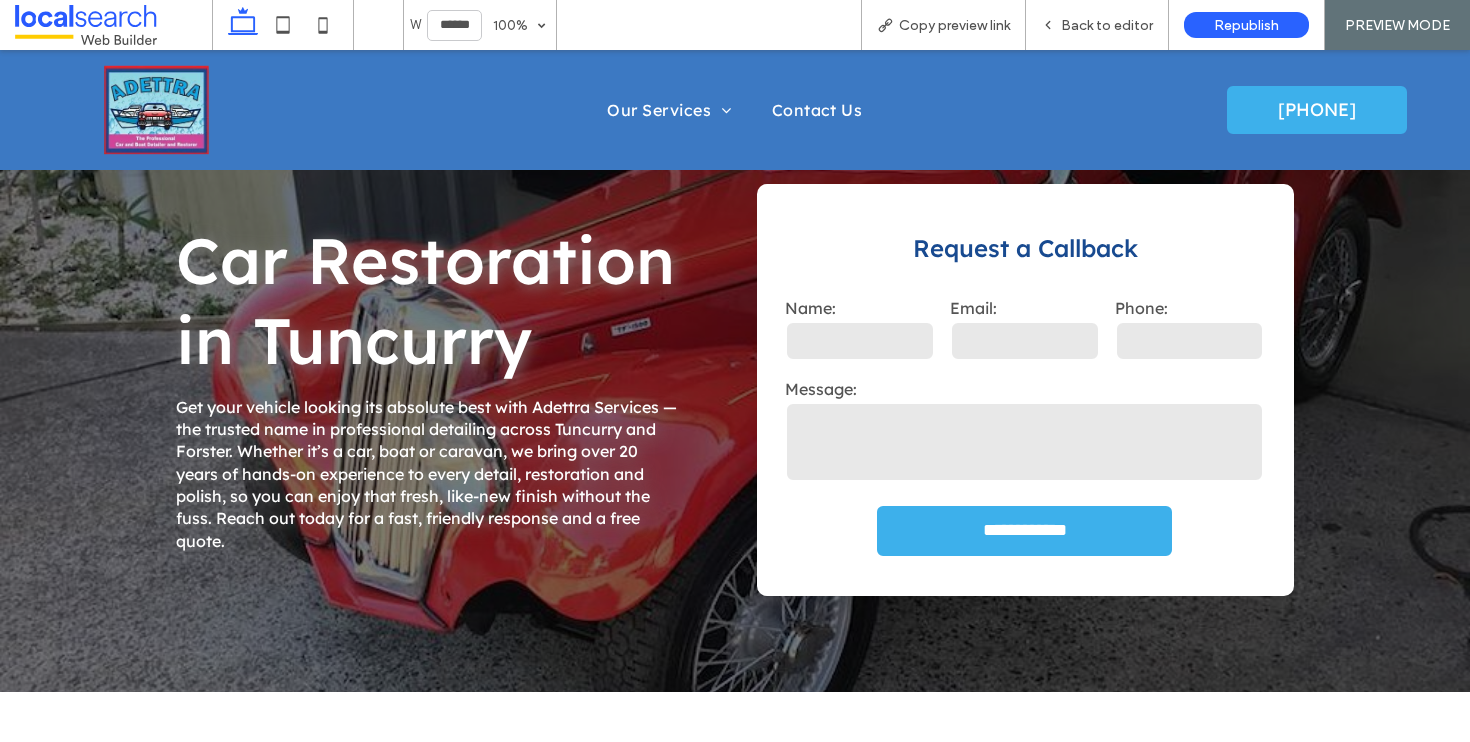 scroll, scrollTop: 641, scrollLeft: 0, axis: vertical 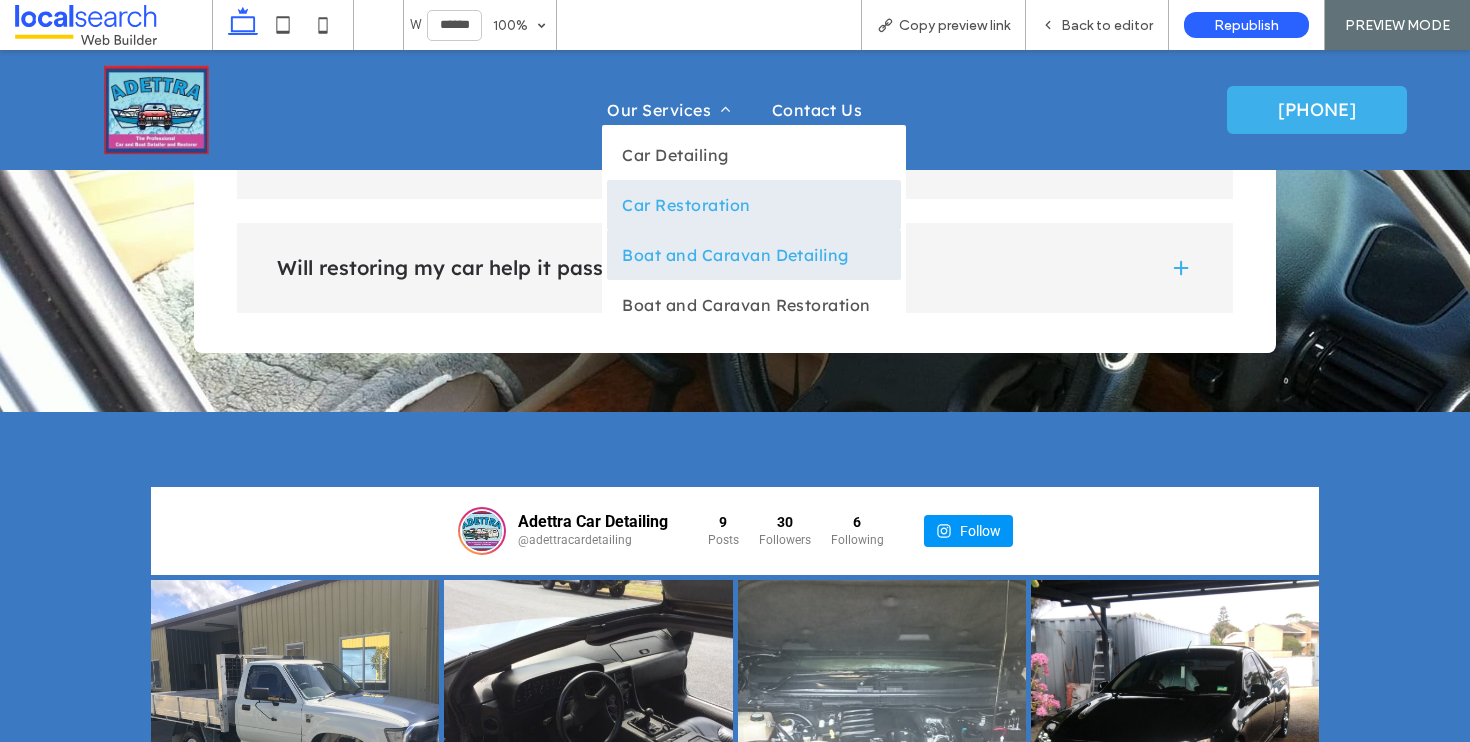 click on "Boat and Caravan Detailing" at bounding box center [735, 255] 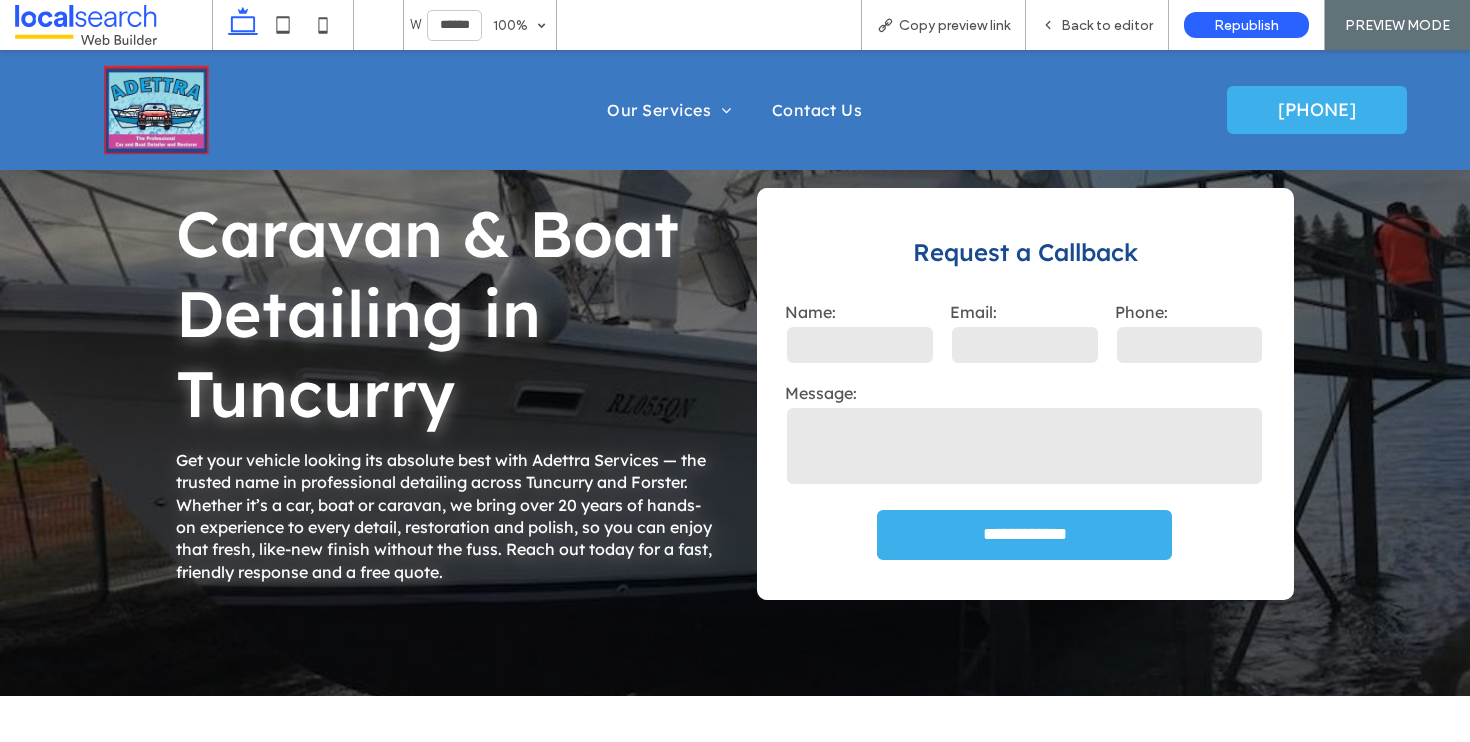scroll, scrollTop: 680, scrollLeft: 0, axis: vertical 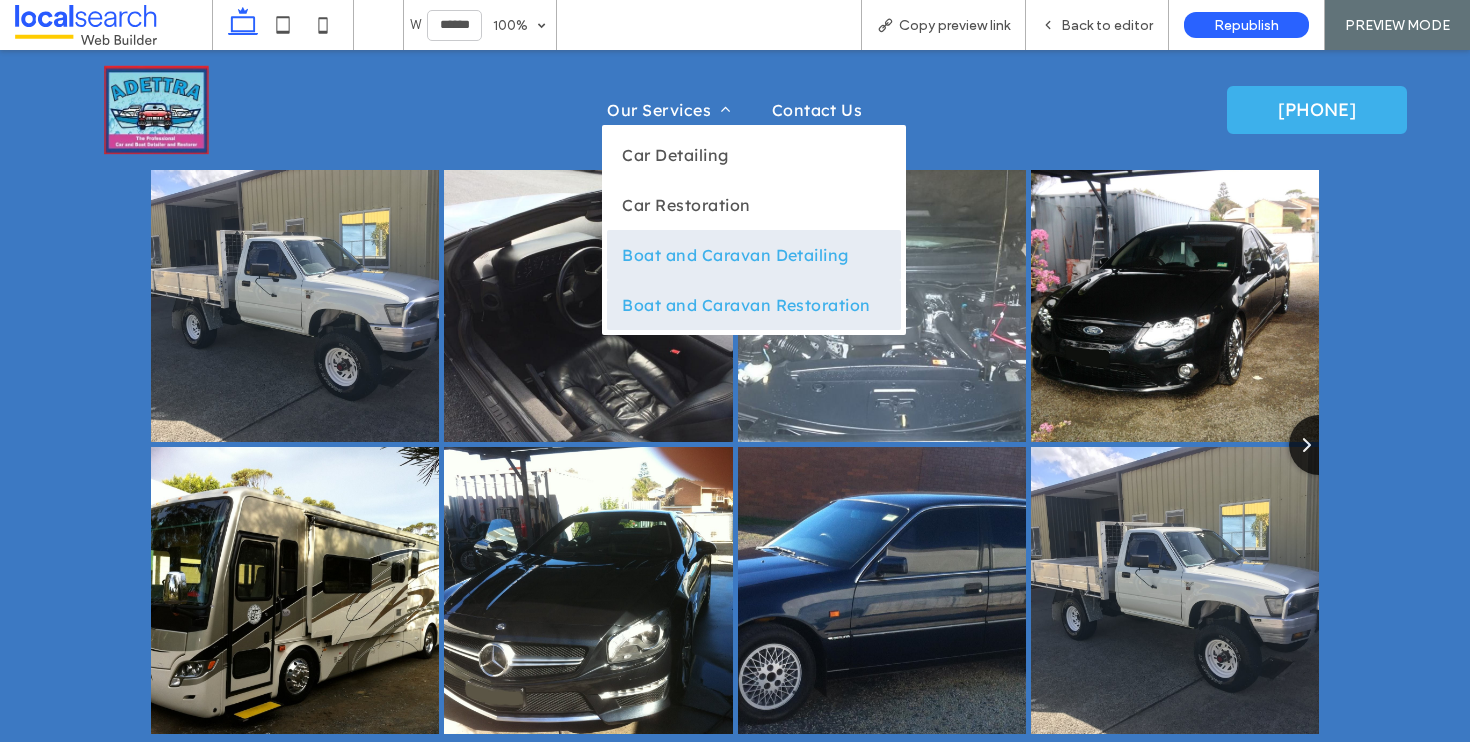 click on "Boat and Caravan Restoration" at bounding box center (753, 305) 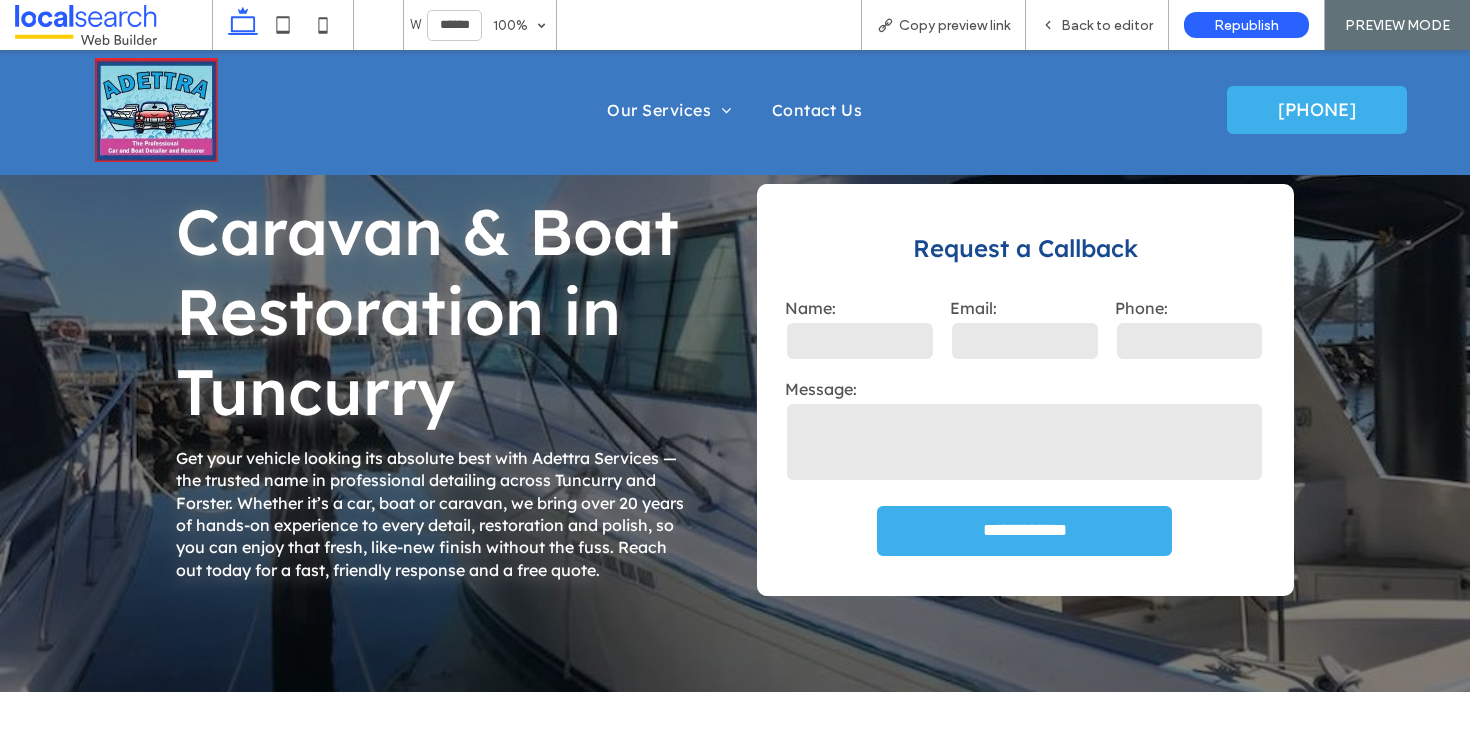 scroll, scrollTop: 0, scrollLeft: 0, axis: both 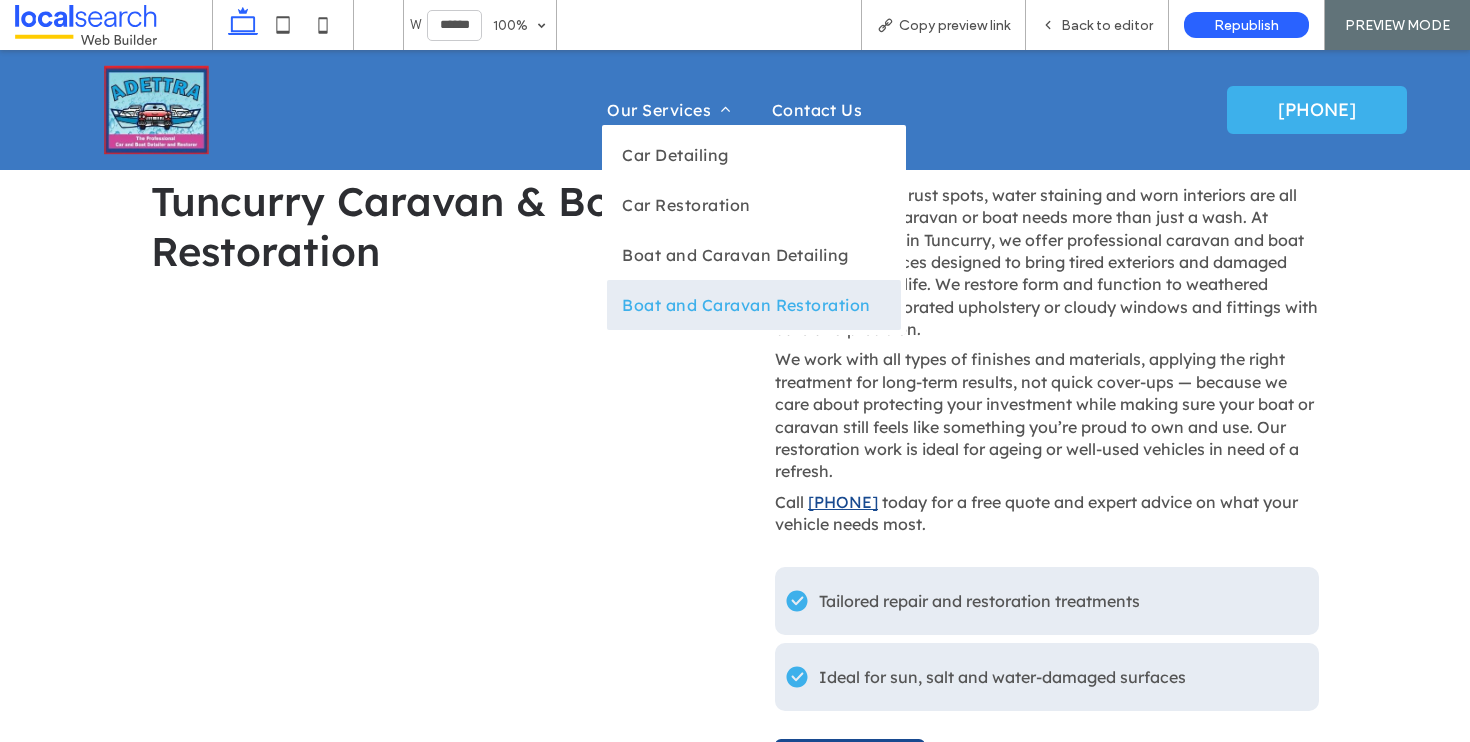 click on "Boat and Caravan Restoration" at bounding box center (746, 305) 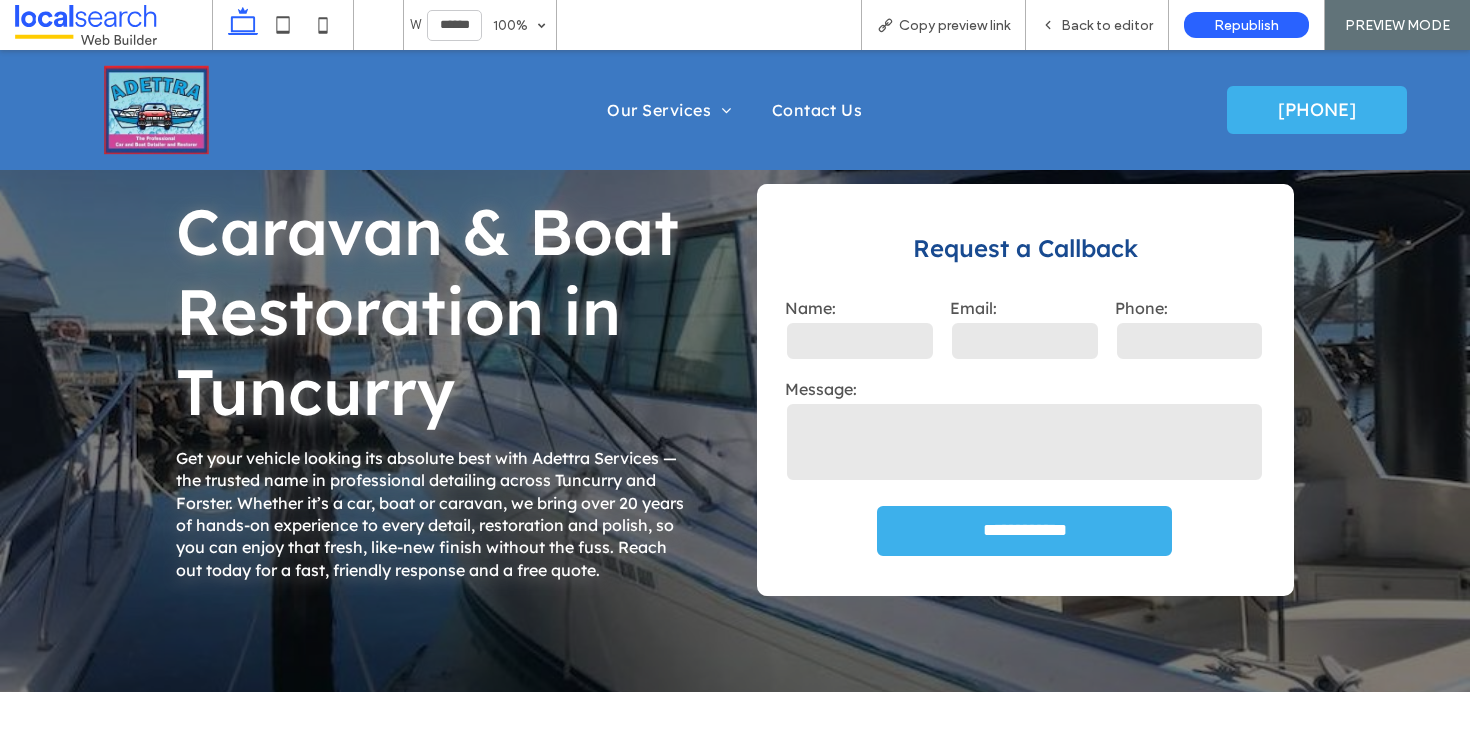scroll, scrollTop: 649, scrollLeft: 0, axis: vertical 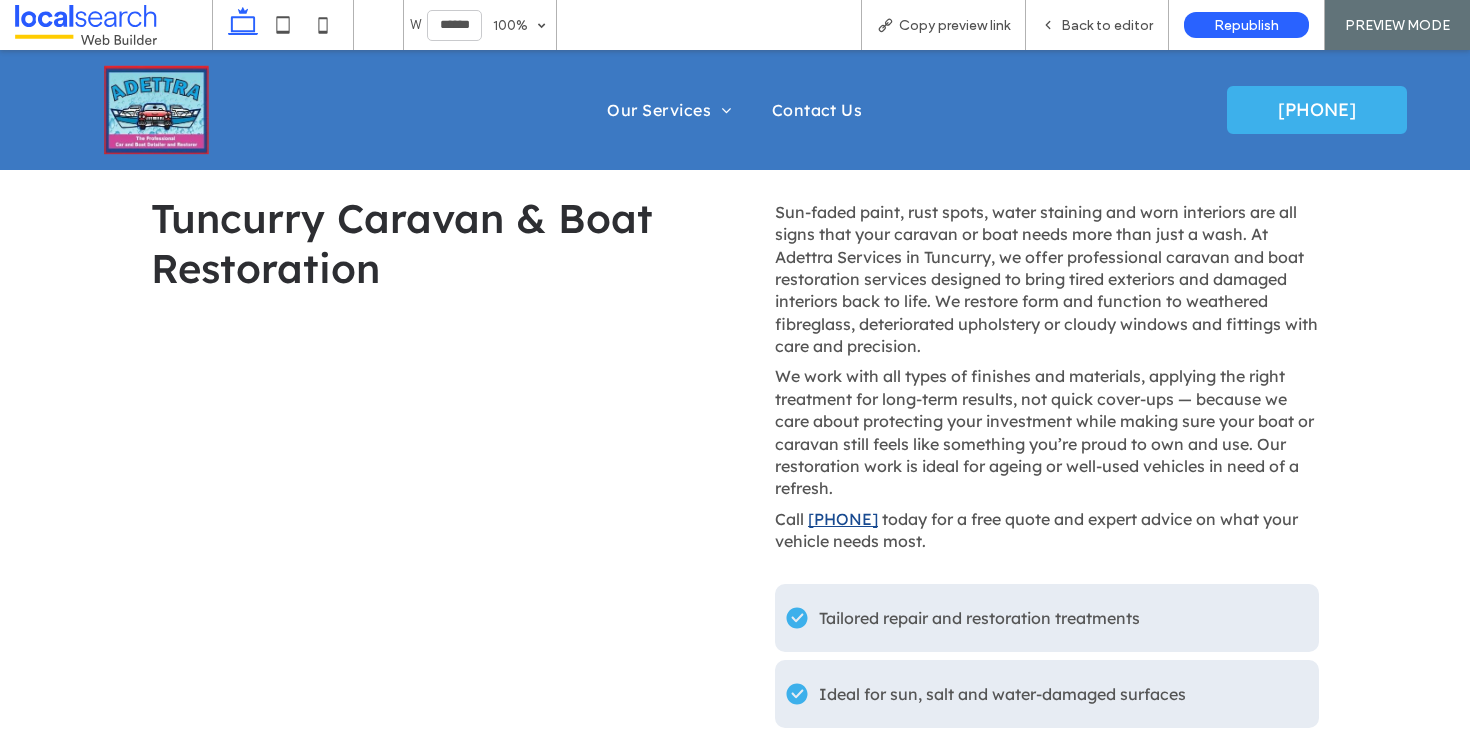 click at bounding box center [423, 517] 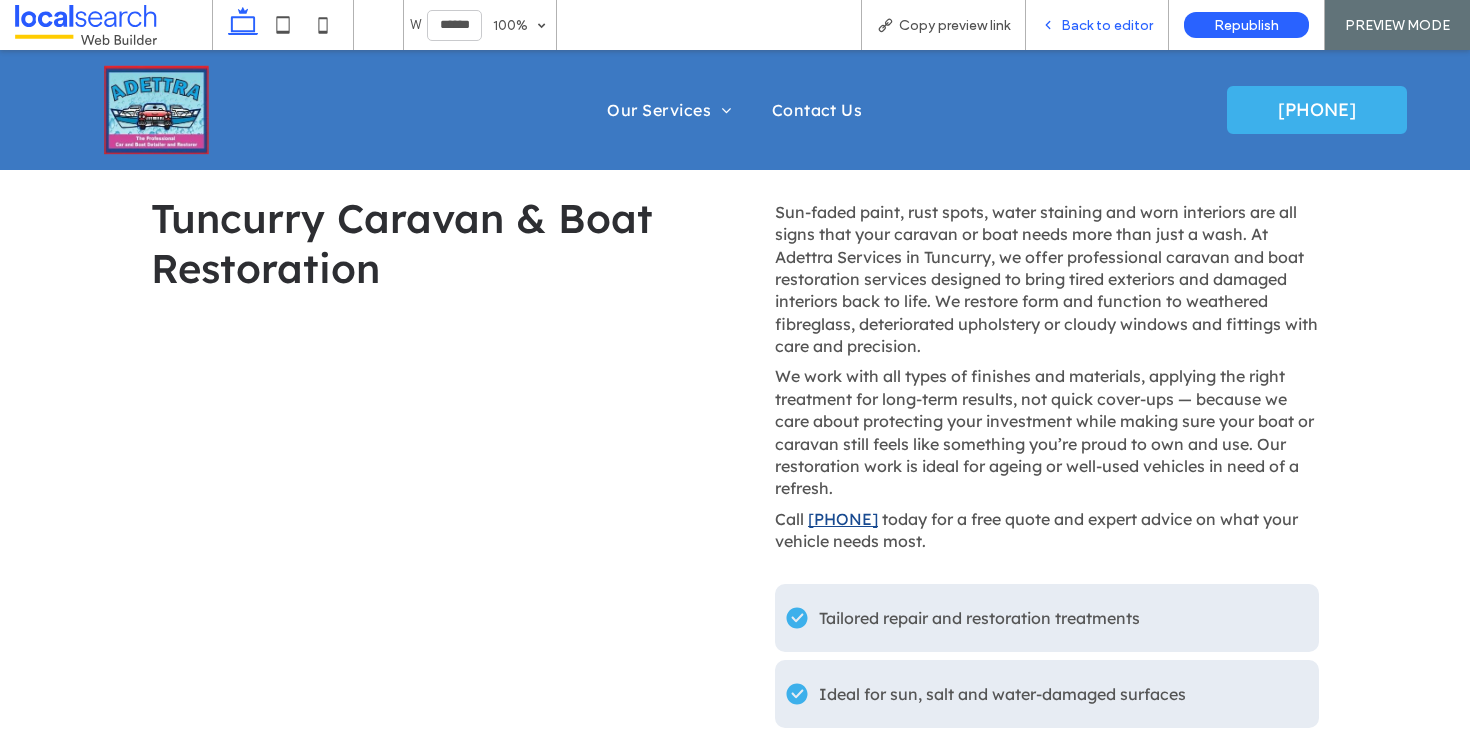click on "Back to editor" at bounding box center [1107, 25] 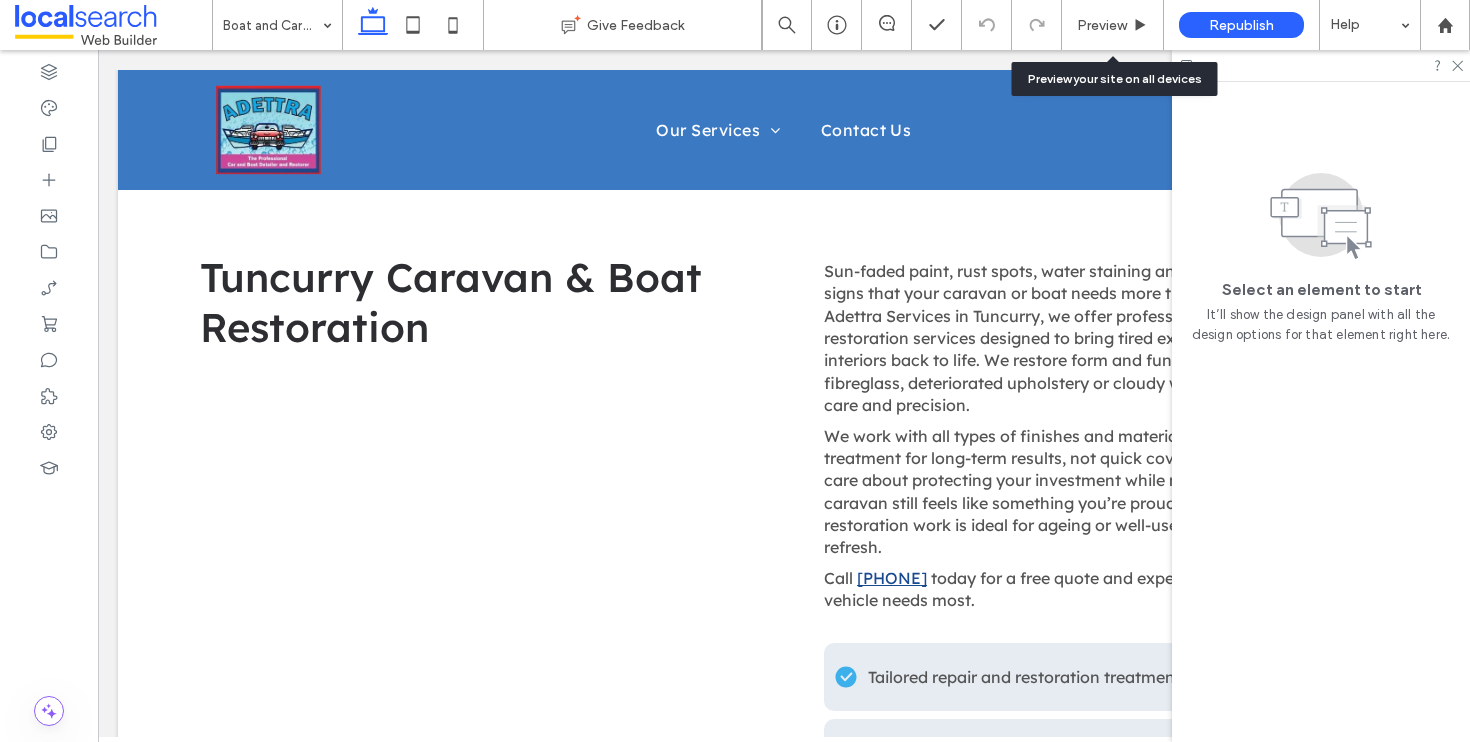scroll, scrollTop: 1515, scrollLeft: 0, axis: vertical 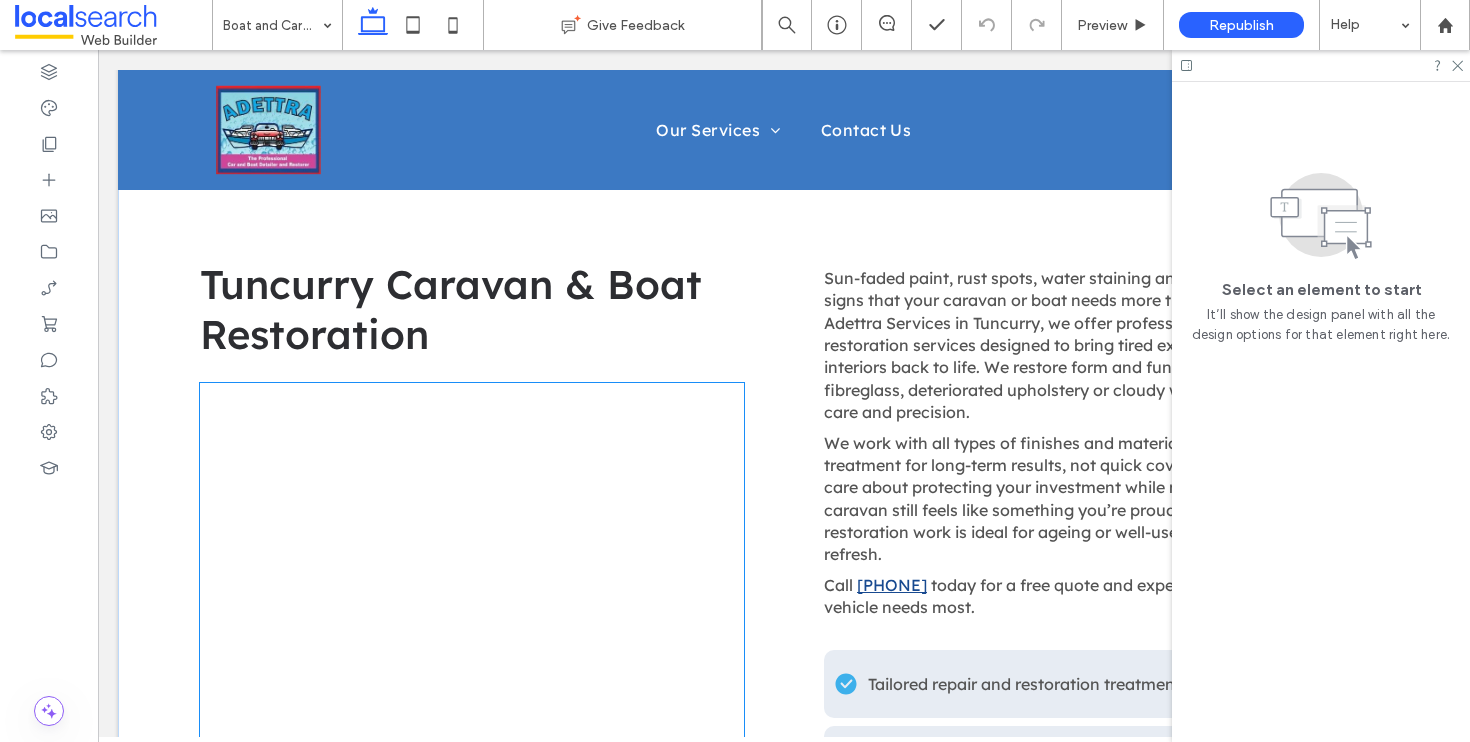click at bounding box center (472, 583) 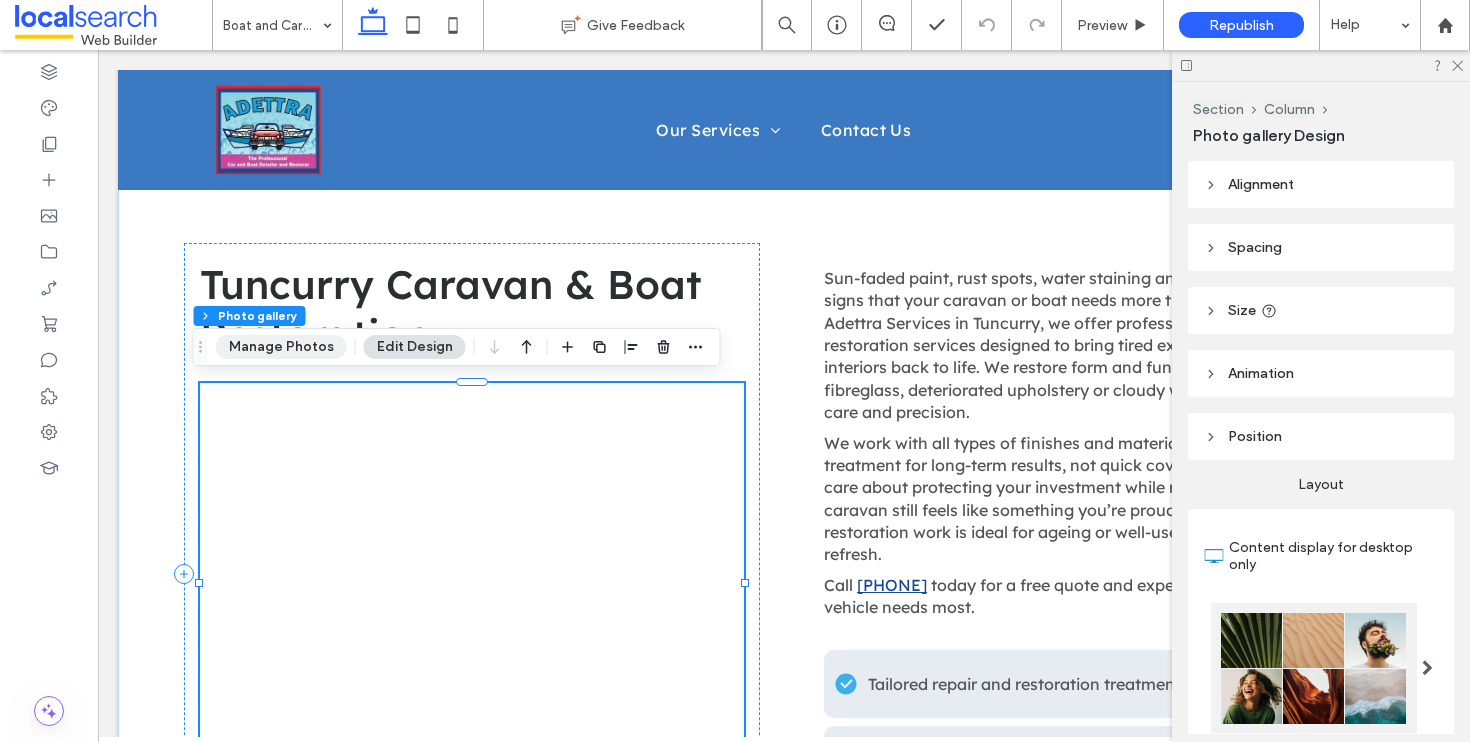 click on "Manage Photos" at bounding box center (281, 347) 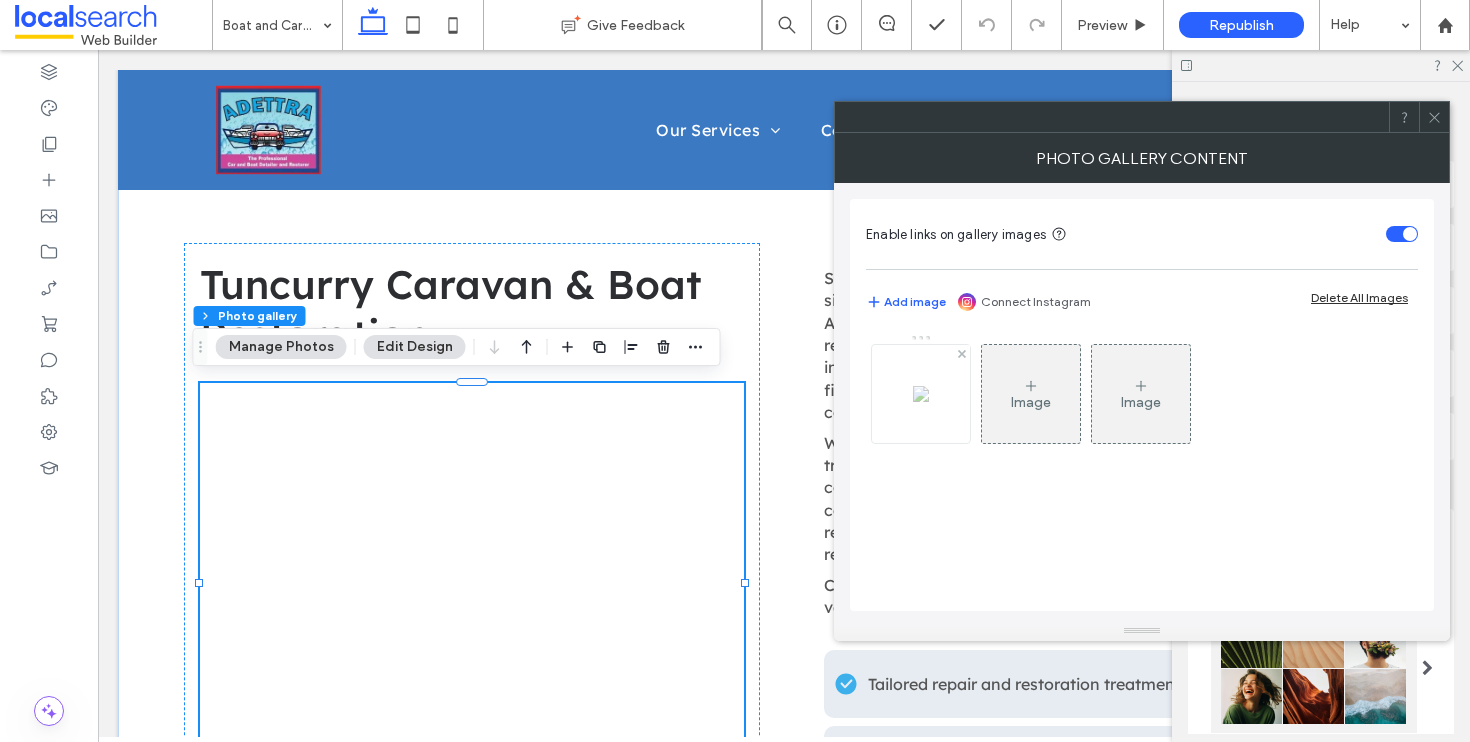 click at bounding box center (921, 394) 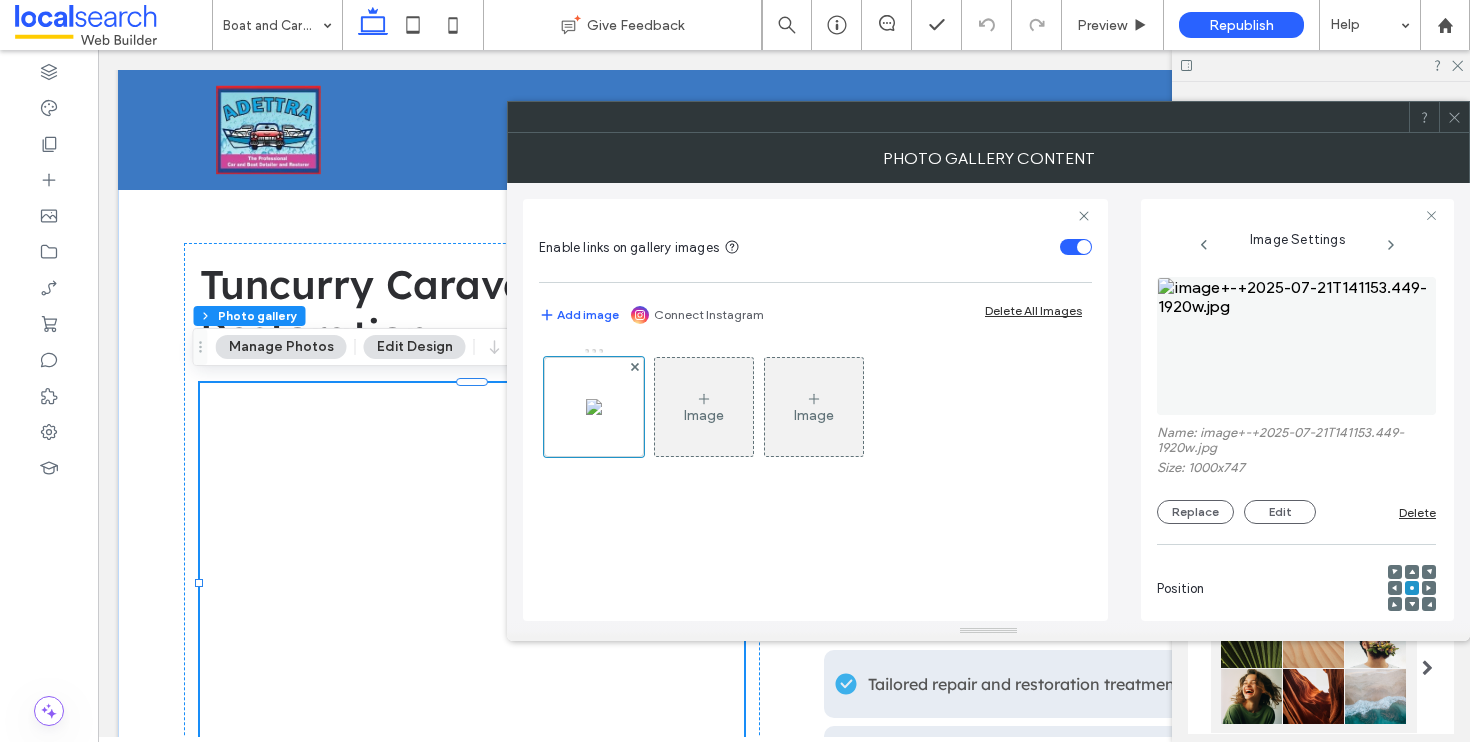 click 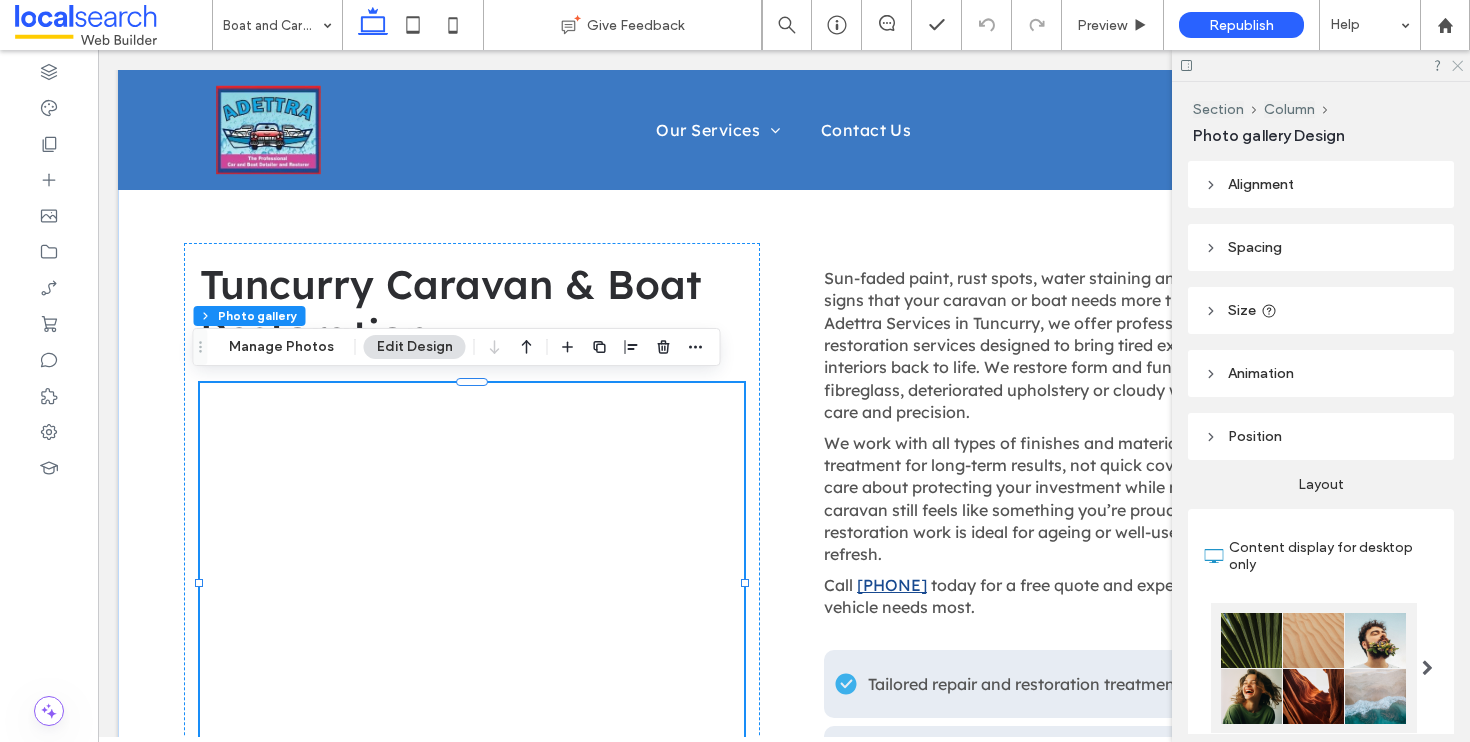 click 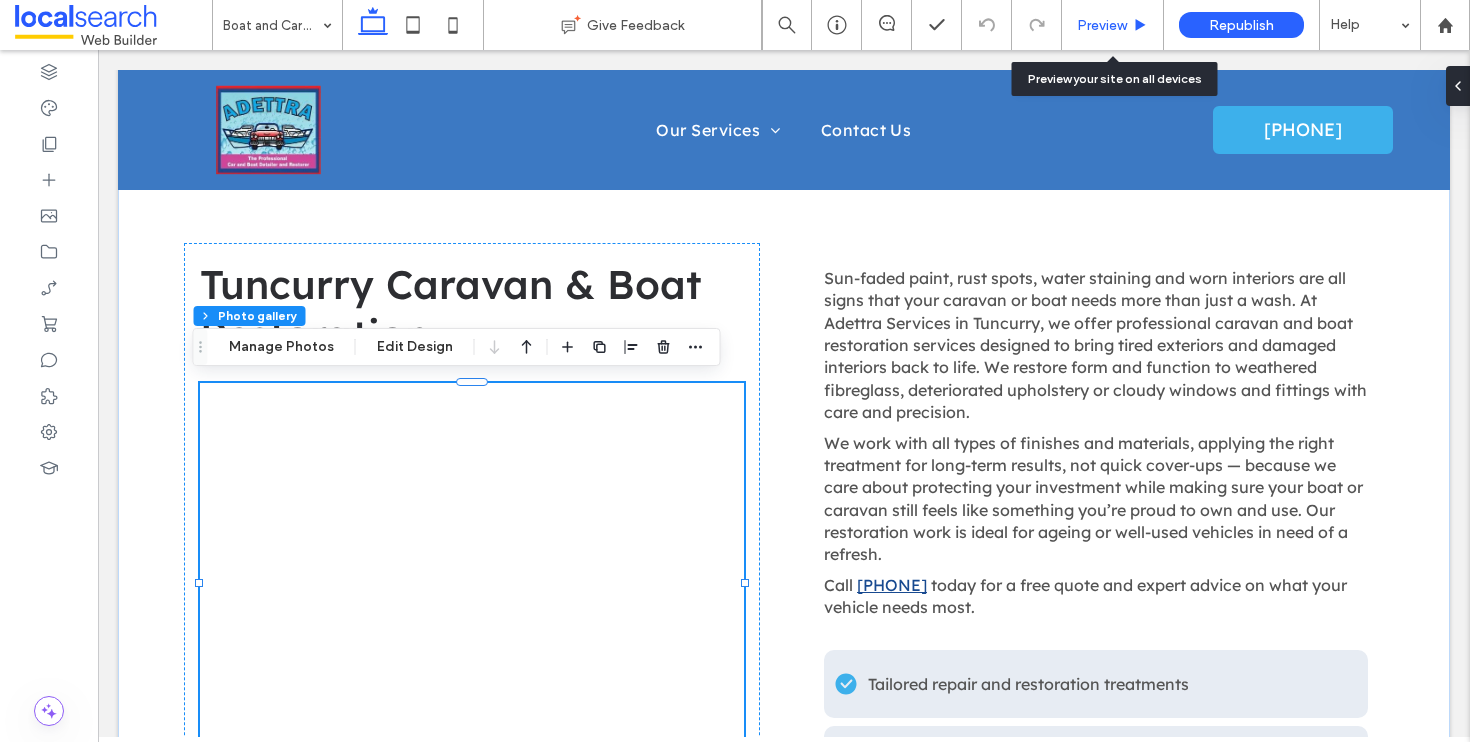 click on "Preview" at bounding box center [1102, 25] 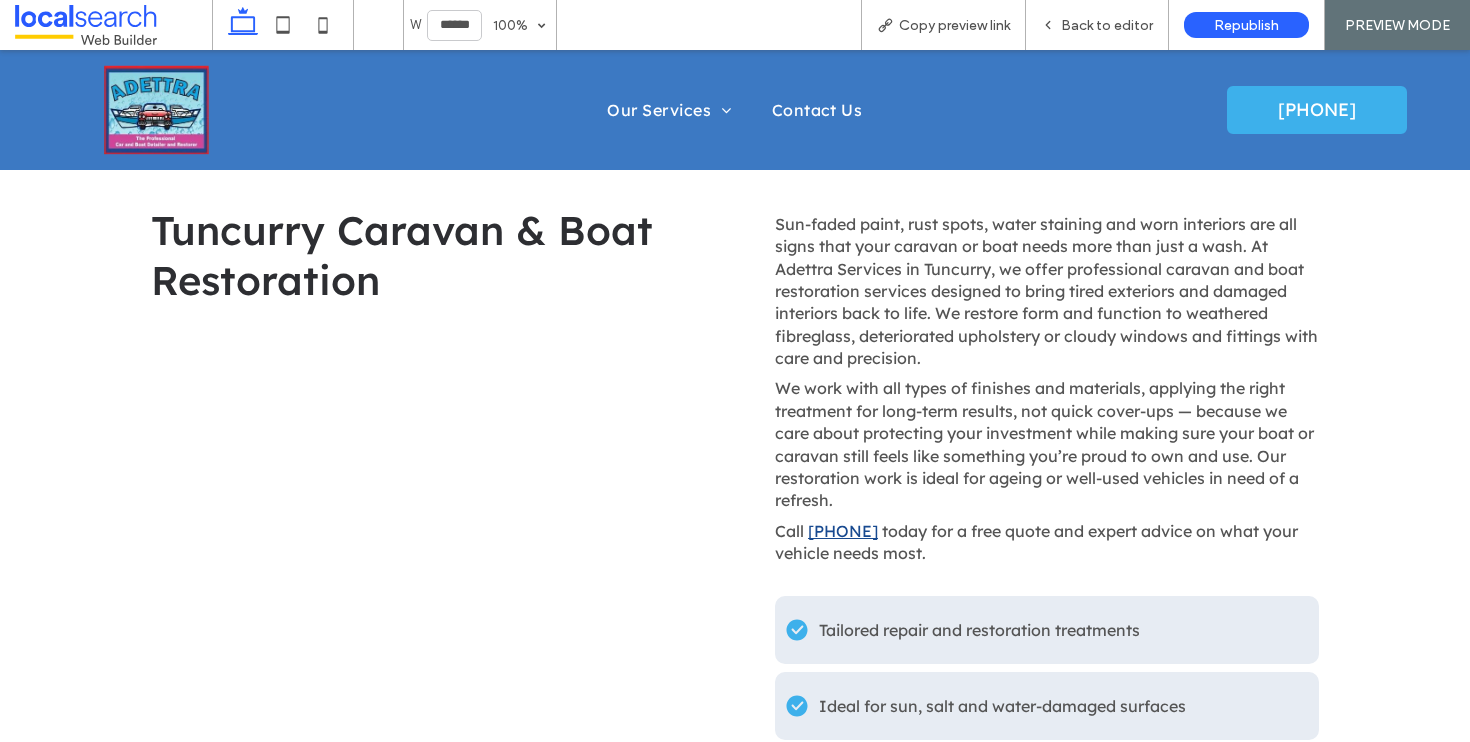 scroll, scrollTop: 1471, scrollLeft: 0, axis: vertical 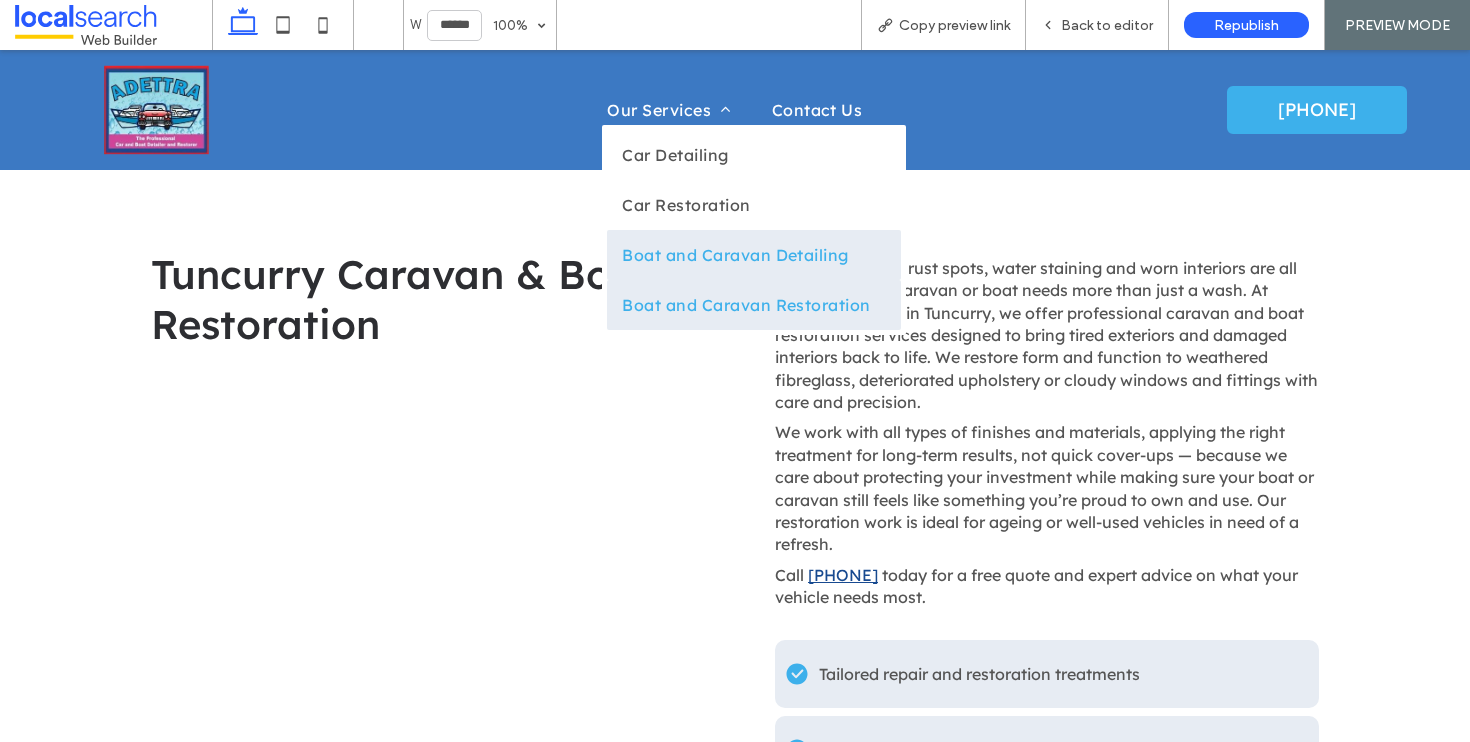 click on "Boat and Caravan Detailing" at bounding box center [735, 255] 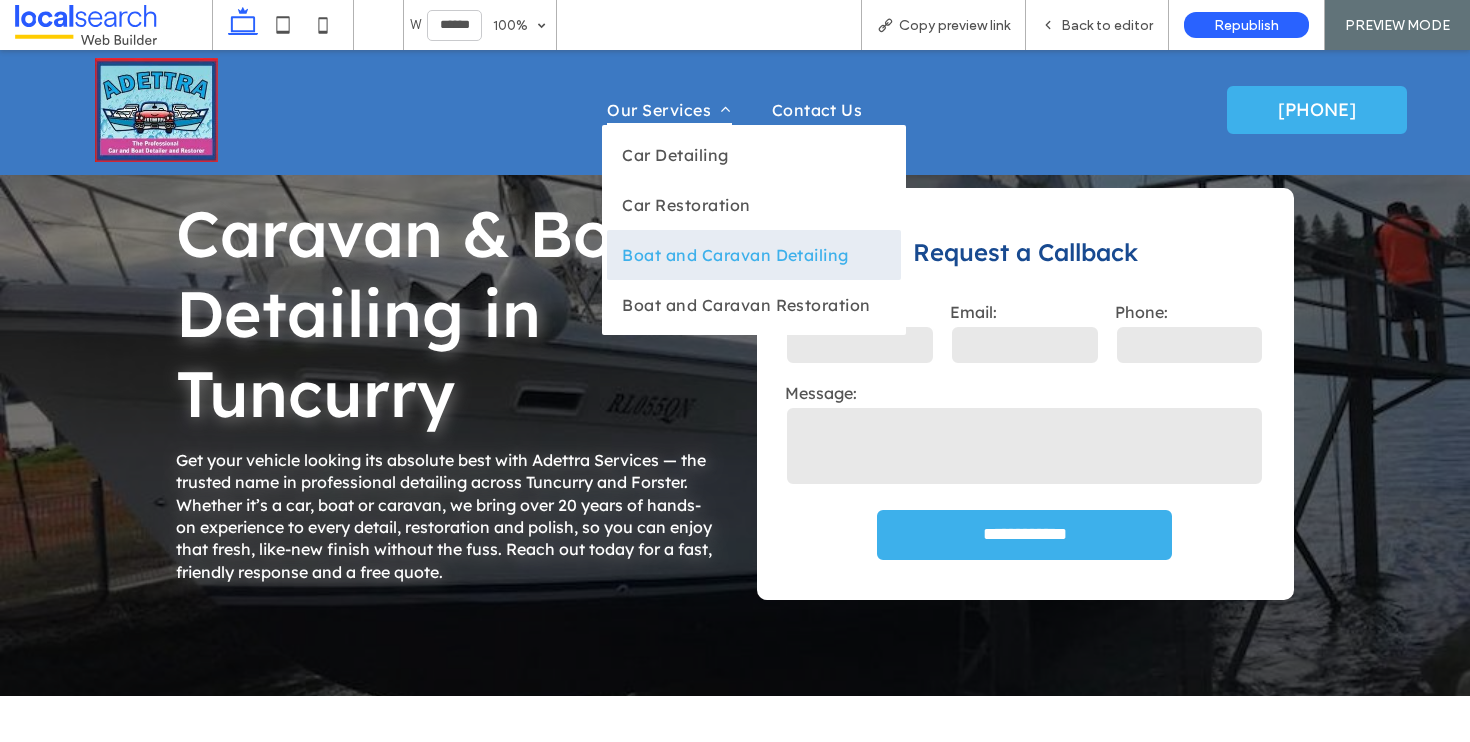 scroll, scrollTop: 0, scrollLeft: 0, axis: both 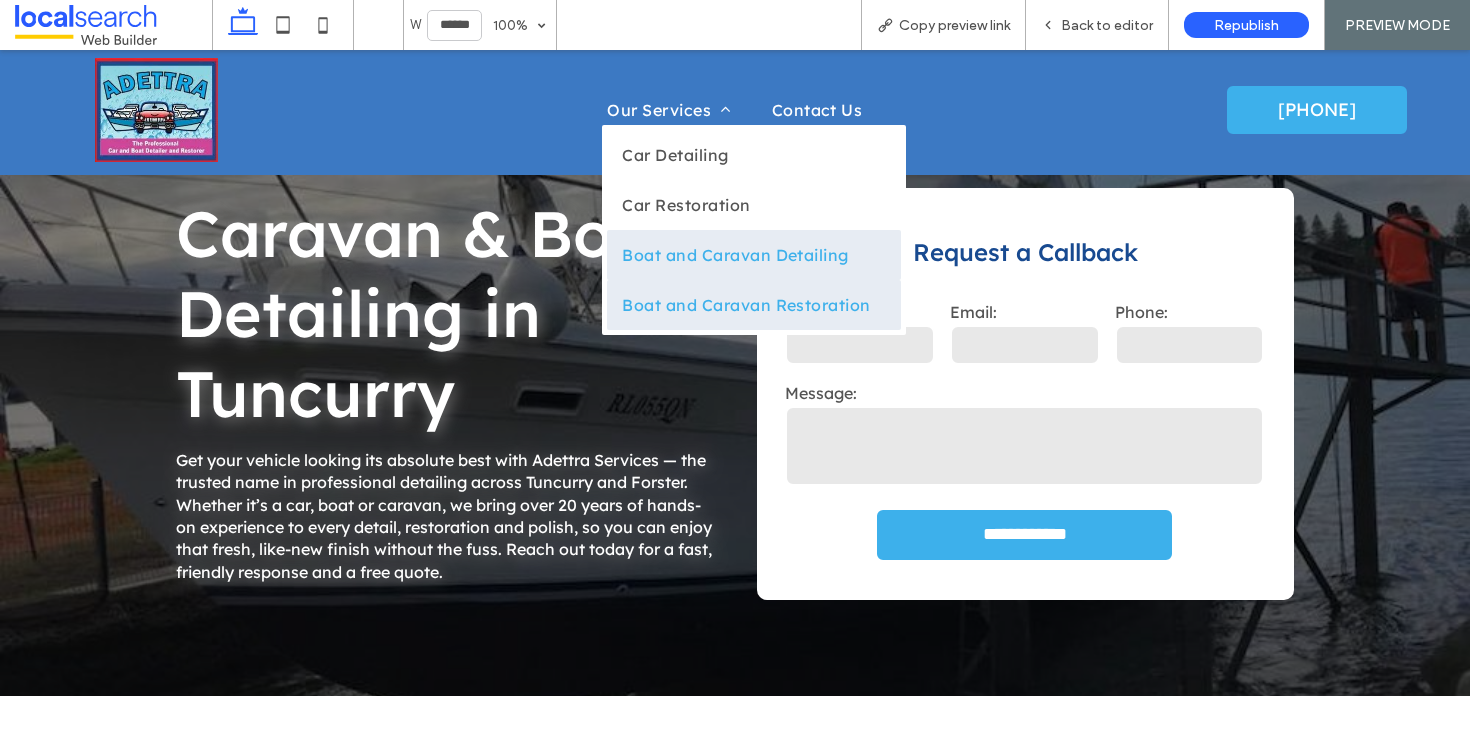 click on "Boat and Caravan Restoration" at bounding box center [753, 305] 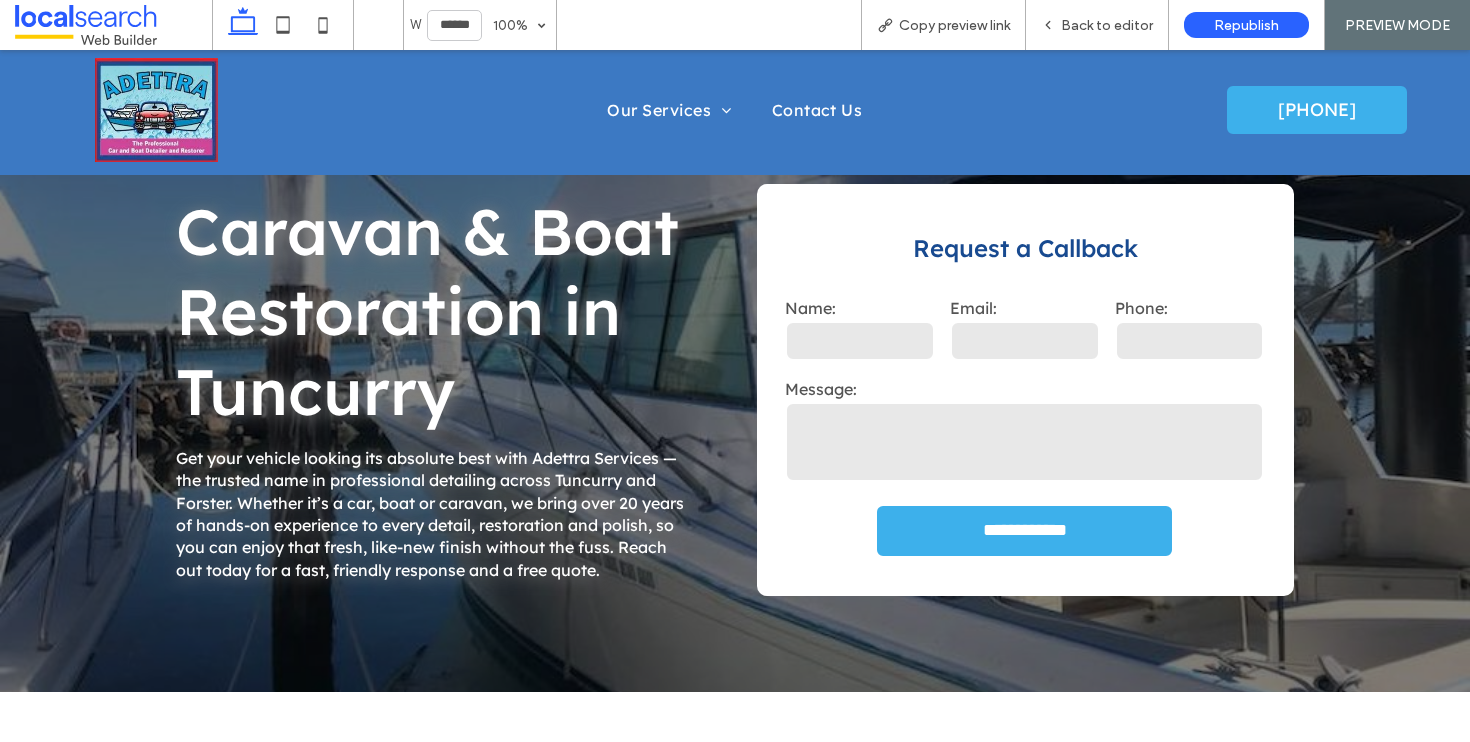 scroll, scrollTop: 0, scrollLeft: 0, axis: both 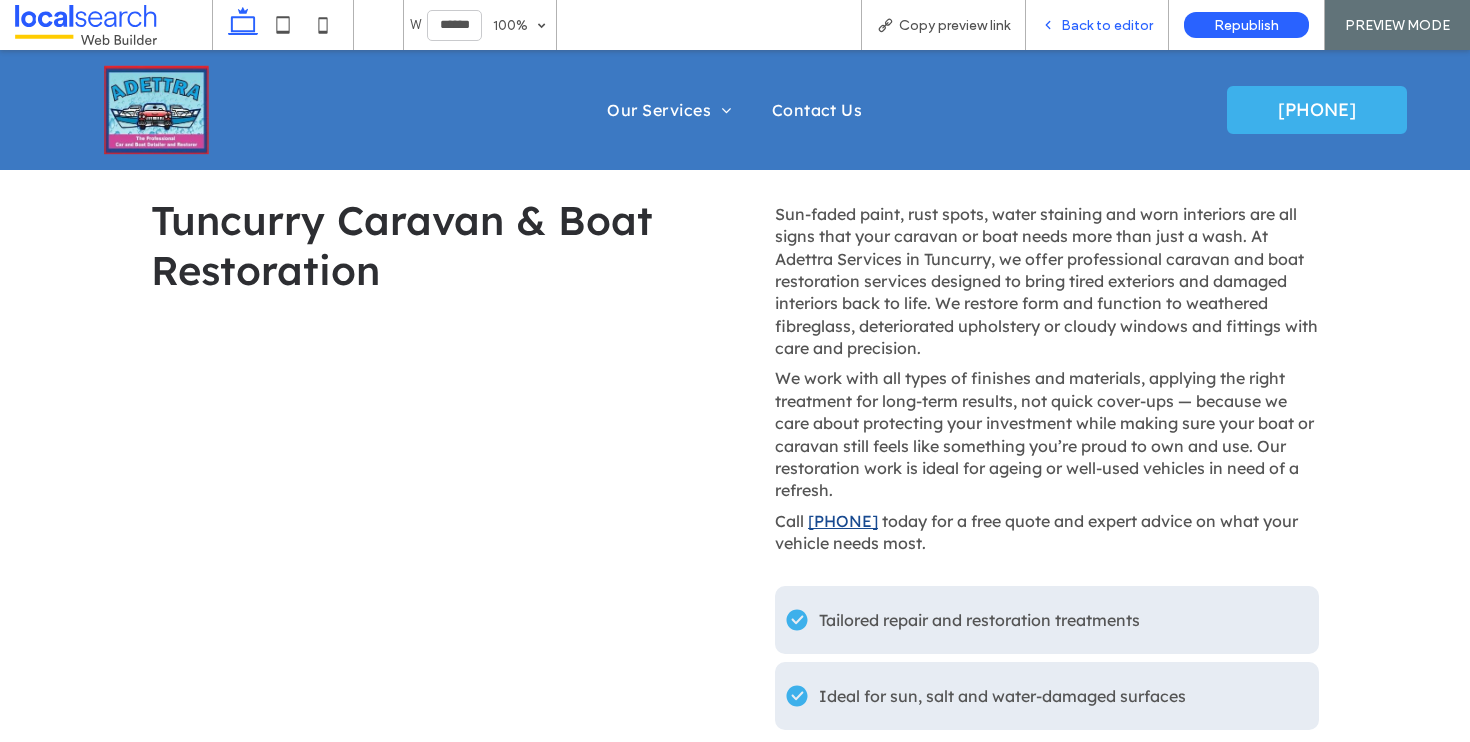 click on "Back to editor" at bounding box center [1107, 25] 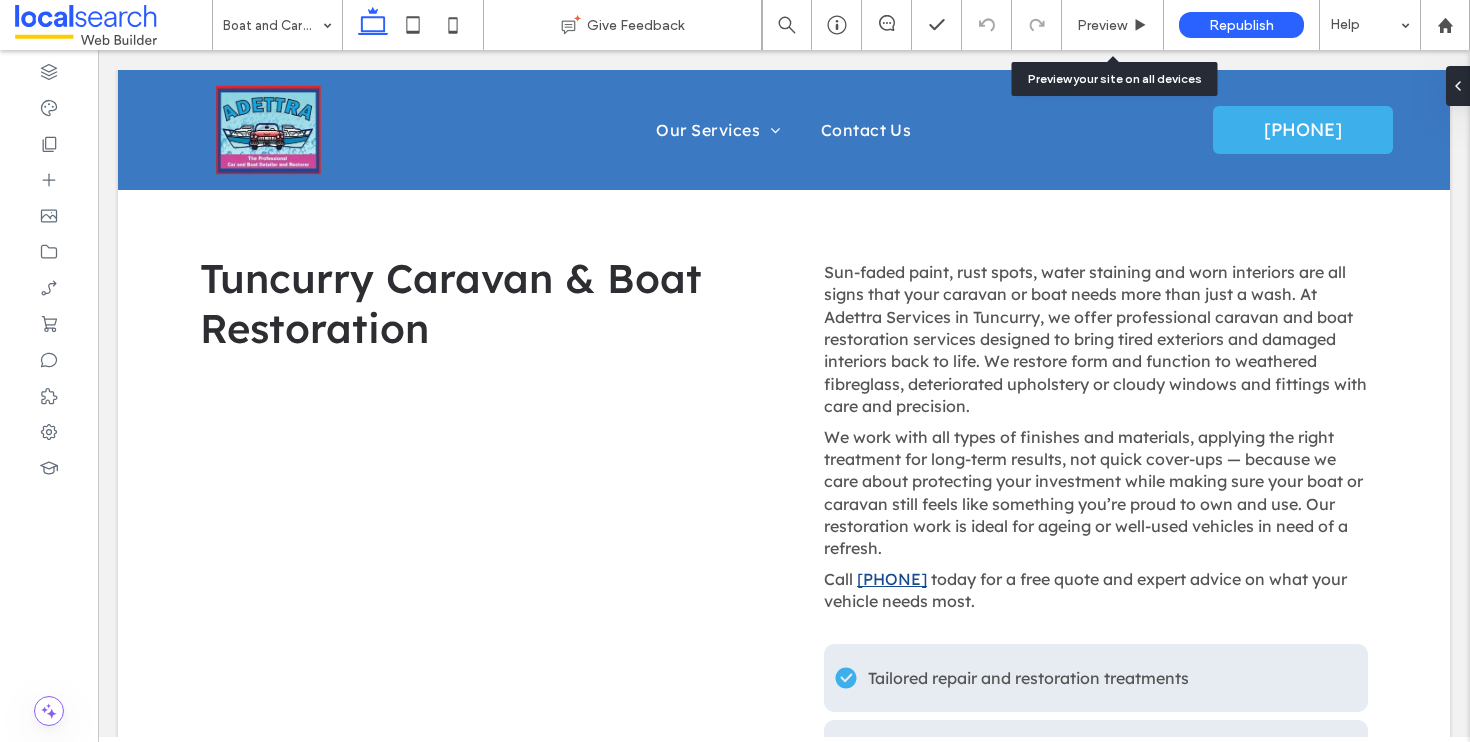 scroll, scrollTop: 1514, scrollLeft: 0, axis: vertical 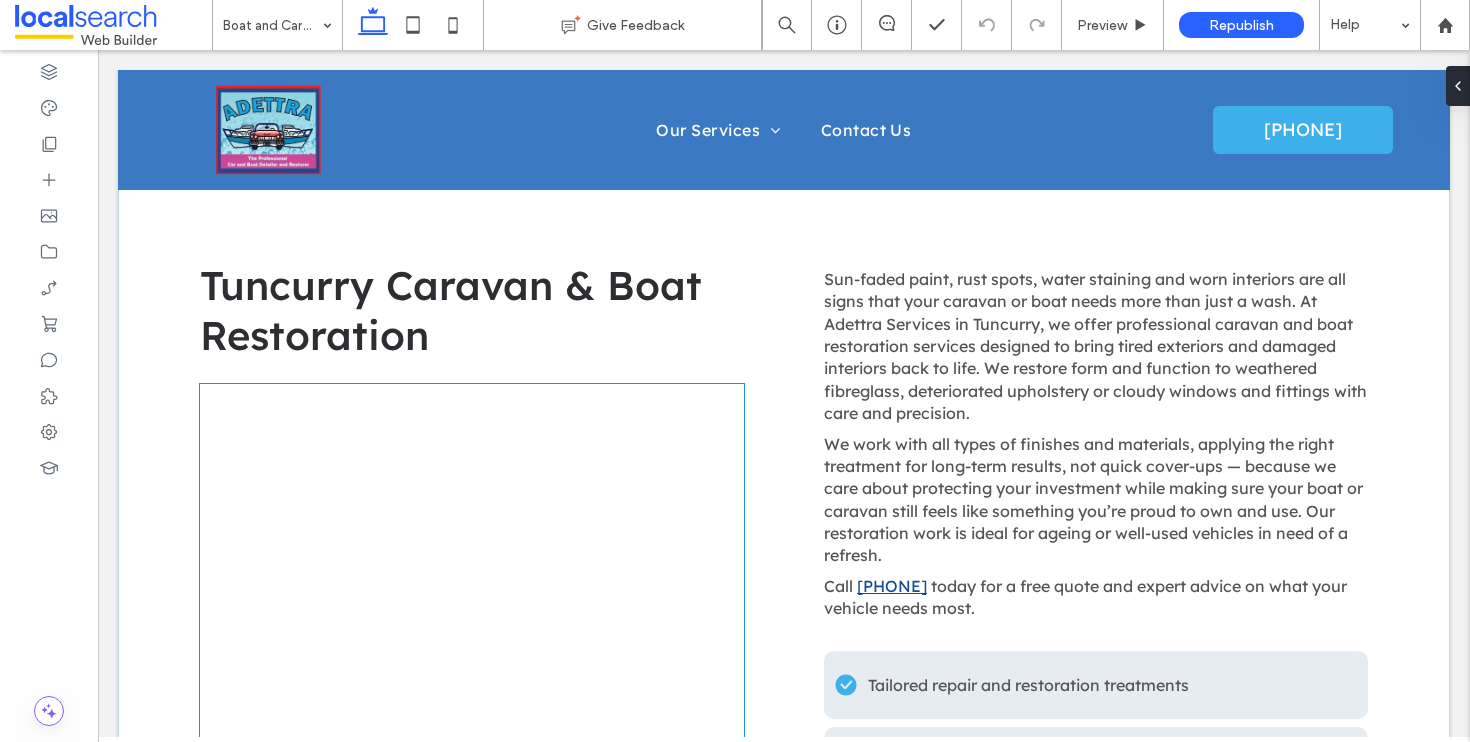 click at bounding box center (472, 584) 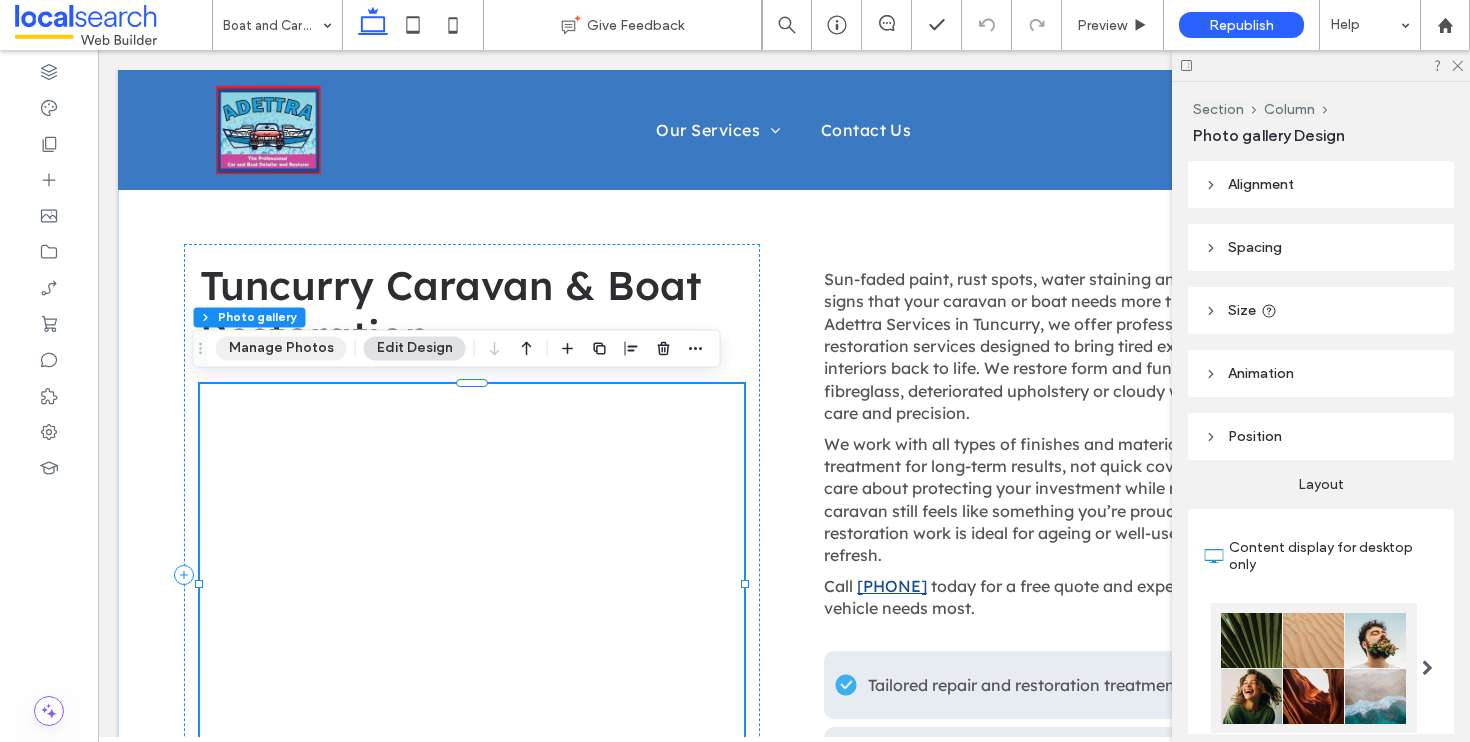 click on "Manage Photos" at bounding box center [281, 348] 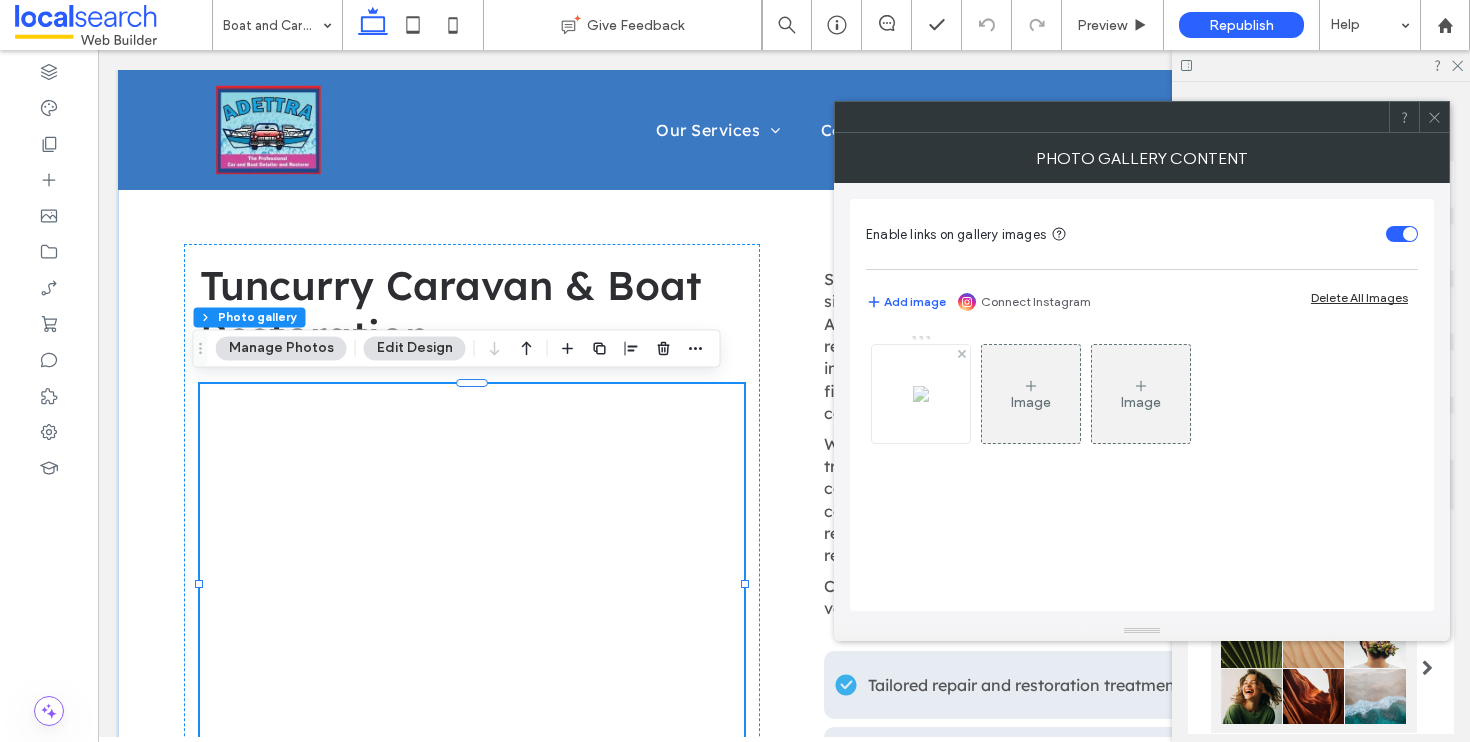 click at bounding box center [921, 394] 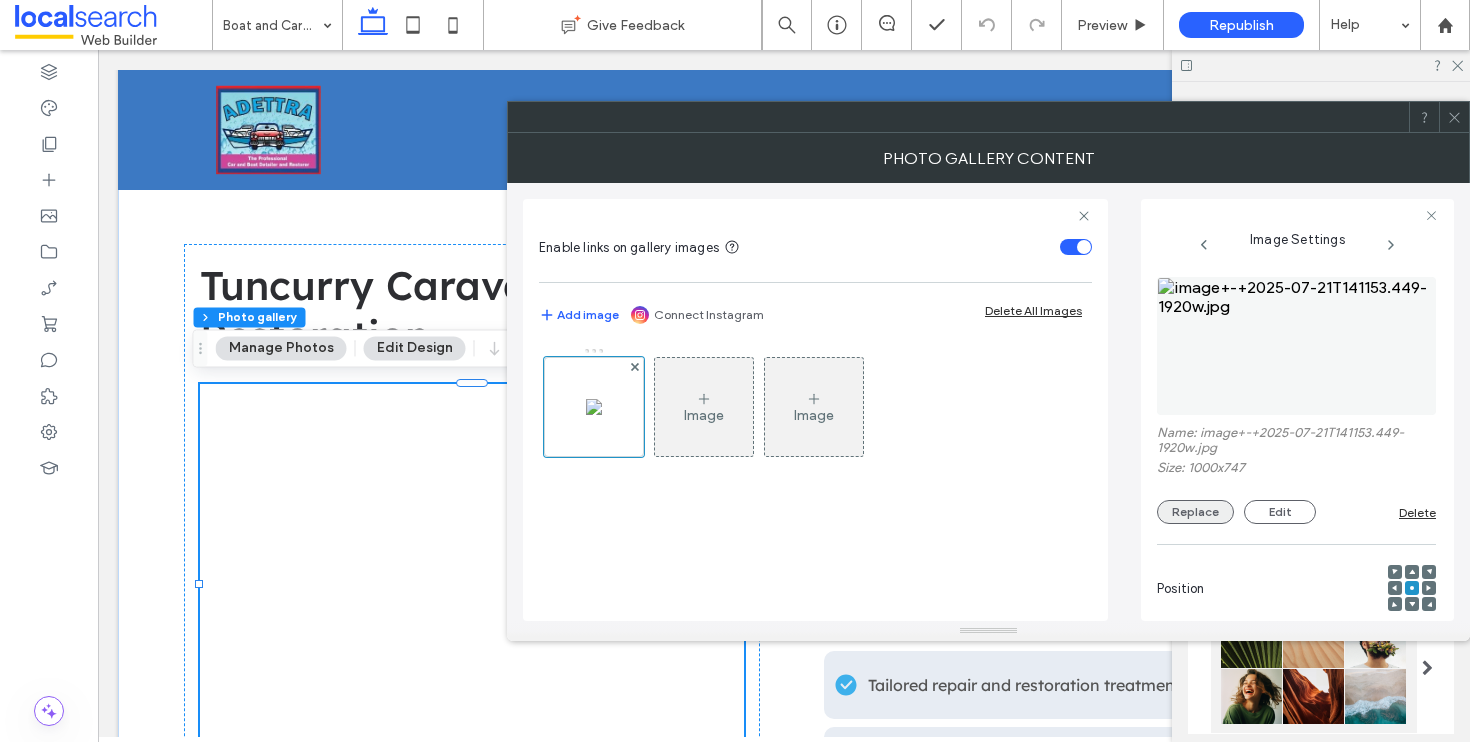 click on "Replace" at bounding box center [1195, 512] 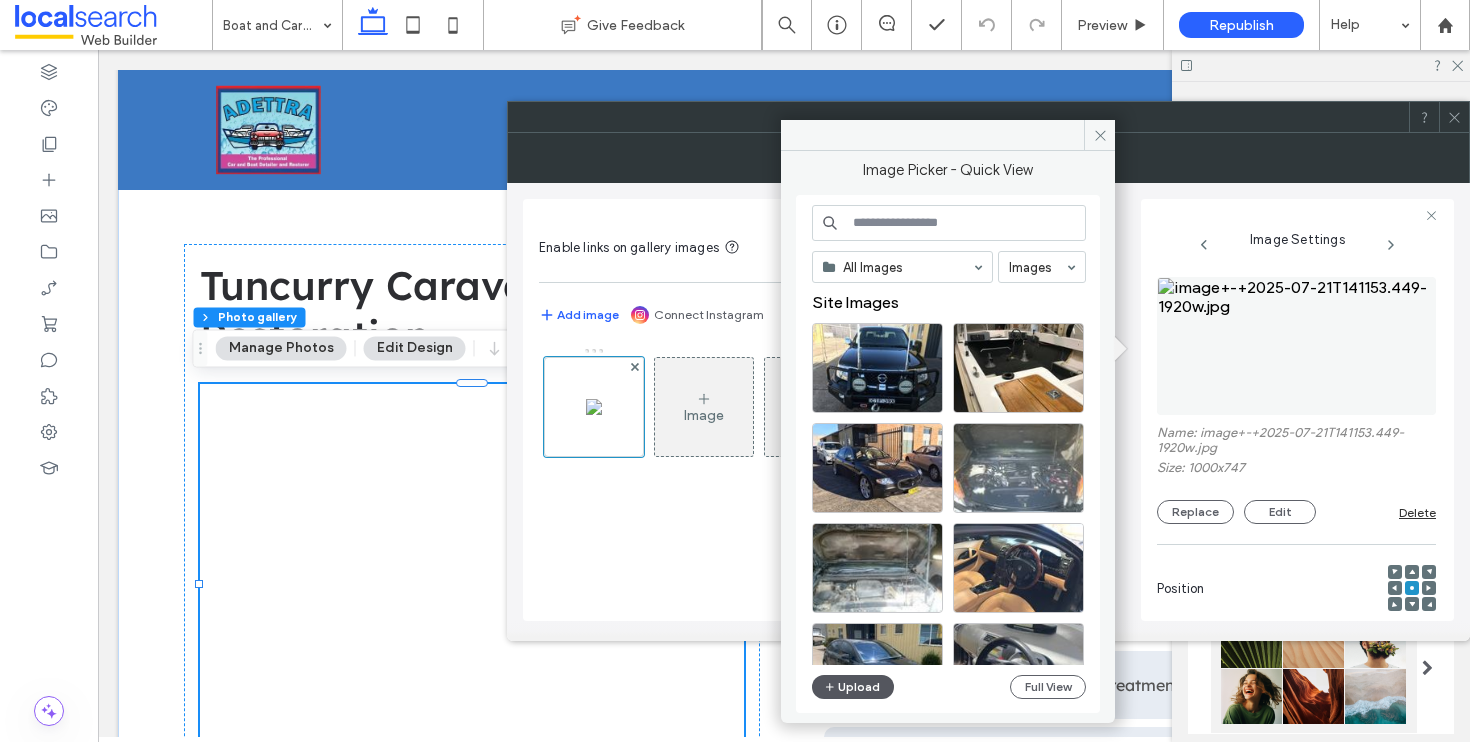 click on "Upload" at bounding box center [853, 687] 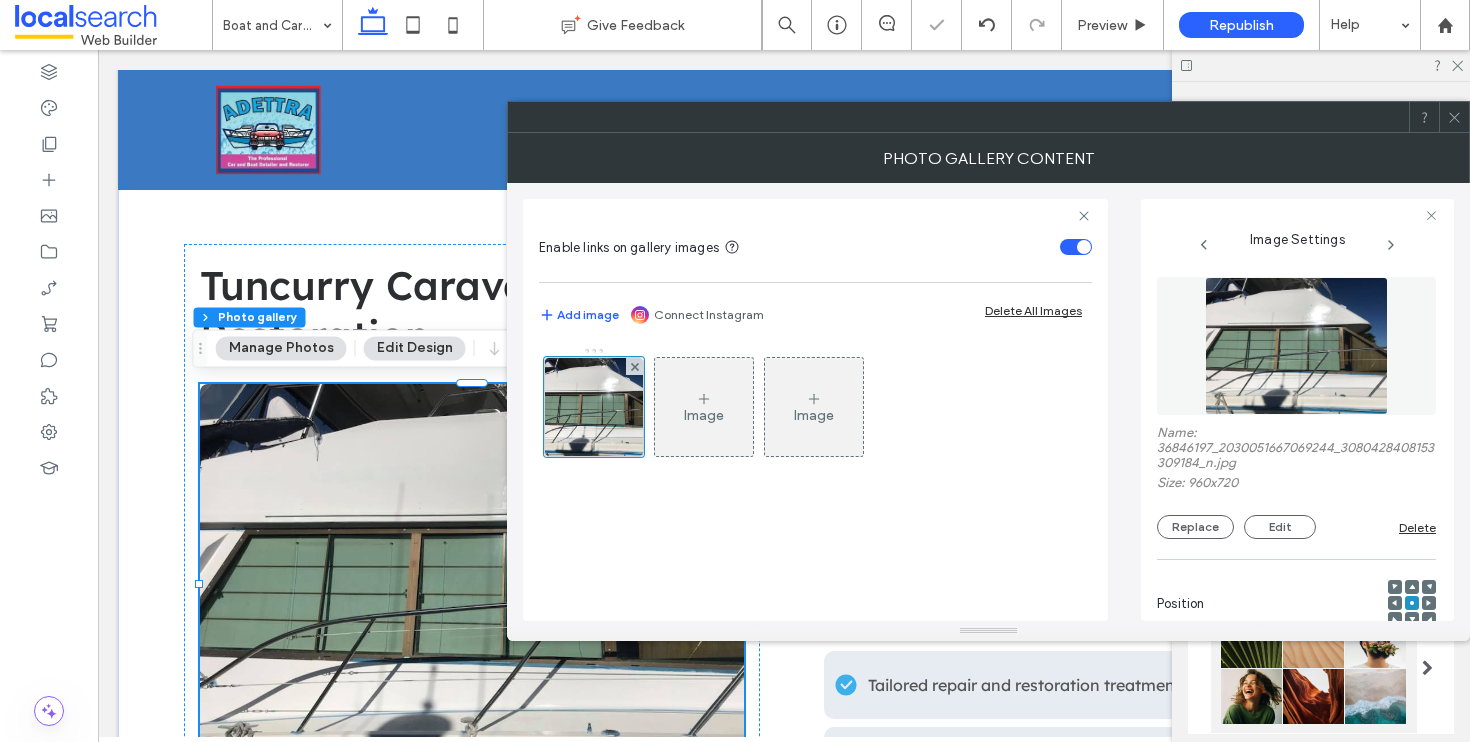 click at bounding box center [1454, 117] 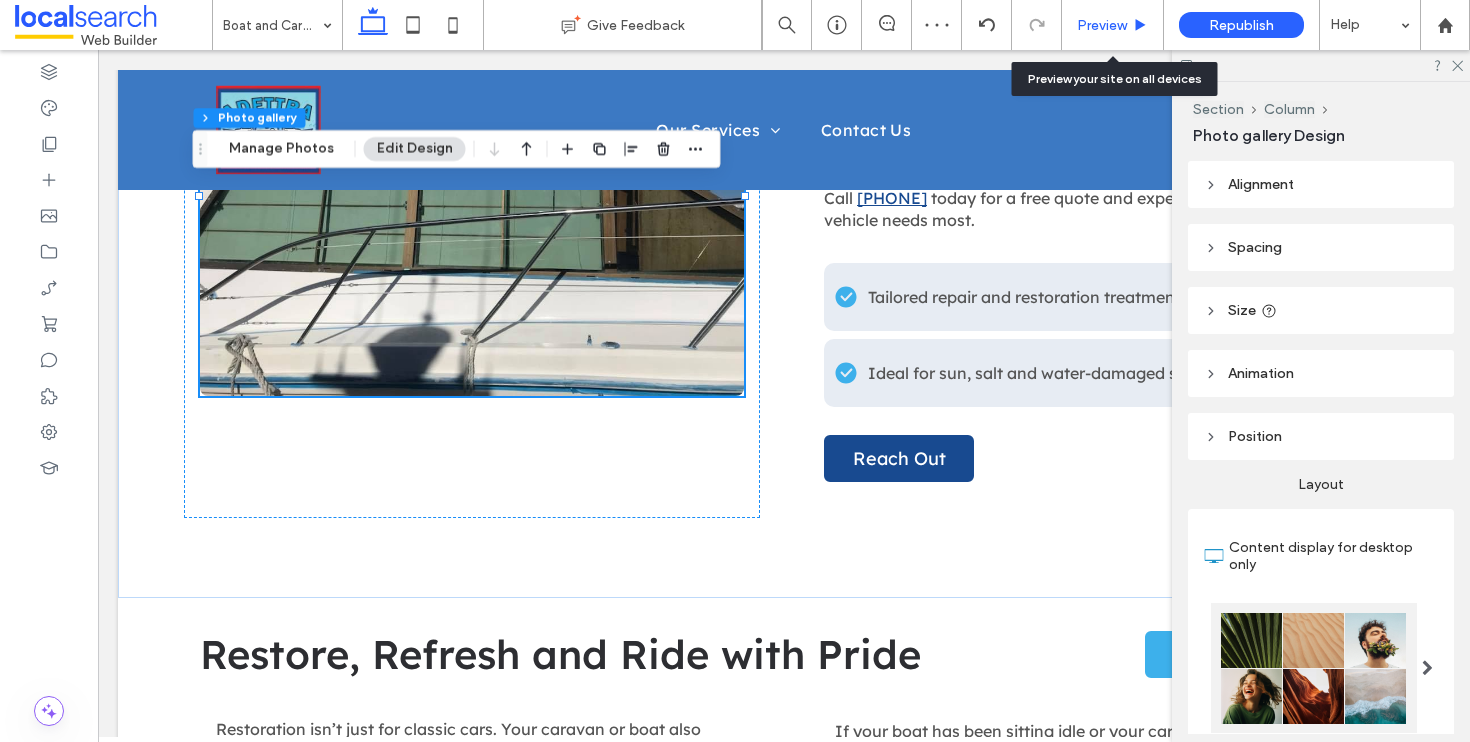 click on "Preview" at bounding box center (1102, 25) 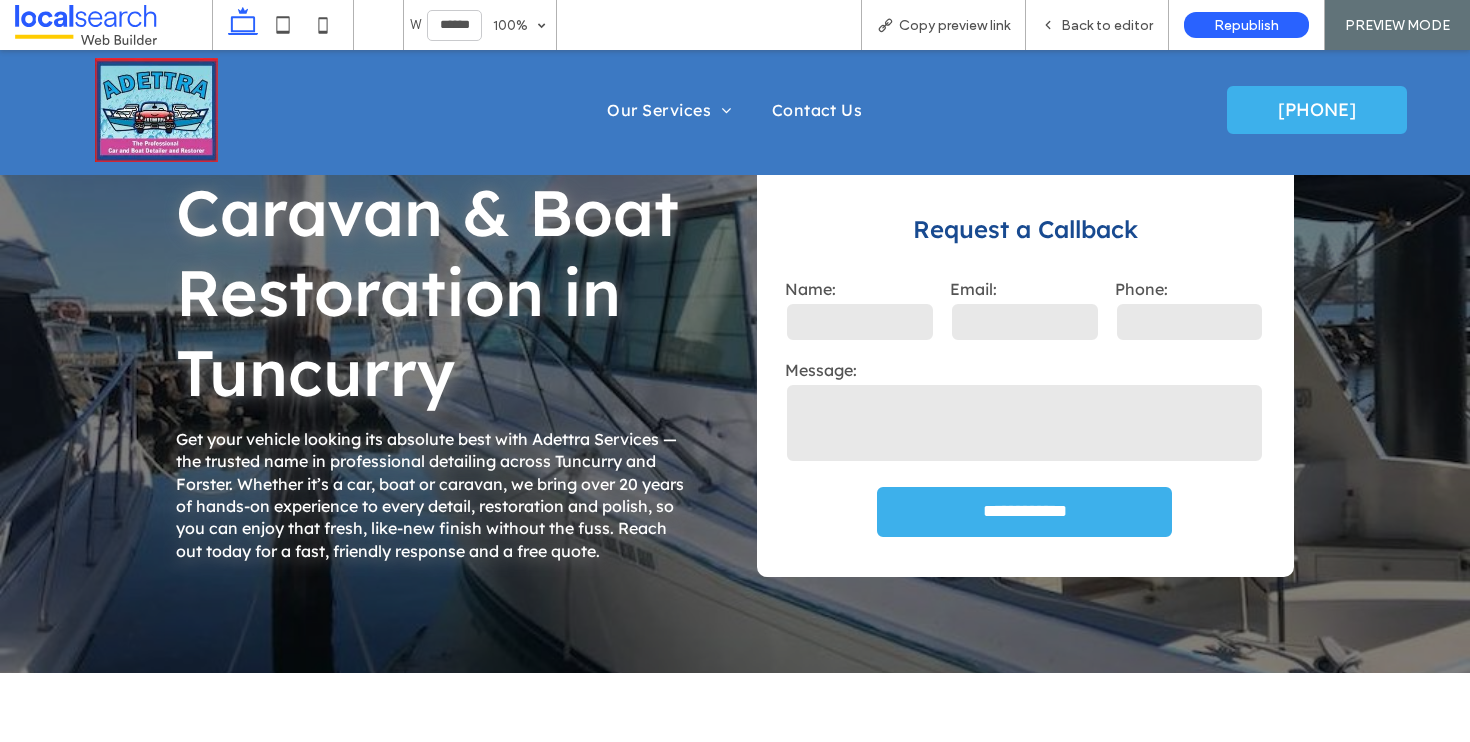 scroll, scrollTop: 0, scrollLeft: 0, axis: both 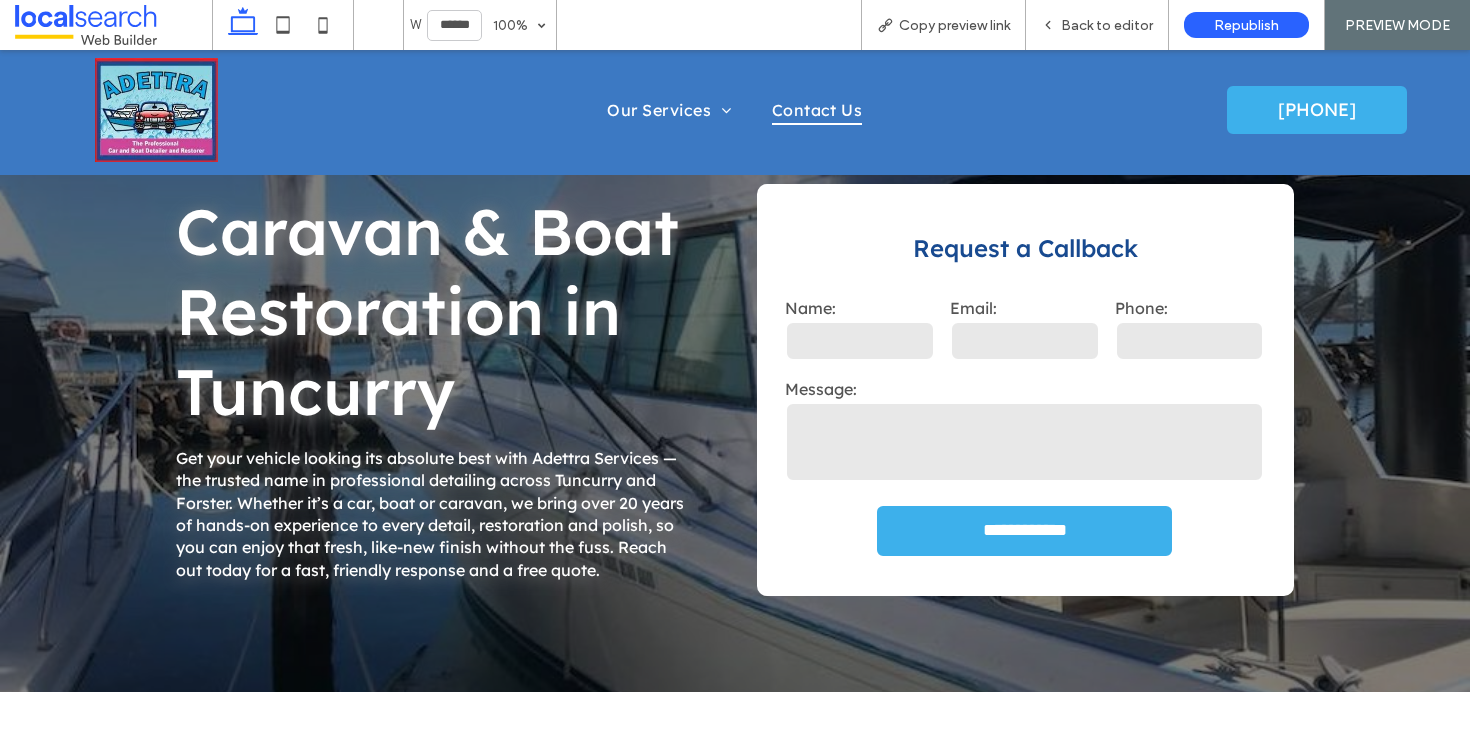 click on "Contact Us" at bounding box center [817, 110] 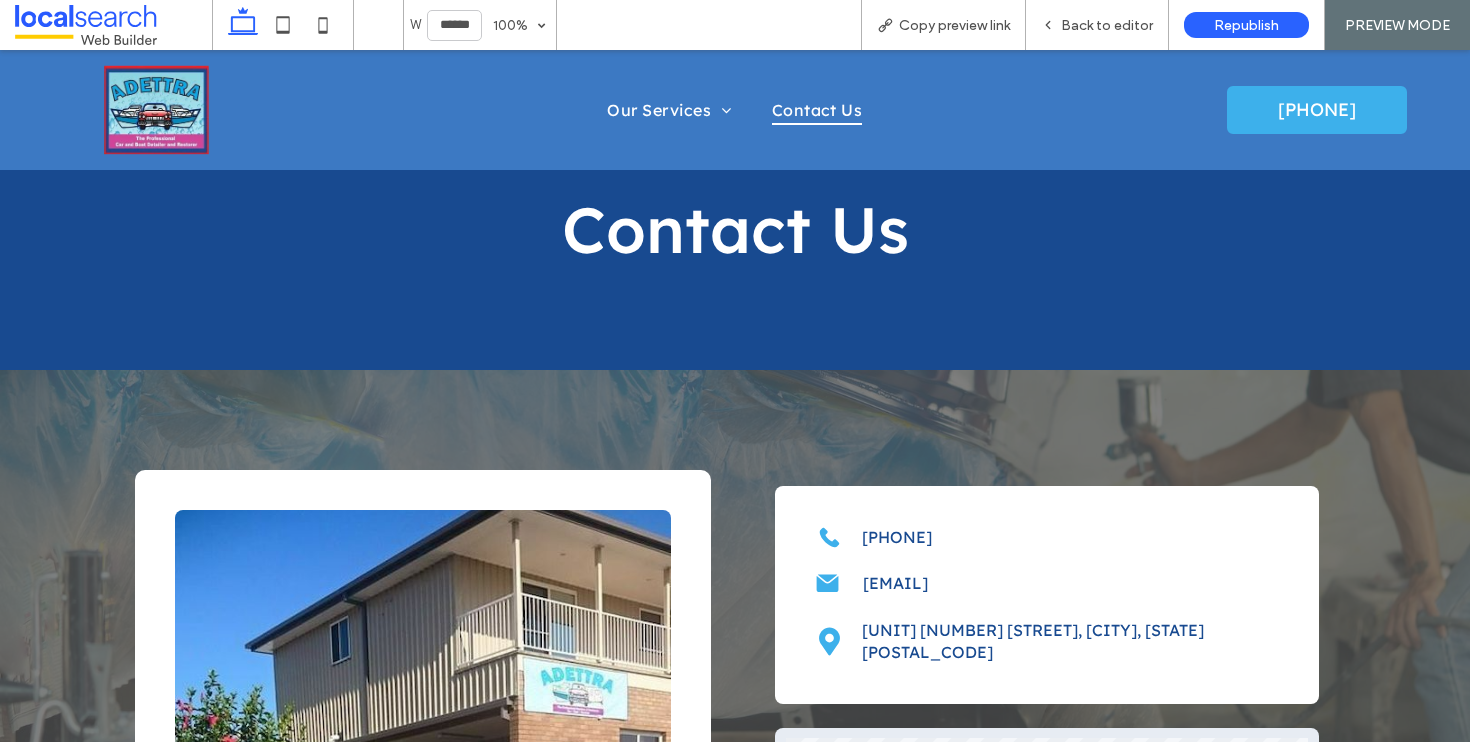 scroll, scrollTop: 318, scrollLeft: 0, axis: vertical 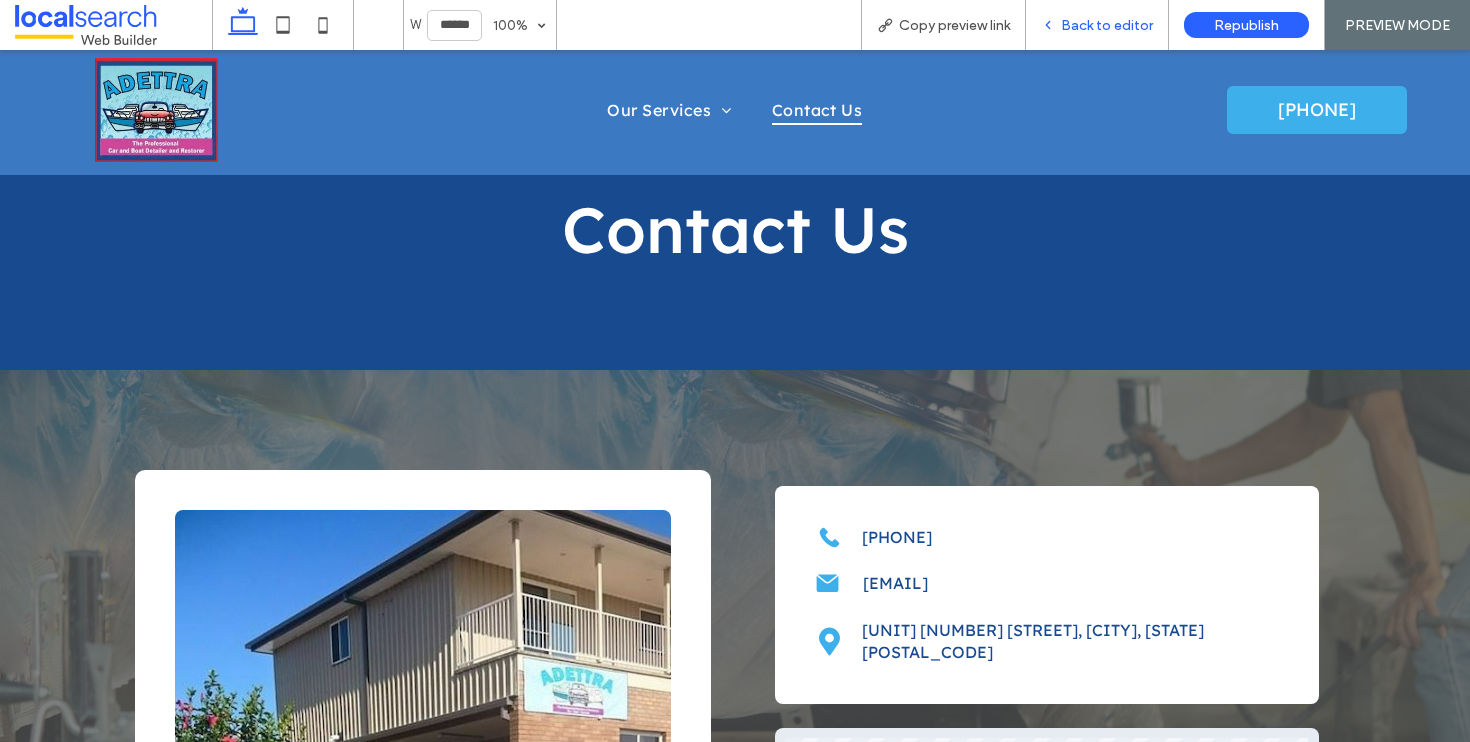 click on "Back to editor" at bounding box center [1097, 25] 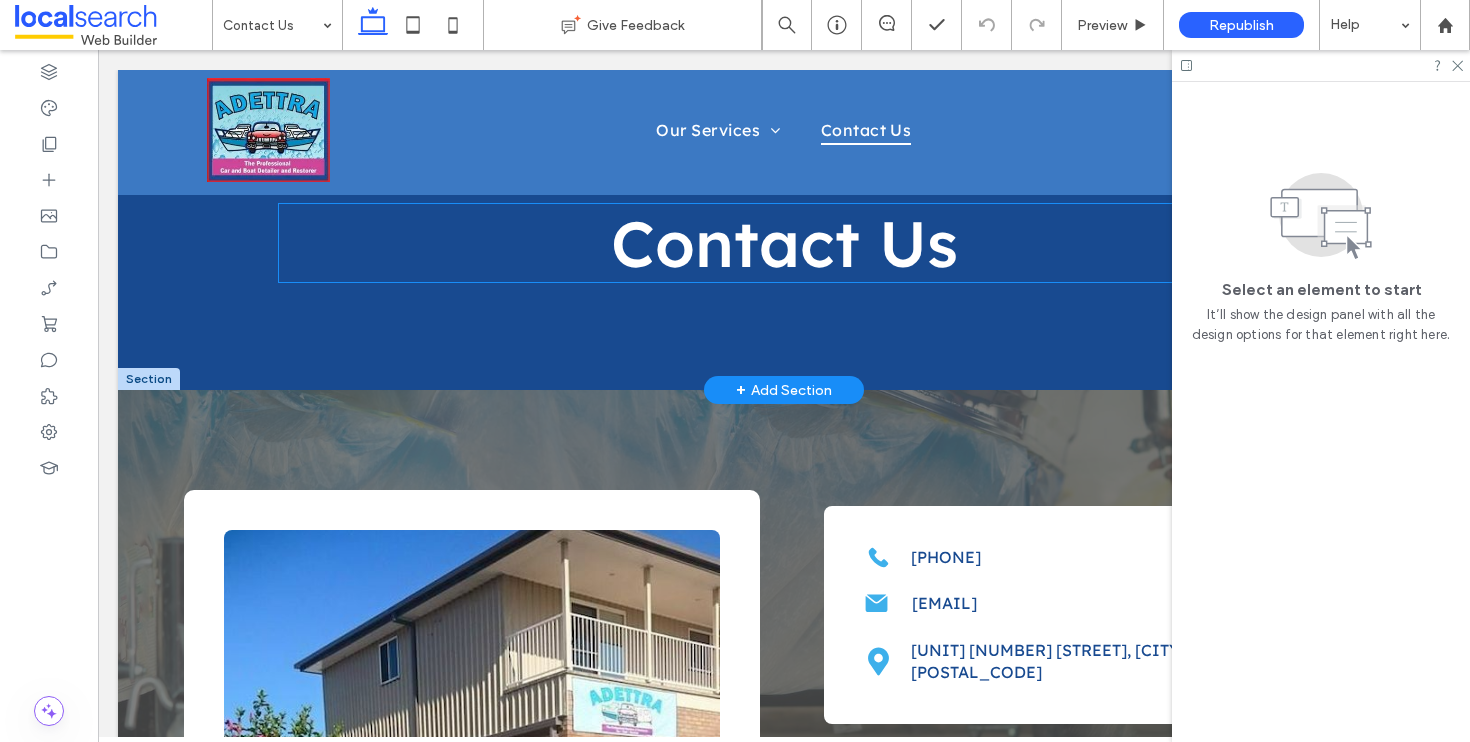 click on "Contact Us" at bounding box center (784, 243) 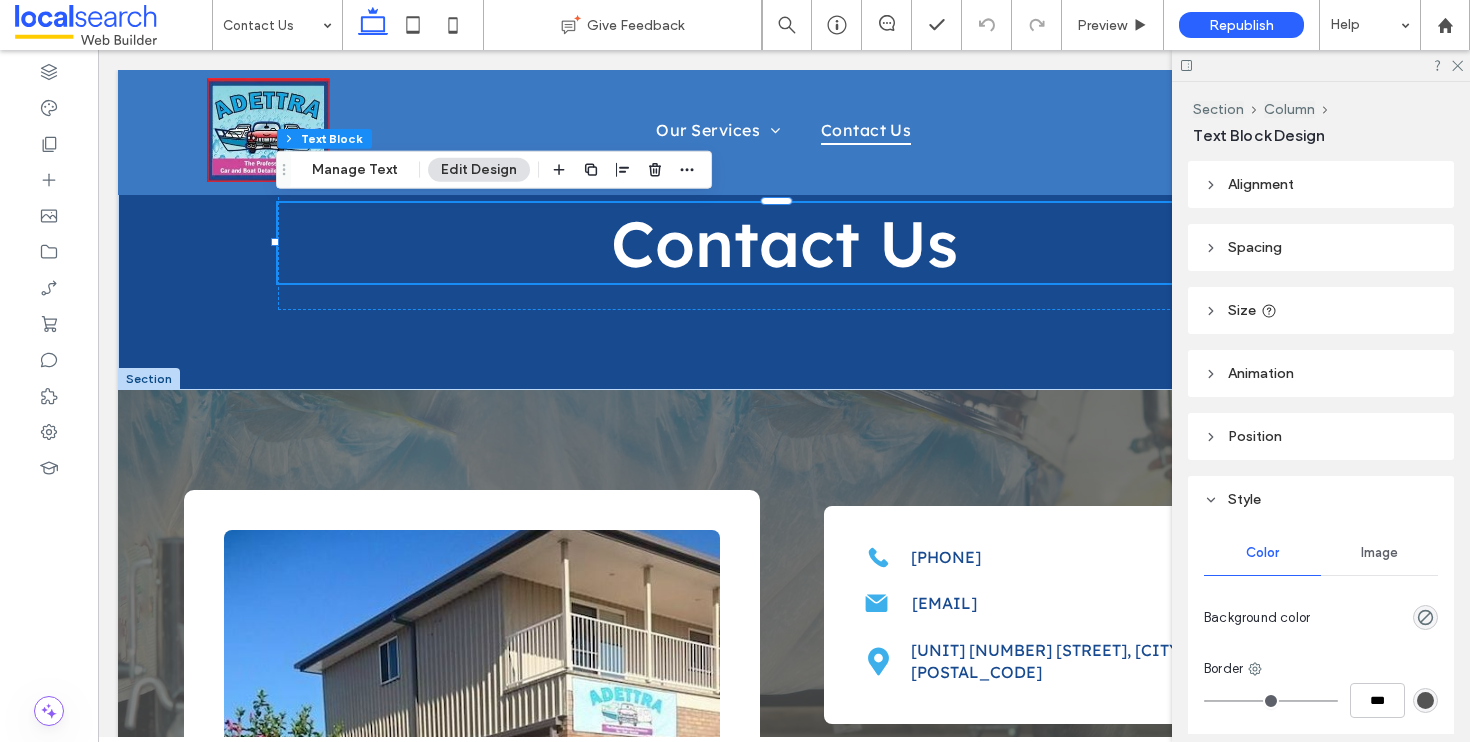 click on "Spacing" at bounding box center [1321, 247] 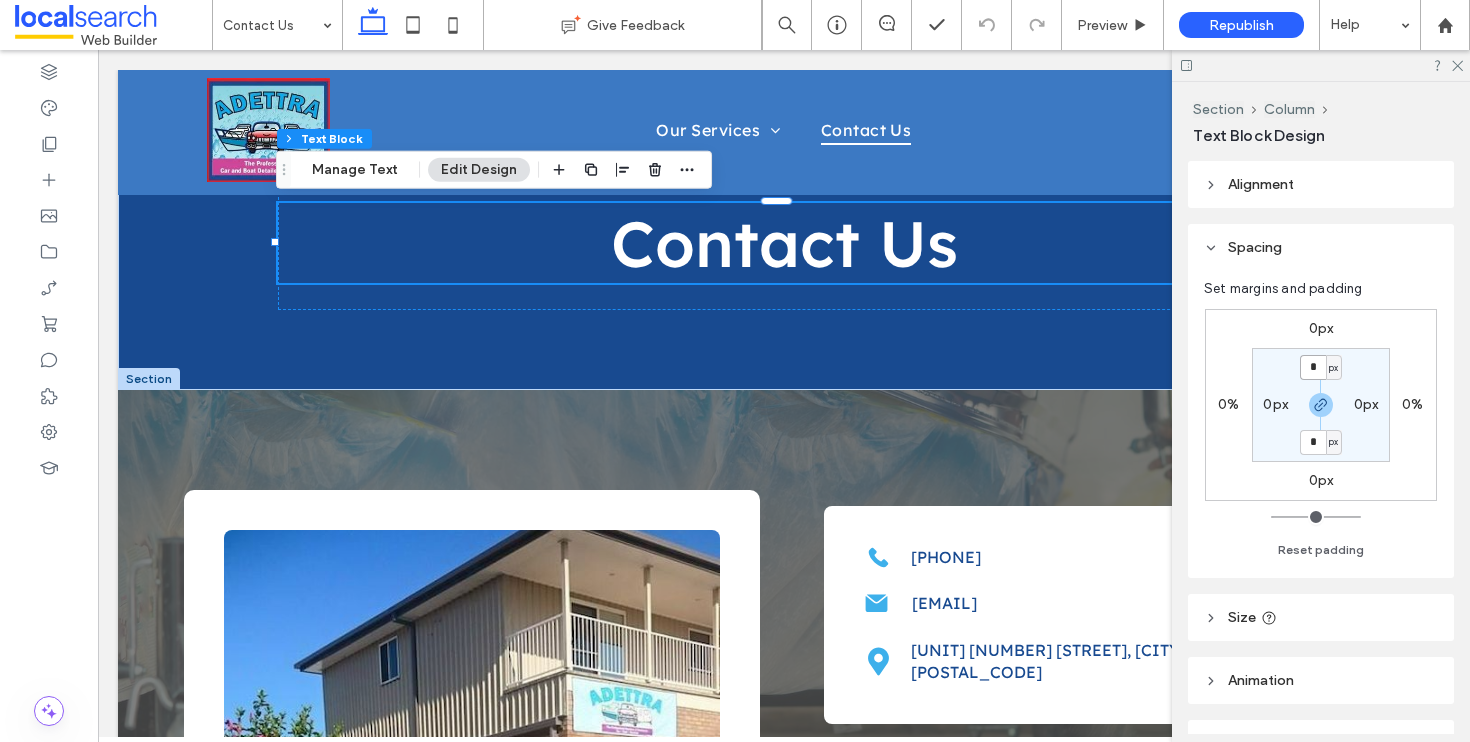 click on "*" at bounding box center [1313, 367] 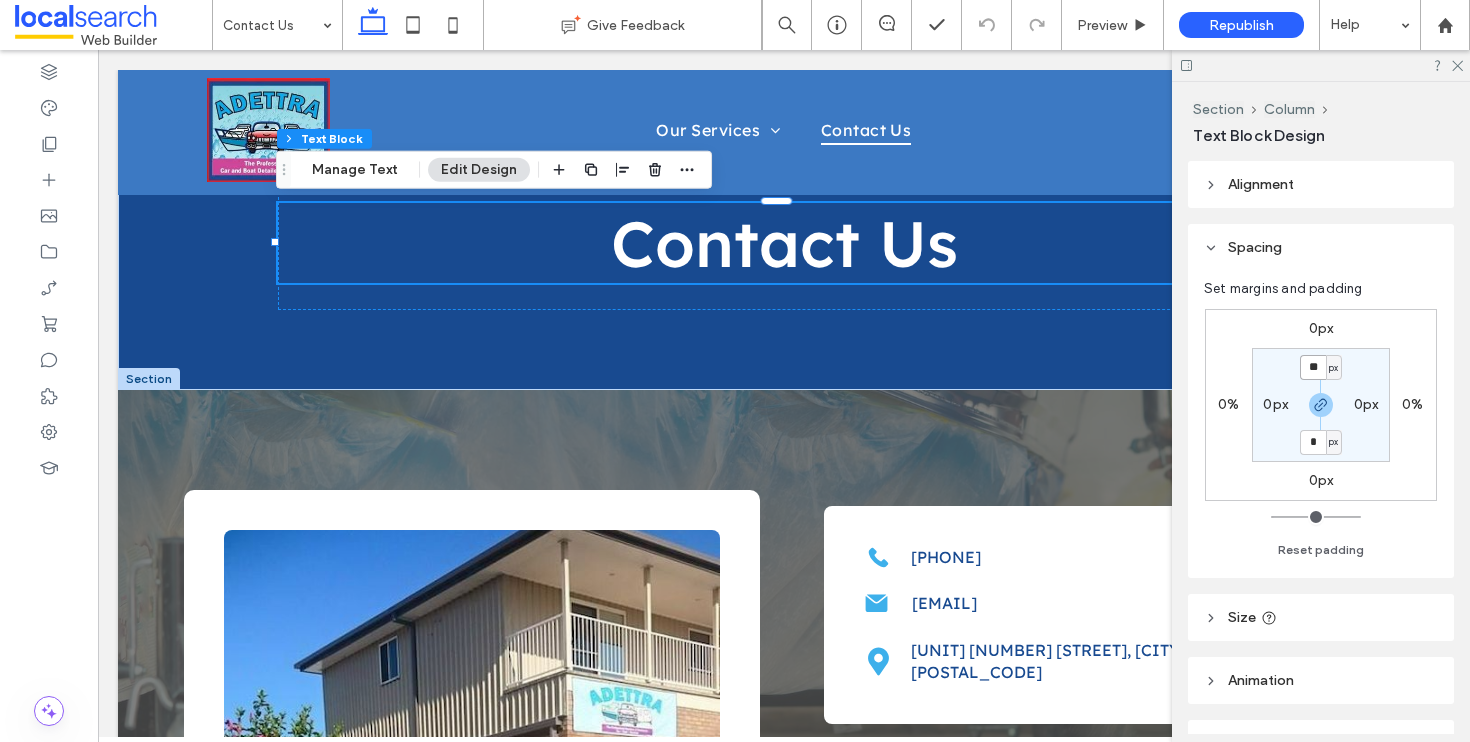 type on "**" 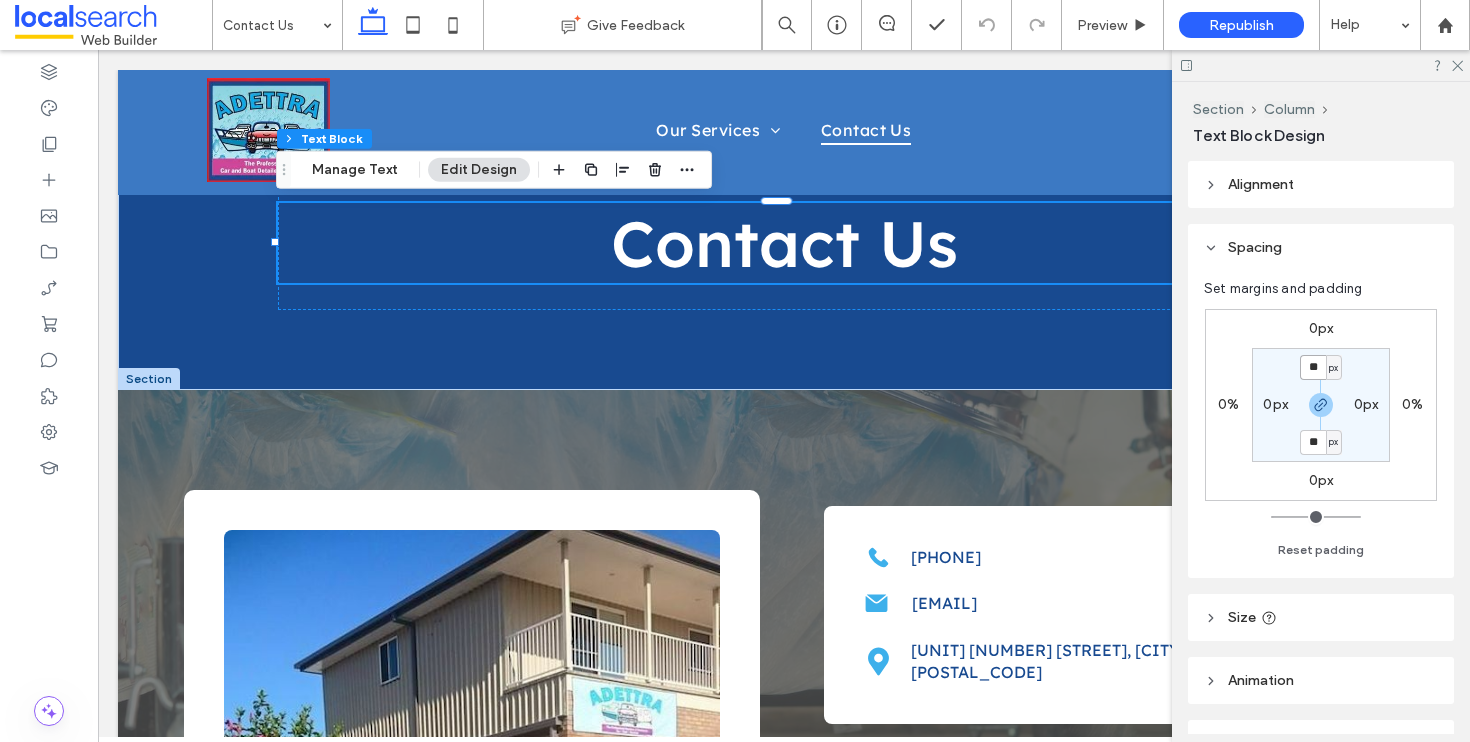 type on "**" 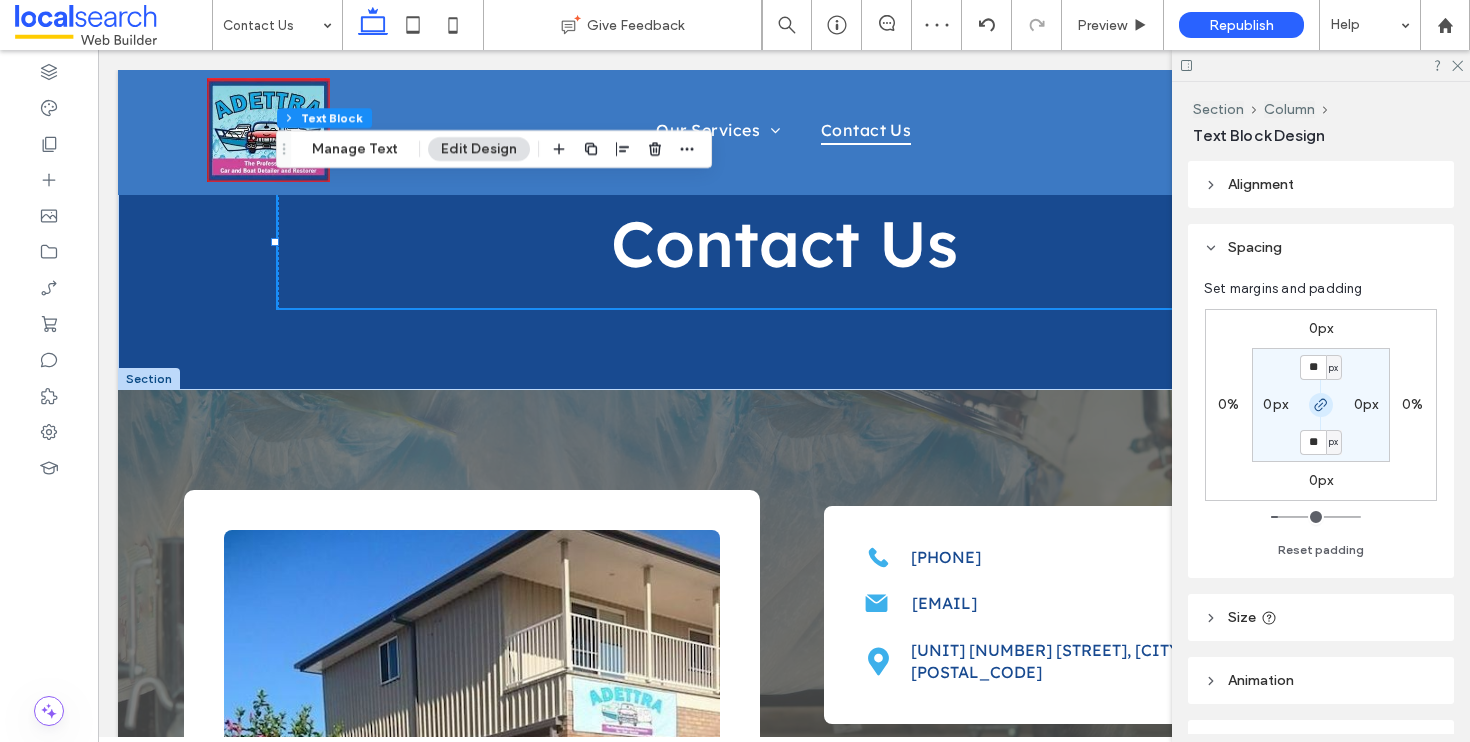 click 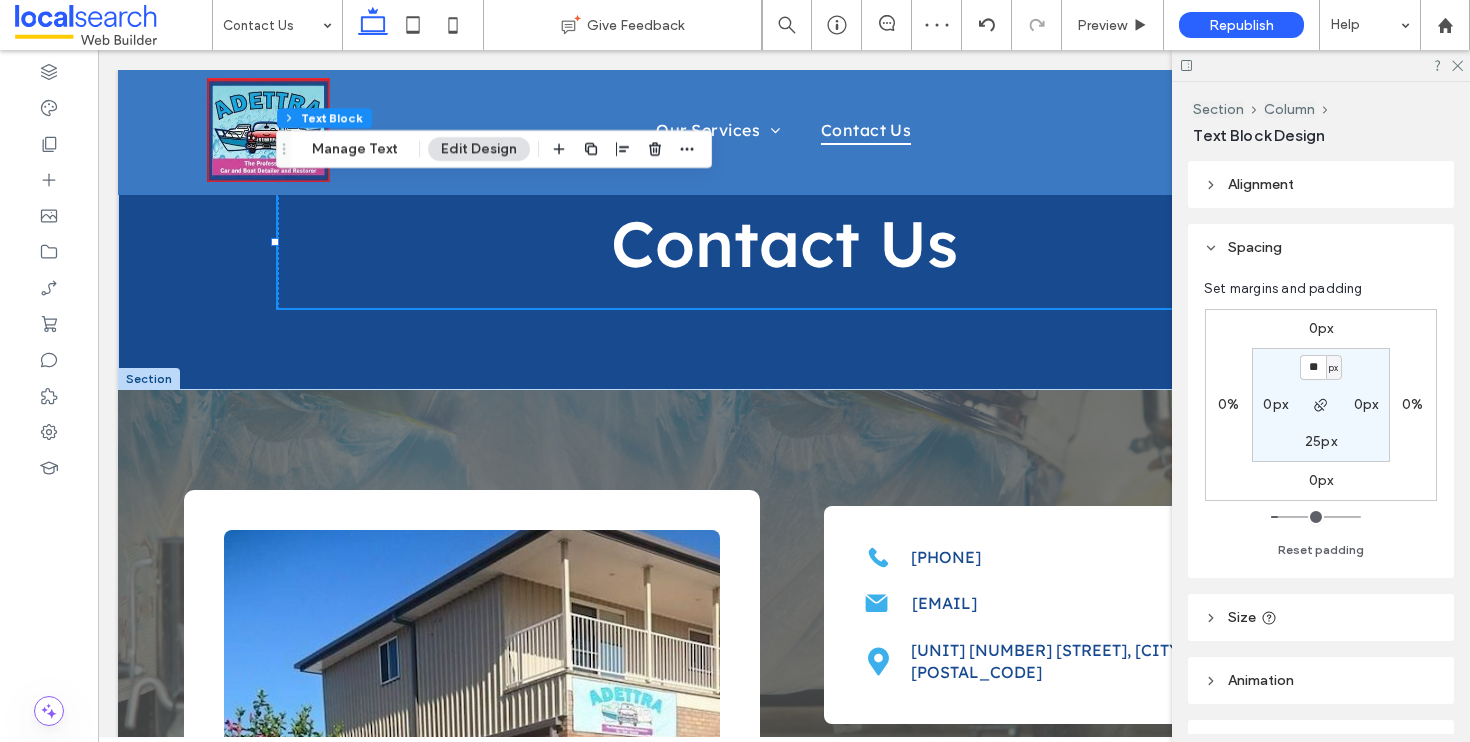 click on "25px" at bounding box center [1321, 442] 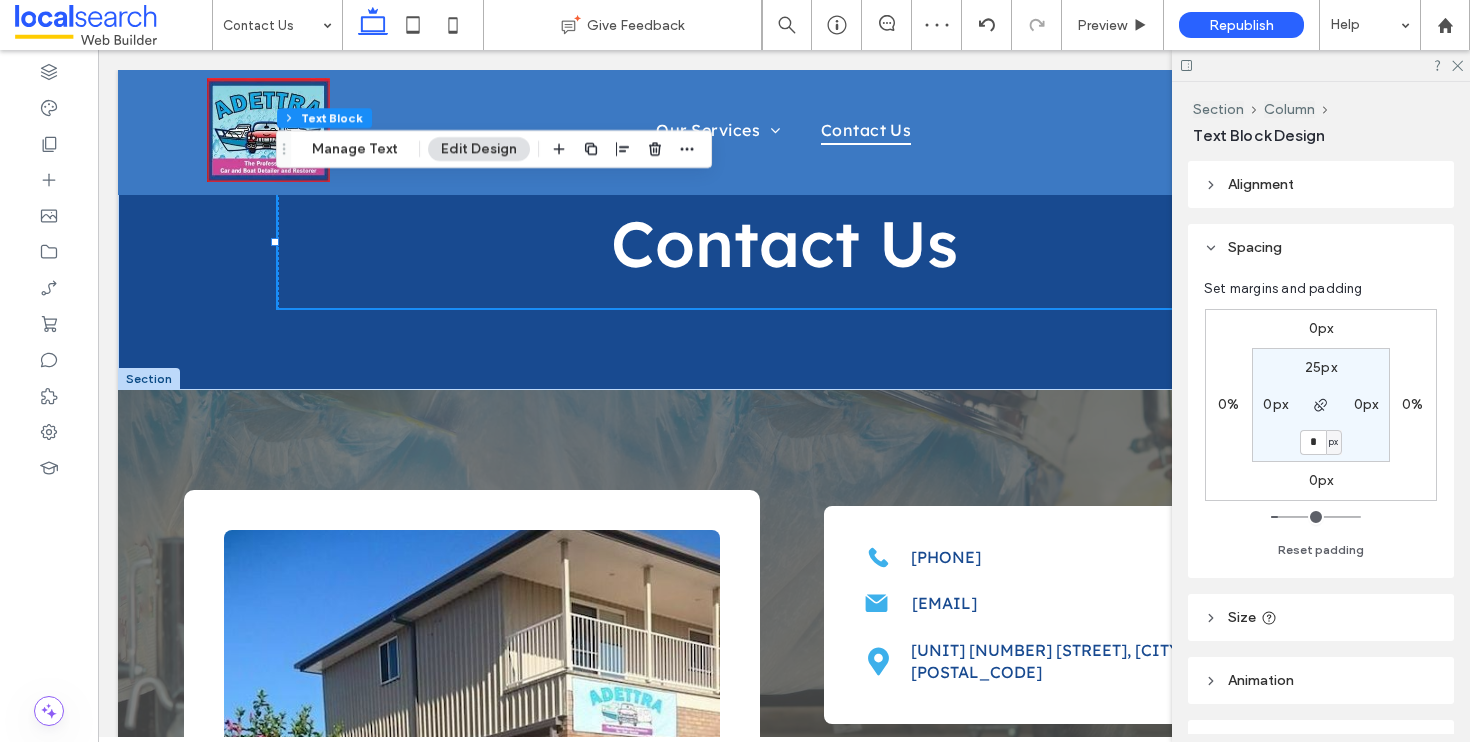 type on "*" 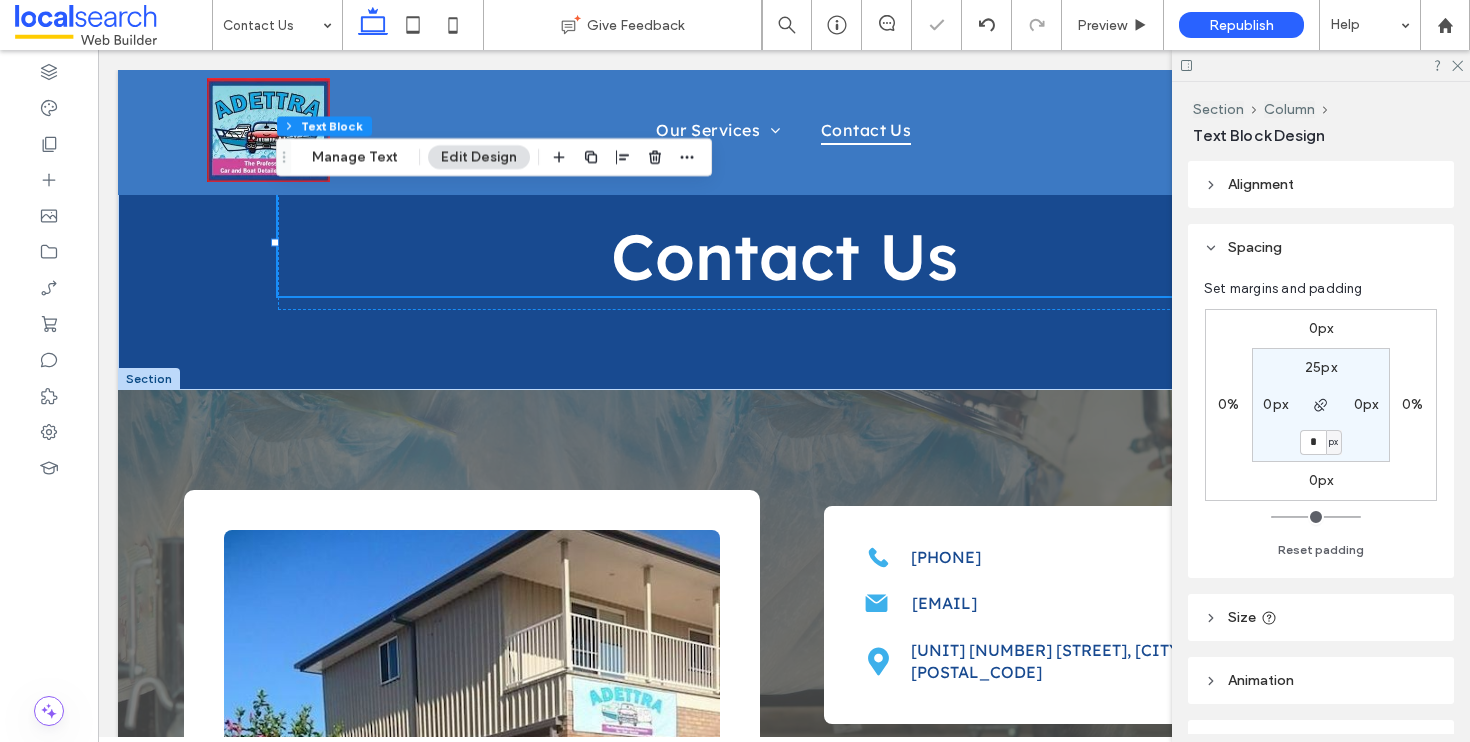 click on "25px 0px * px 0px" at bounding box center (1321, 405) 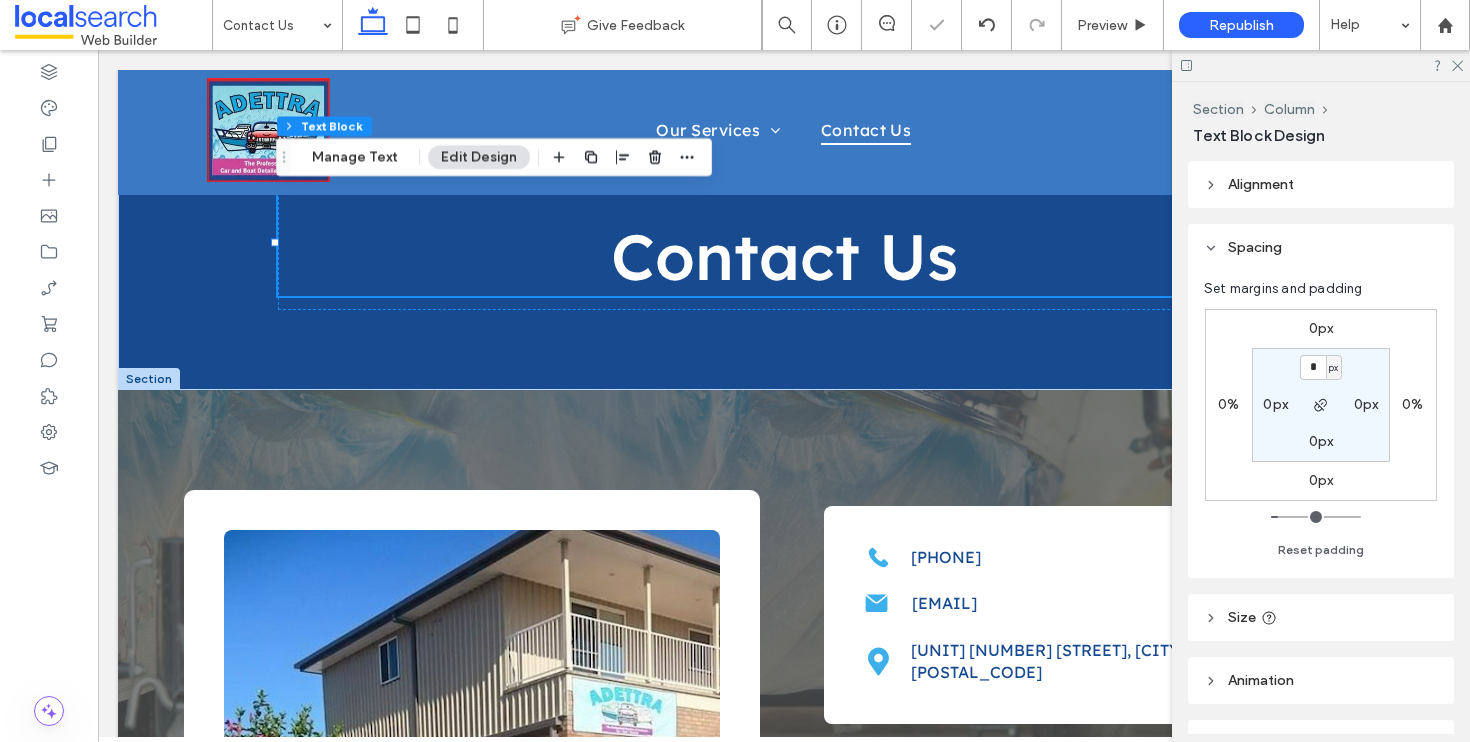 type on "*" 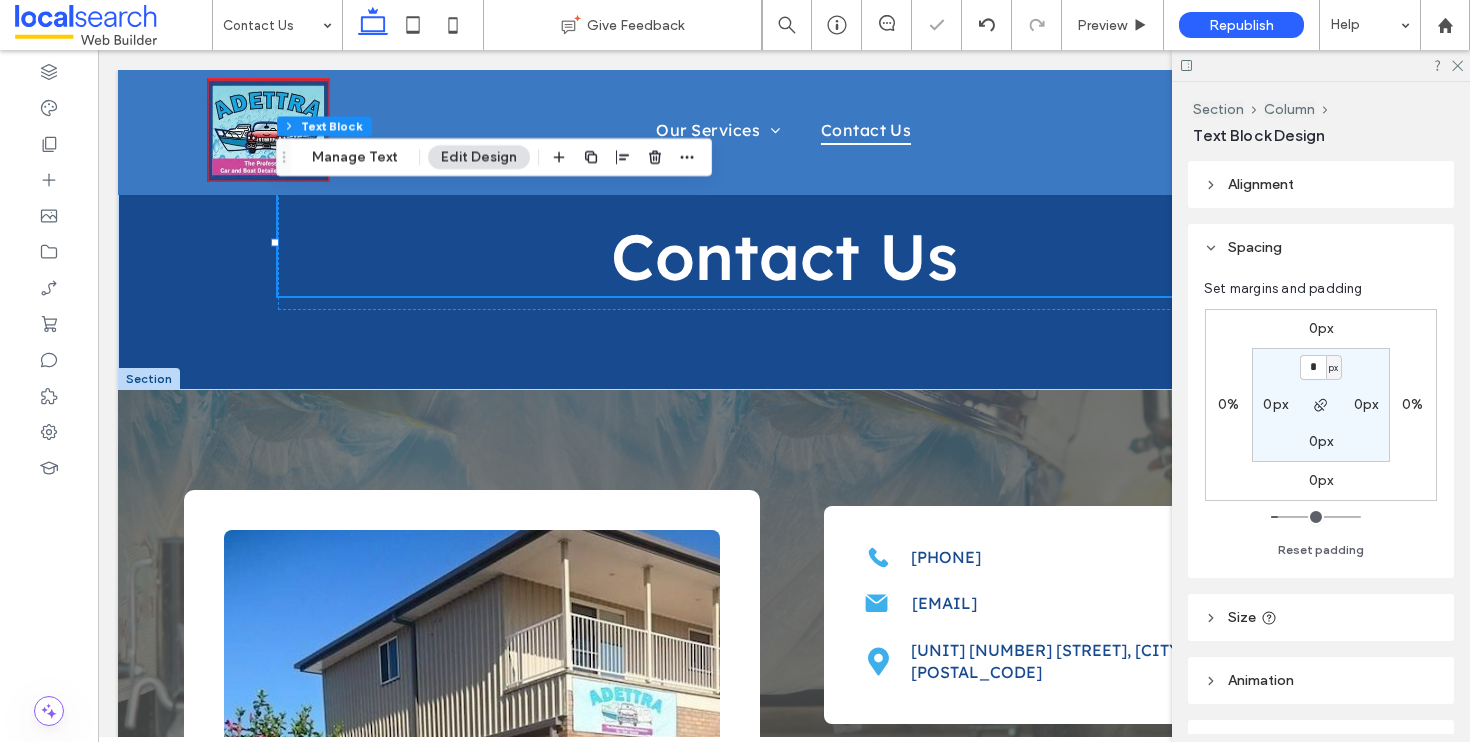 type on "*" 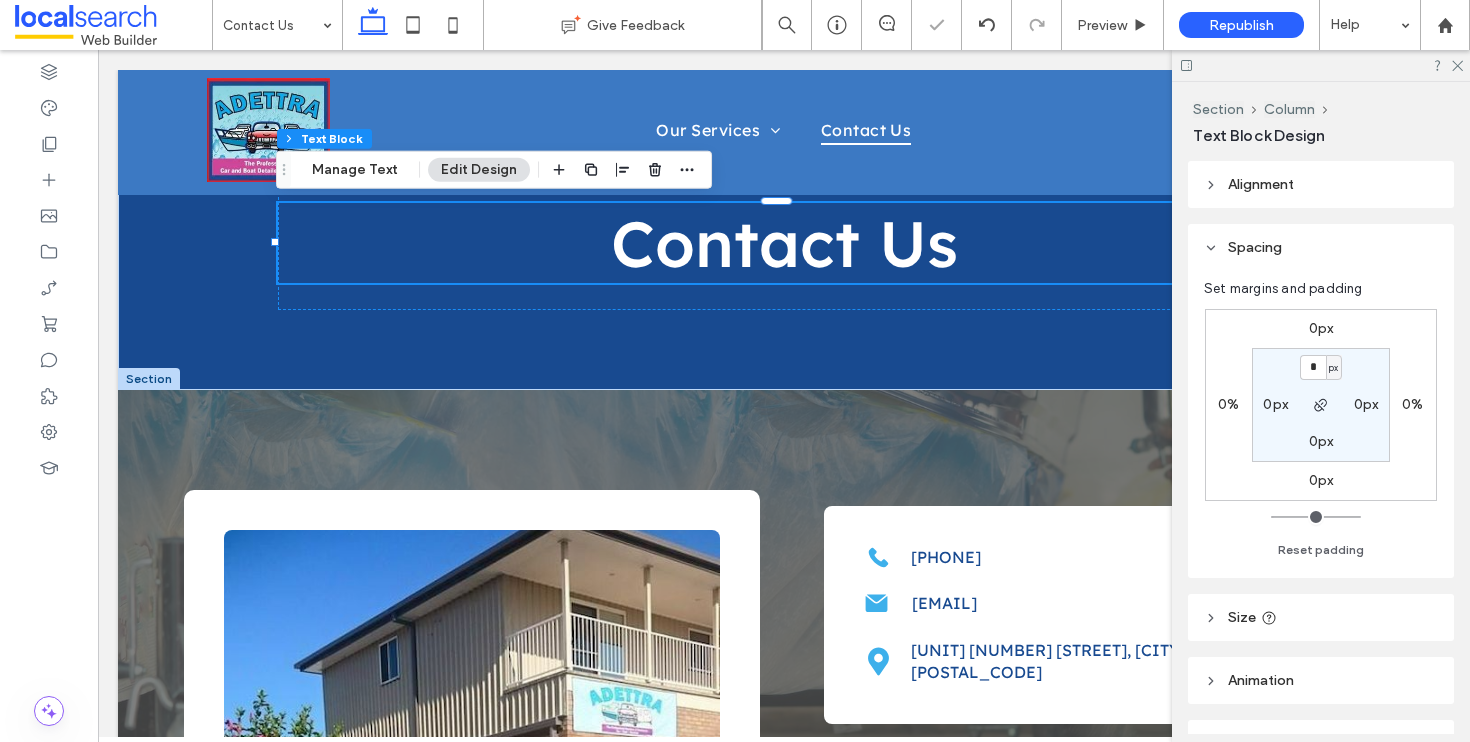 click on "0px" at bounding box center (1321, 328) 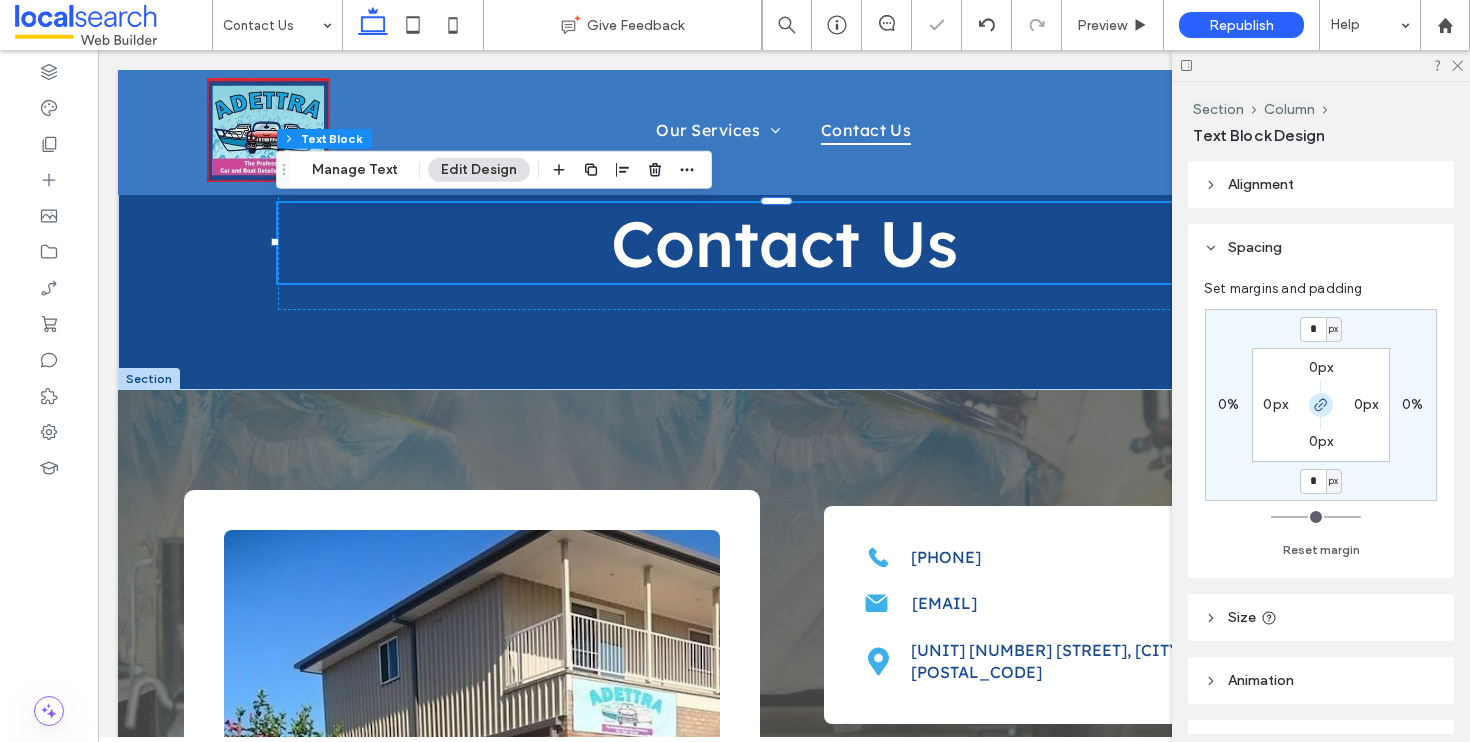 click 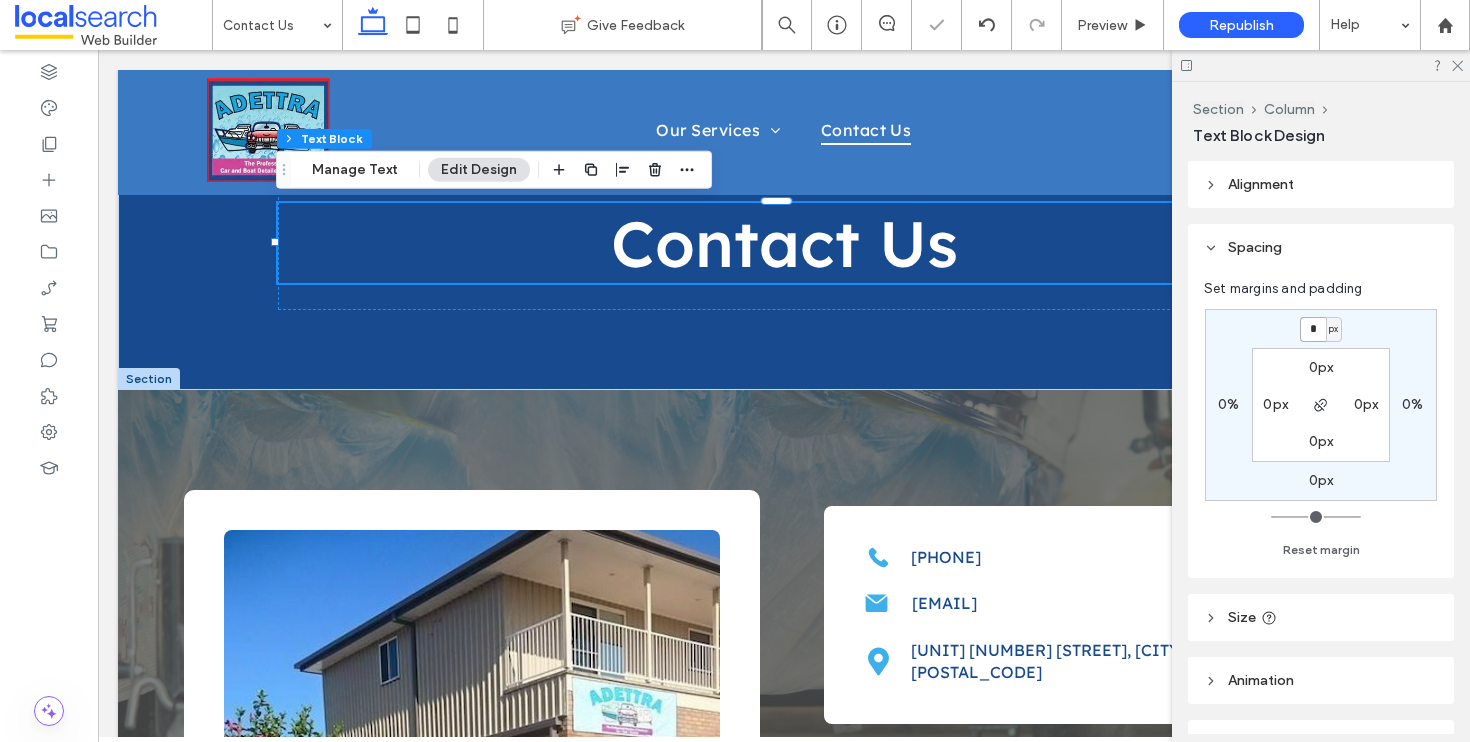 click on "*" at bounding box center [1313, 329] 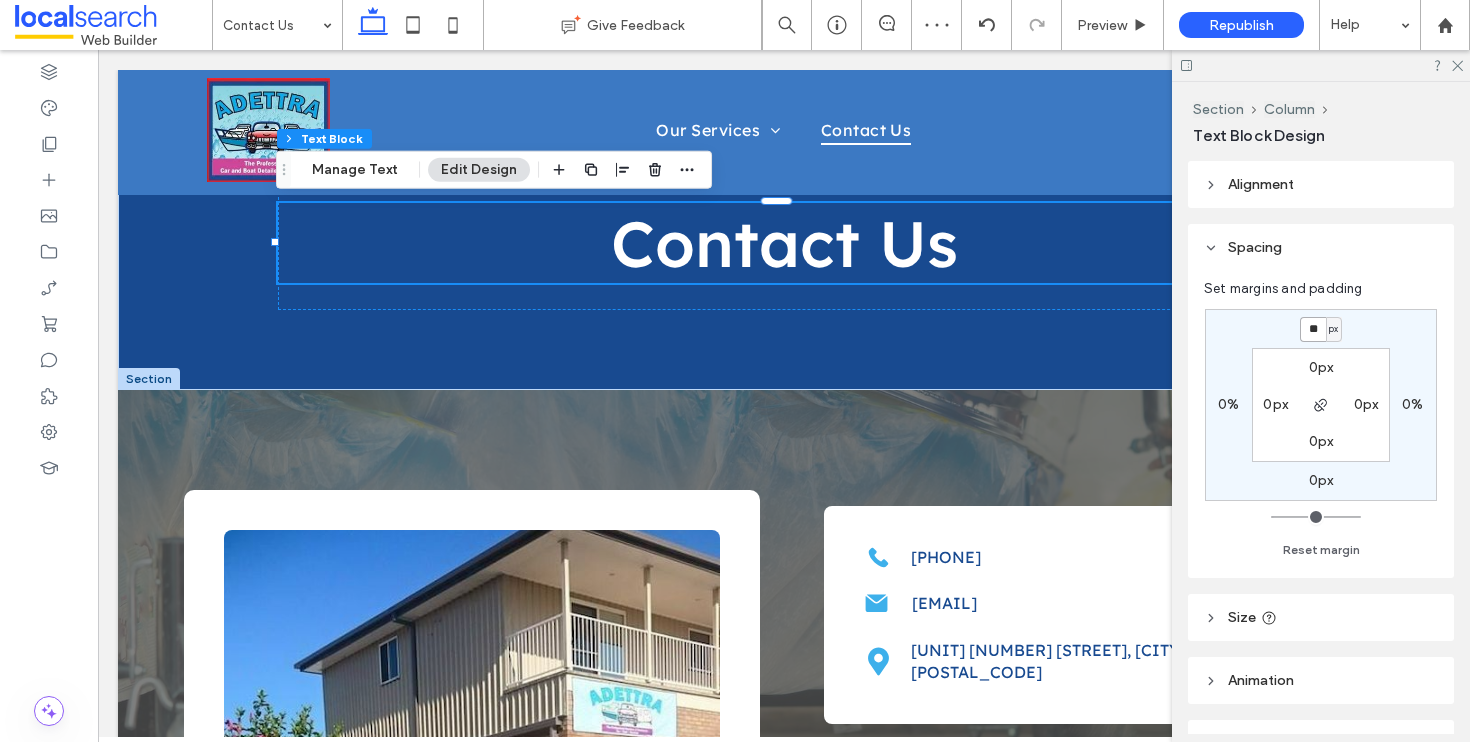 type on "**" 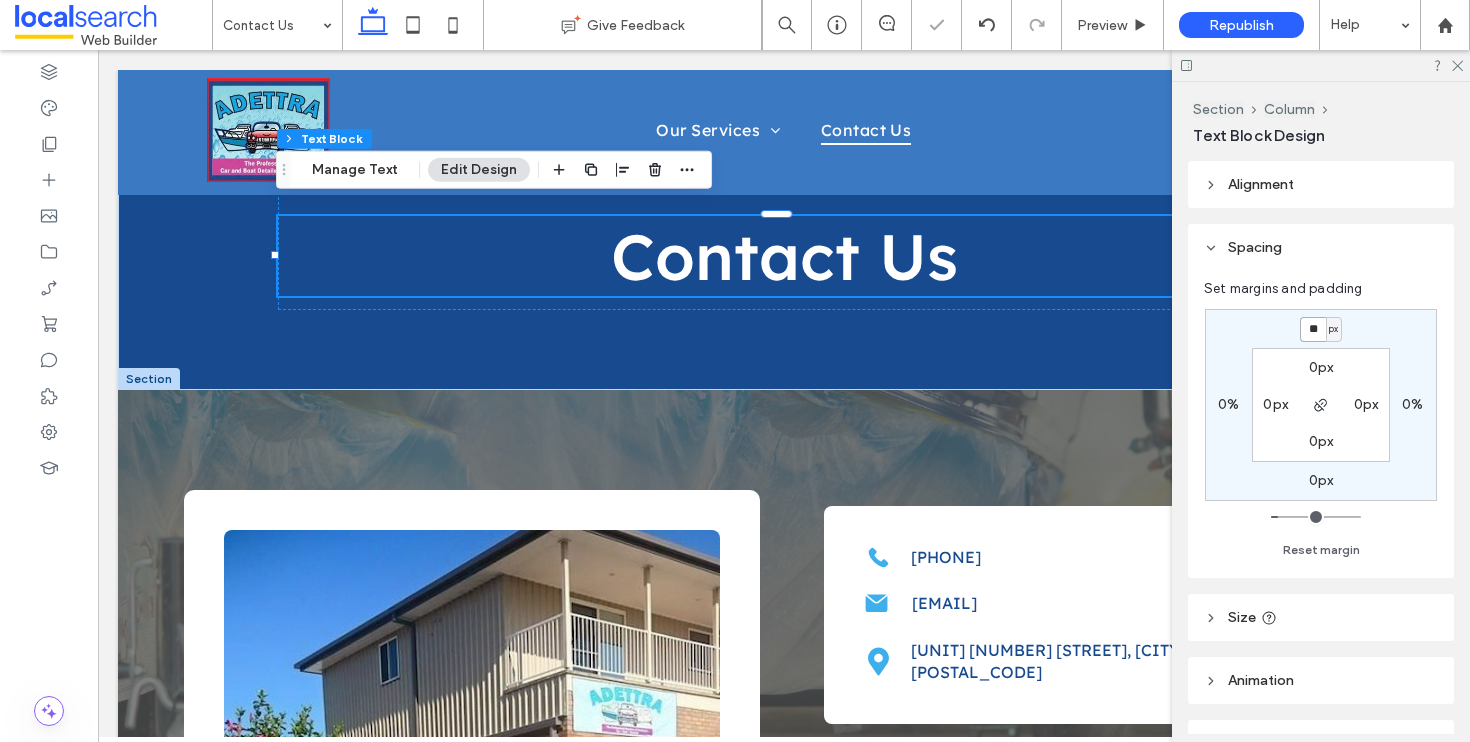click on "**" at bounding box center [1313, 329] 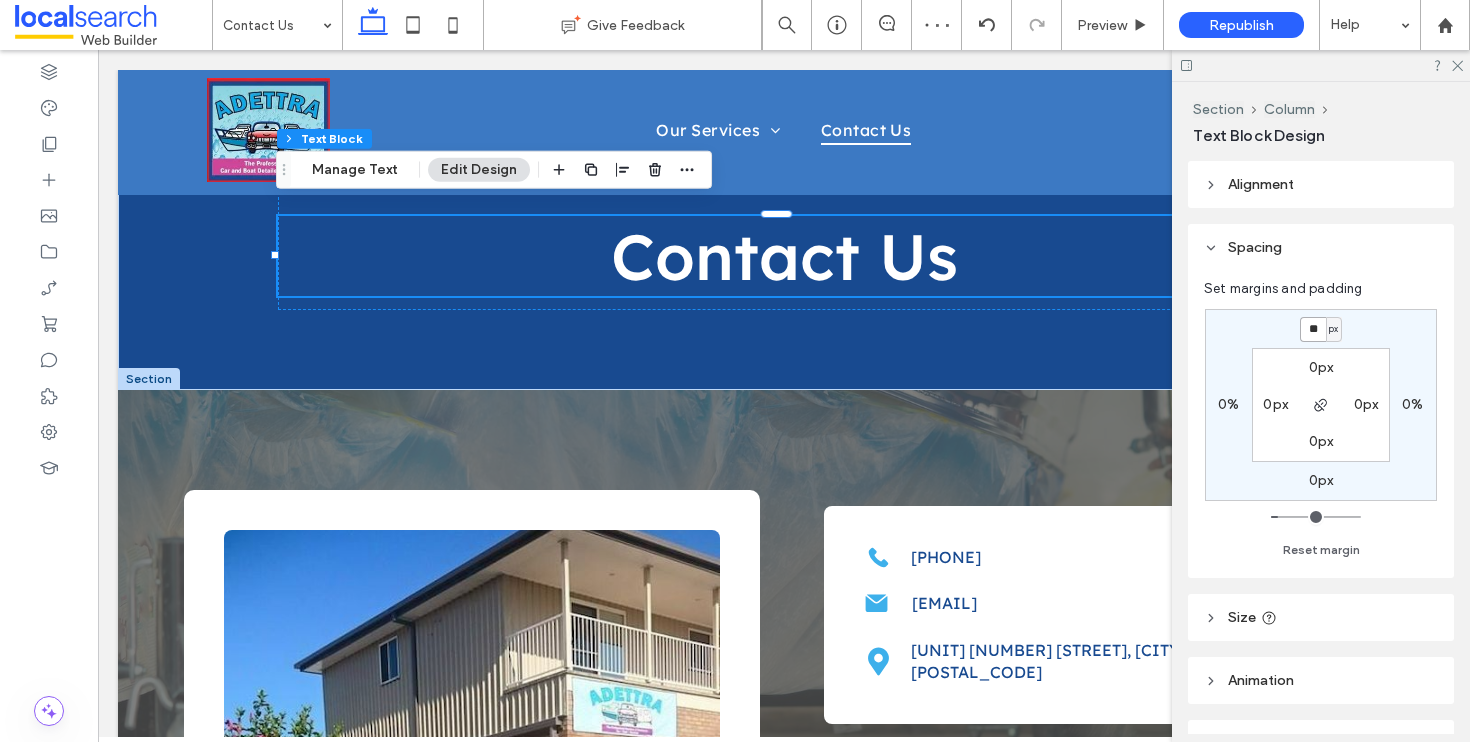 drag, startPoint x: 1307, startPoint y: 328, endPoint x: 1346, endPoint y: 326, distance: 39.051247 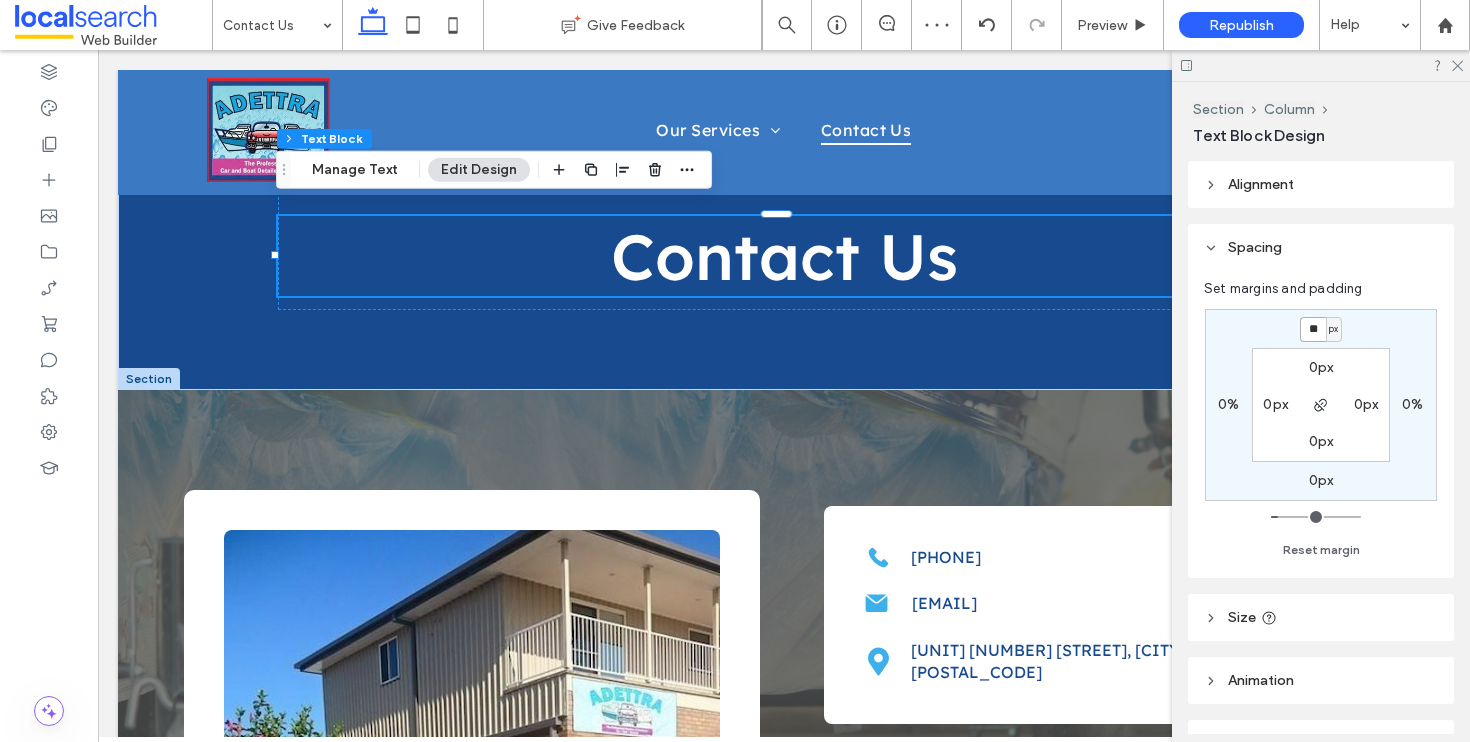click on "** px 0% 0px 0% 0px 0px 0px 0px" at bounding box center (1321, 405) 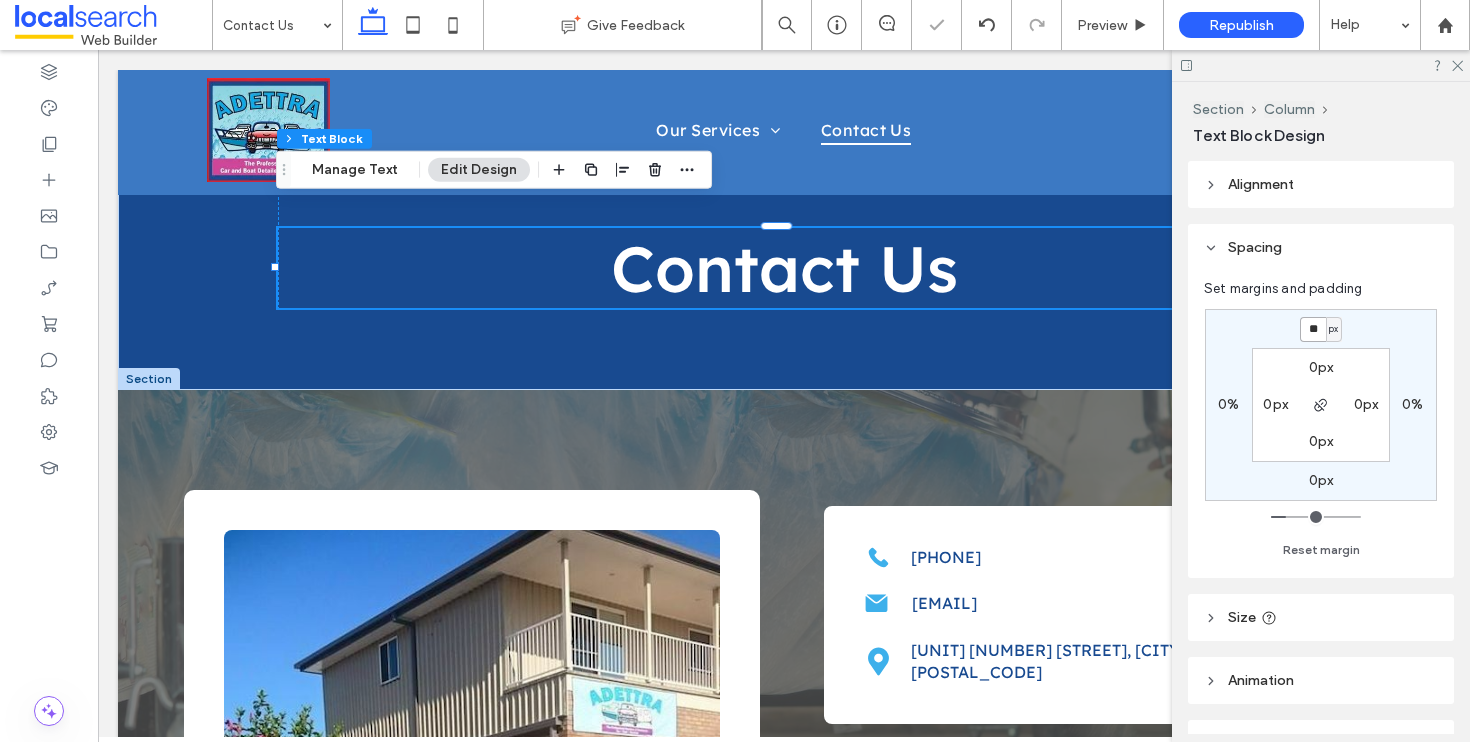 drag, startPoint x: 1306, startPoint y: 326, endPoint x: 1329, endPoint y: 326, distance: 23 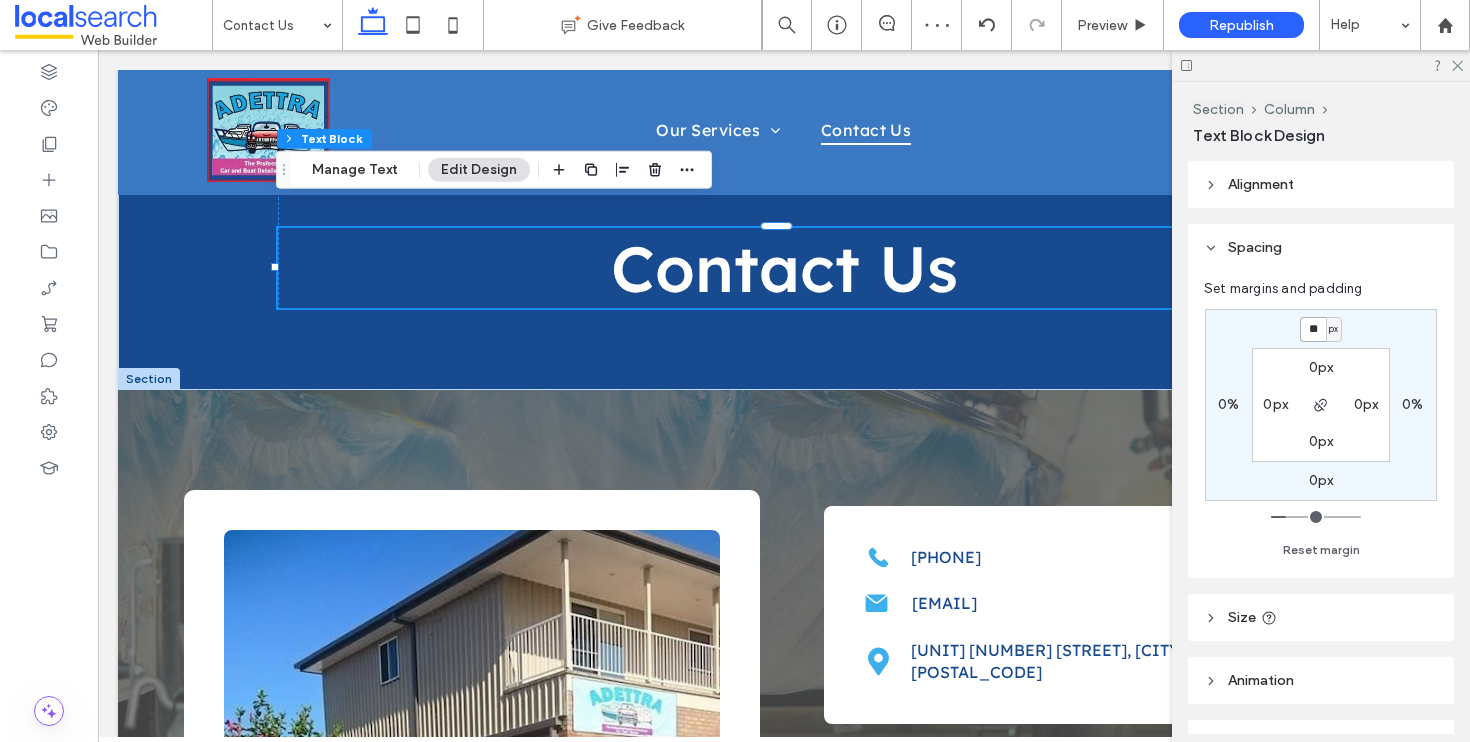 type on "**" 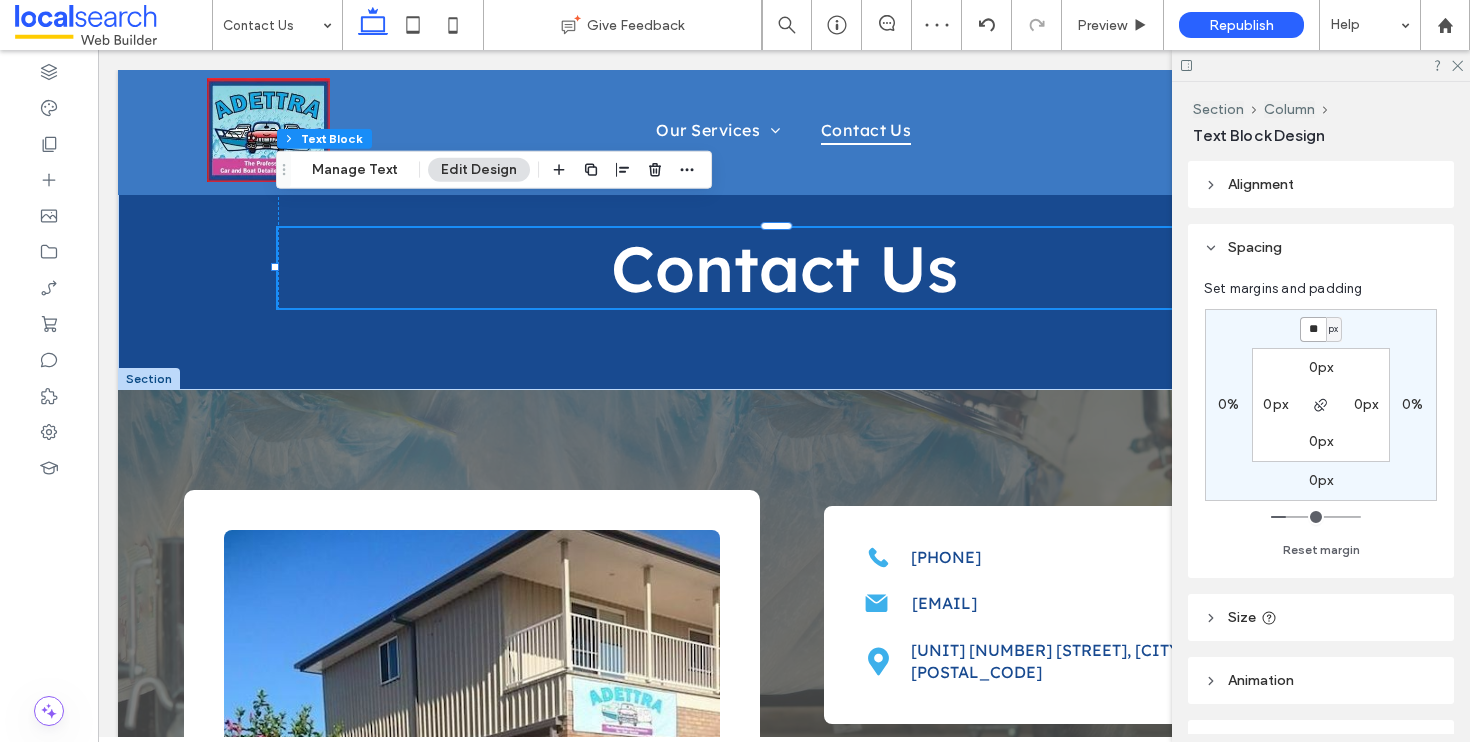 type on "**" 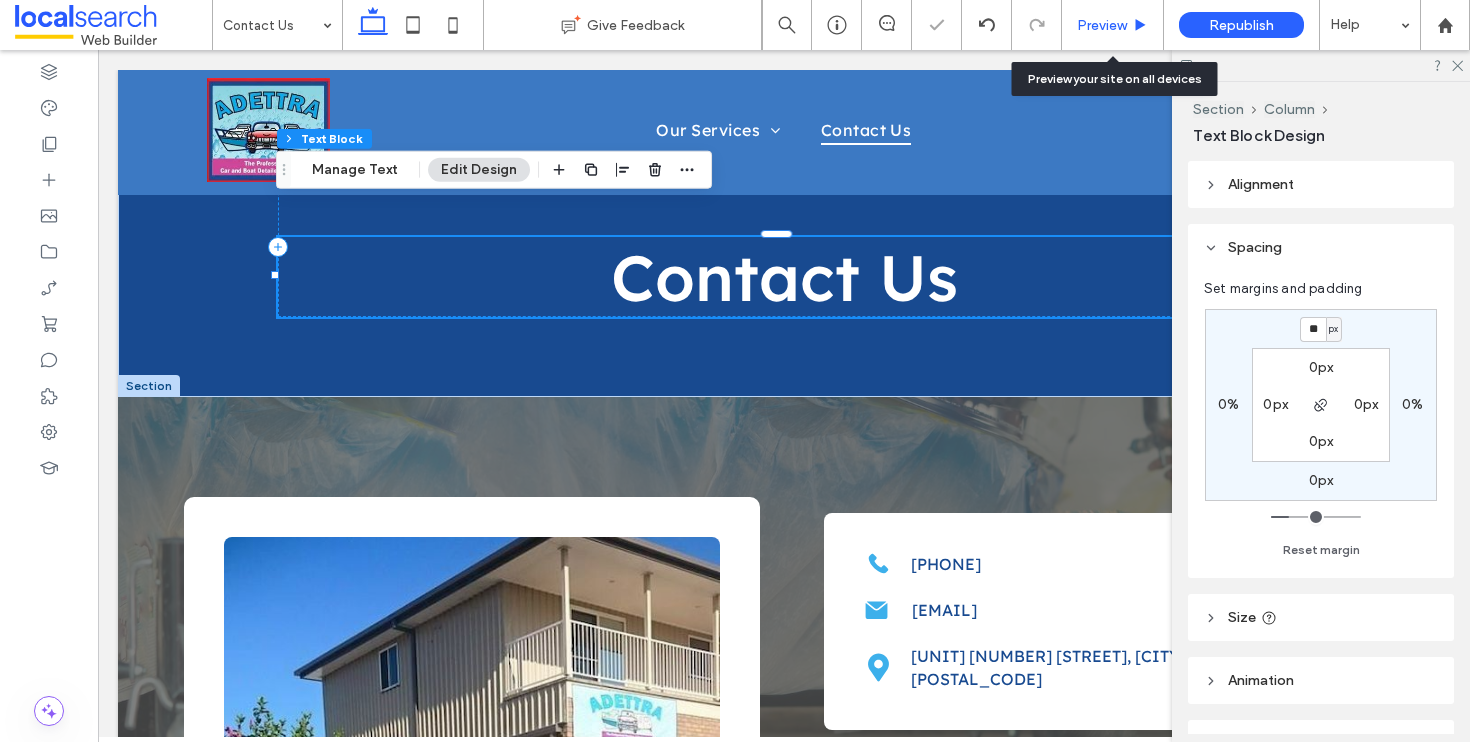 click on "Preview" at bounding box center (1113, 25) 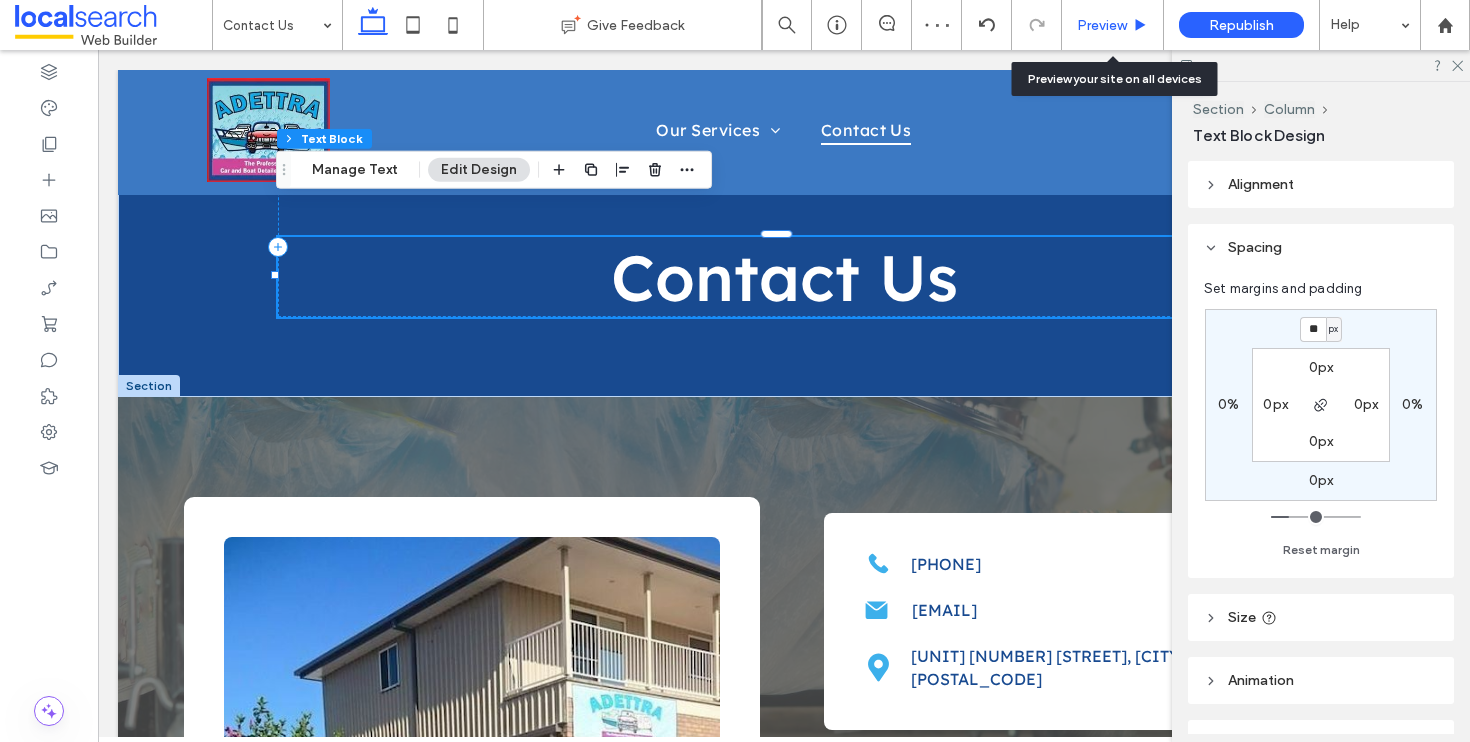 click on "Preview" at bounding box center [1102, 25] 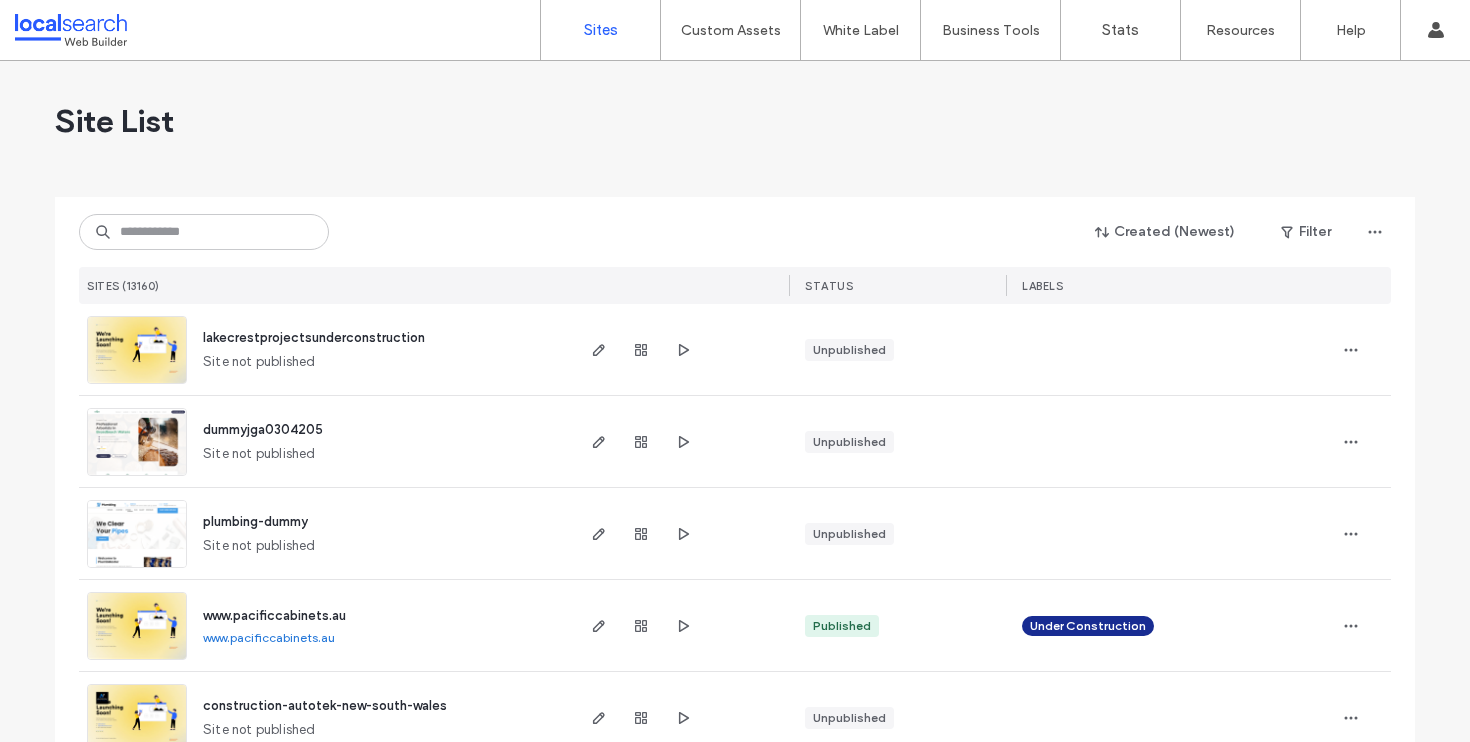 scroll, scrollTop: 0, scrollLeft: 0, axis: both 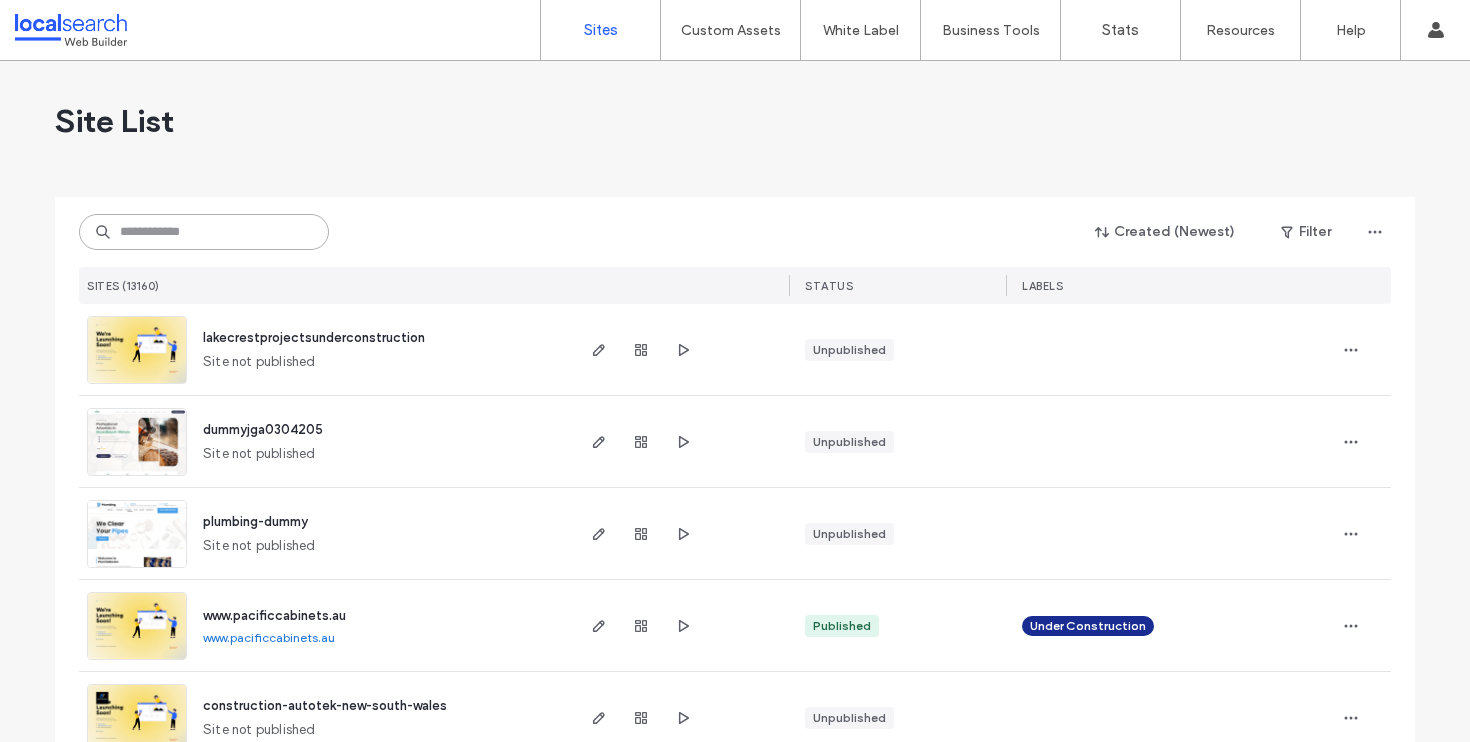 click at bounding box center (204, 232) 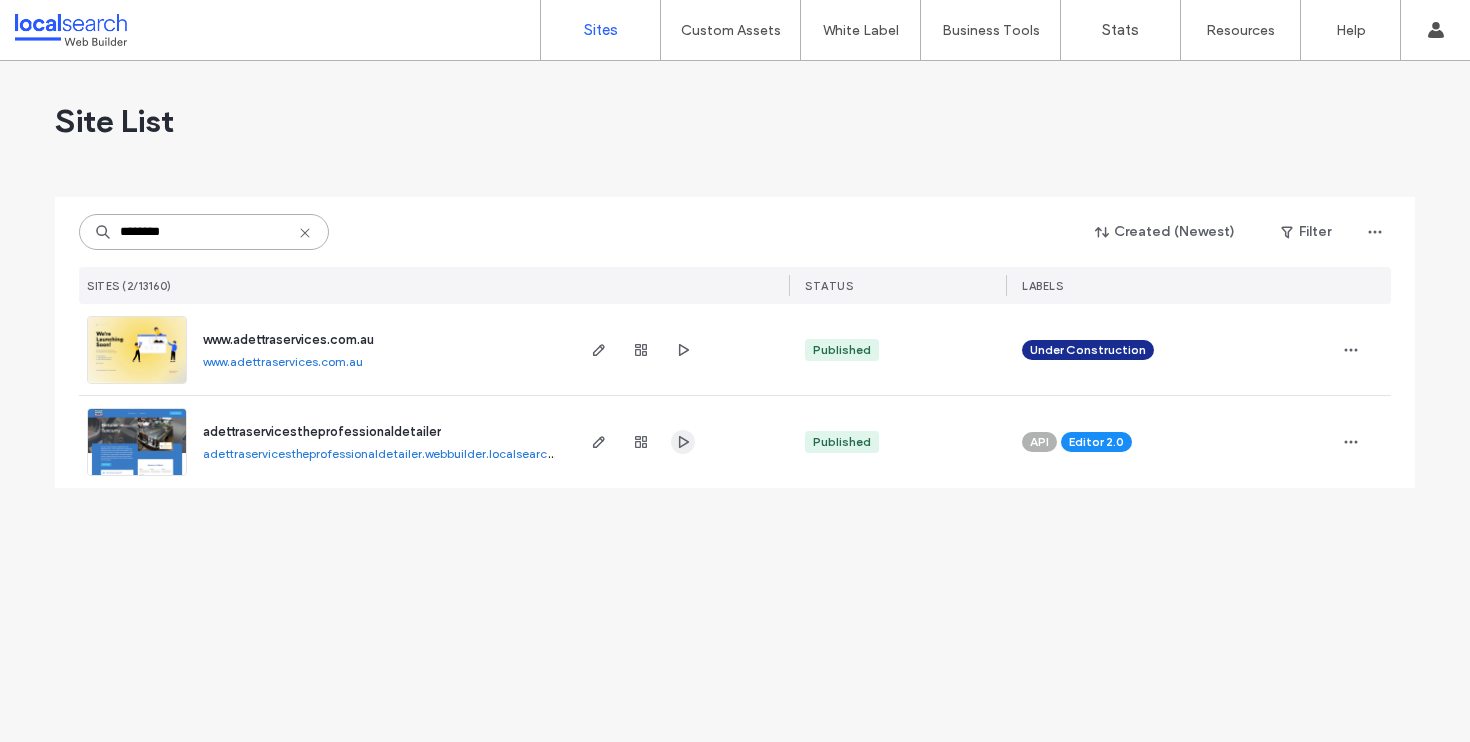 type on "********" 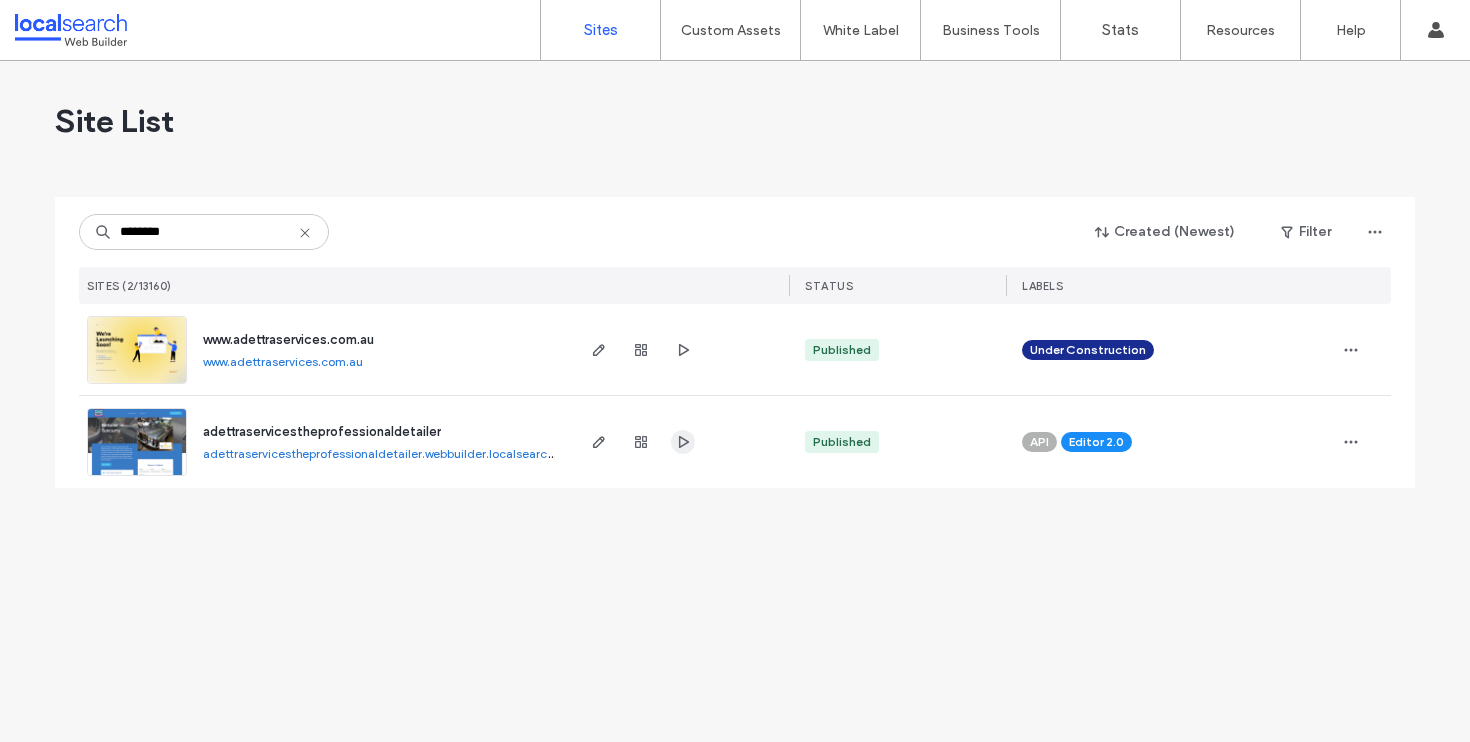click at bounding box center (683, 442) 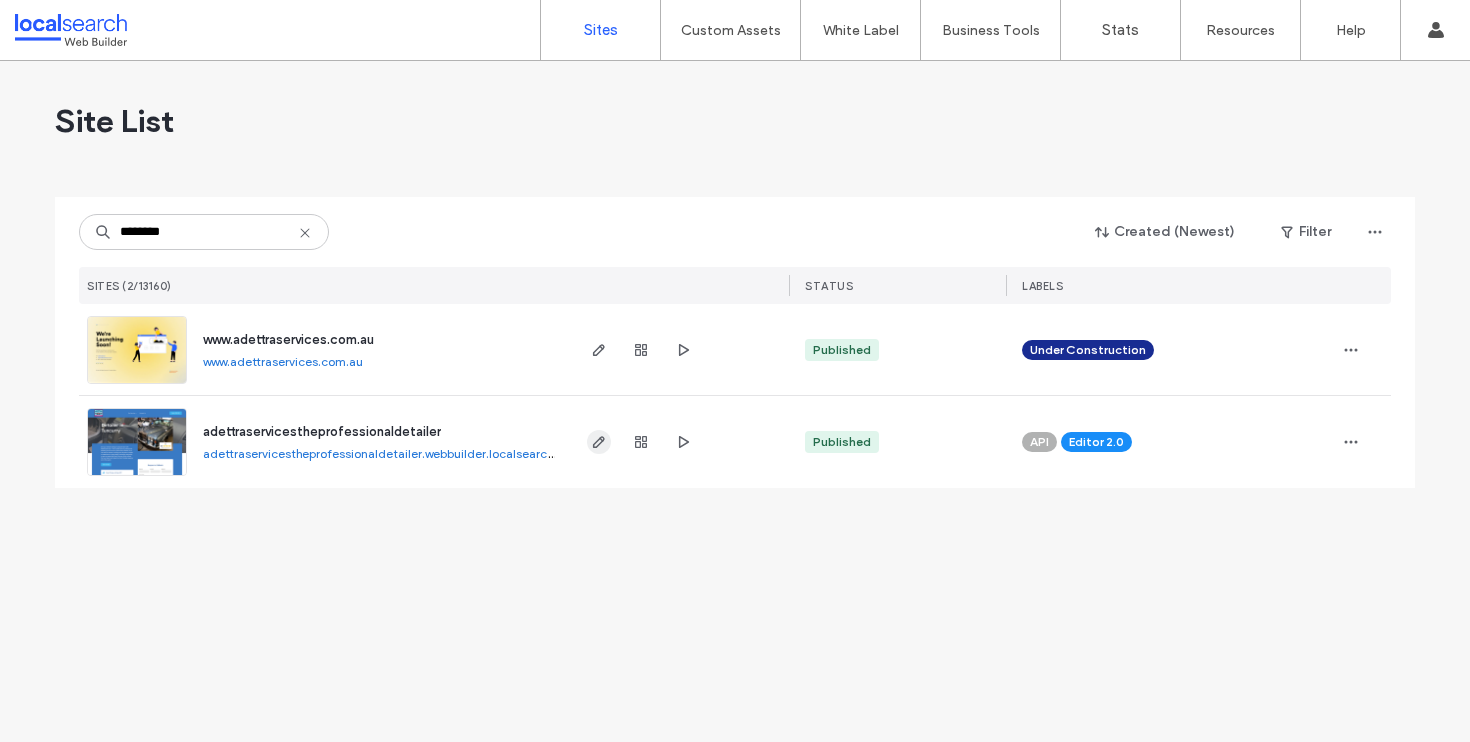 click 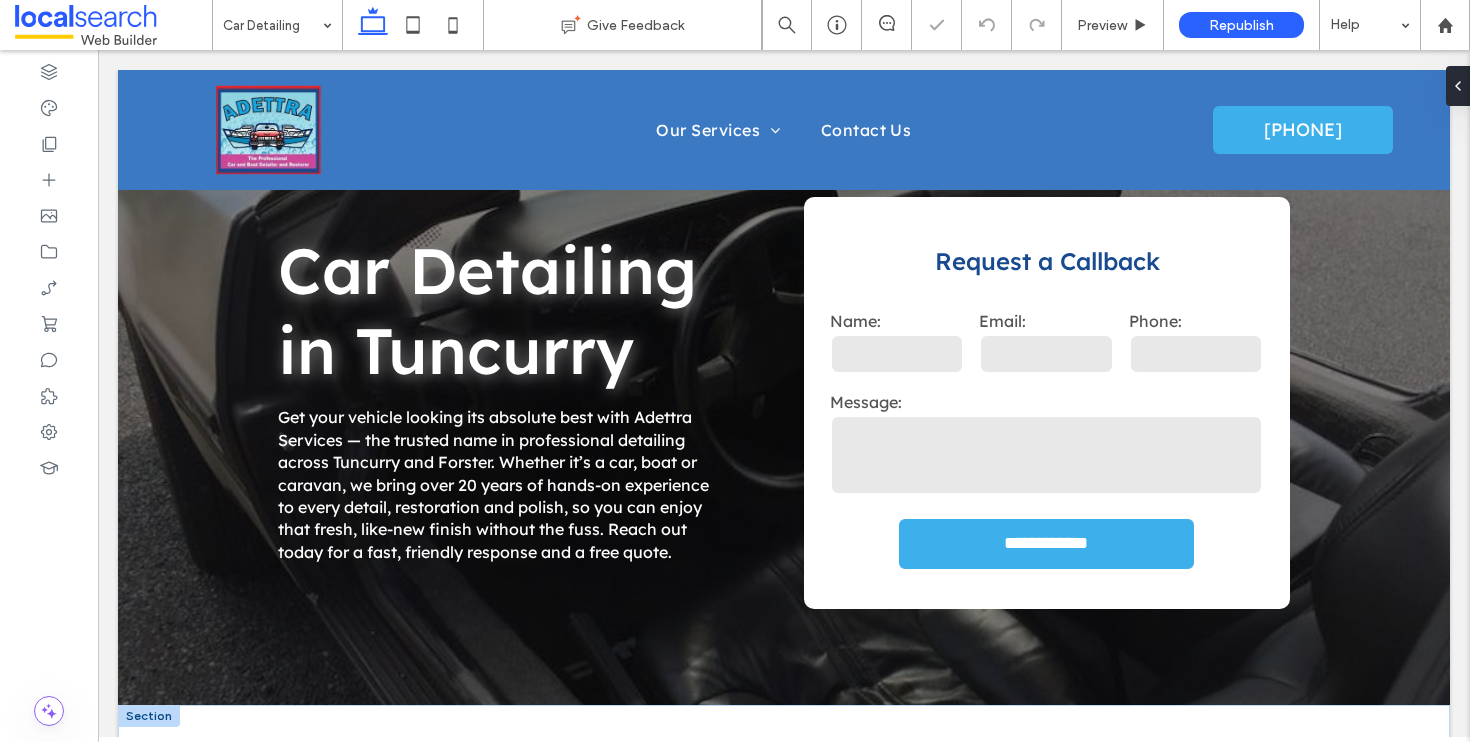 scroll, scrollTop: 664, scrollLeft: 0, axis: vertical 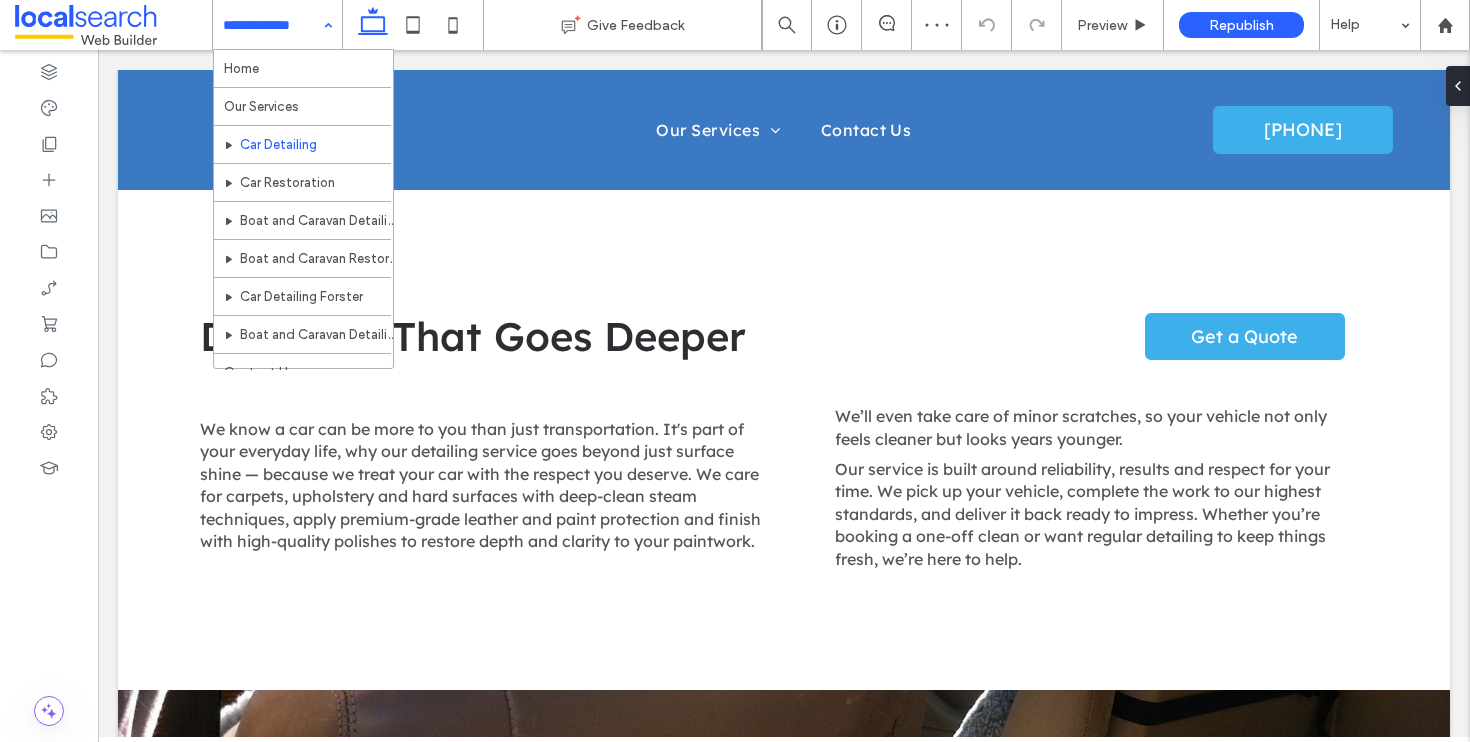 click at bounding box center (272, 25) 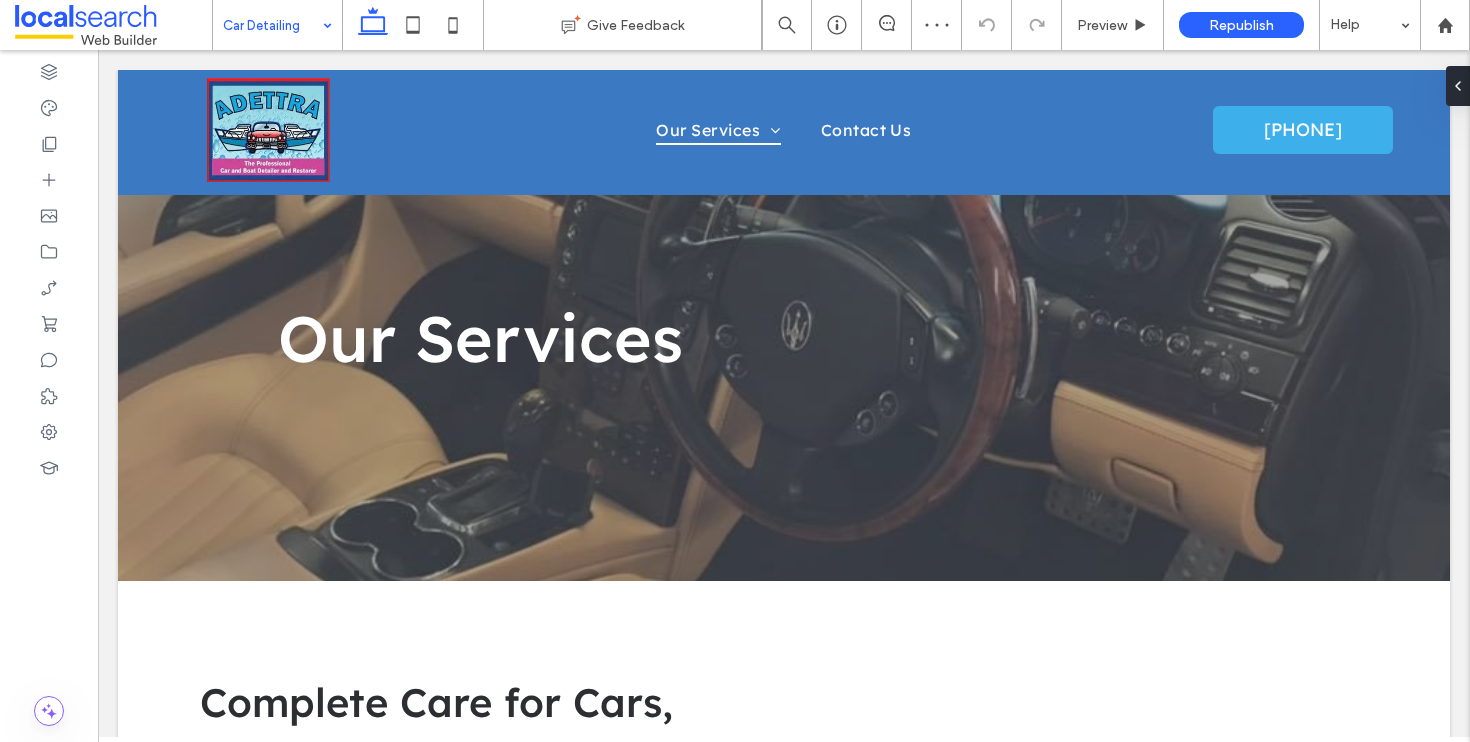 scroll, scrollTop: 0, scrollLeft: 0, axis: both 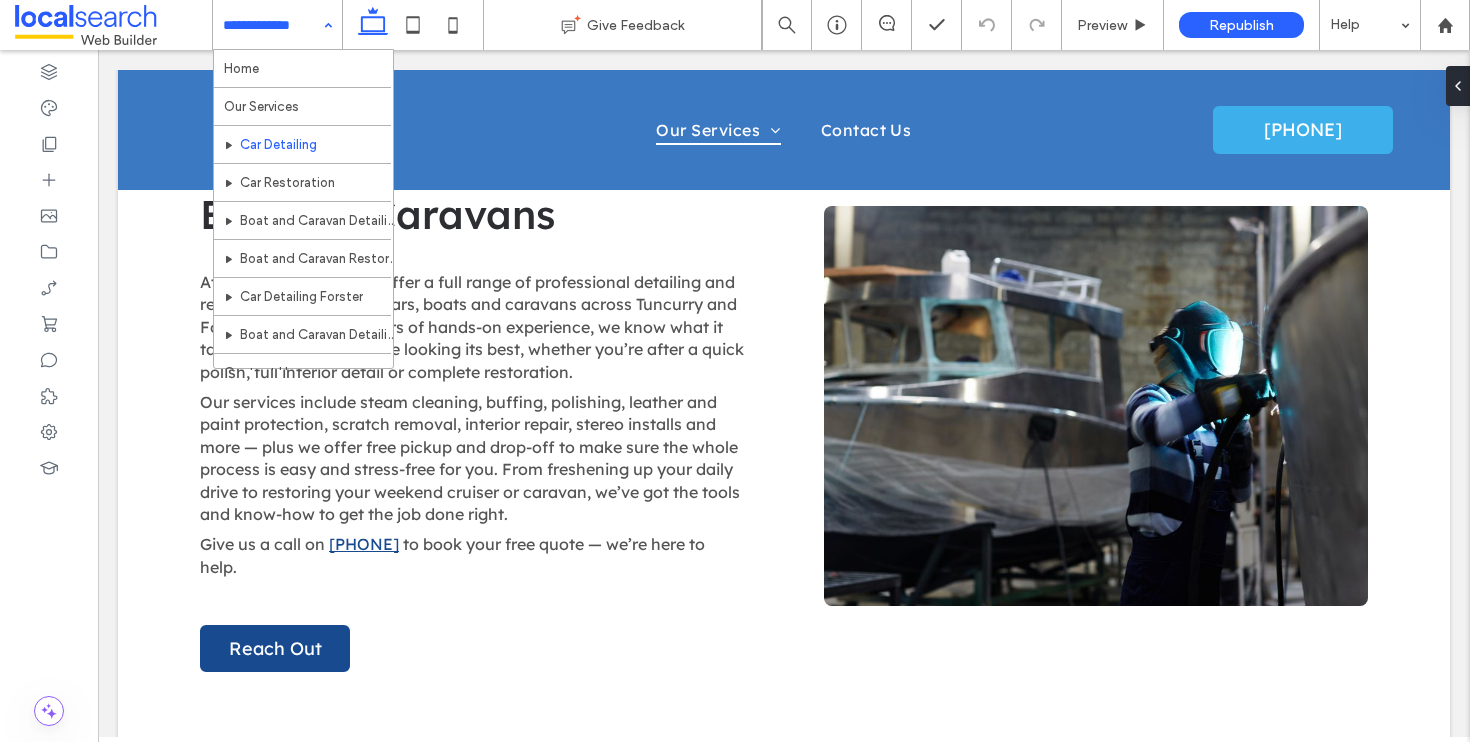 click on "Home Our Services Car Detailing Car Restoration Boat and Caravan Detailing Boat and Caravan Restoration Car Detailing Forster Boat and Caravan Detailing Forster Contact Us" at bounding box center (277, 25) 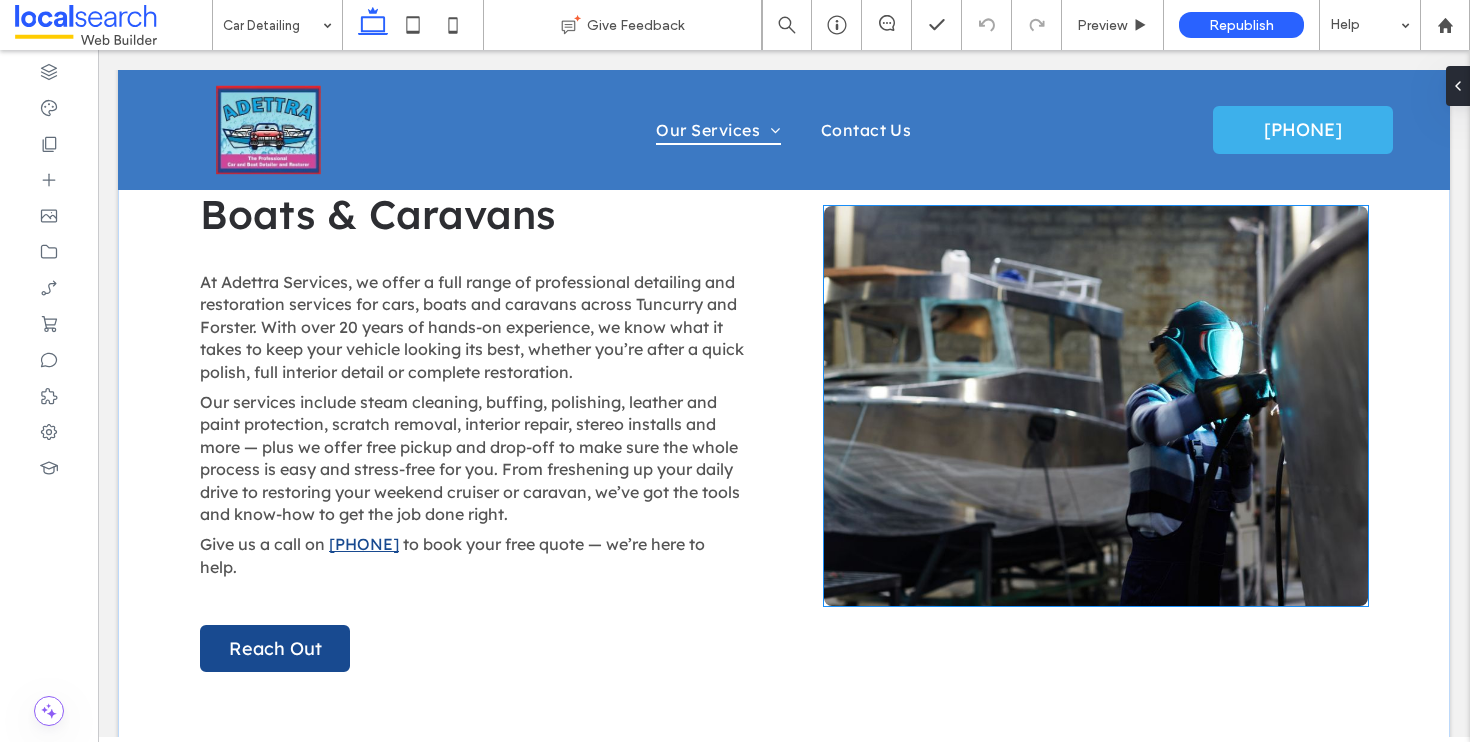 click at bounding box center [1096, 406] 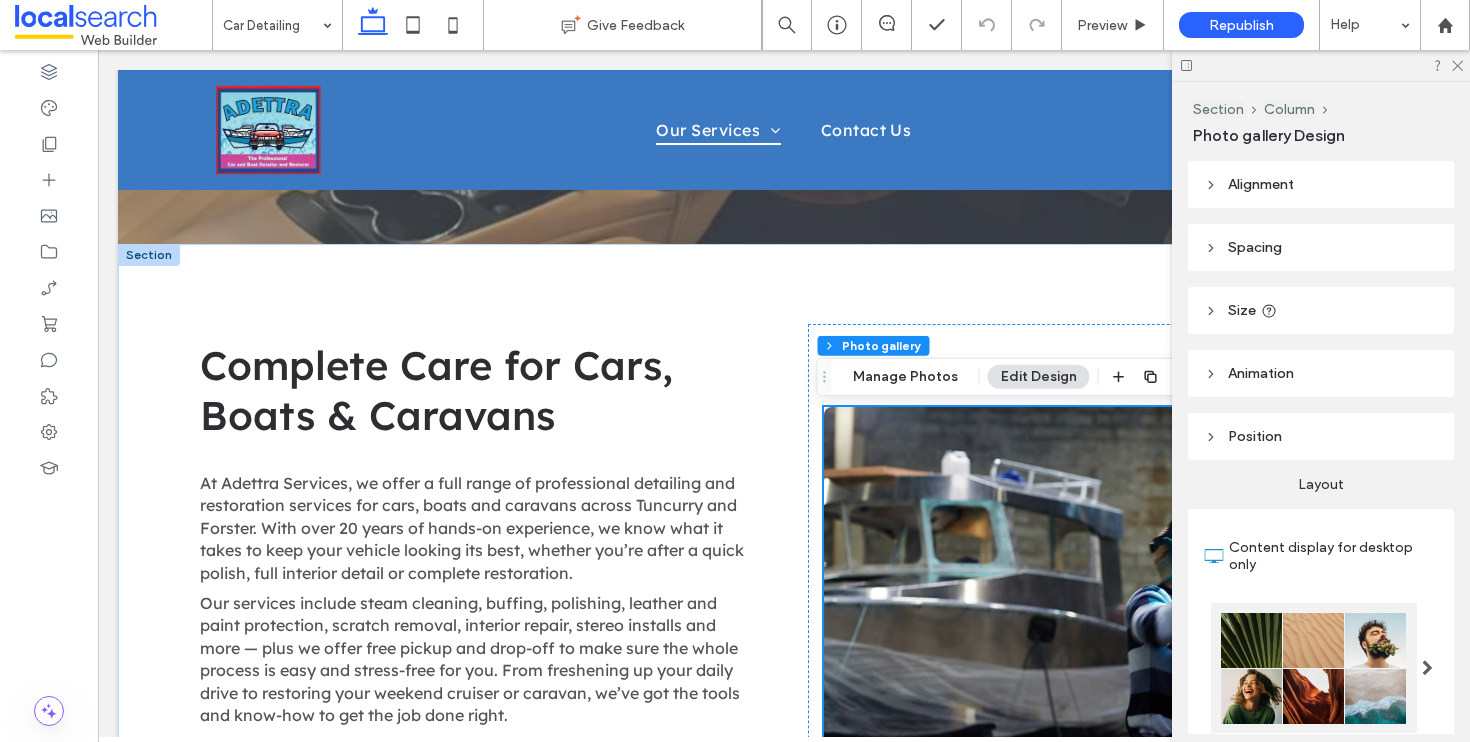 scroll, scrollTop: 338, scrollLeft: 0, axis: vertical 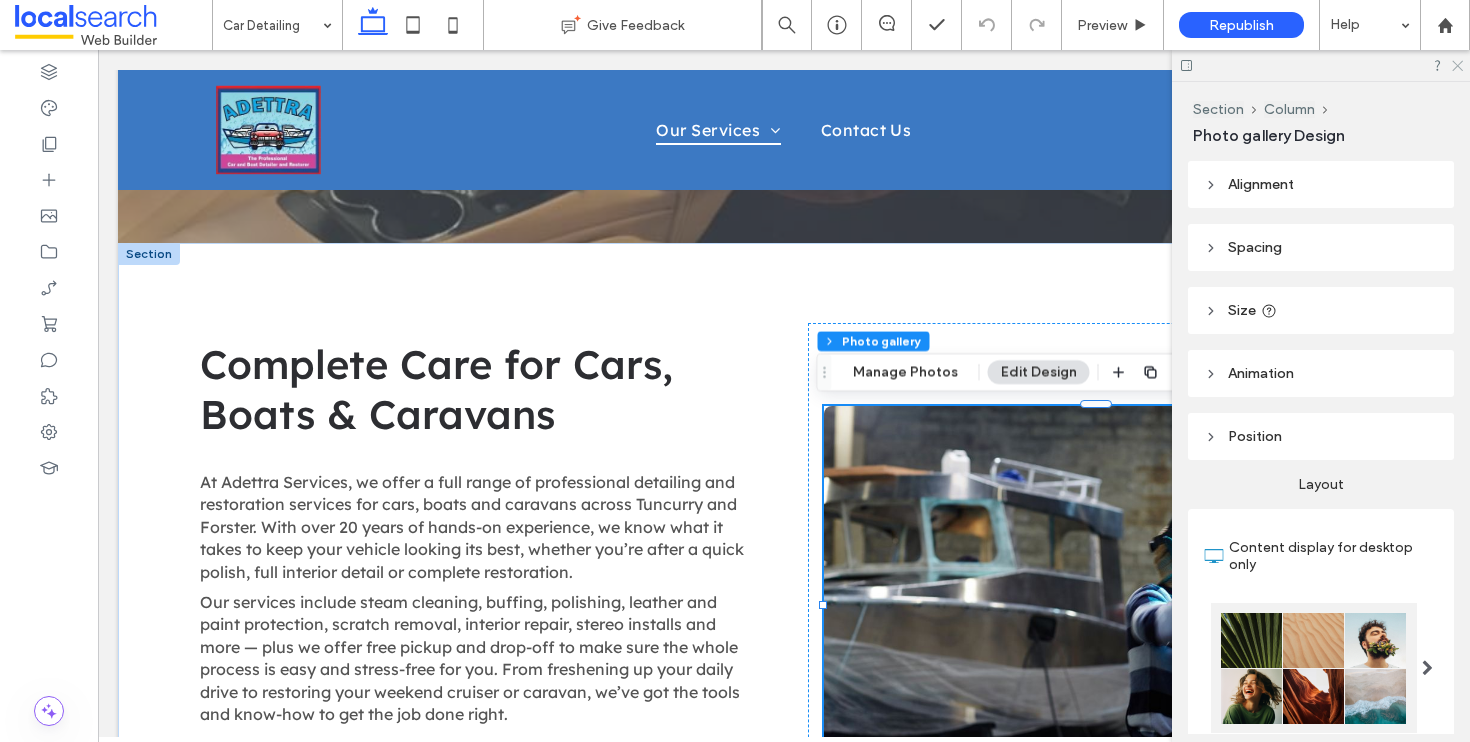 click 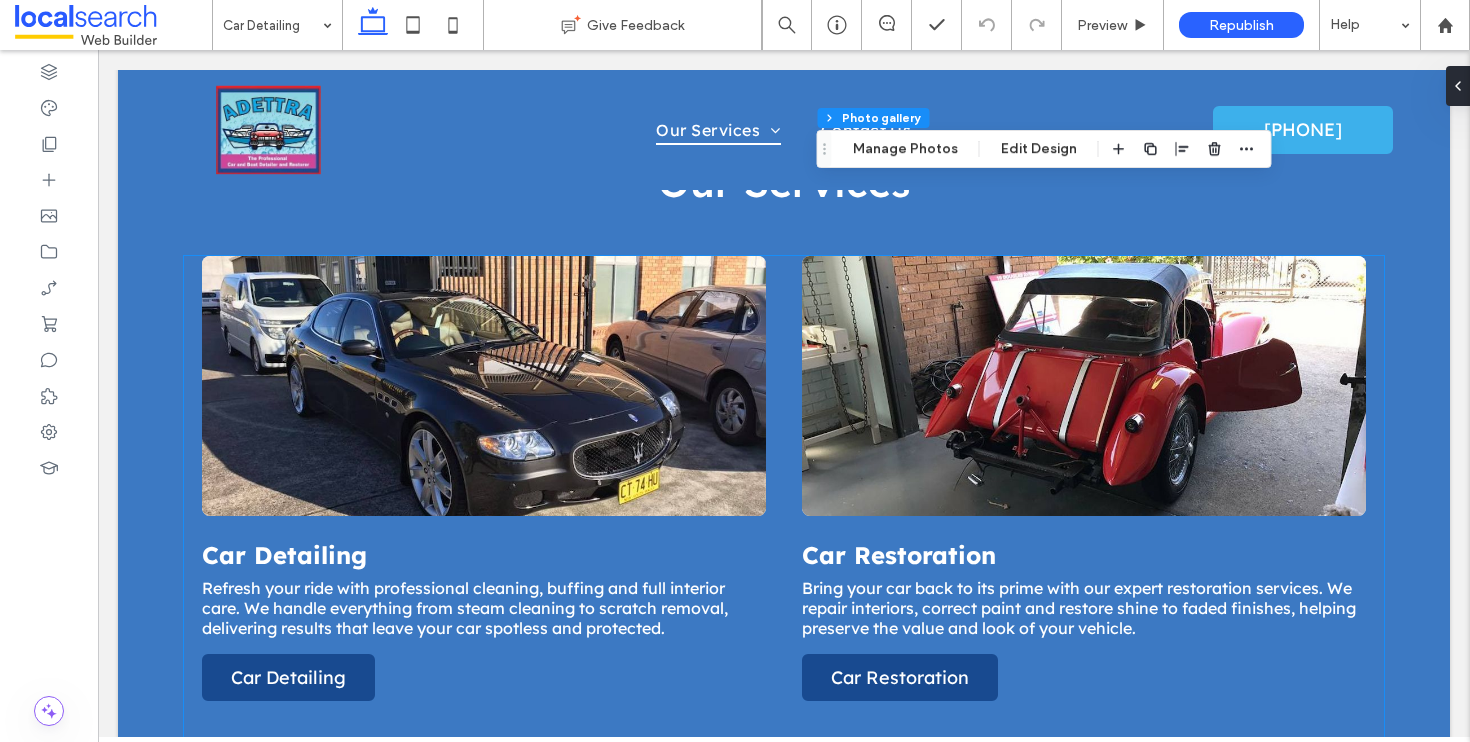 scroll, scrollTop: 290, scrollLeft: 0, axis: vertical 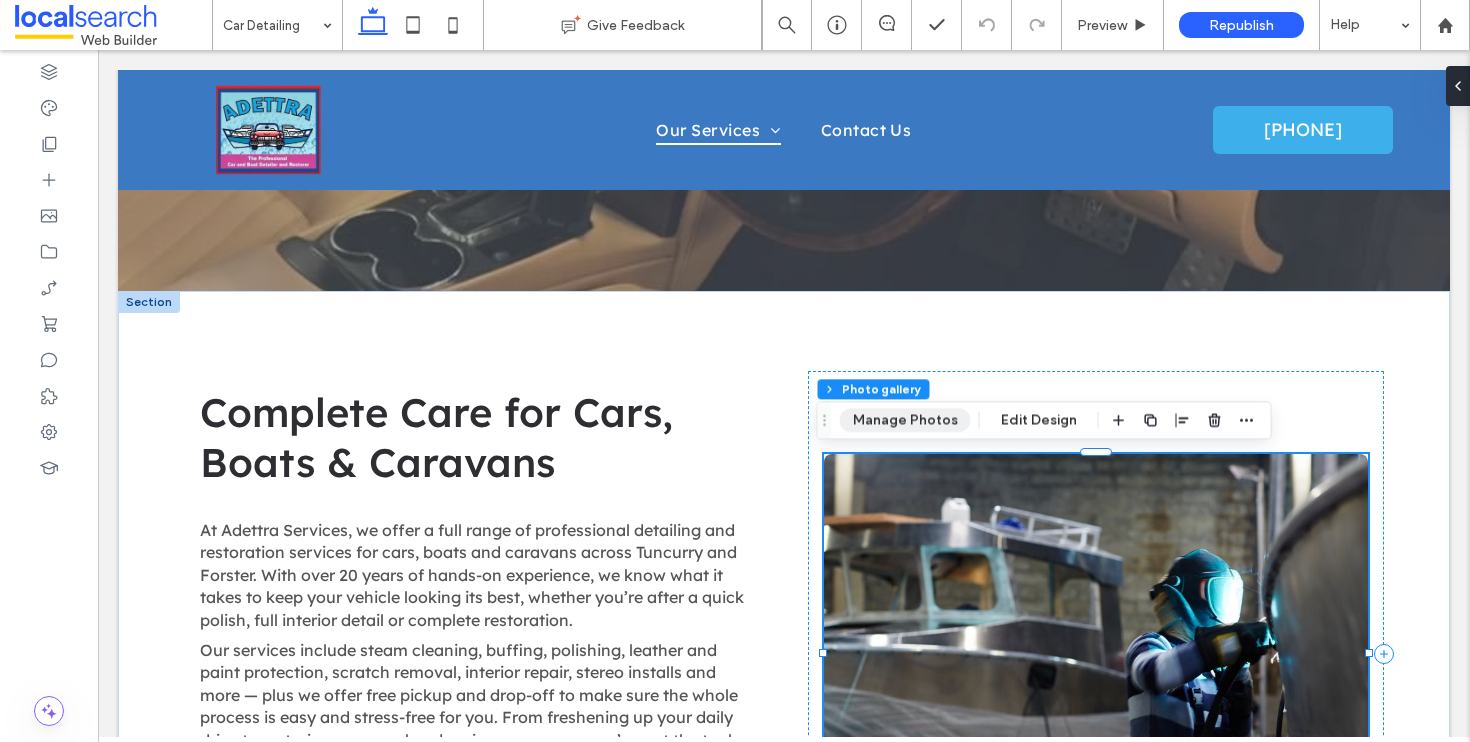 click on "Manage Photos" at bounding box center (905, 420) 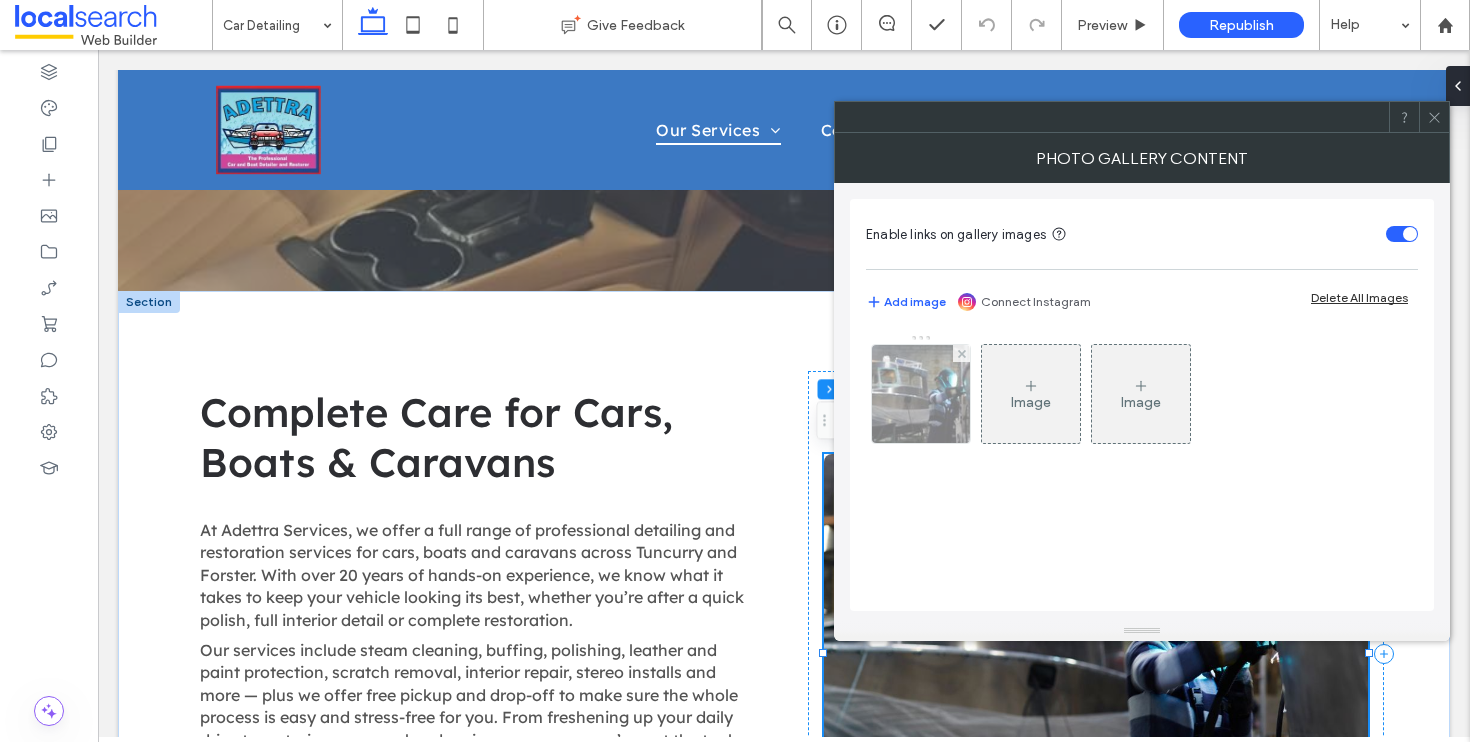 click at bounding box center (921, 394) 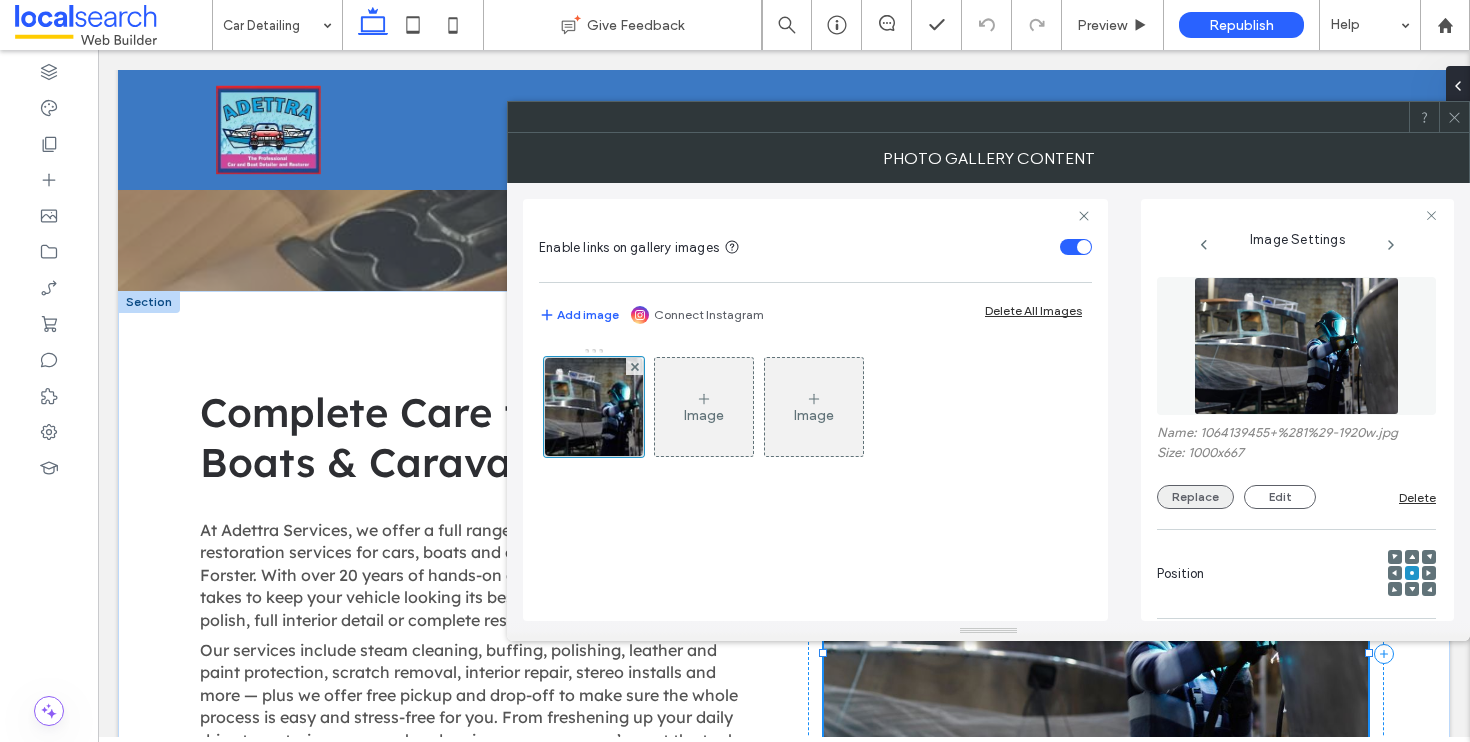 click on "Replace" at bounding box center (1195, 497) 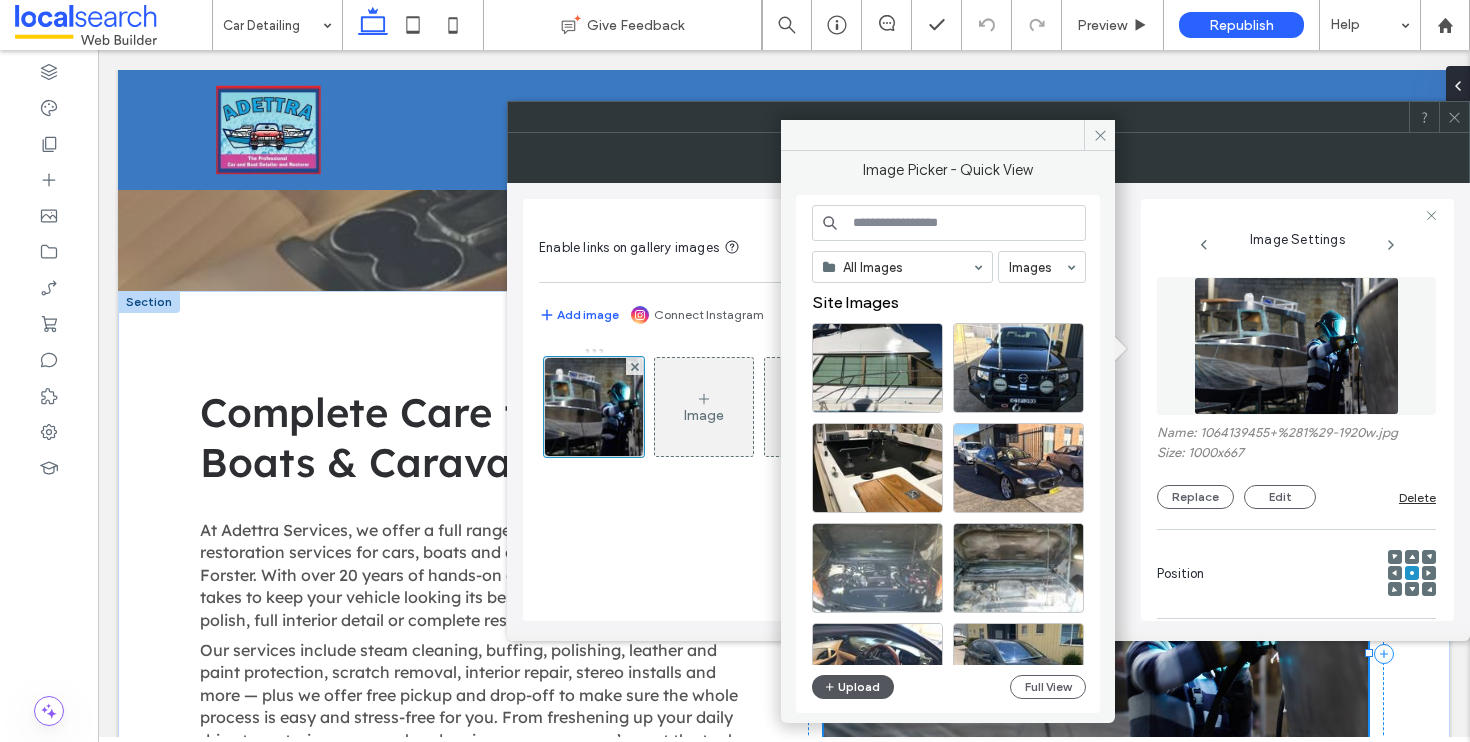 click on "Upload" at bounding box center (853, 687) 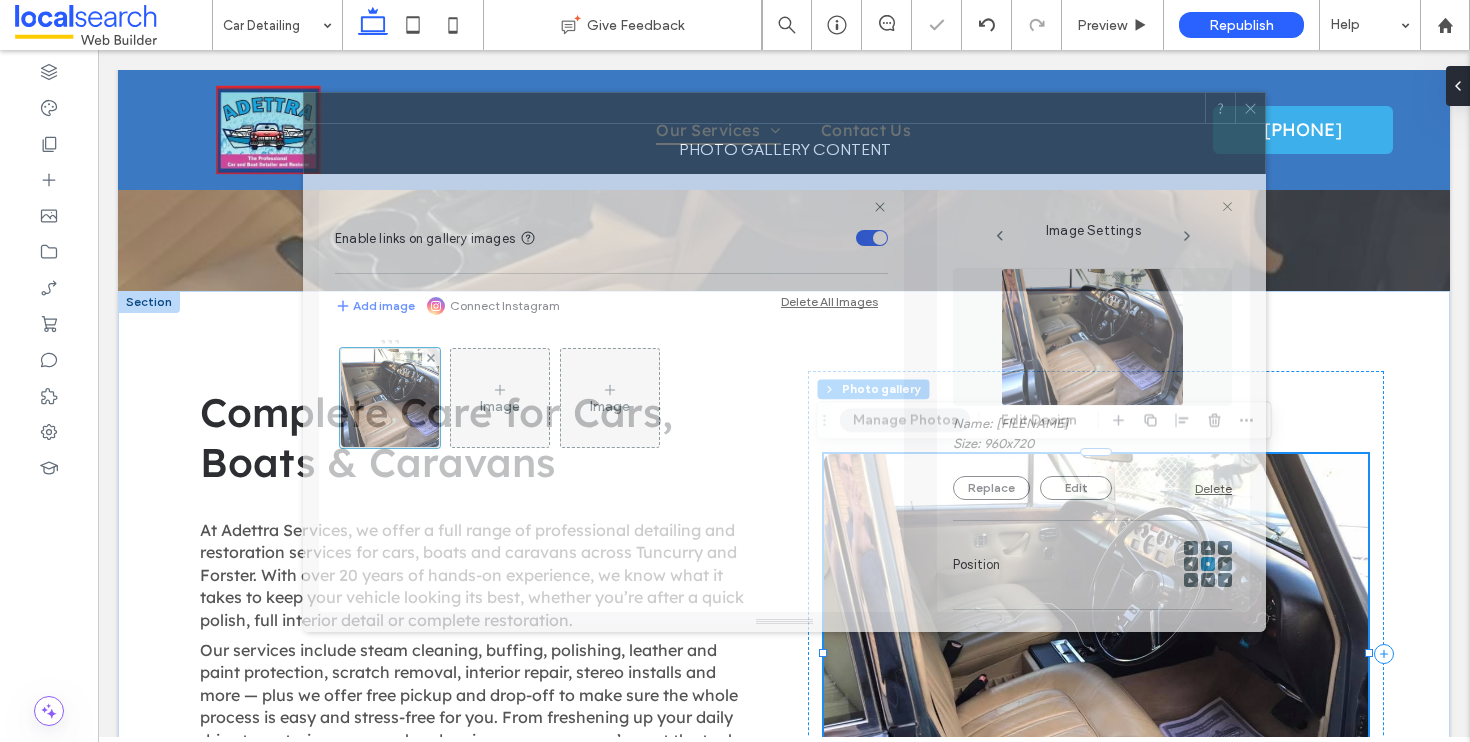 drag, startPoint x: 1014, startPoint y: 136, endPoint x: 773, endPoint y: 105, distance: 242.9856 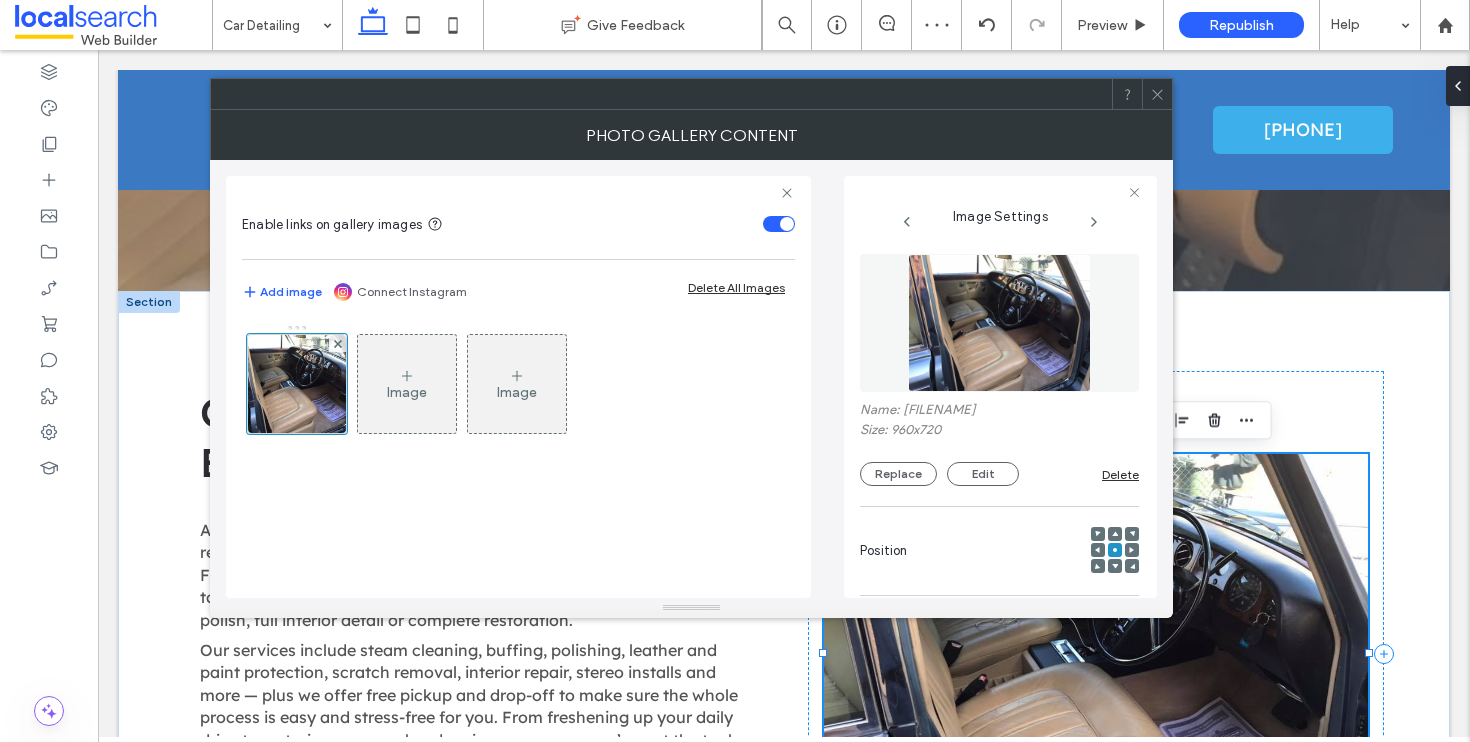 click 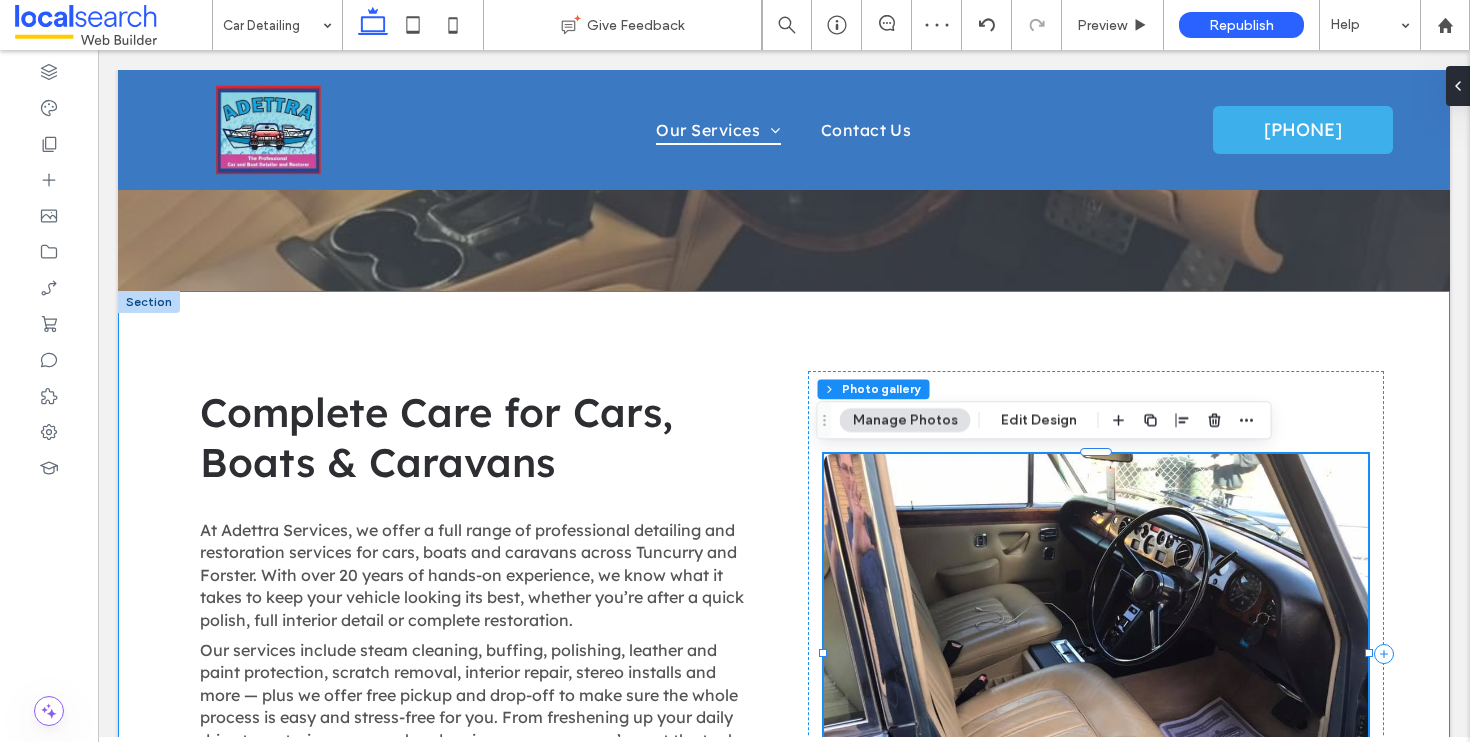 scroll, scrollTop: 466, scrollLeft: 0, axis: vertical 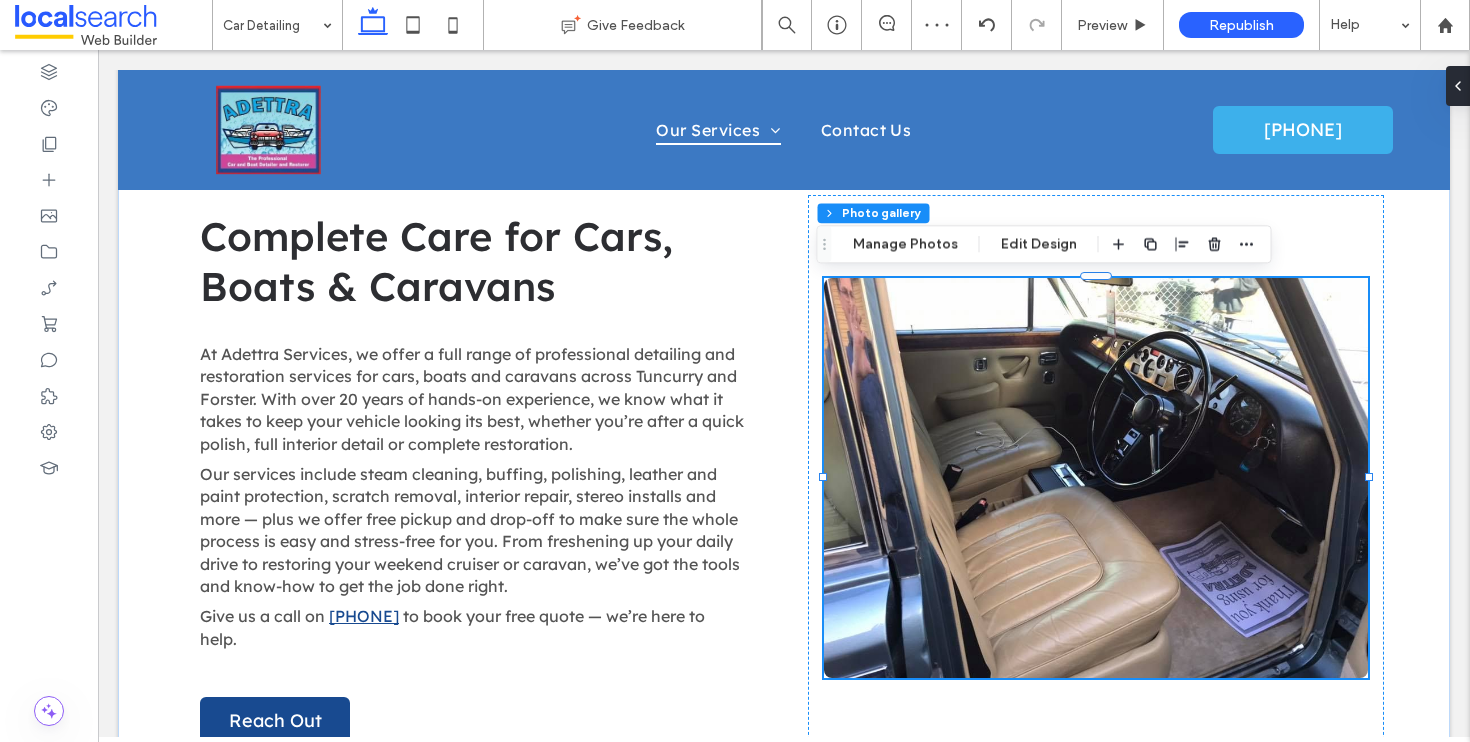 click on "Home
Our Services
Car Detailing
Car Restoration
Boat and Caravan Detailing
Boat and Caravan Restoration
Contact Us
[PHONE]
Phone Icon
Menu Icon
Section
Advanced Header
Close Icon
Section
Home
Our Services
Car Detailing
Car Restoration
Boat and Caravan Detailing
Boat and Caravan Restoration
Contact Us
Section
Get in touch [PHONE] [EMAIL]
Section
Menu" at bounding box center (784, 1513) 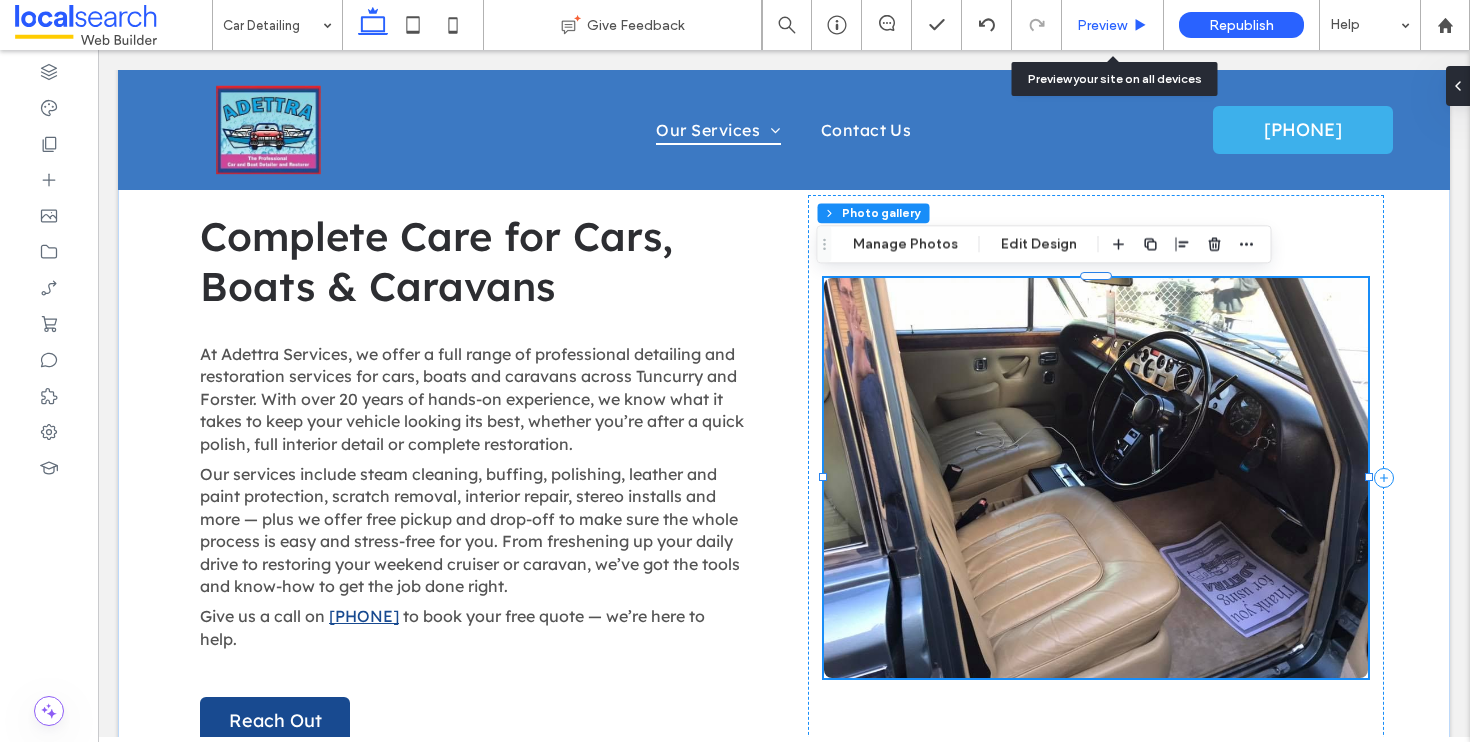 click on "Preview" at bounding box center (1102, 25) 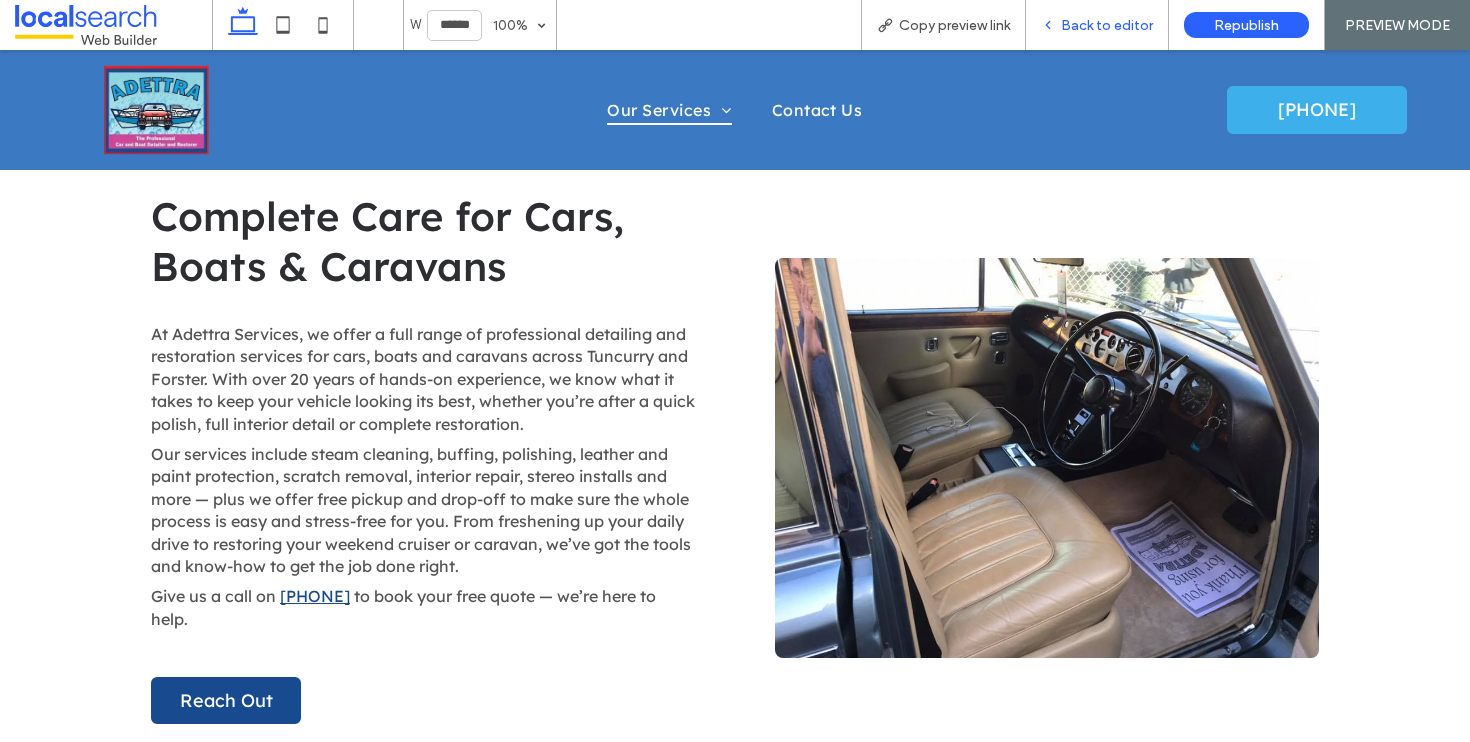 click on "Back to editor" at bounding box center [1097, 25] 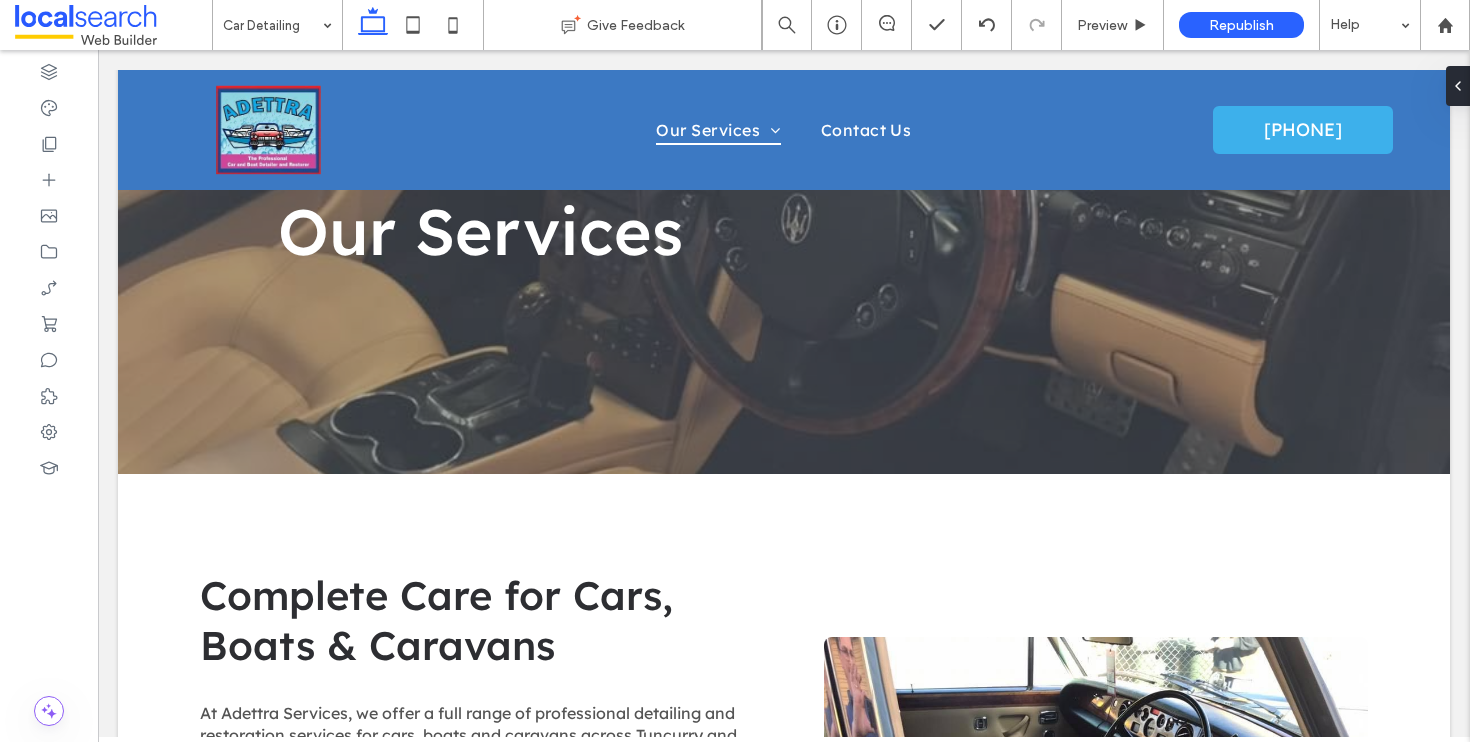scroll, scrollTop: 0, scrollLeft: 0, axis: both 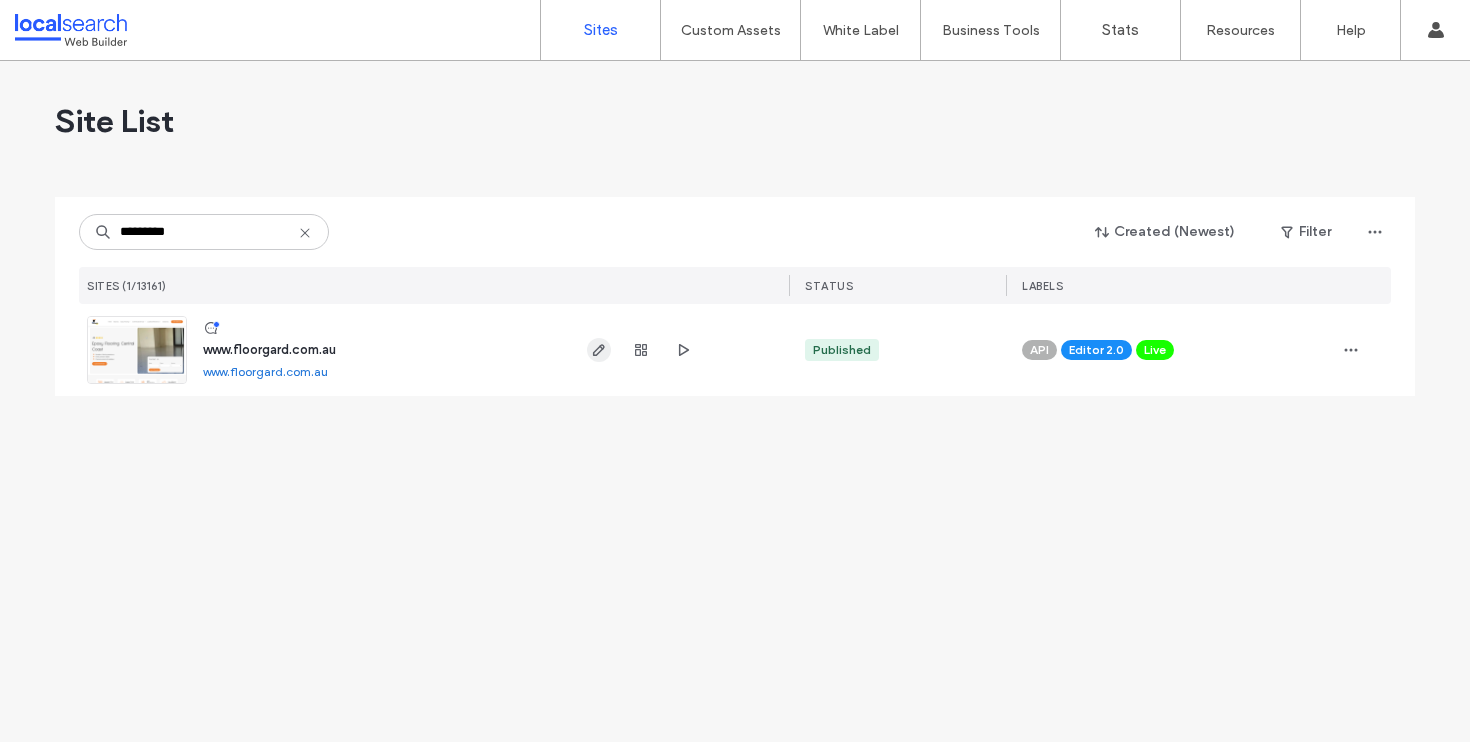 type on "*********" 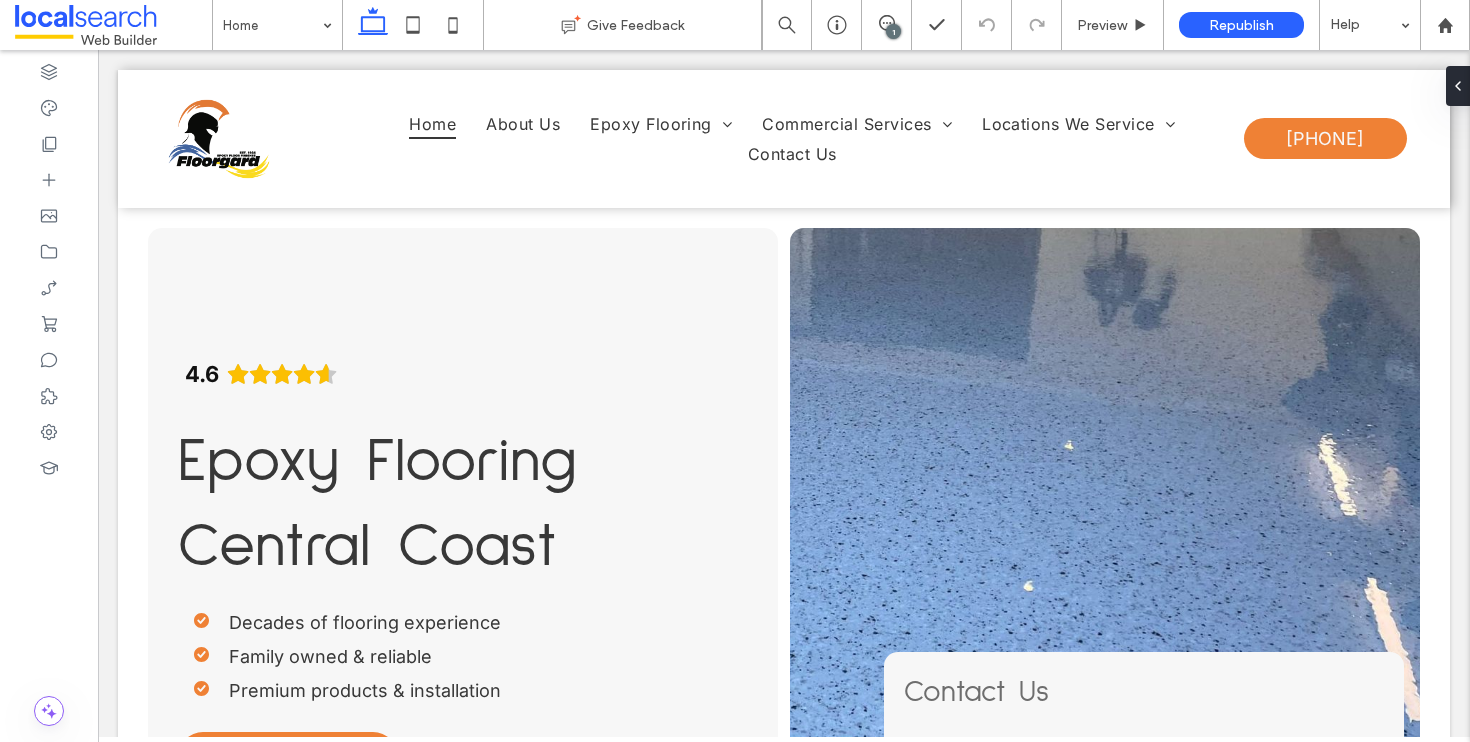 scroll, scrollTop: 0, scrollLeft: 0, axis: both 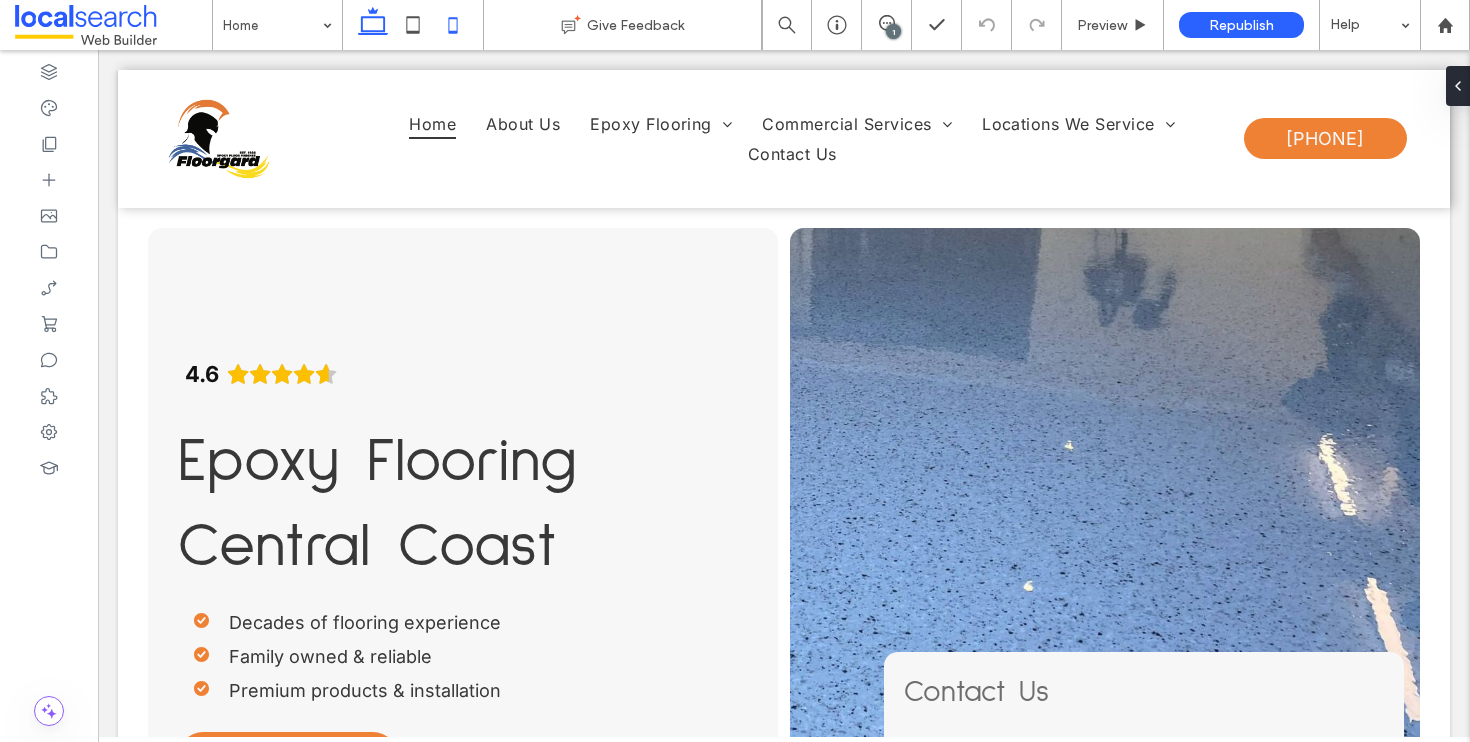click 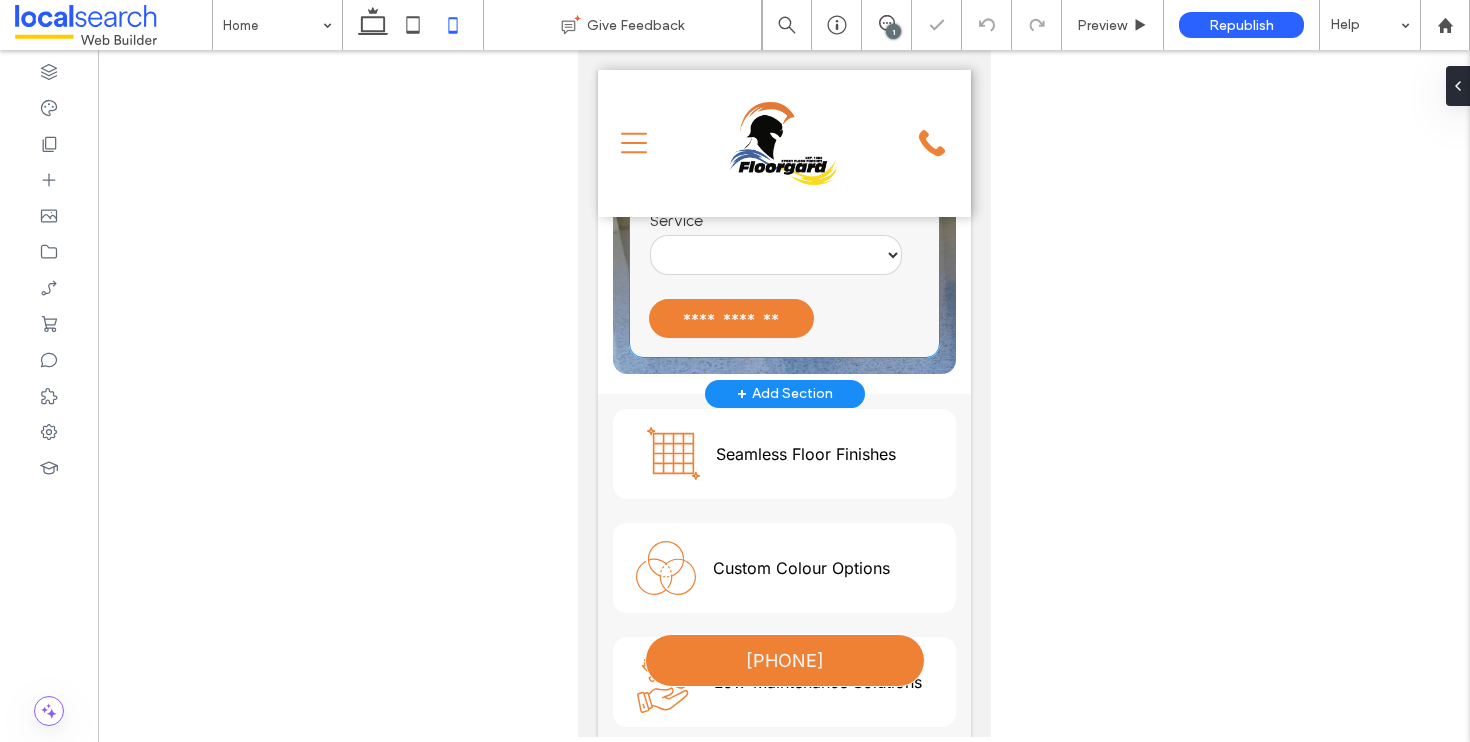 scroll, scrollTop: 0, scrollLeft: 0, axis: both 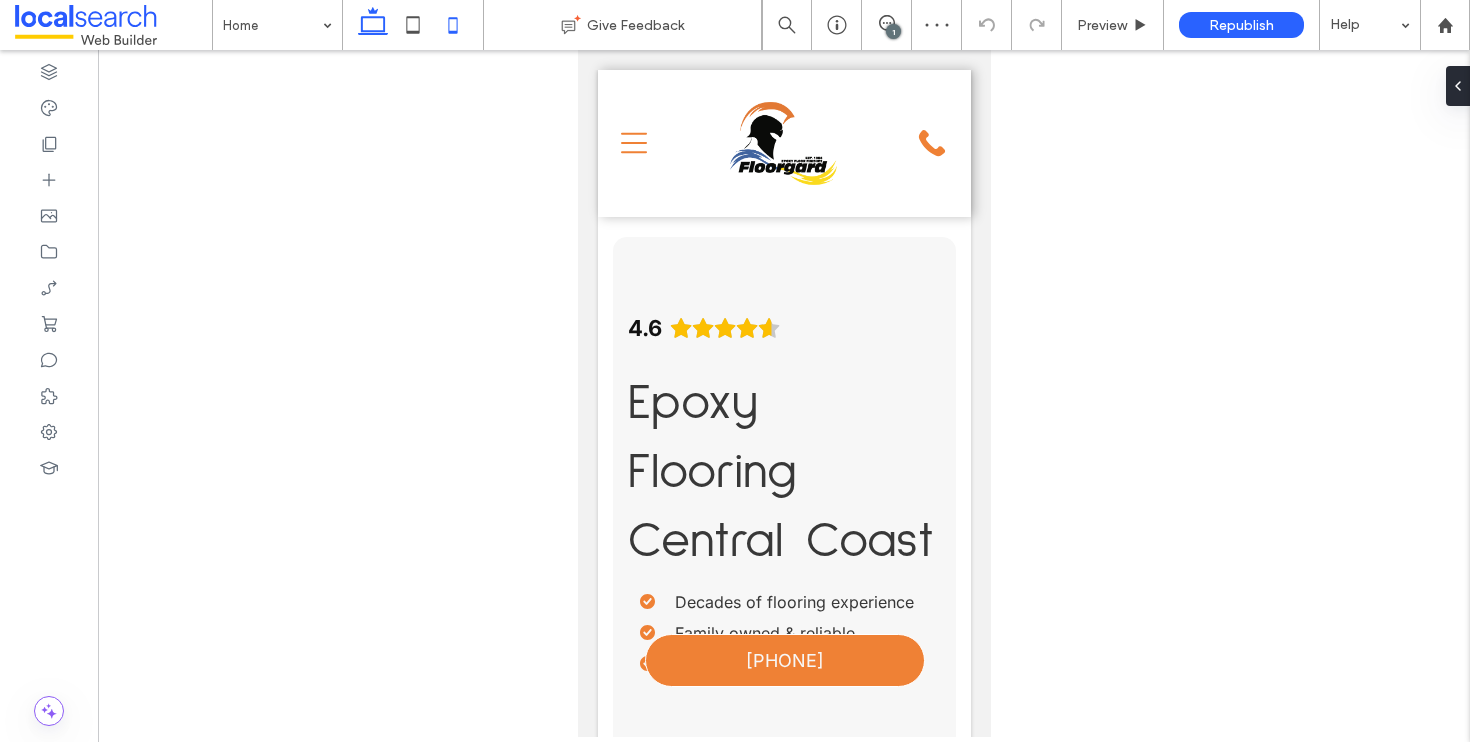 click 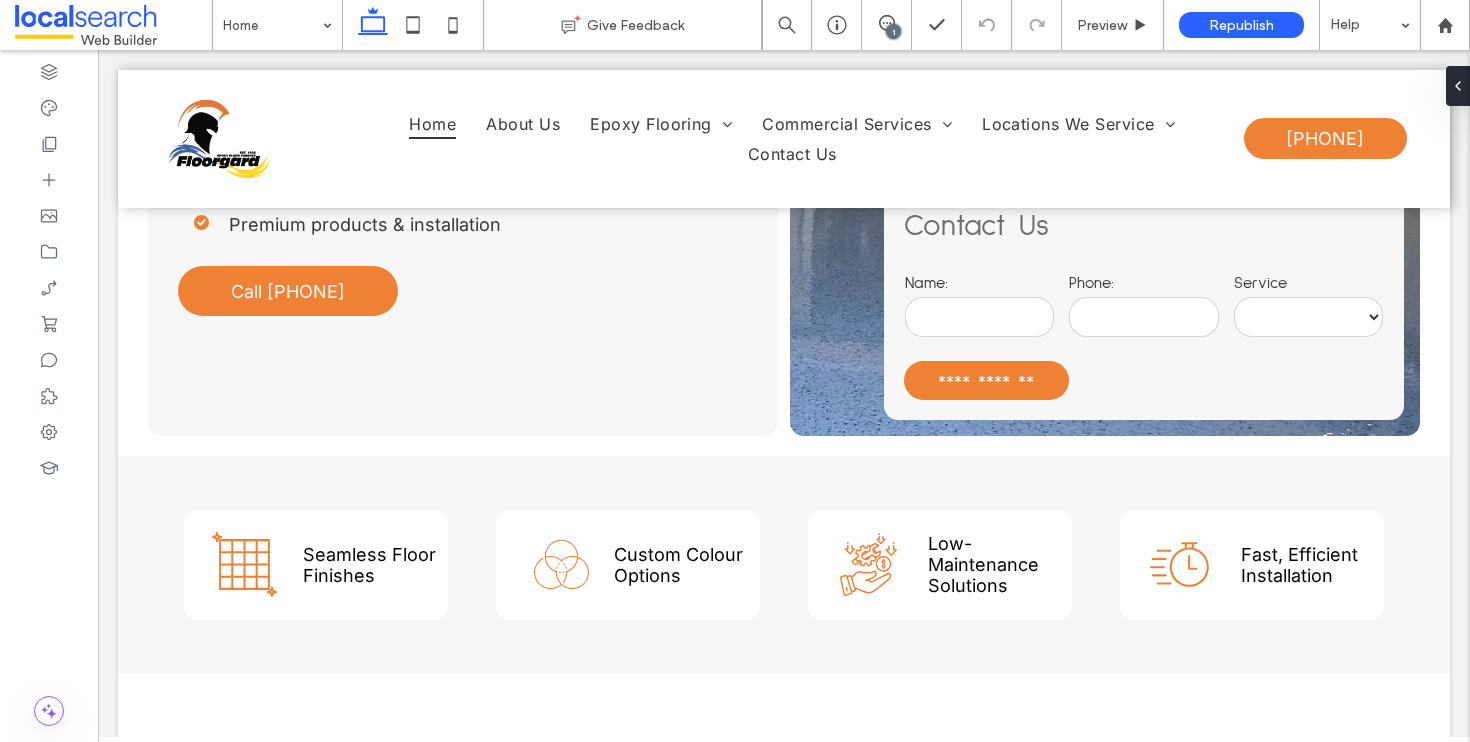 scroll, scrollTop: 0, scrollLeft: 0, axis: both 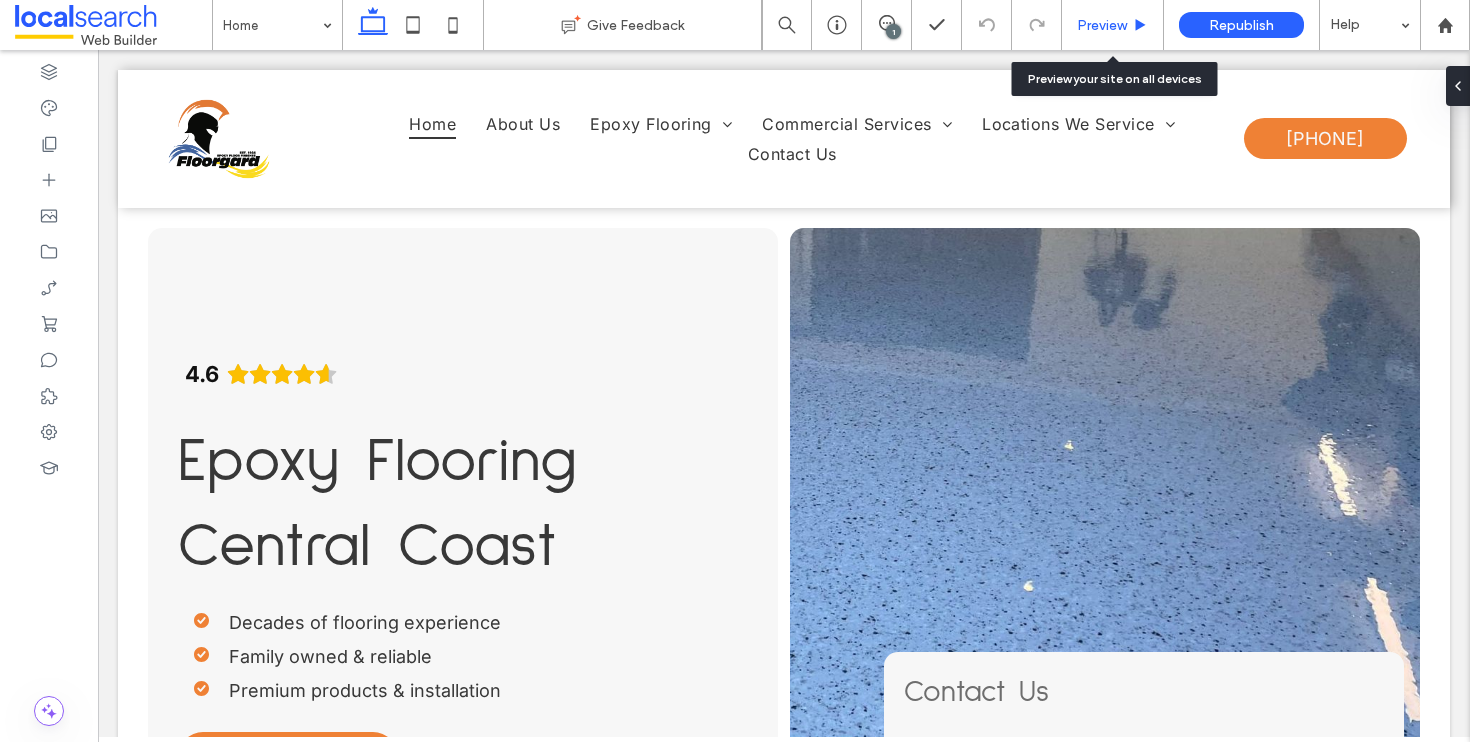 click on "Preview" at bounding box center (1102, 25) 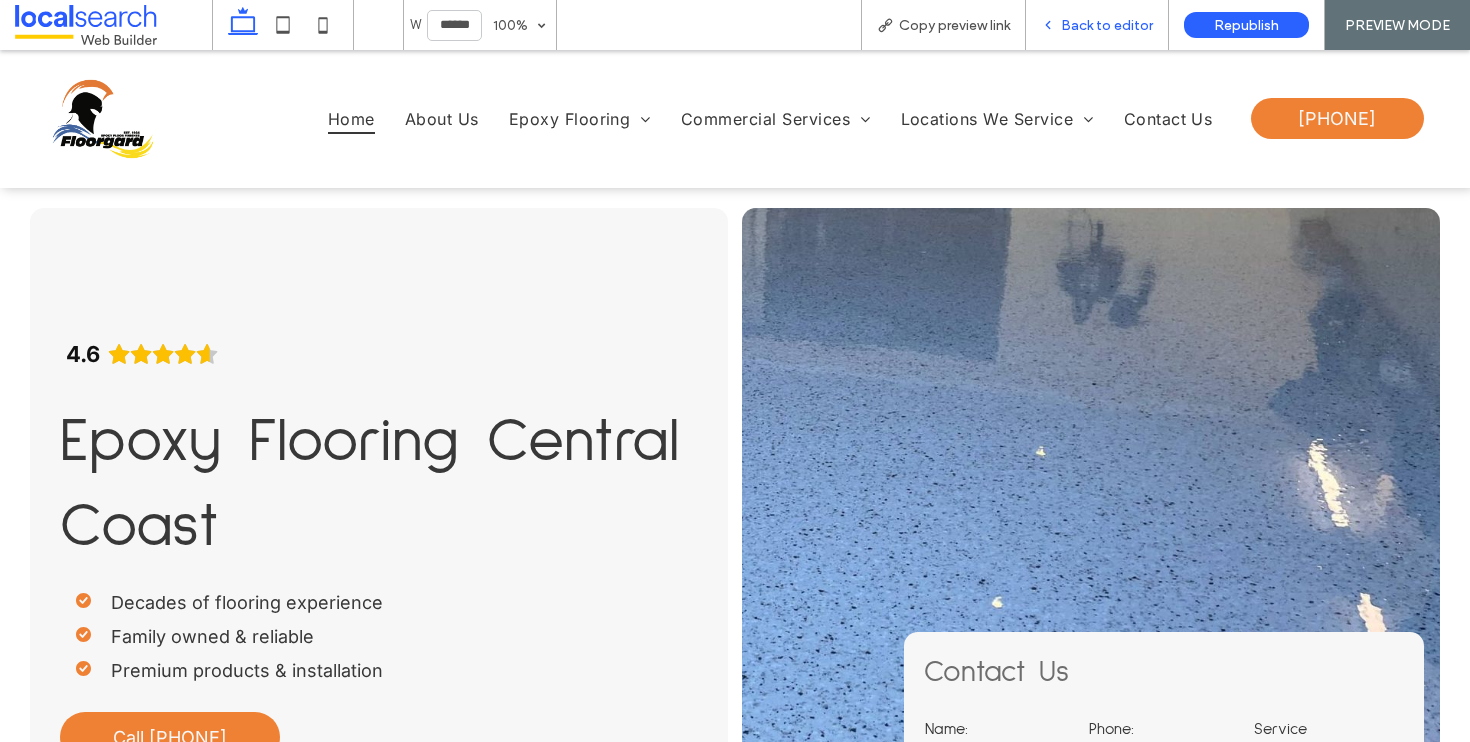 click on "Back to editor" at bounding box center [1107, 25] 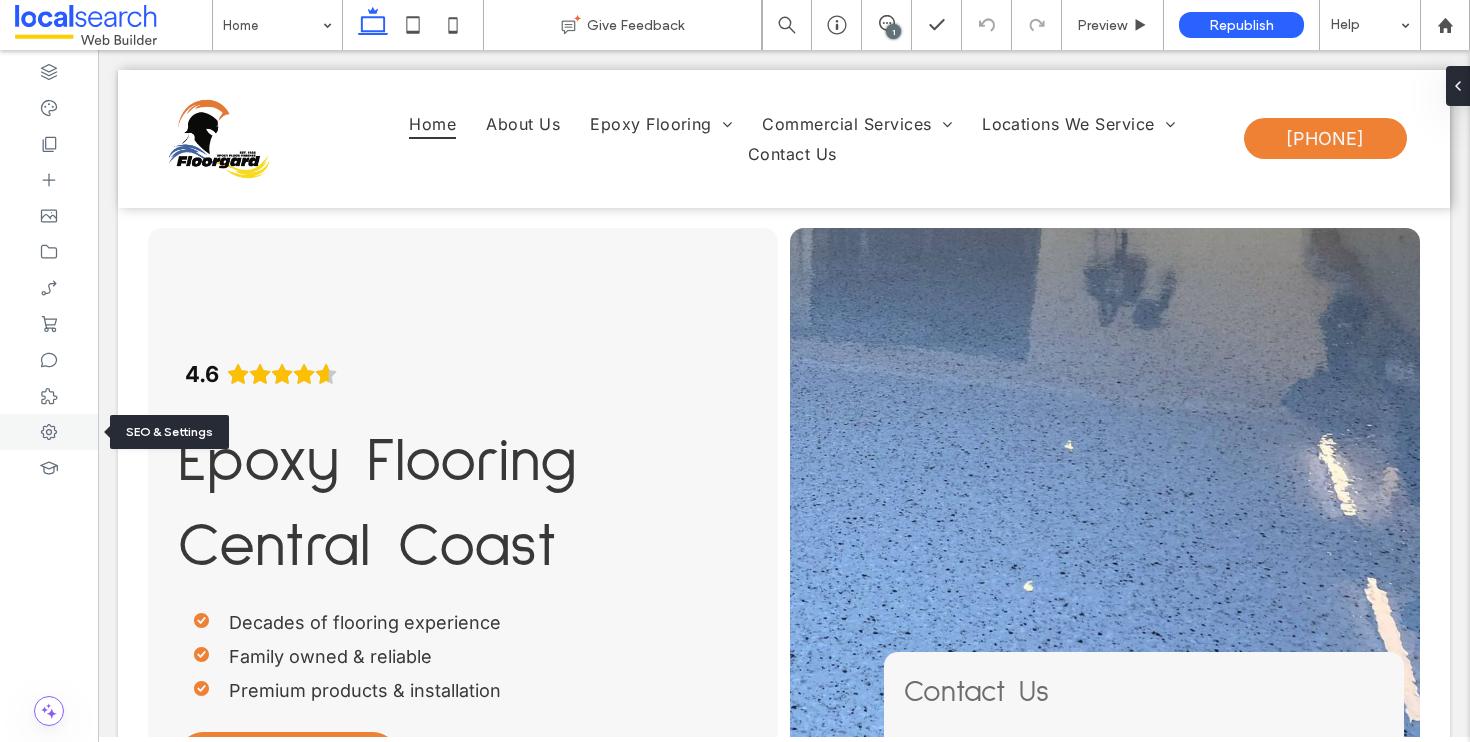click at bounding box center [49, 432] 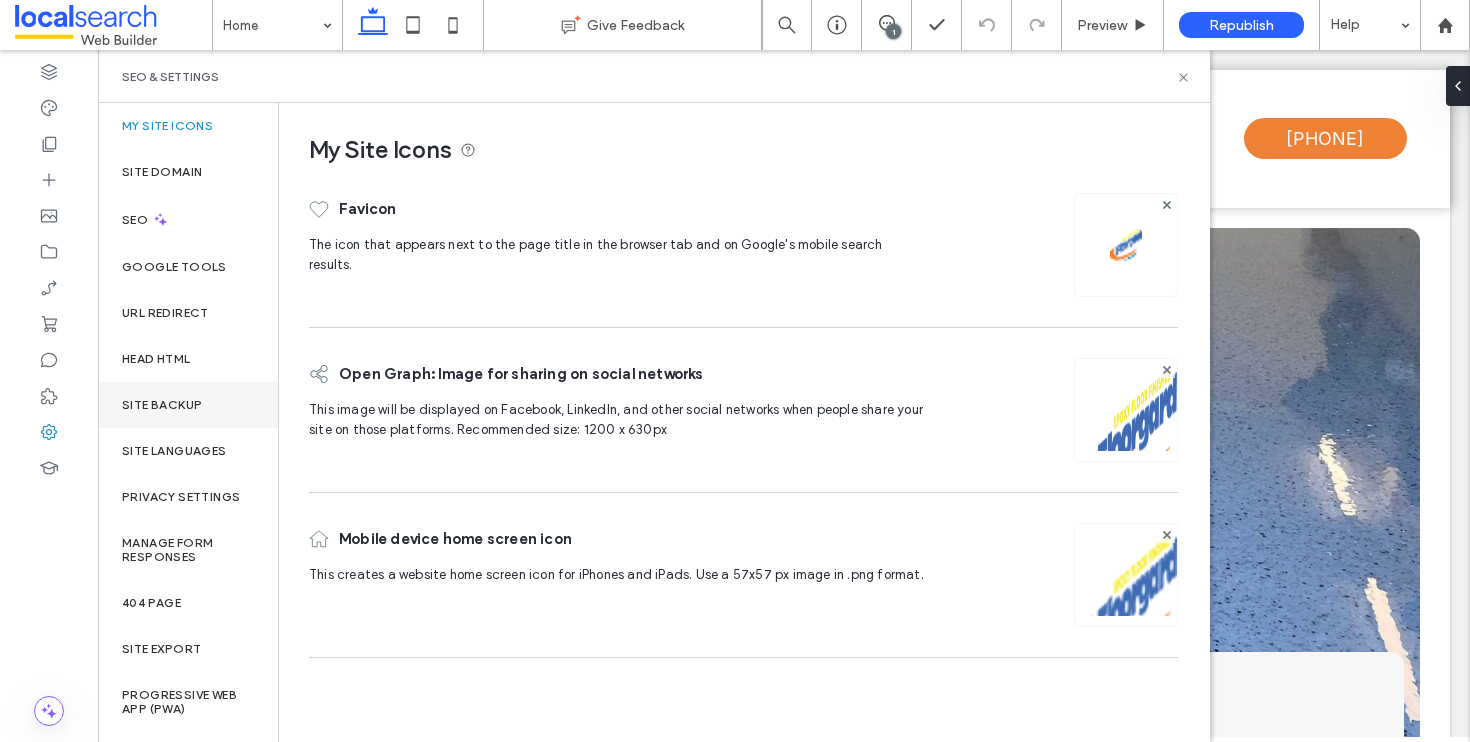 click on "Site Backup" at bounding box center (162, 405) 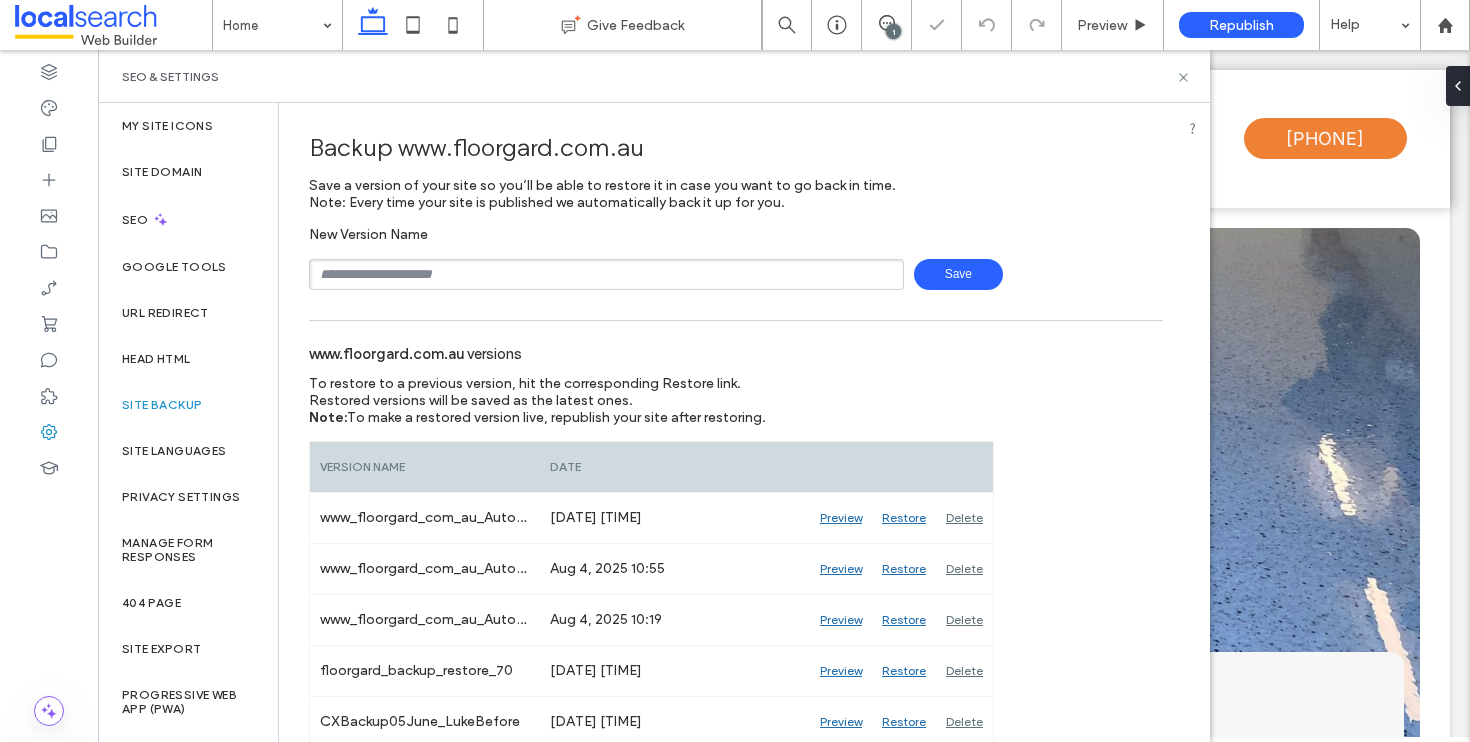 click at bounding box center (606, 274) 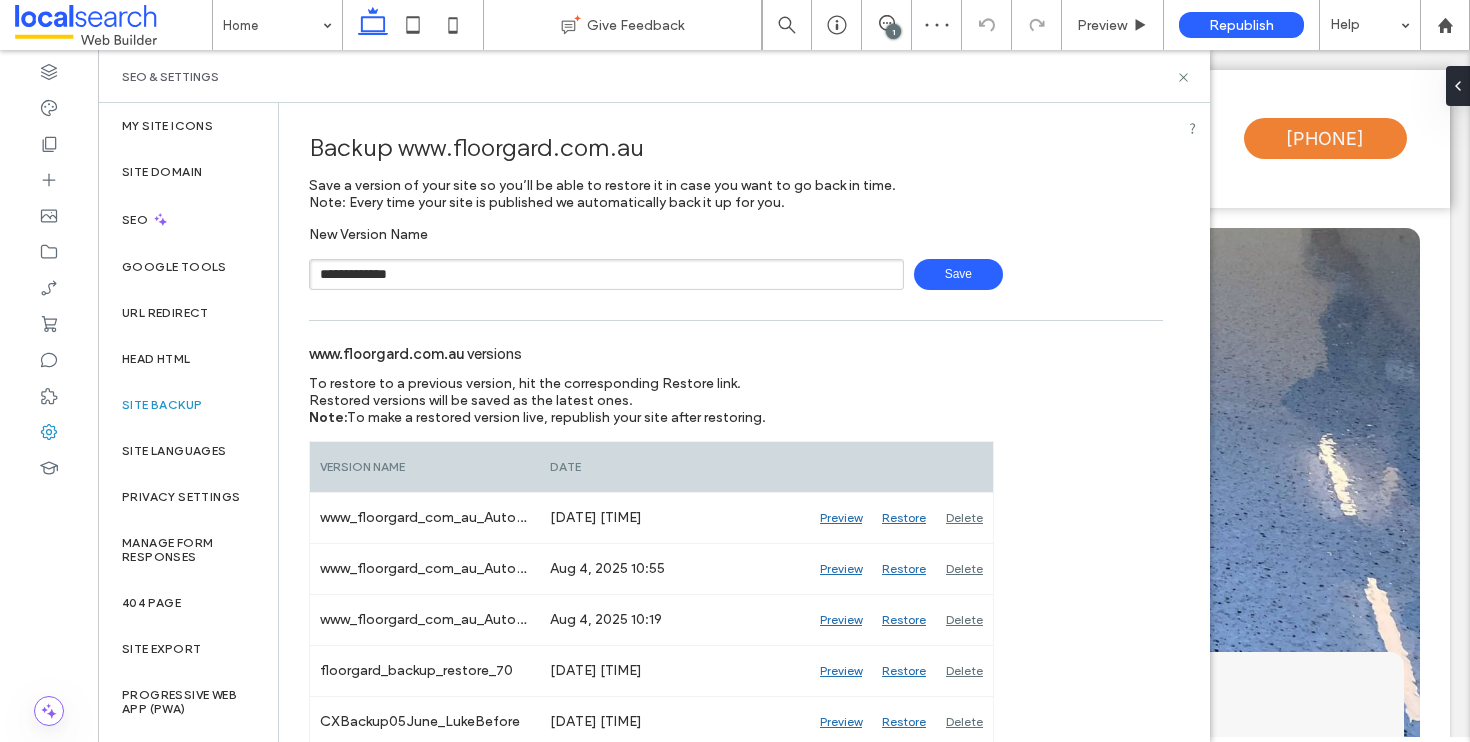 click on "Save" at bounding box center [958, 274] 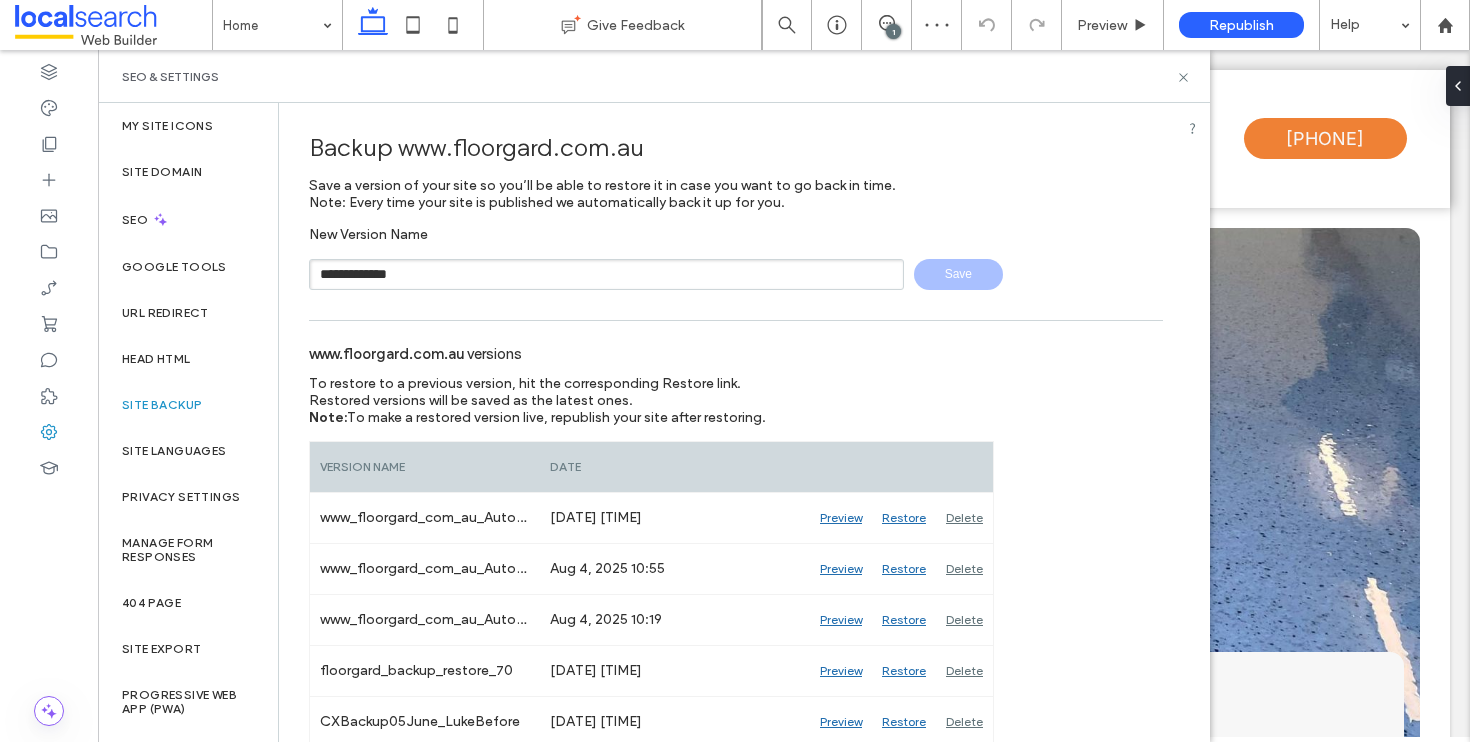 type 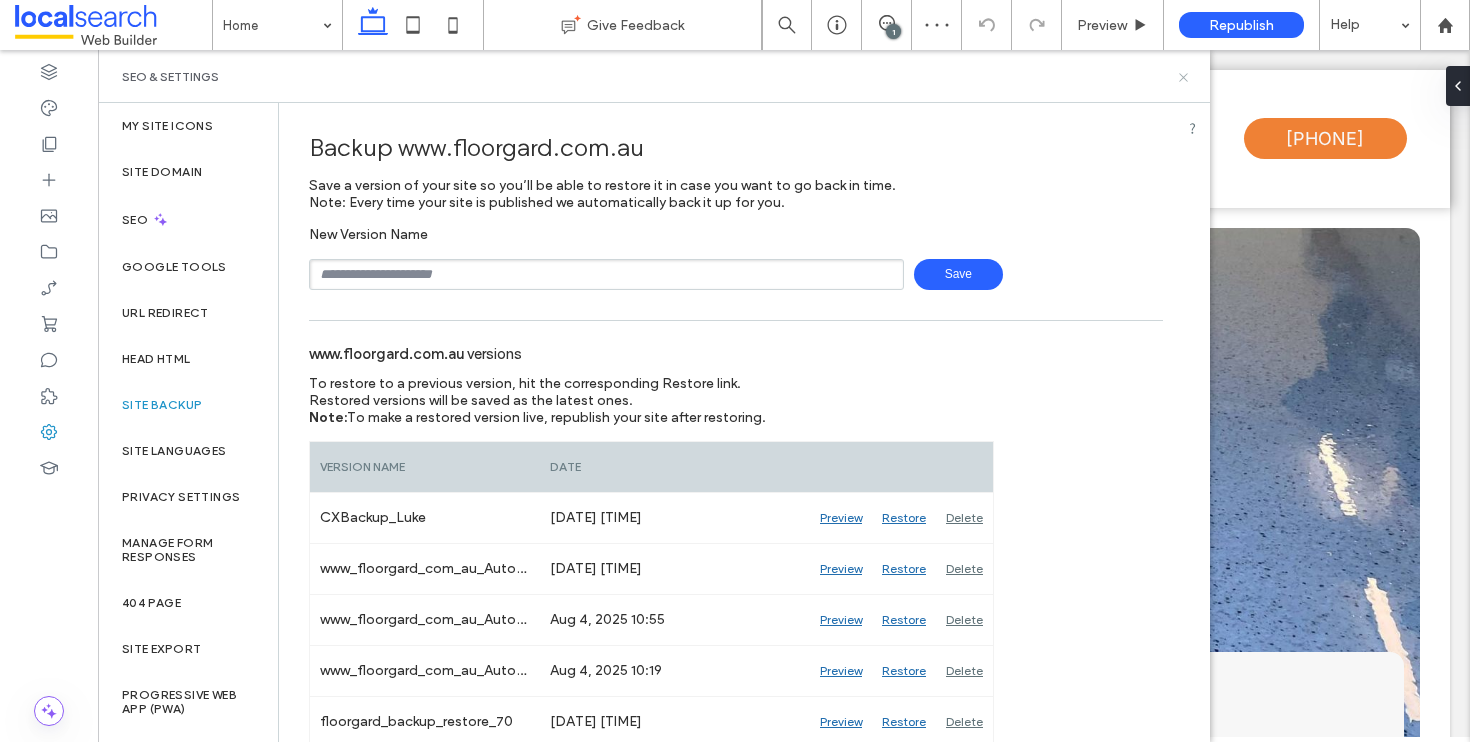 click 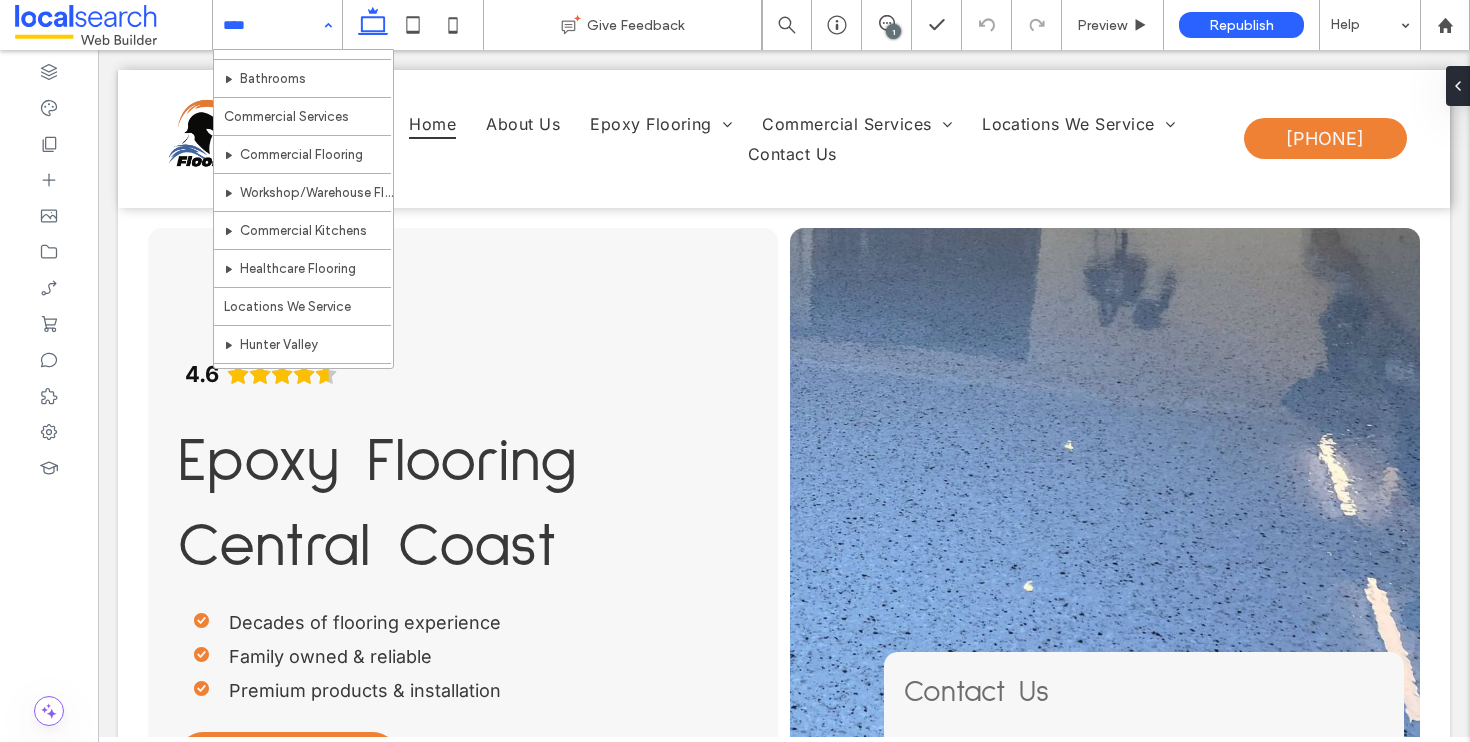 scroll, scrollTop: 342, scrollLeft: 0, axis: vertical 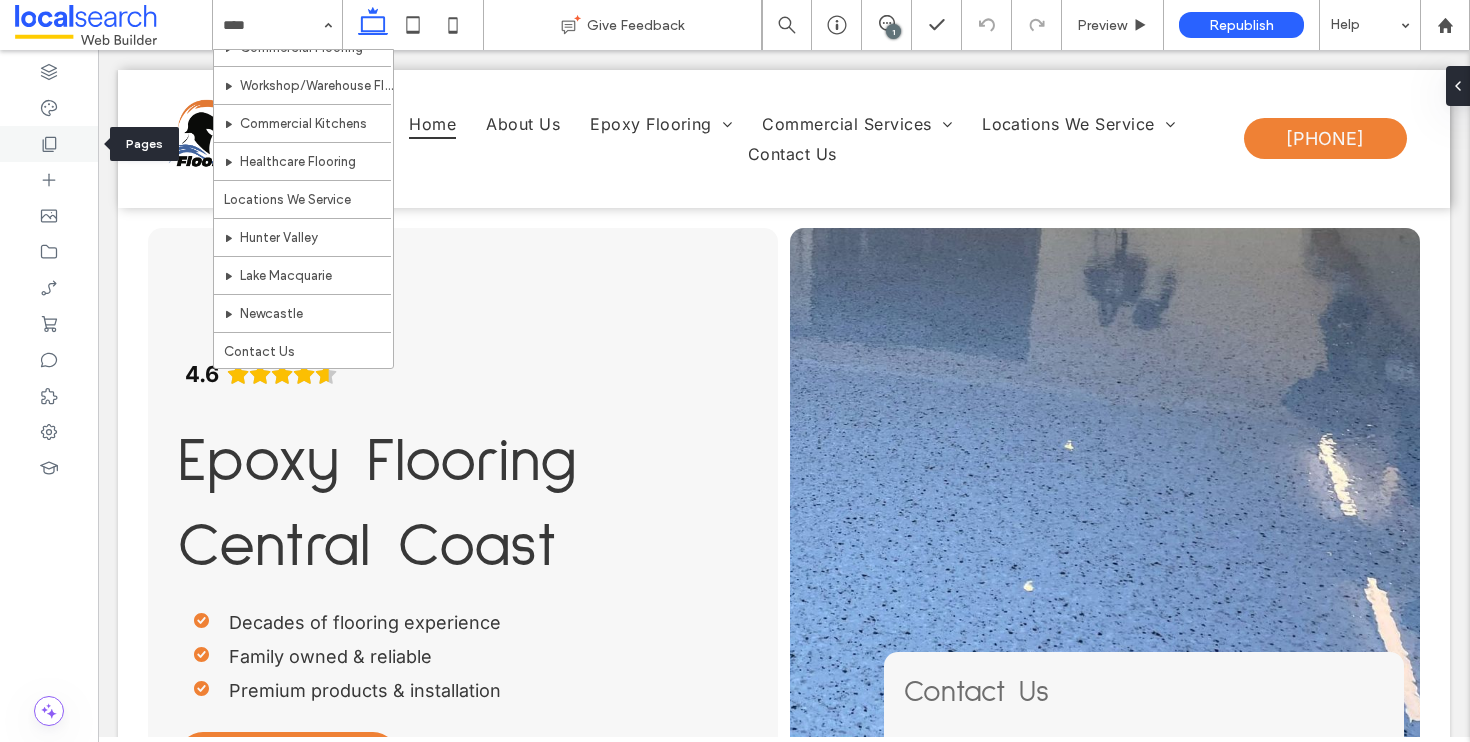 click 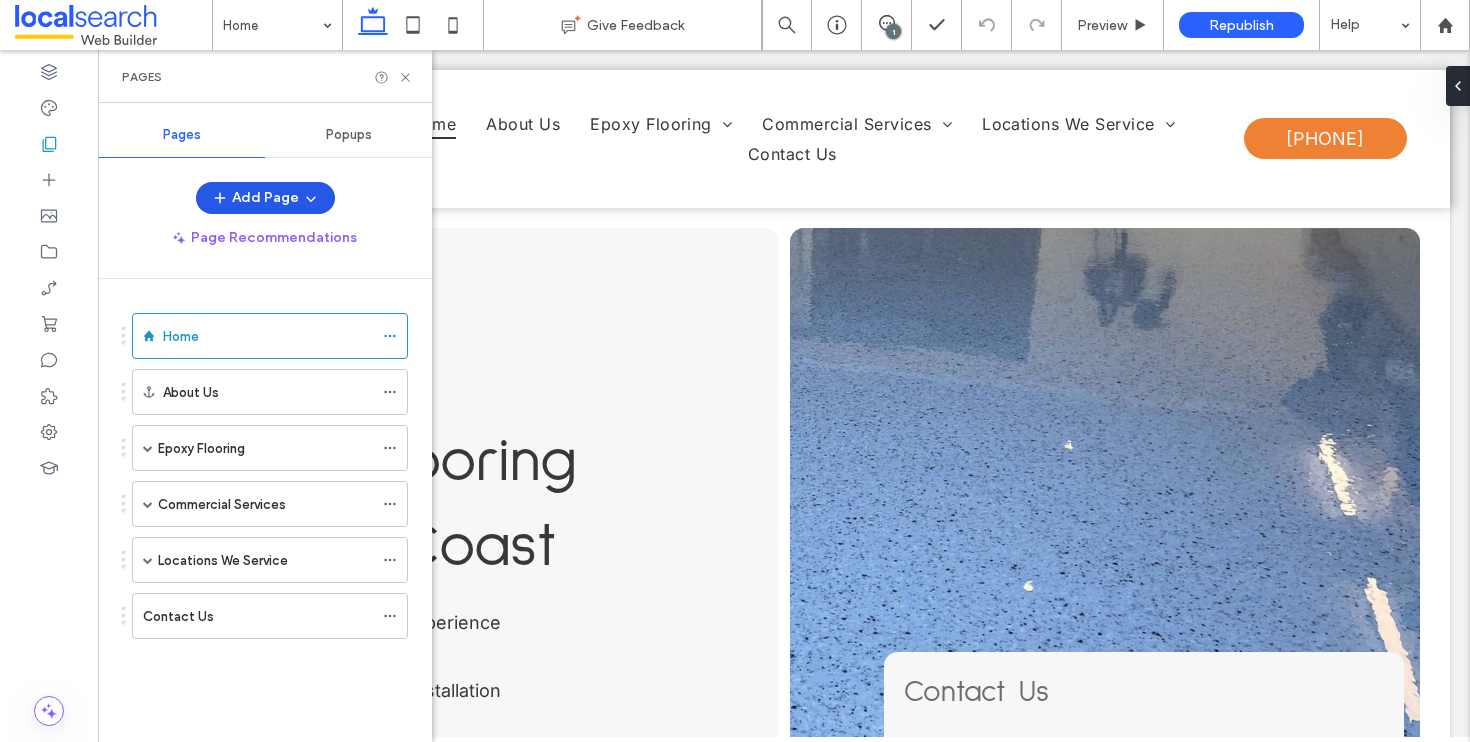 click 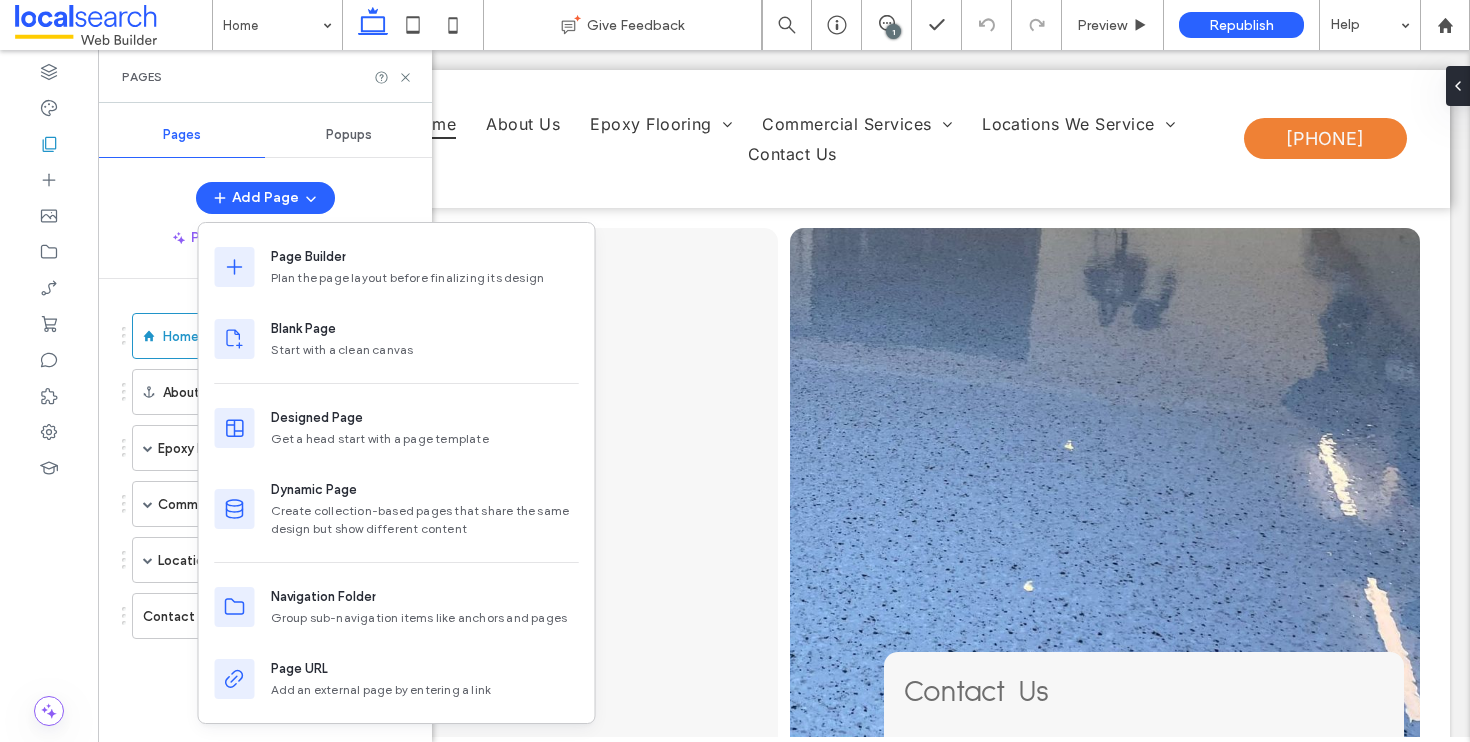 click on "Add Page" at bounding box center (265, 198) 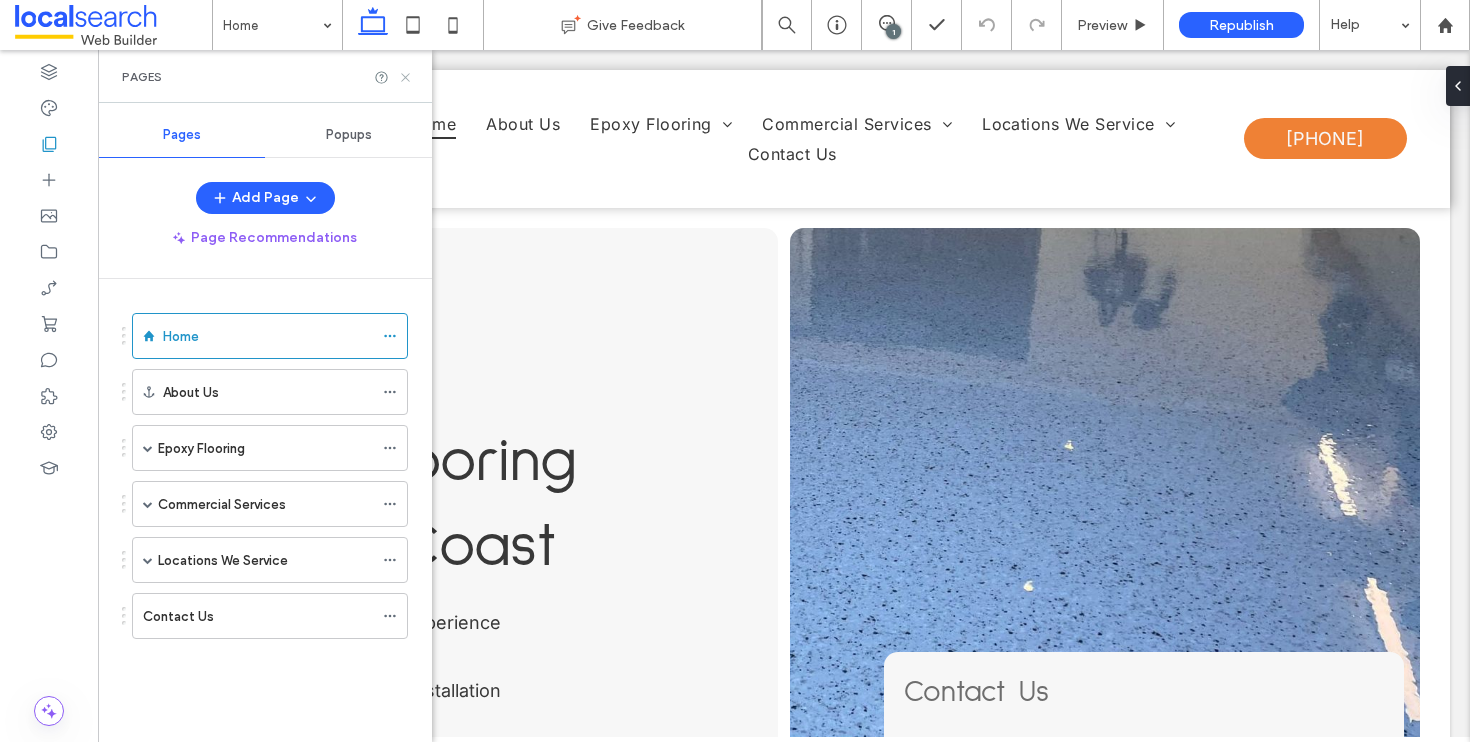 click 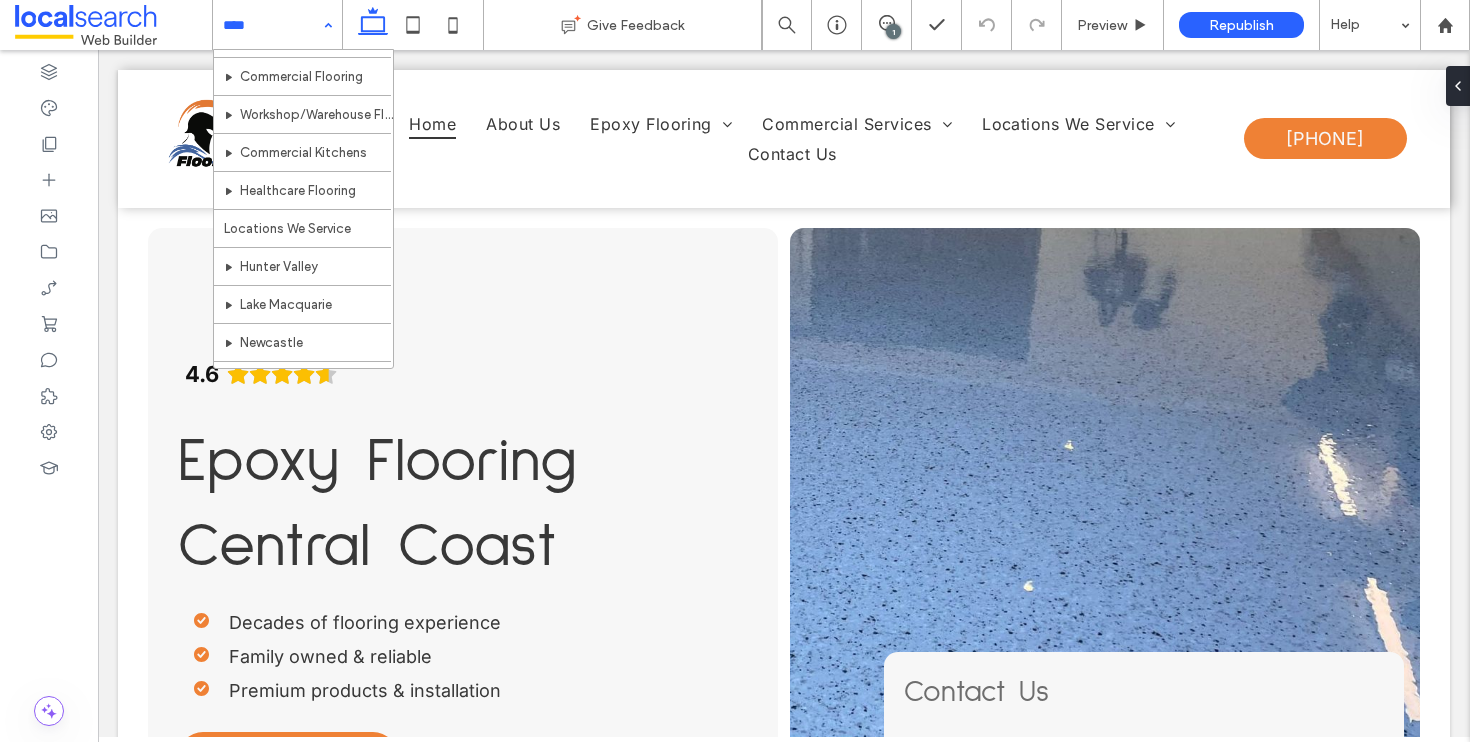 scroll, scrollTop: 342, scrollLeft: 0, axis: vertical 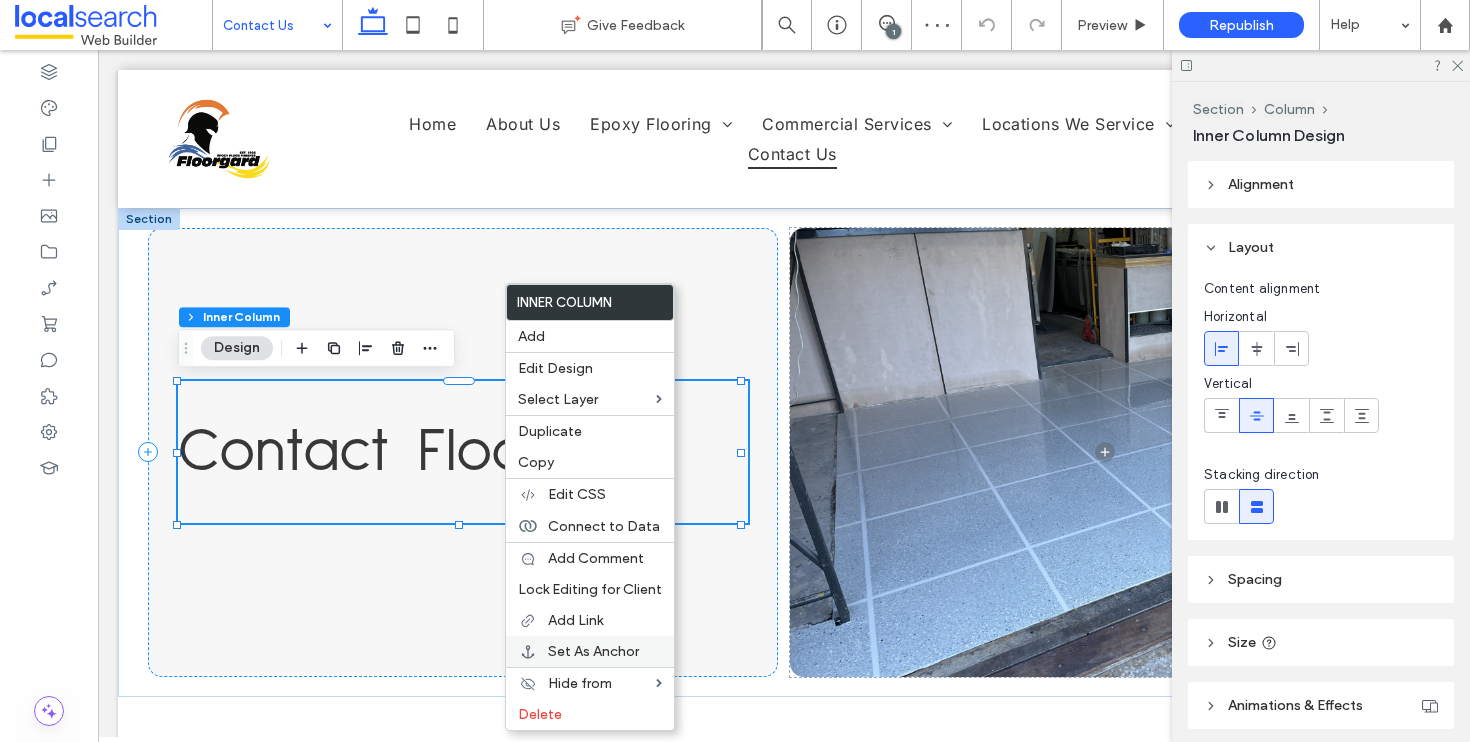 click on "Set As Anchor" at bounding box center (593, 651) 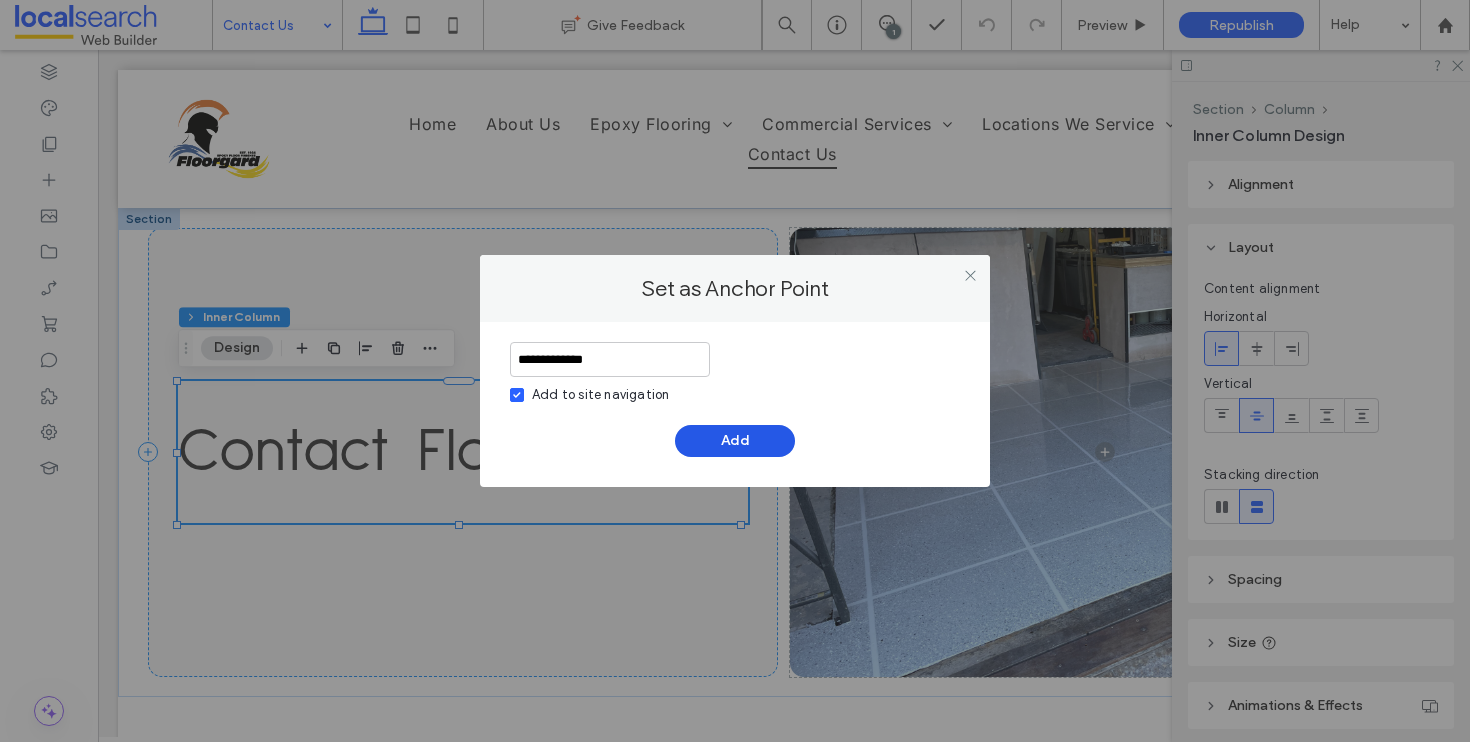 type on "**********" 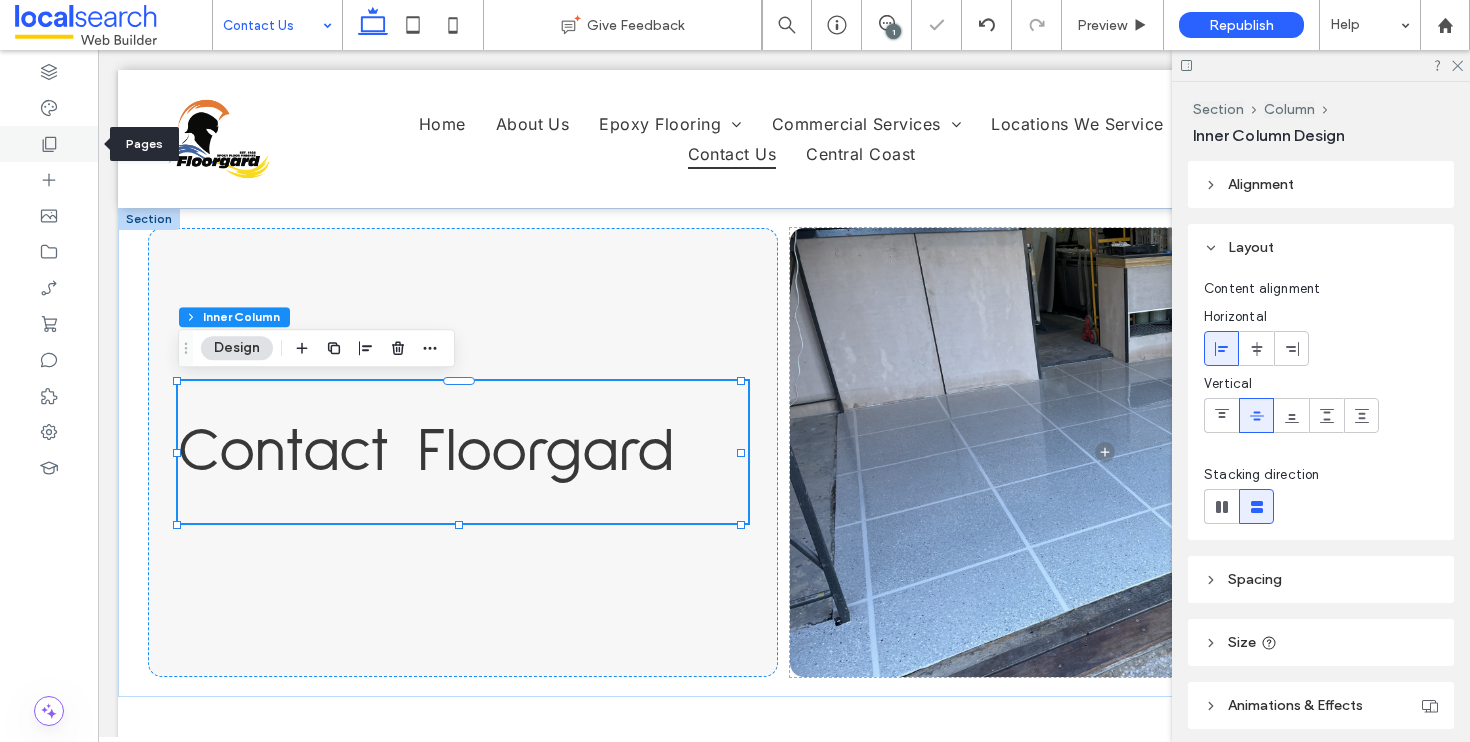 click at bounding box center (49, 144) 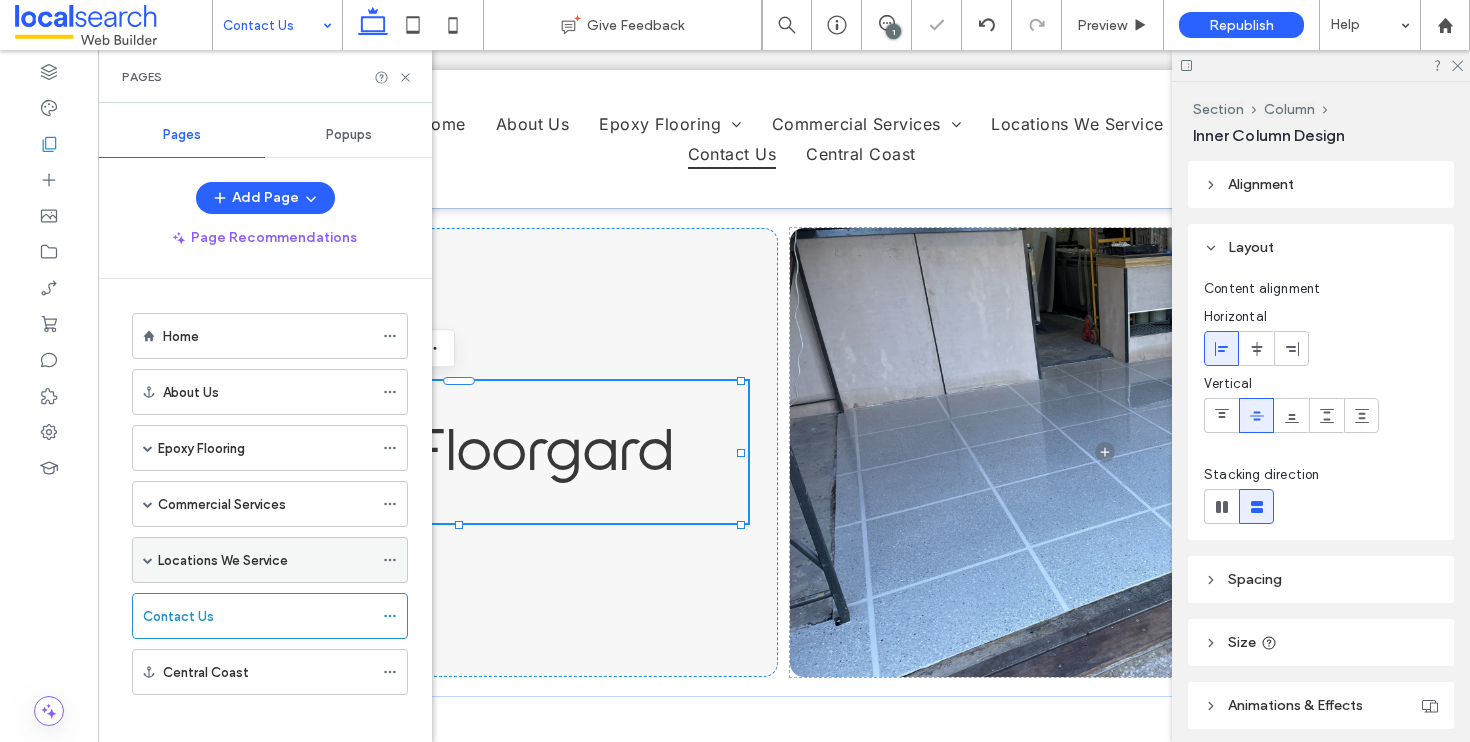 scroll, scrollTop: 13, scrollLeft: 0, axis: vertical 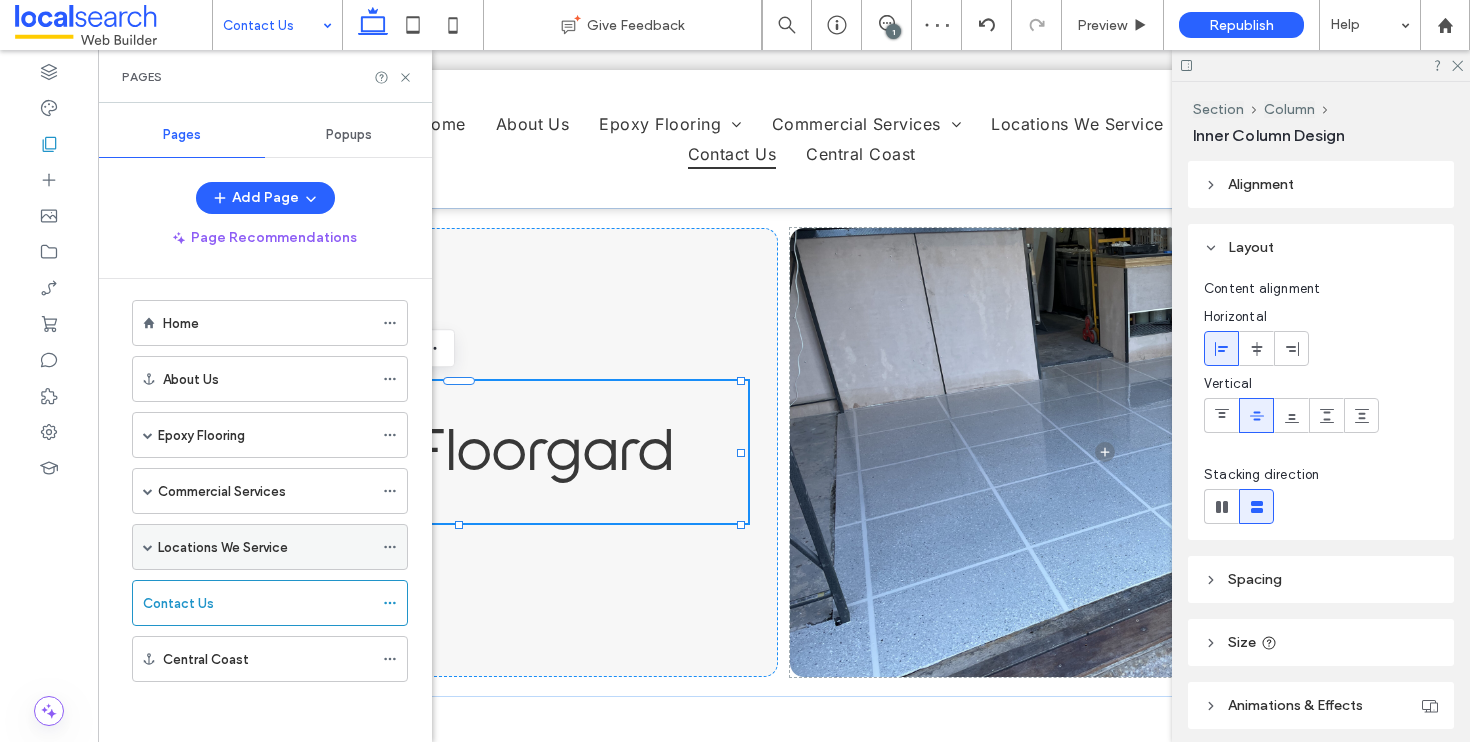 click at bounding box center (148, 547) 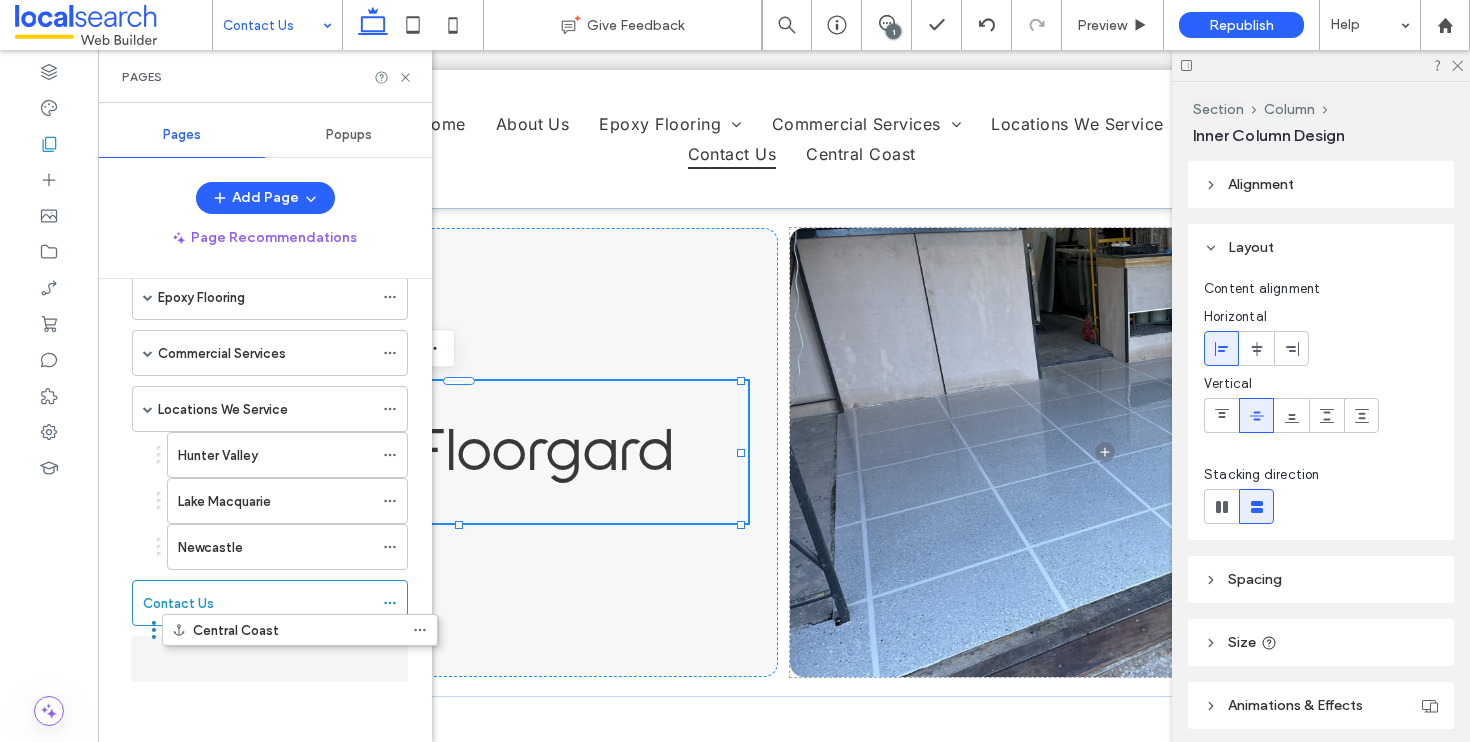 scroll, scrollTop: 141, scrollLeft: 0, axis: vertical 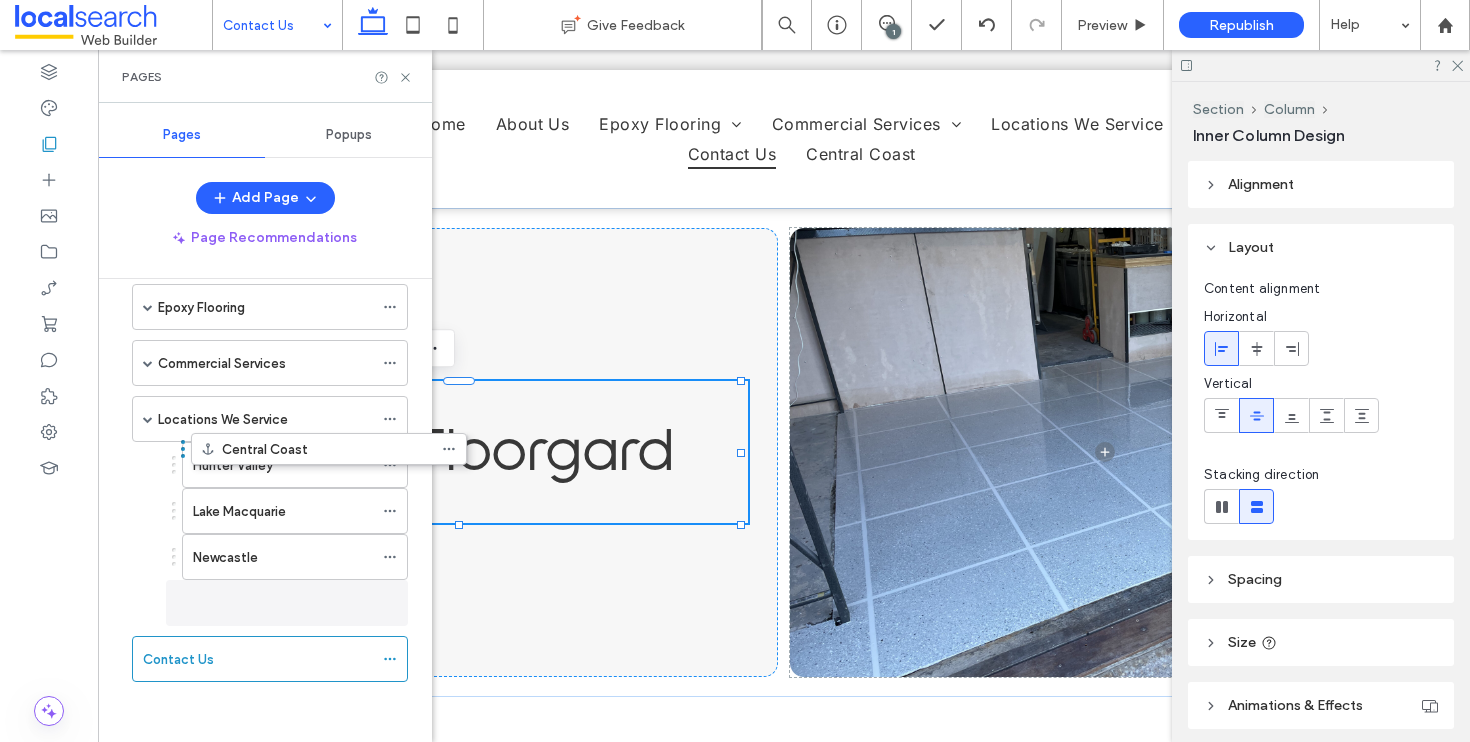drag, startPoint x: 123, startPoint y: 661, endPoint x: 182, endPoint y: 461, distance: 208.52098 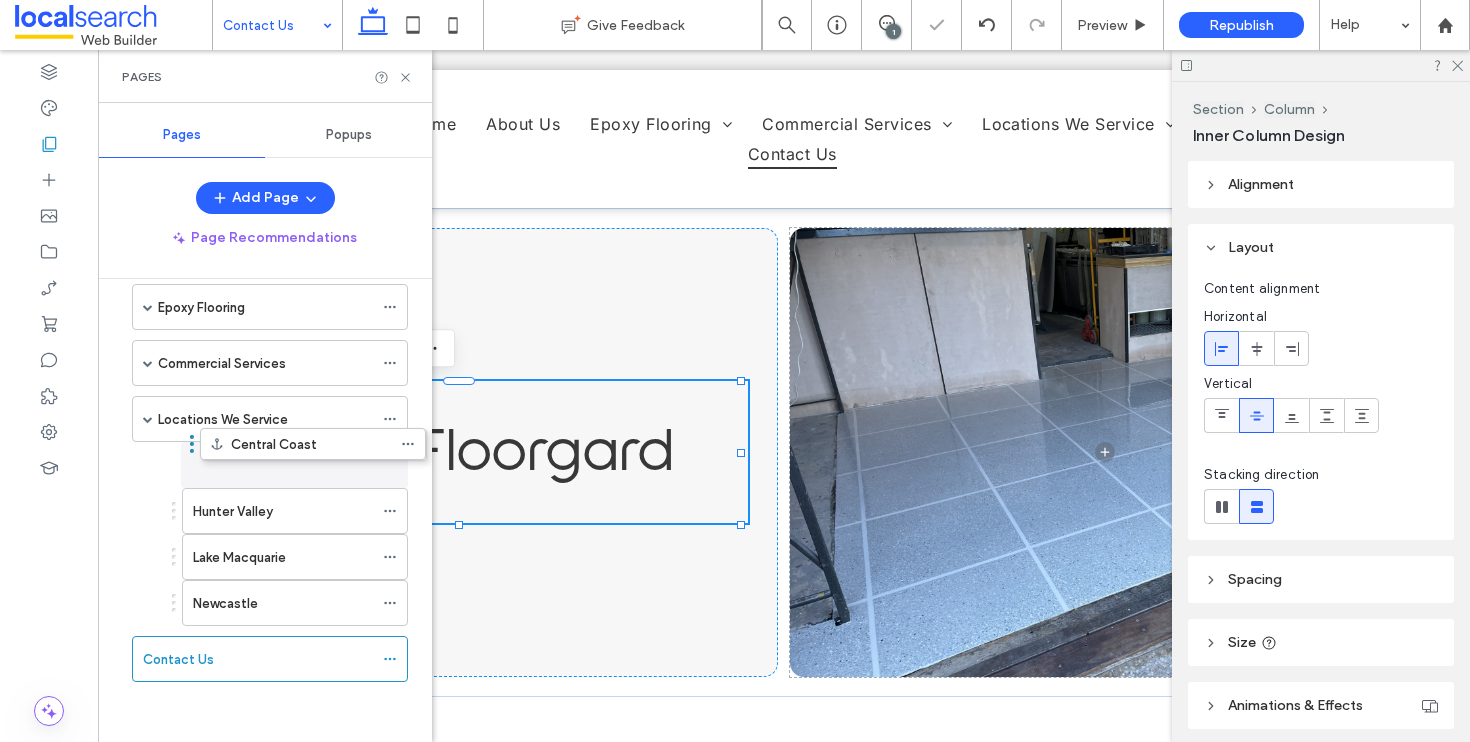 drag, startPoint x: 175, startPoint y: 609, endPoint x: 193, endPoint y: 457, distance: 153.06207 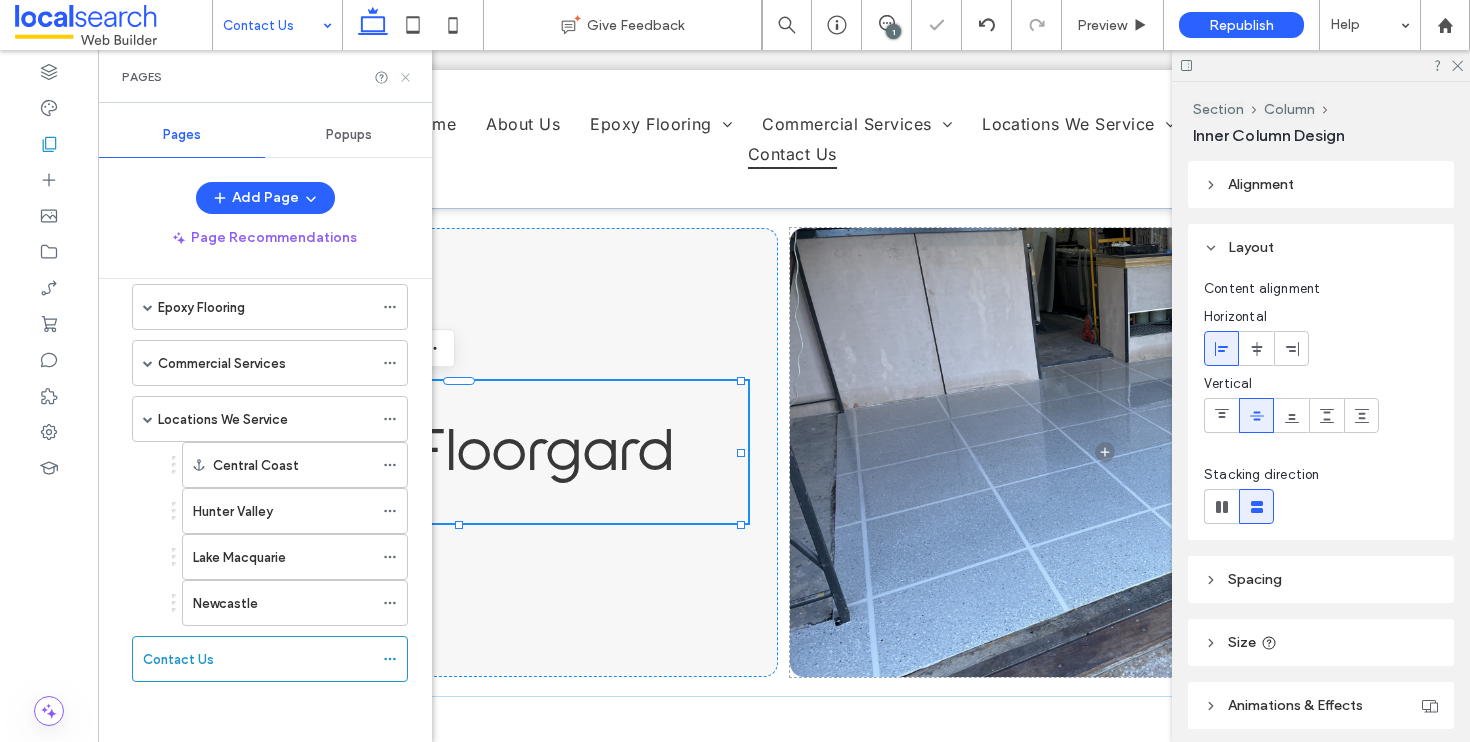 click 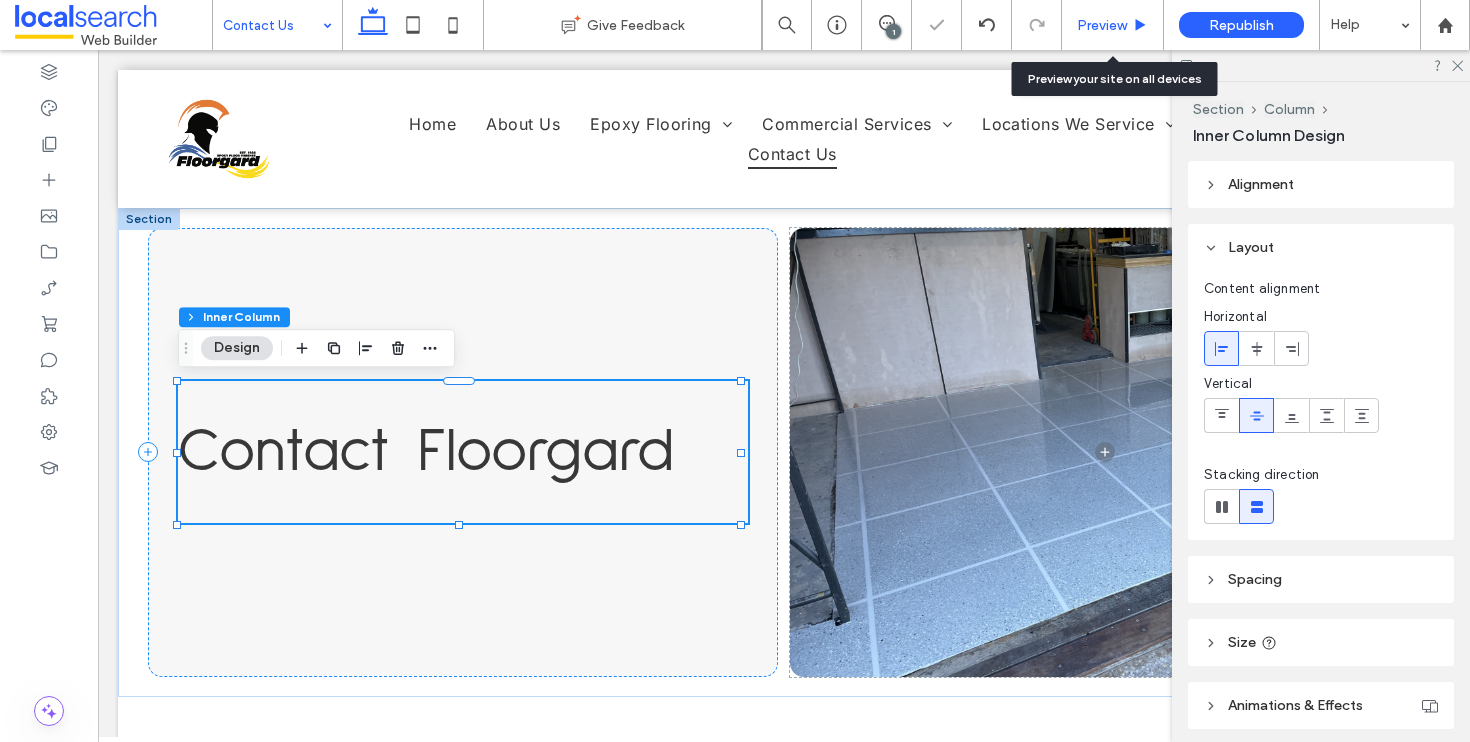 click on "Preview" at bounding box center (1102, 25) 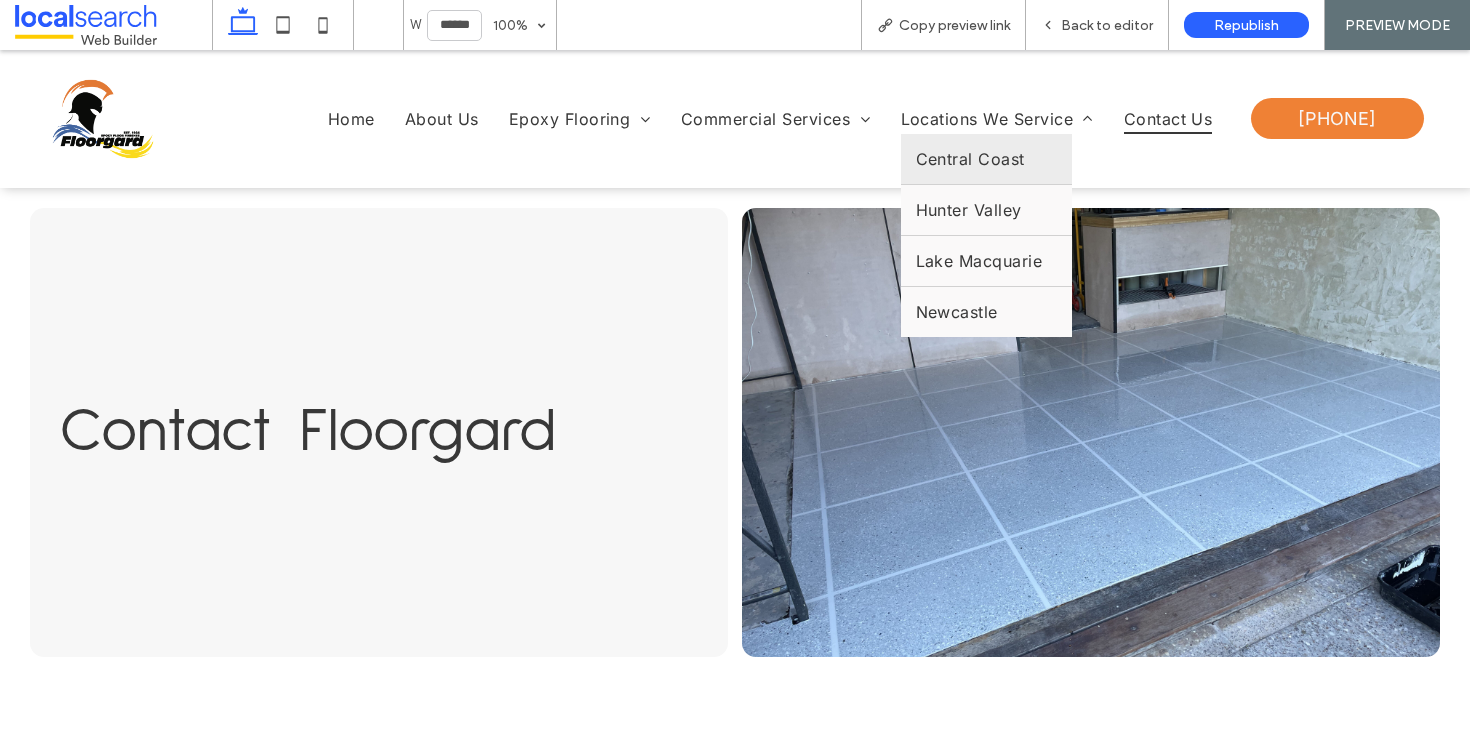 click on "Central Coast" at bounding box center (987, 159) 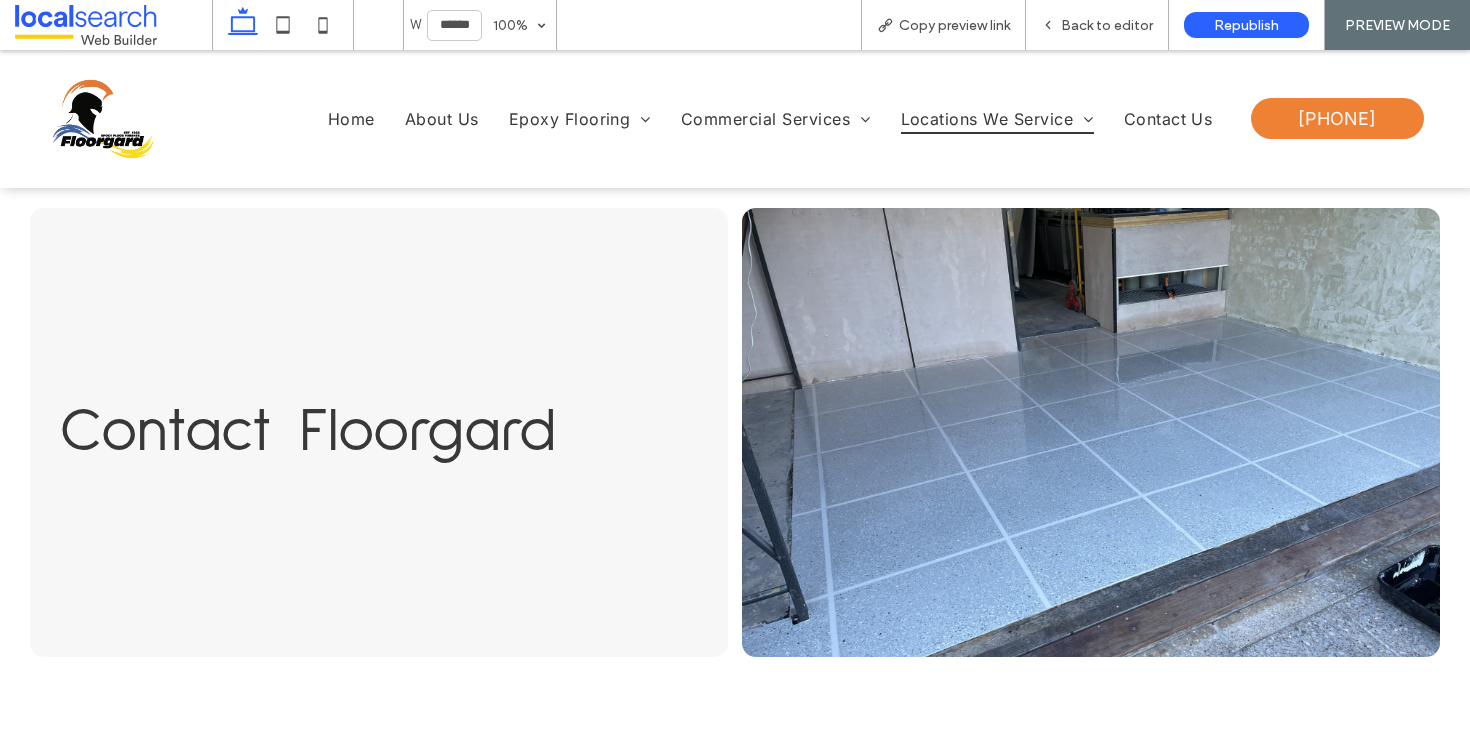 scroll, scrollTop: 173, scrollLeft: 0, axis: vertical 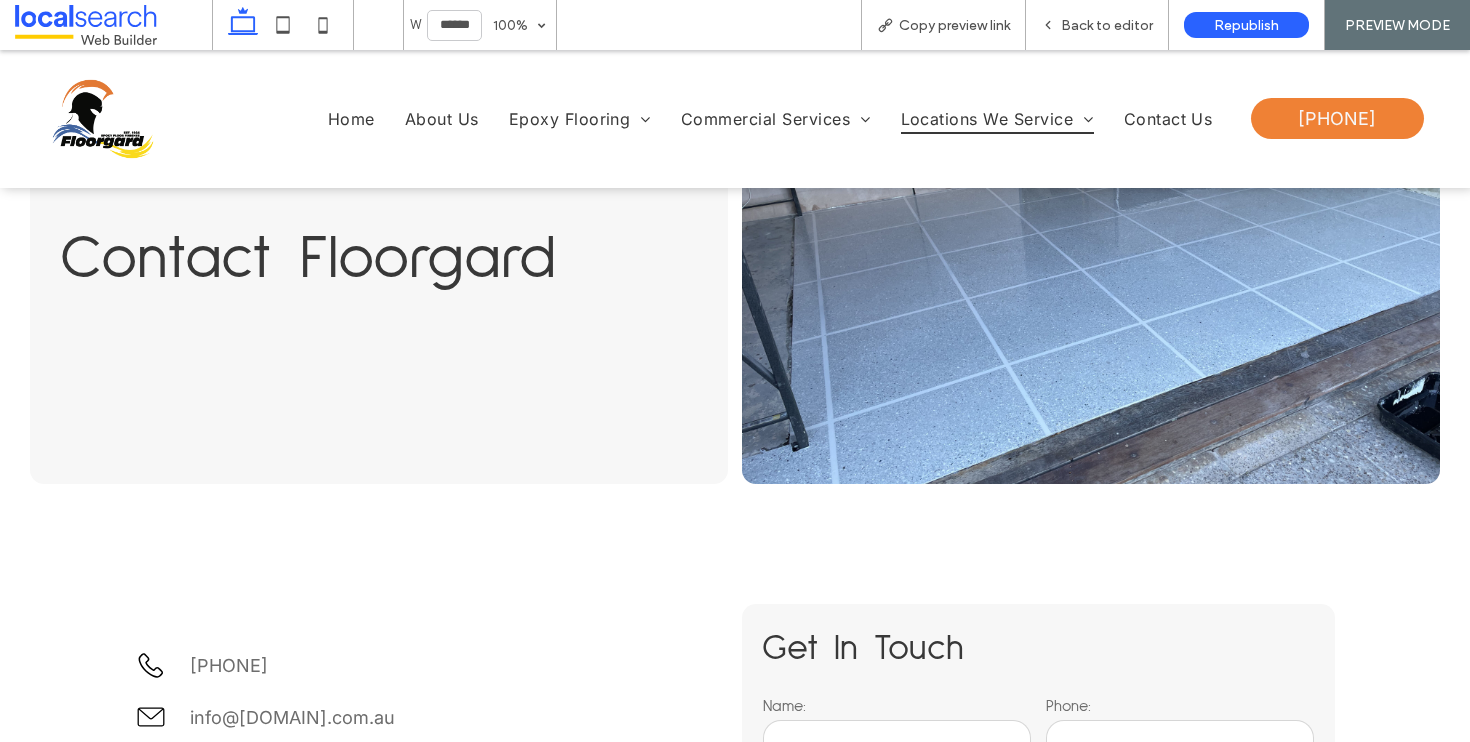 click at bounding box center [103, 119] 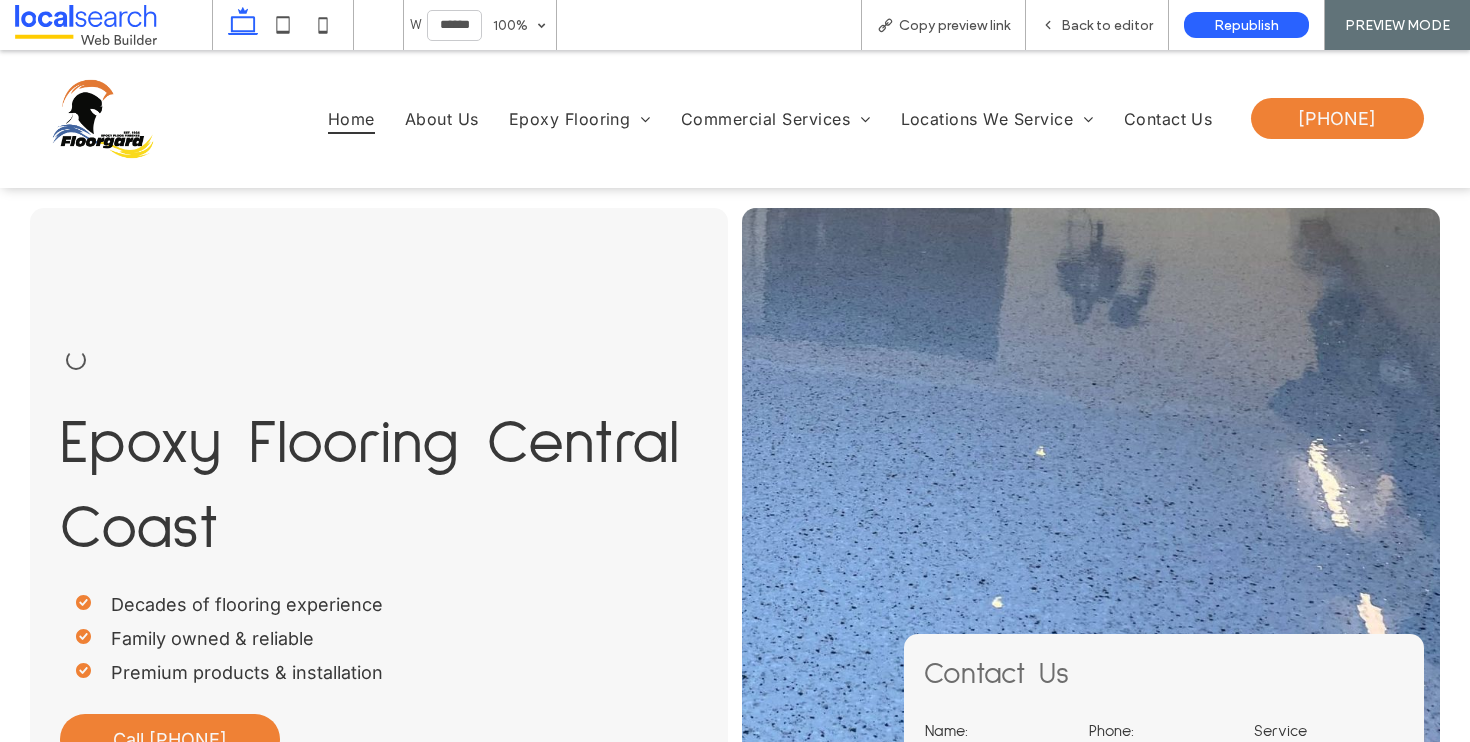 scroll, scrollTop: 0, scrollLeft: 0, axis: both 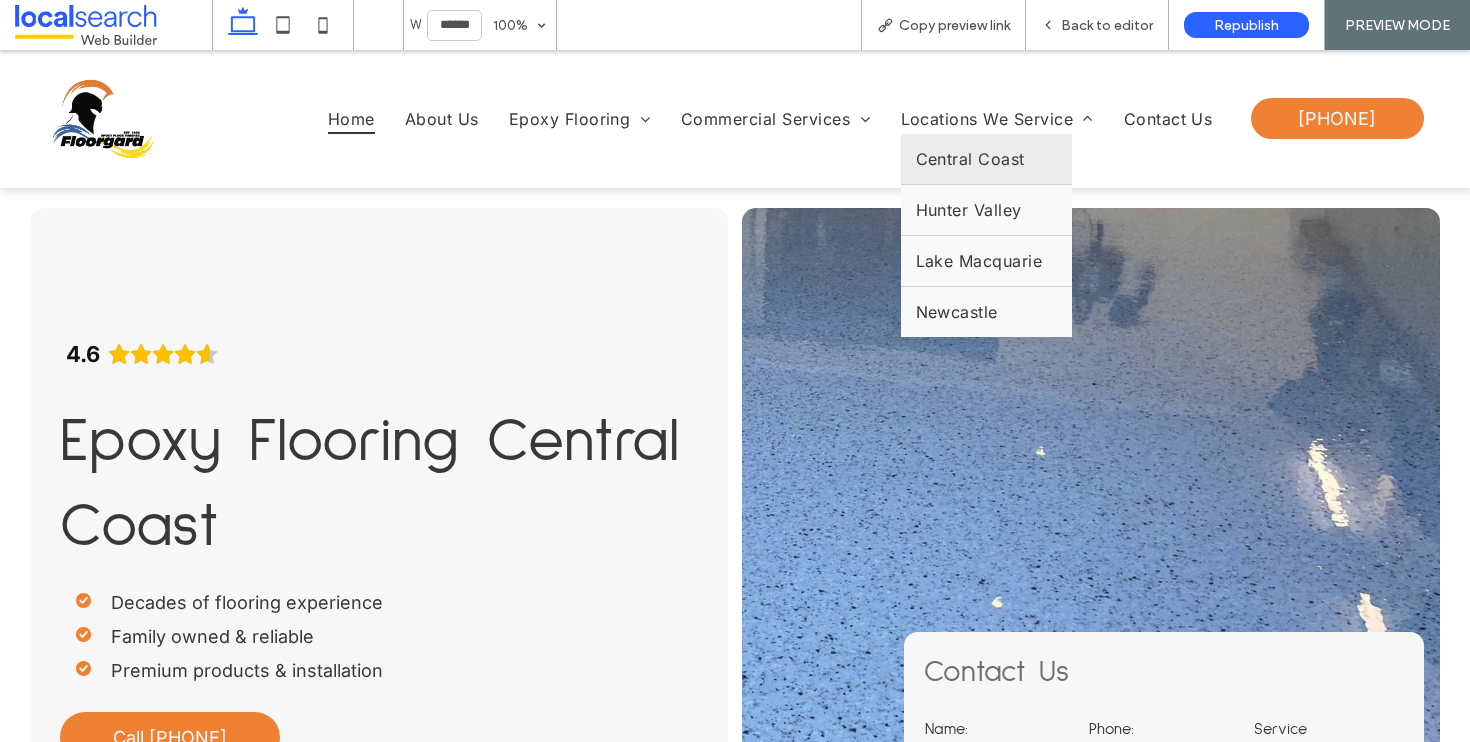 click on "Central Coast" at bounding box center (970, 159) 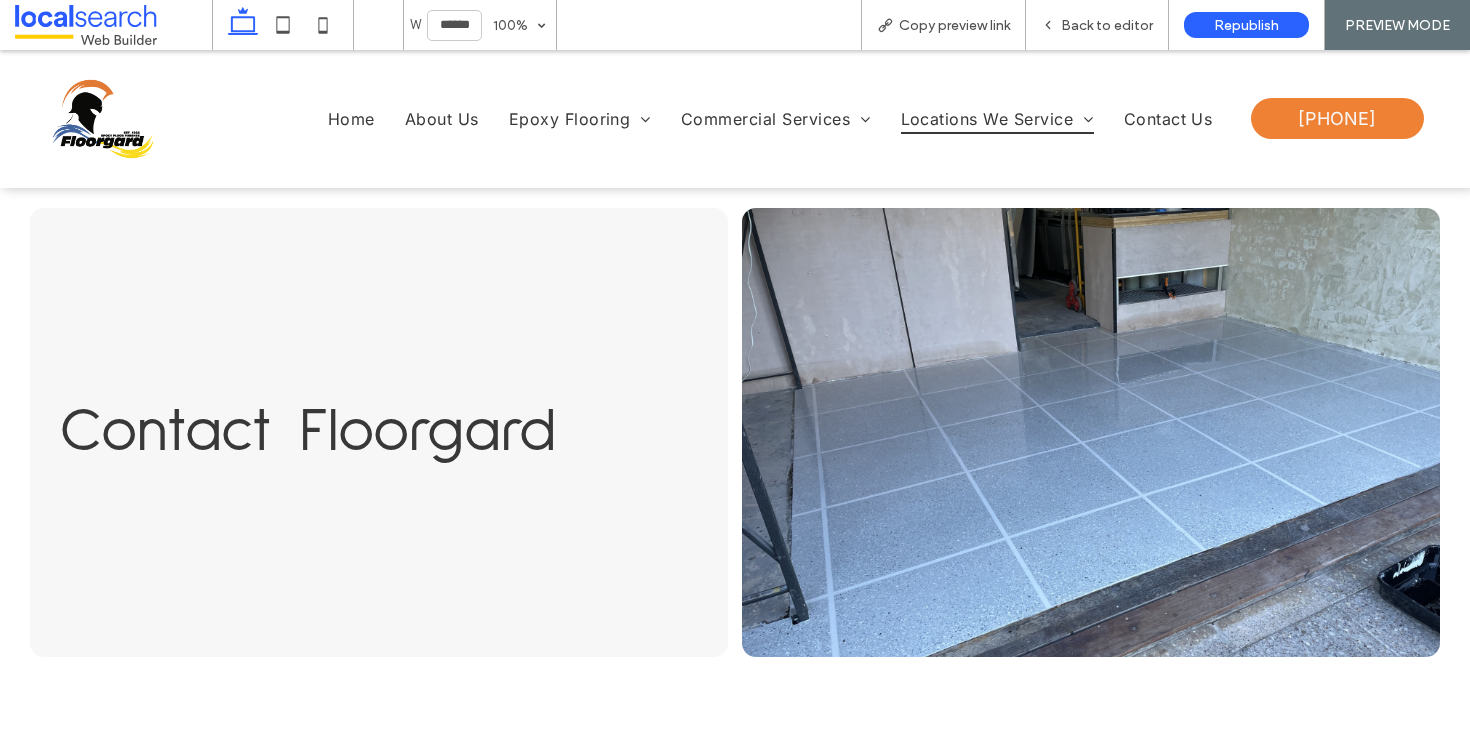 scroll, scrollTop: 173, scrollLeft: 0, axis: vertical 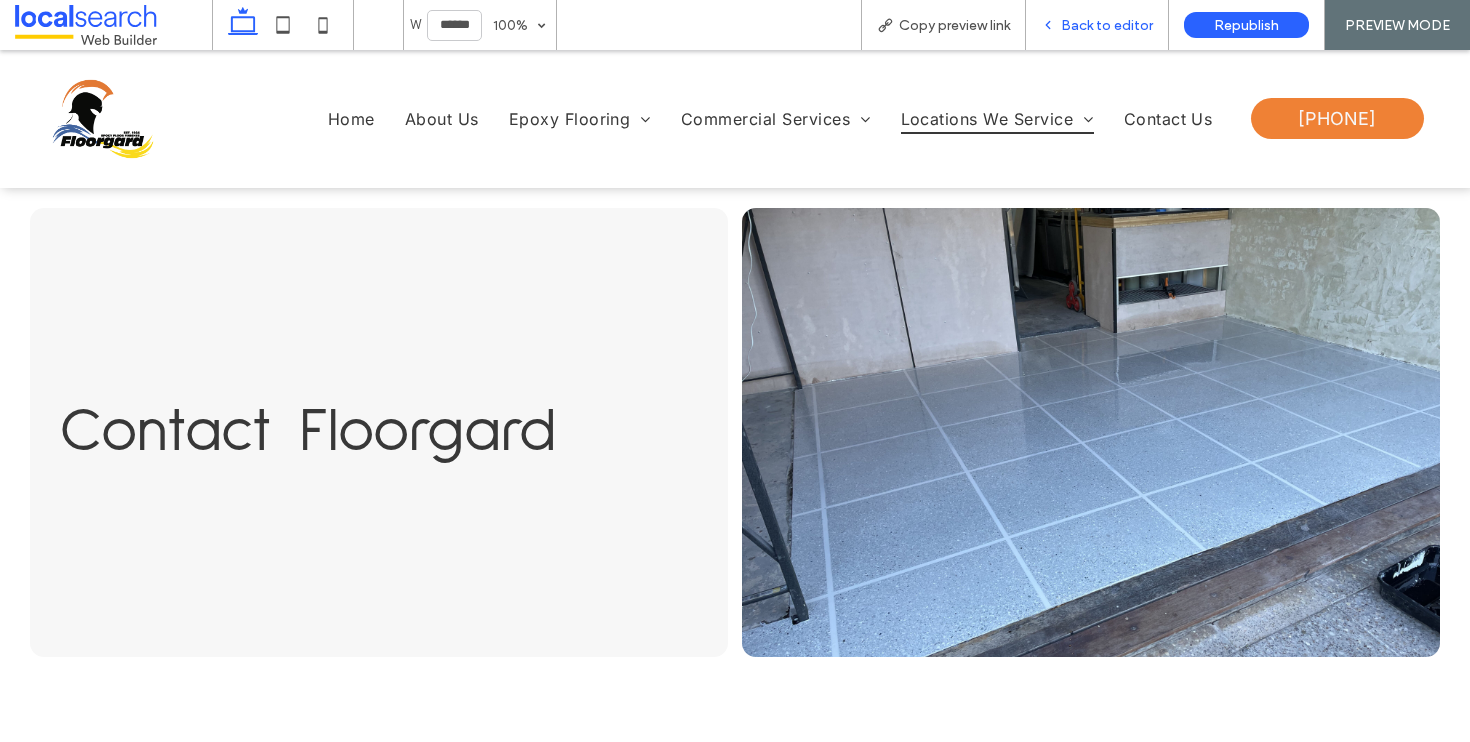 click 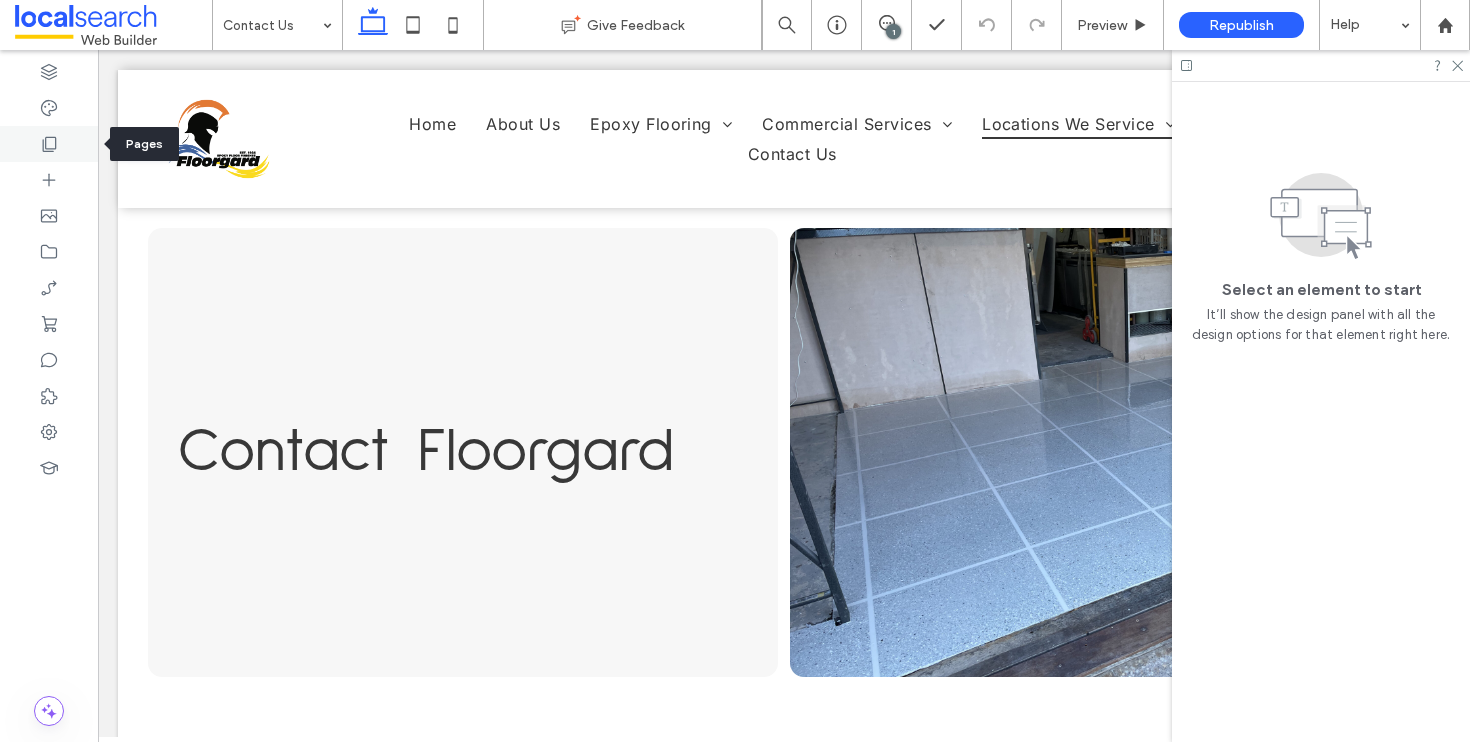 click at bounding box center (49, 144) 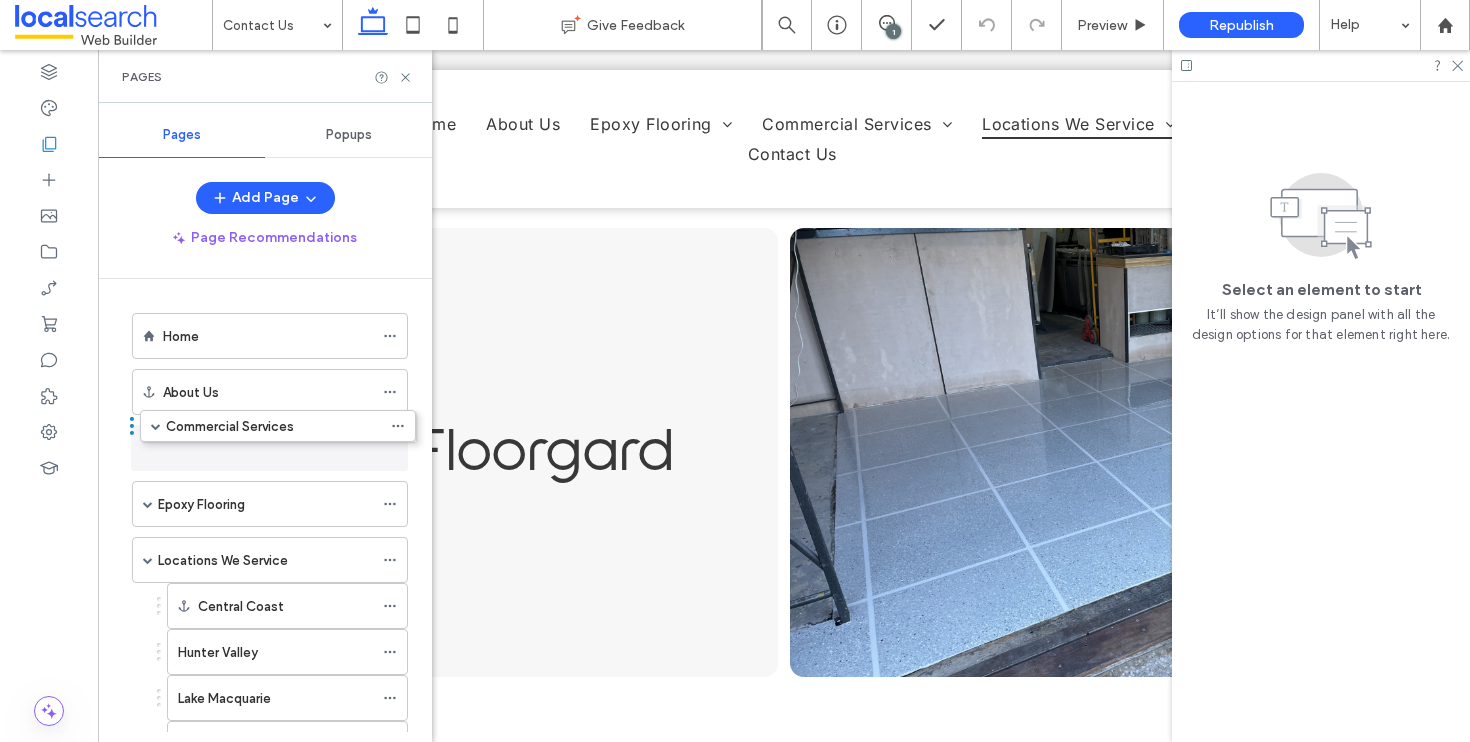 drag, startPoint x: 122, startPoint y: 504, endPoint x: 130, endPoint y: 433, distance: 71.44928 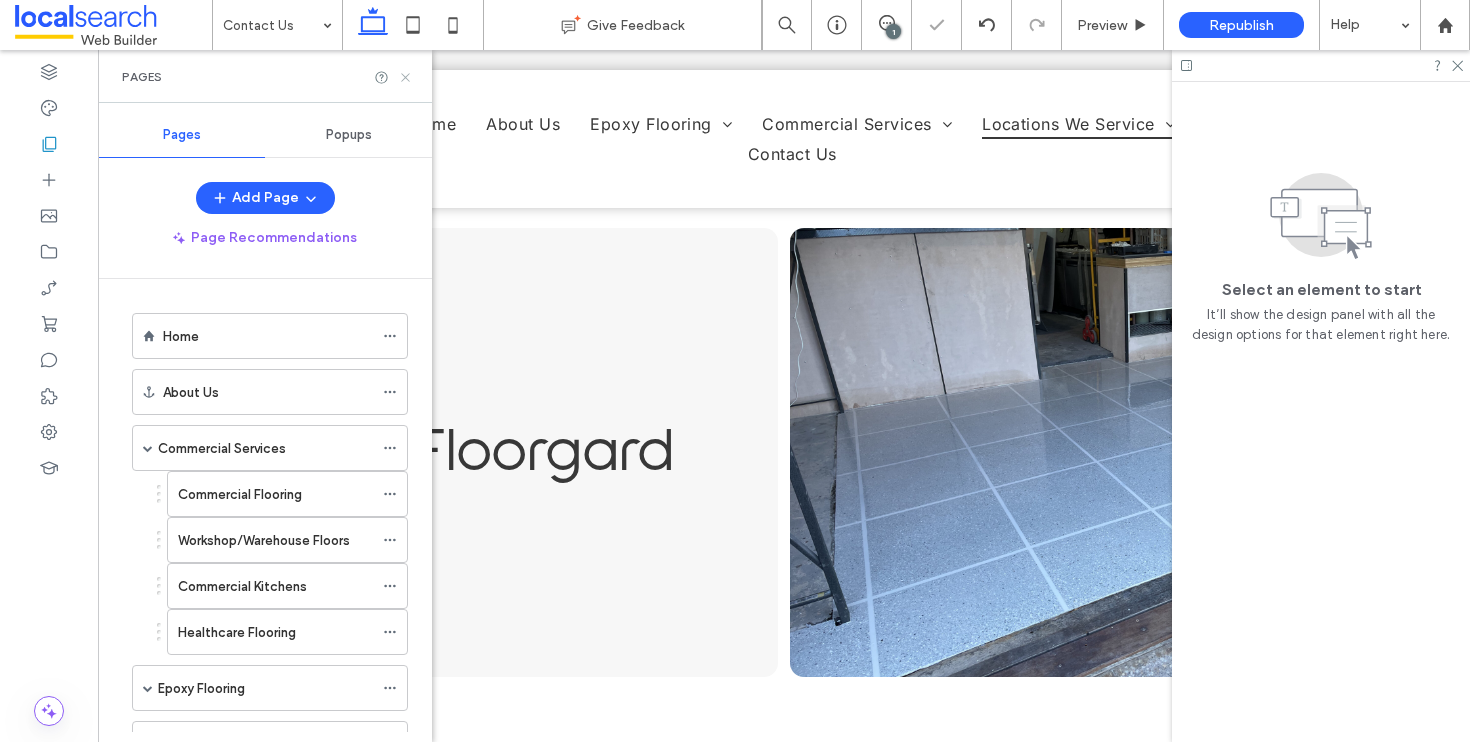drag, startPoint x: 404, startPoint y: 70, endPoint x: 560, endPoint y: 77, distance: 156.15697 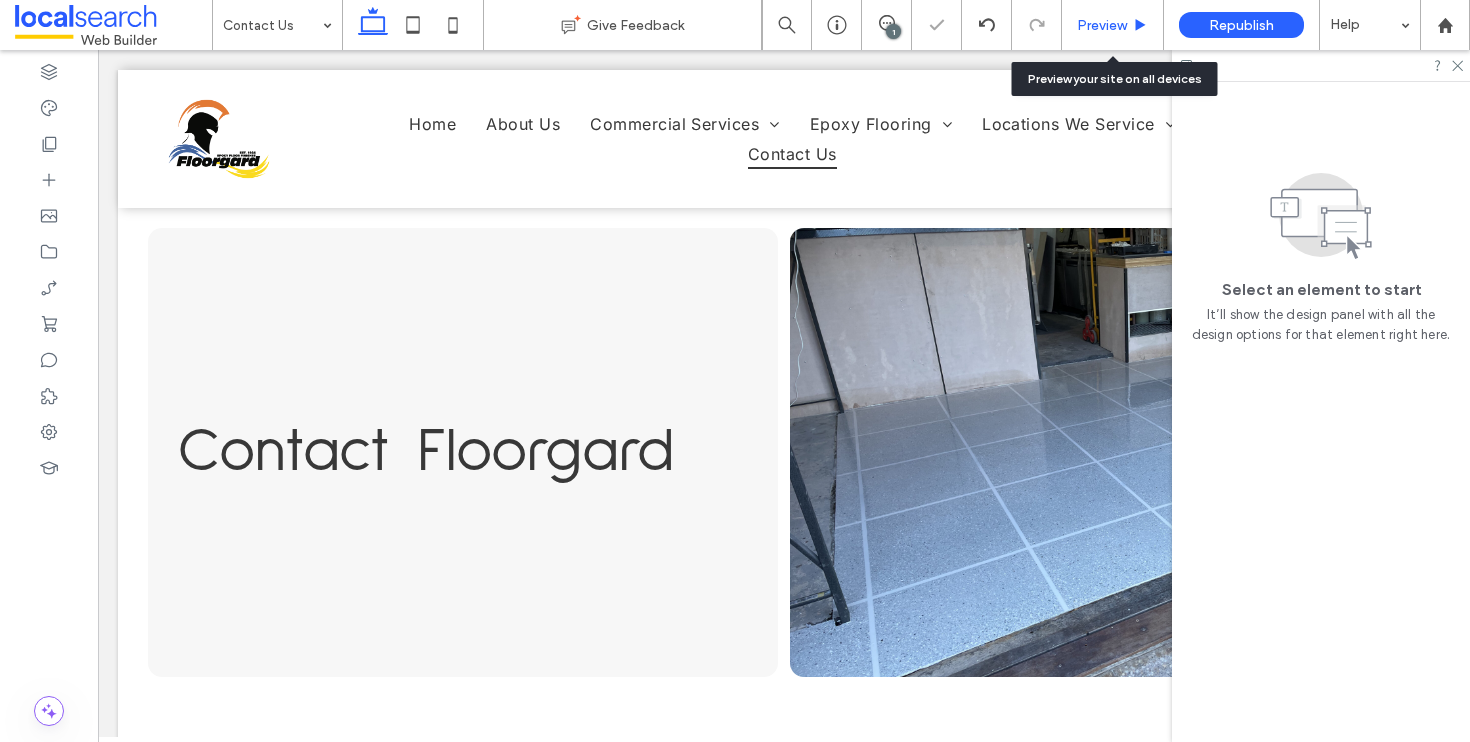click on "Preview" at bounding box center [1102, 25] 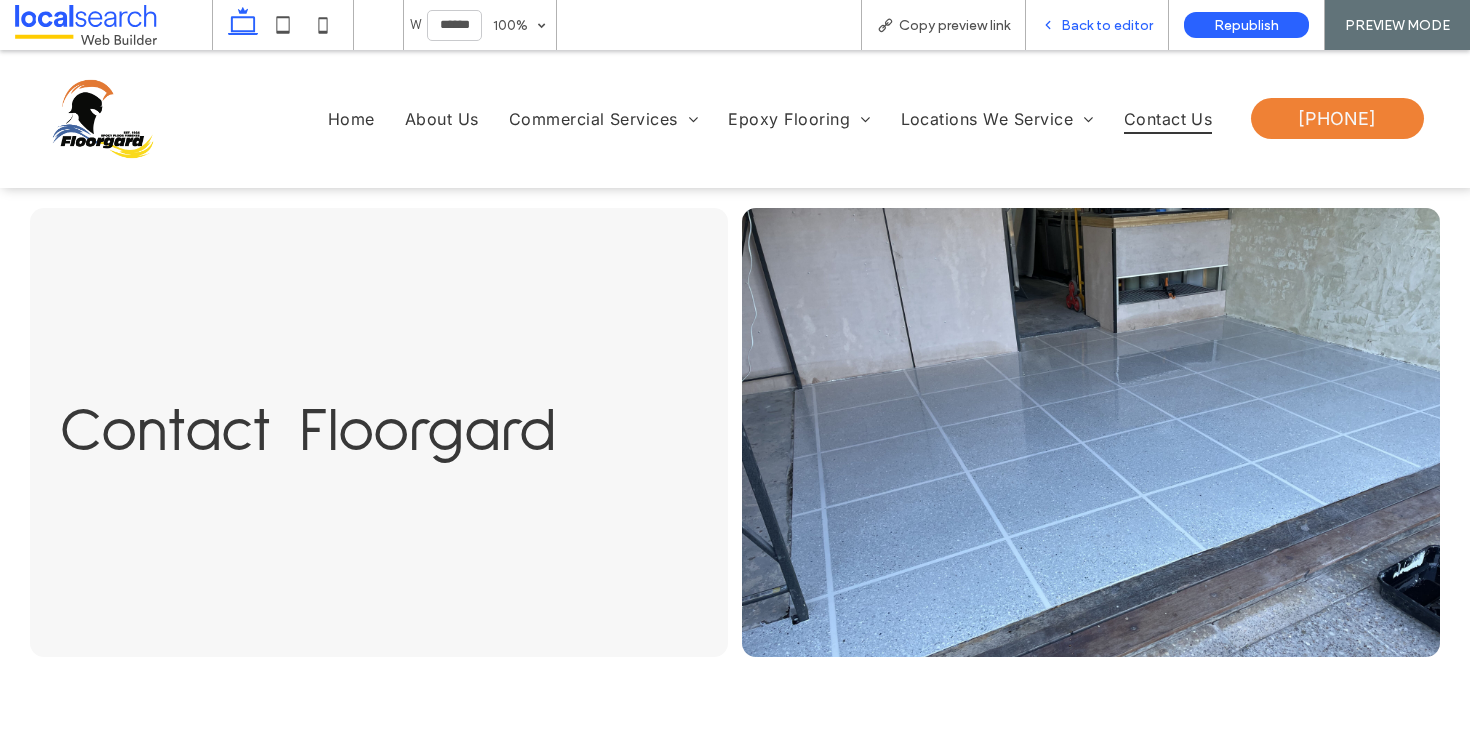 click on "Back to editor" at bounding box center (1107, 25) 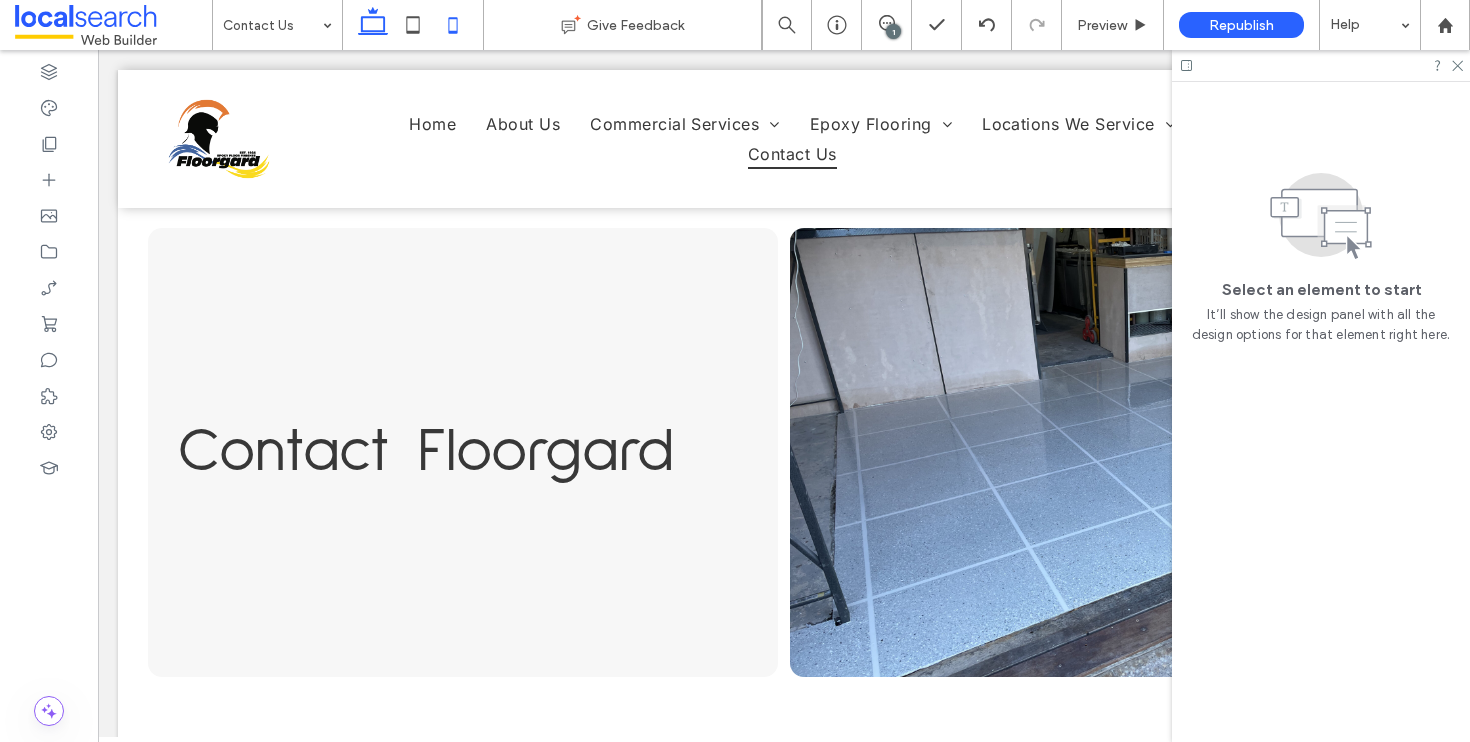 click 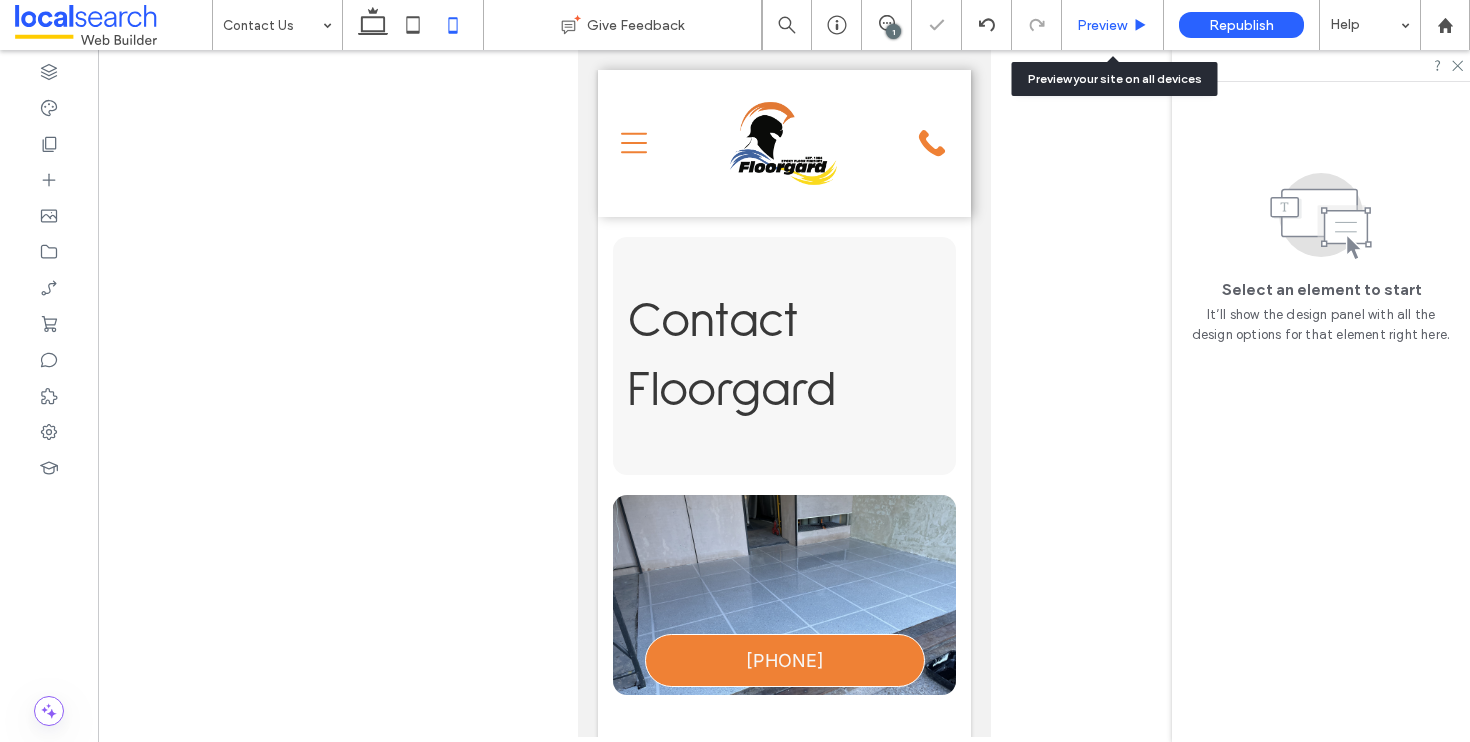 click on "Preview" at bounding box center (1102, 25) 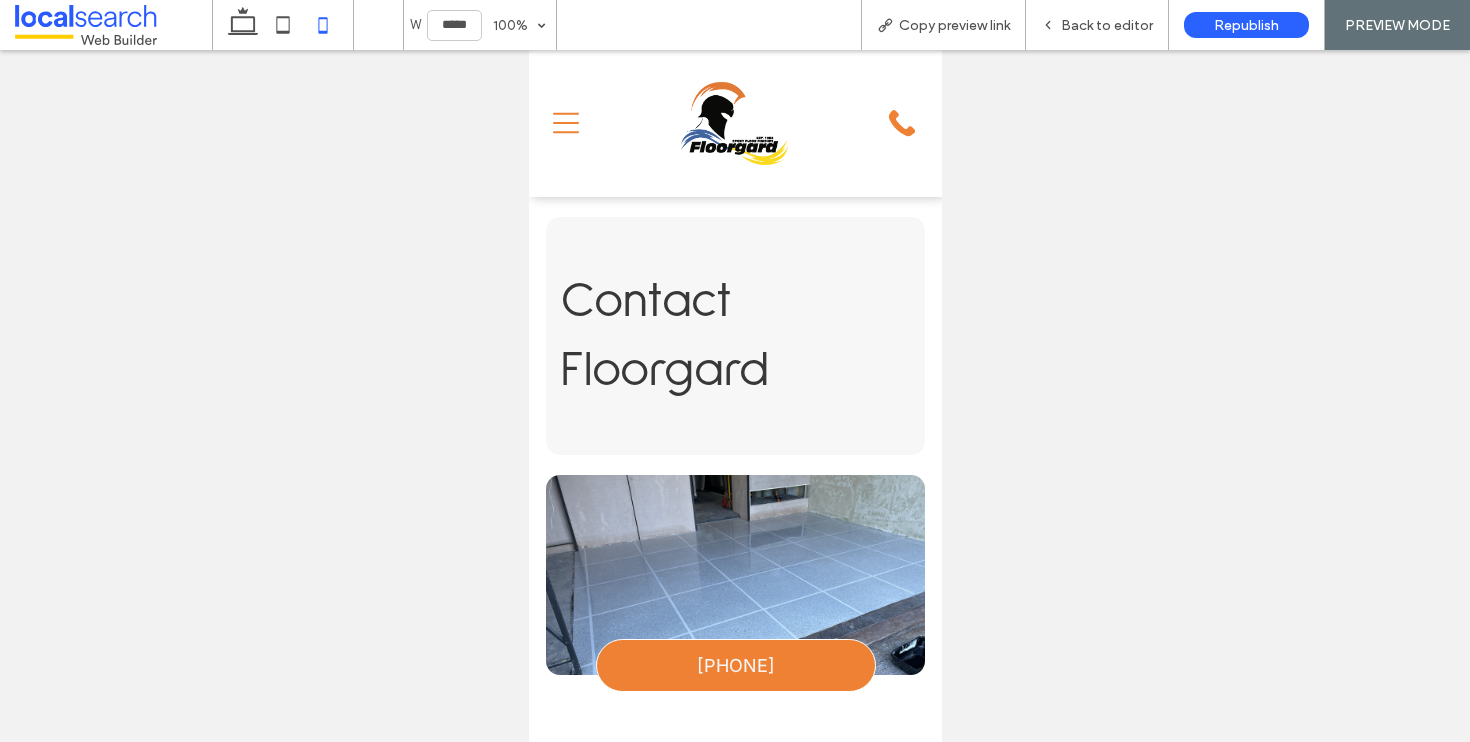 click on "Menu Icon" at bounding box center [585, 123] 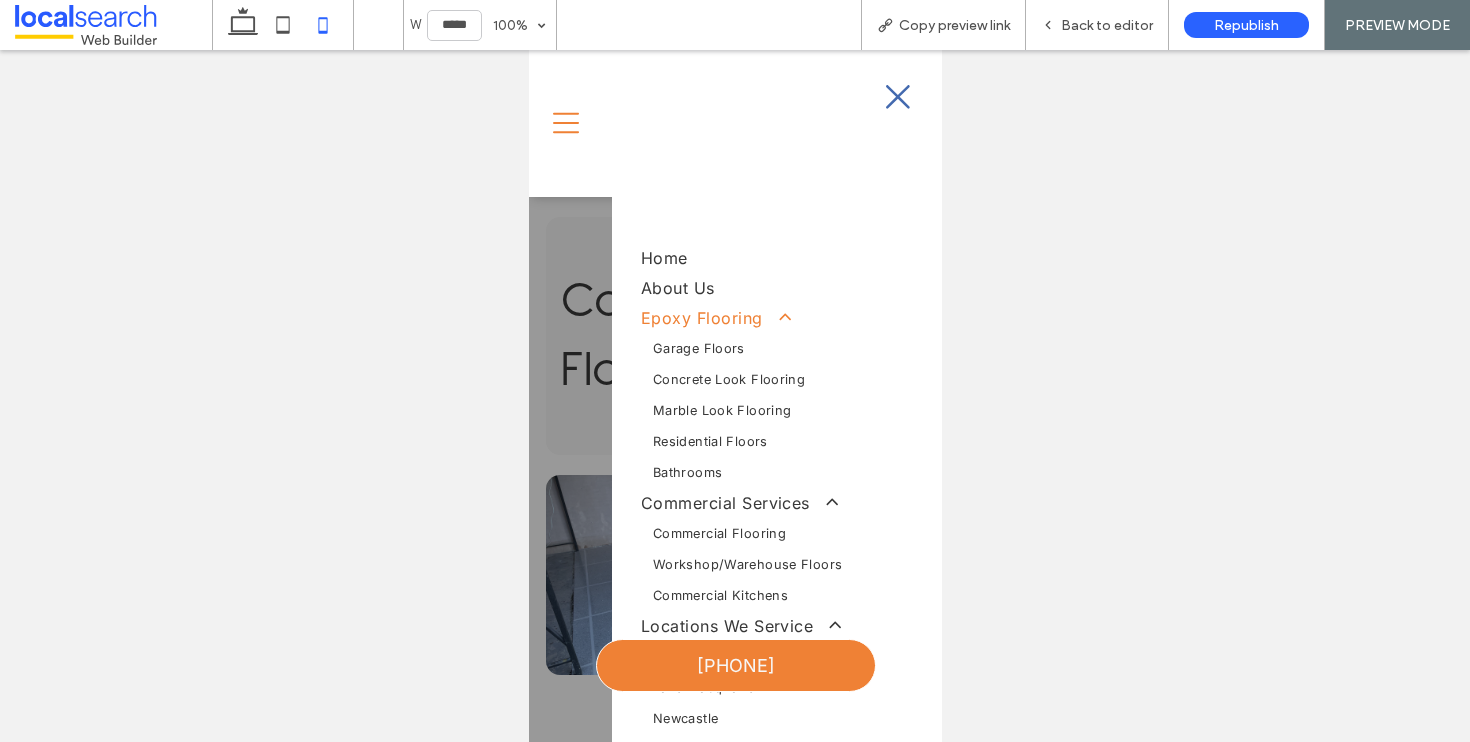 click at bounding box center [774, 318] 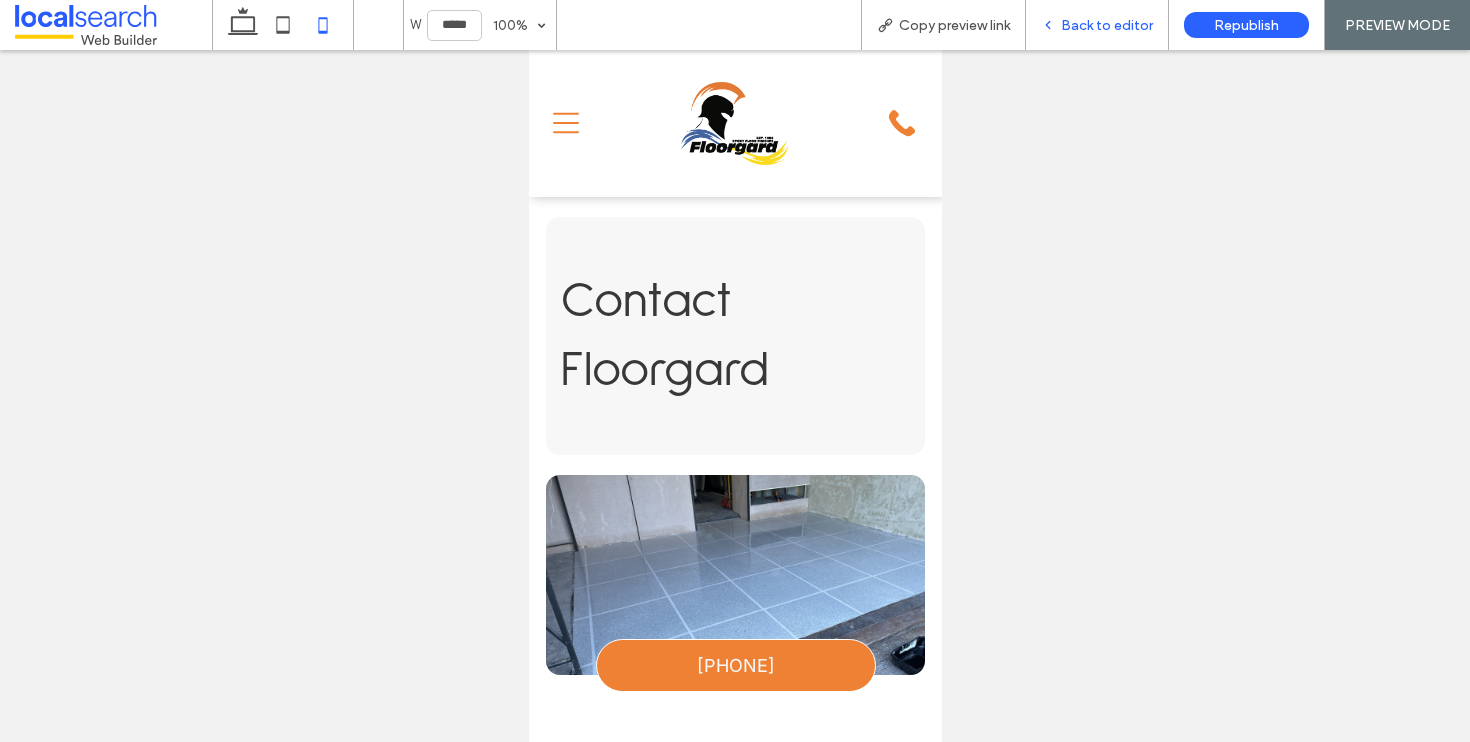 click on "Back to editor" at bounding box center (1107, 25) 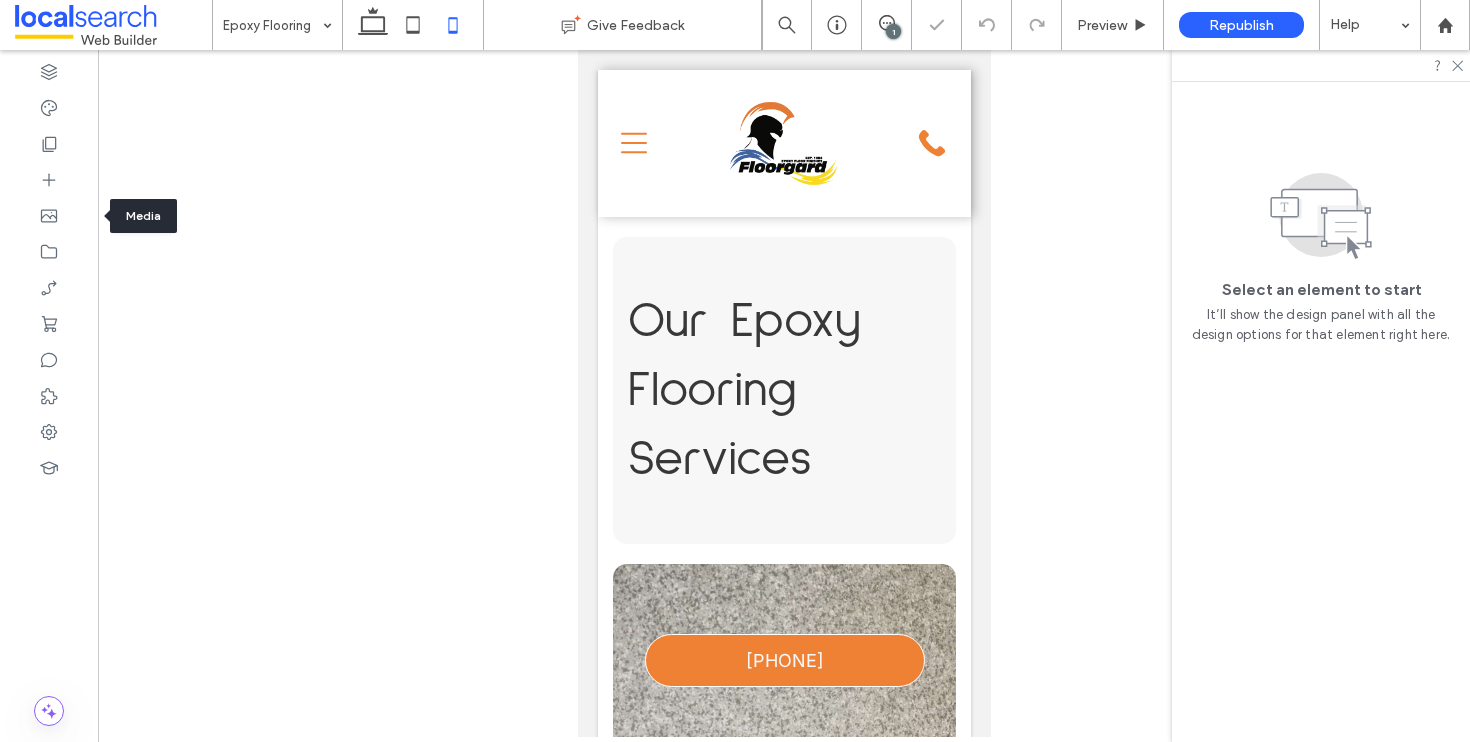 scroll, scrollTop: 0, scrollLeft: 0, axis: both 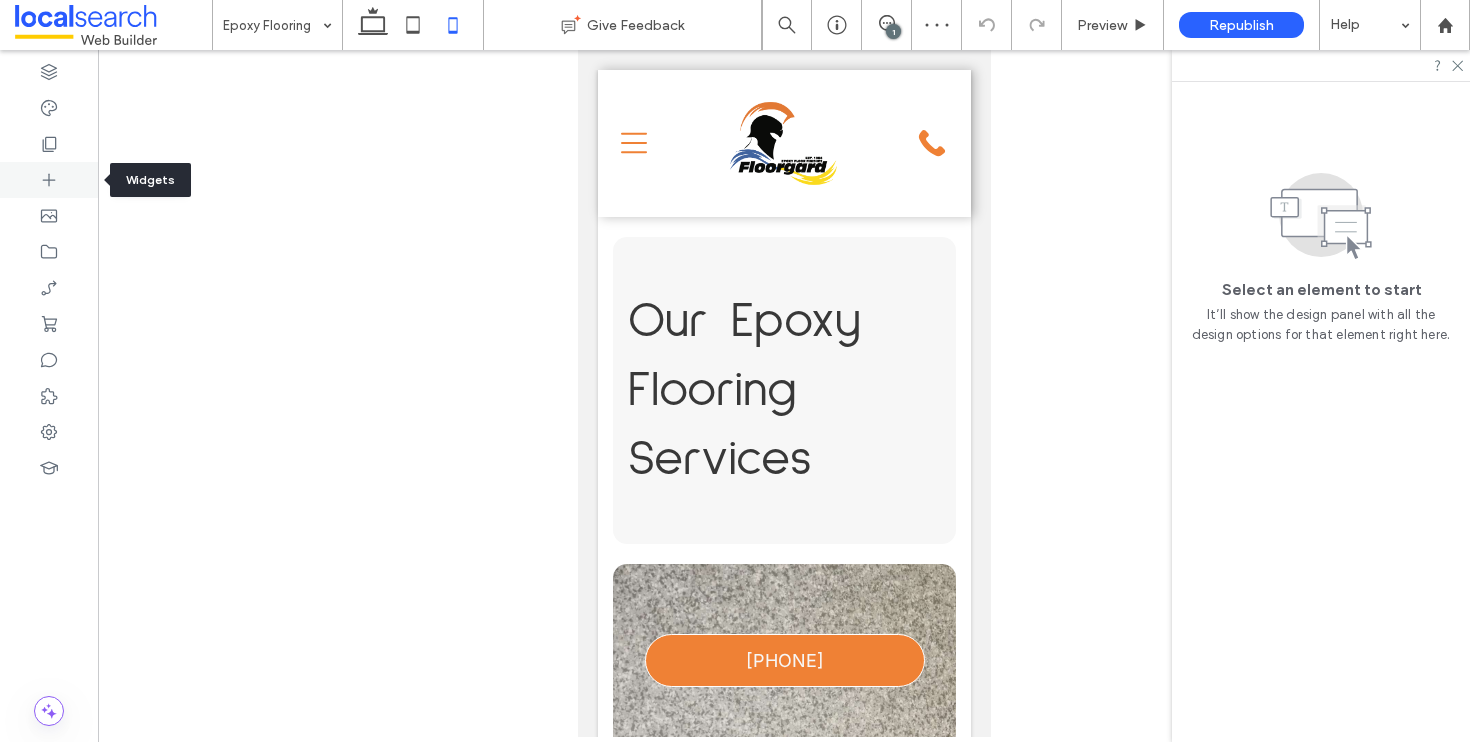 click at bounding box center [49, 180] 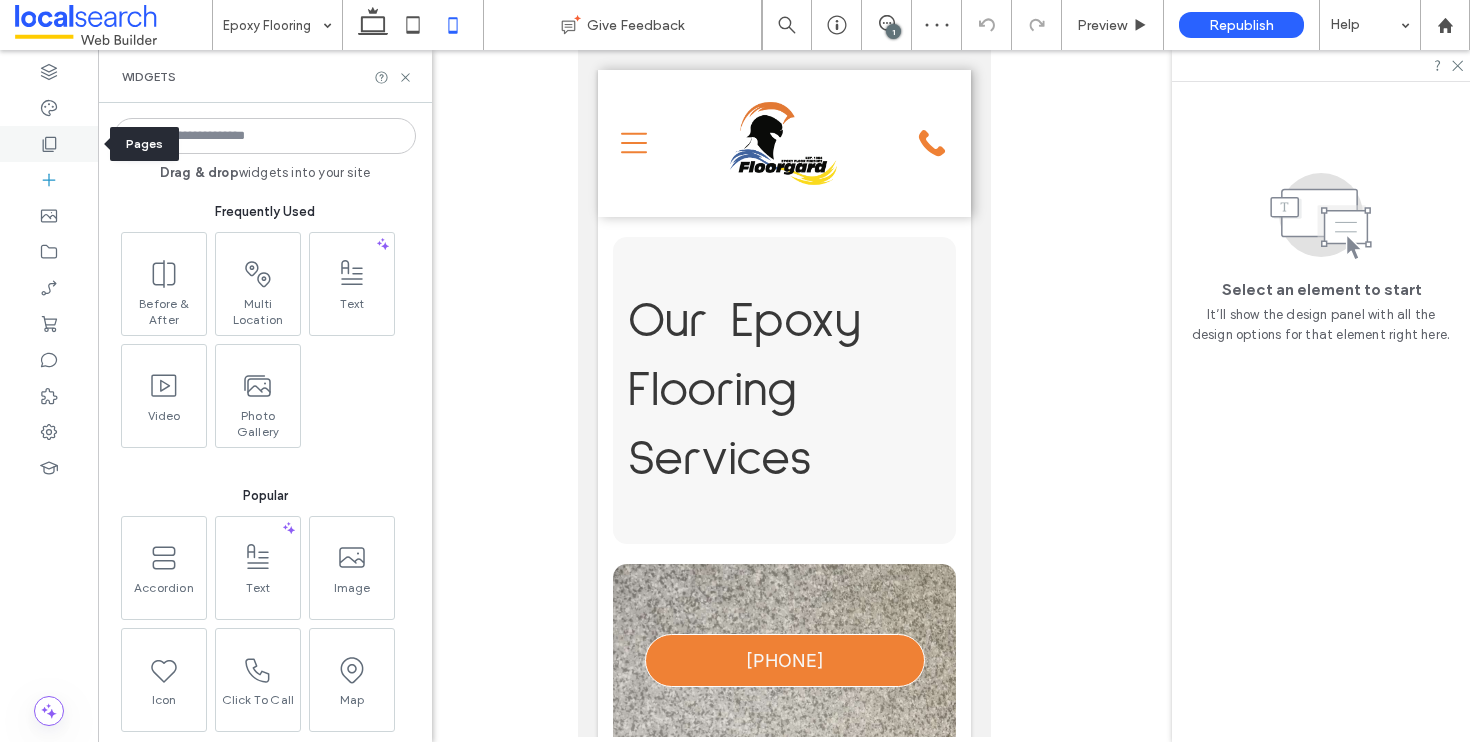 click 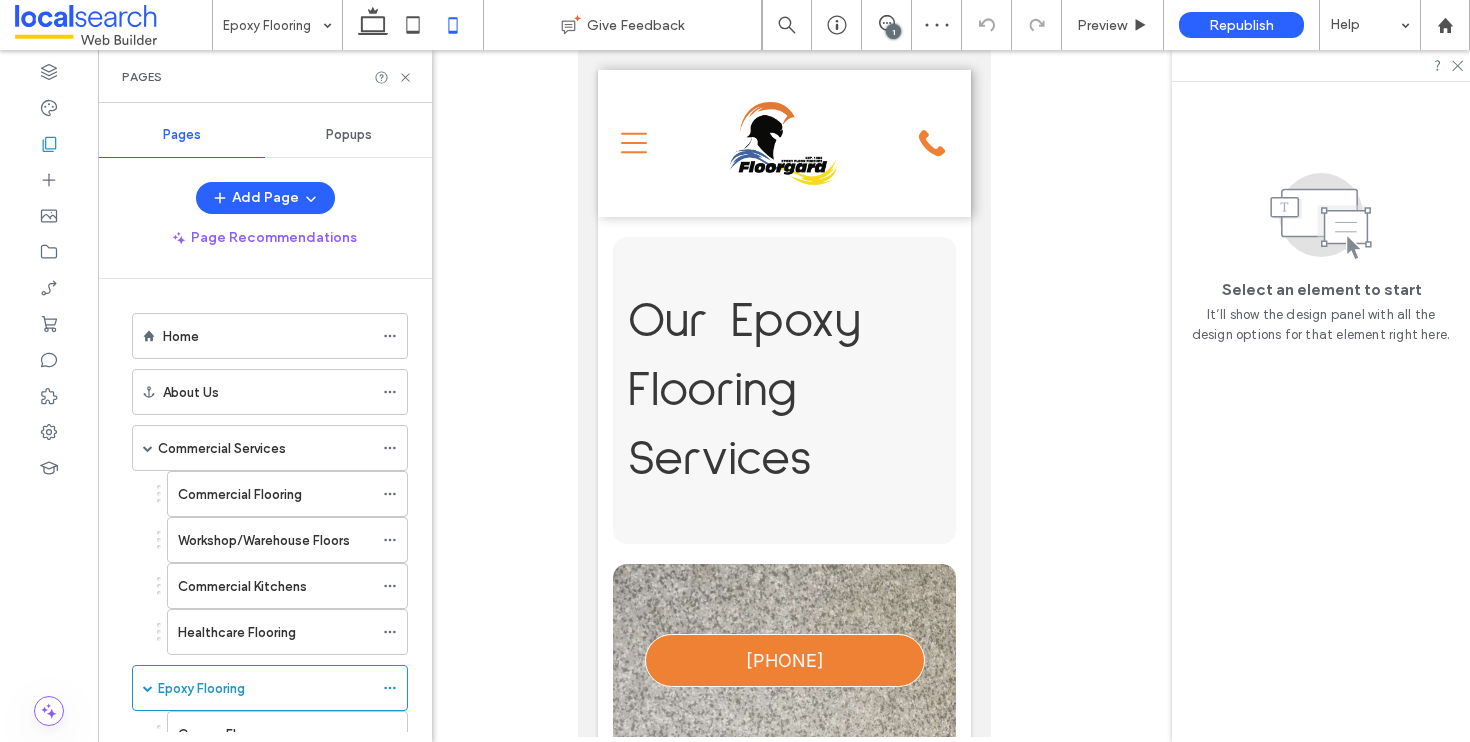 scroll, scrollTop: 0, scrollLeft: 0, axis: both 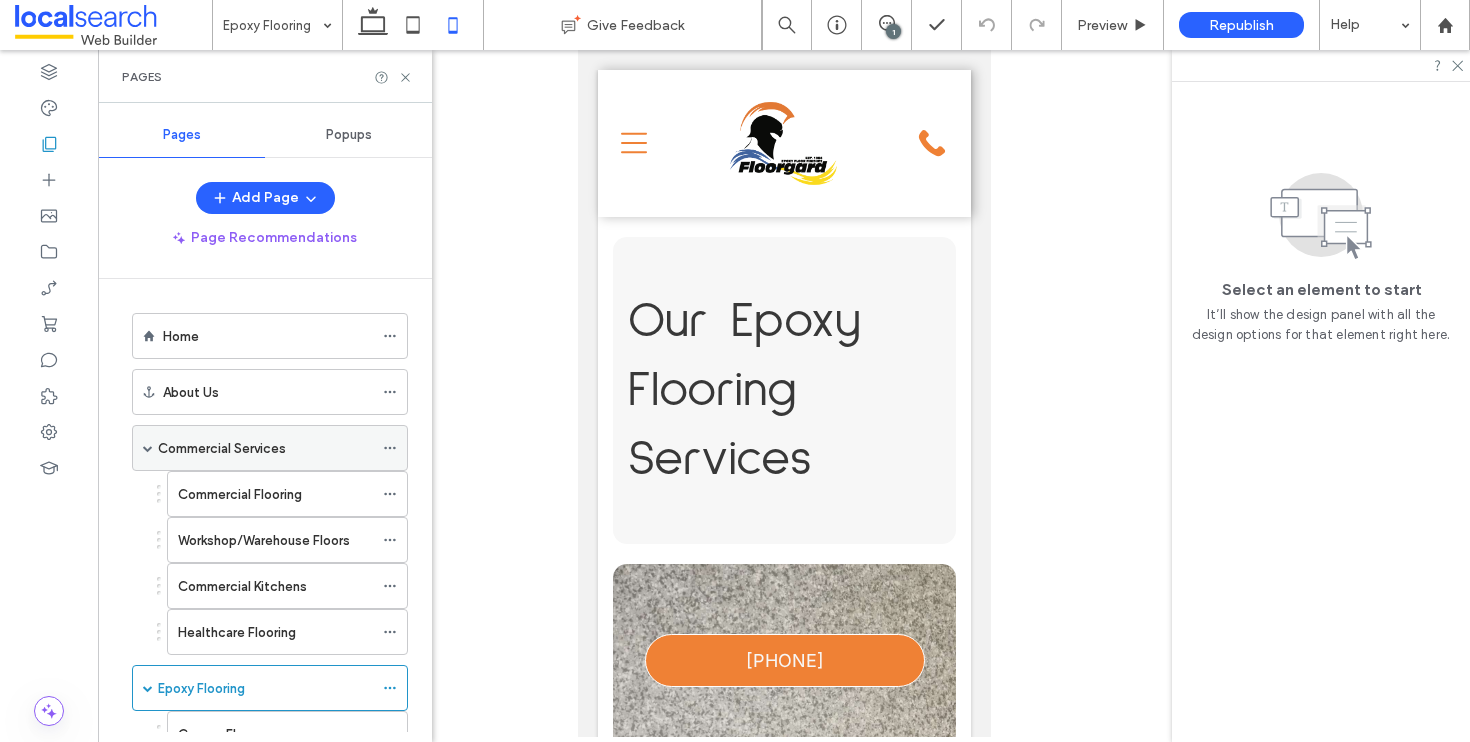 click at bounding box center [148, 448] 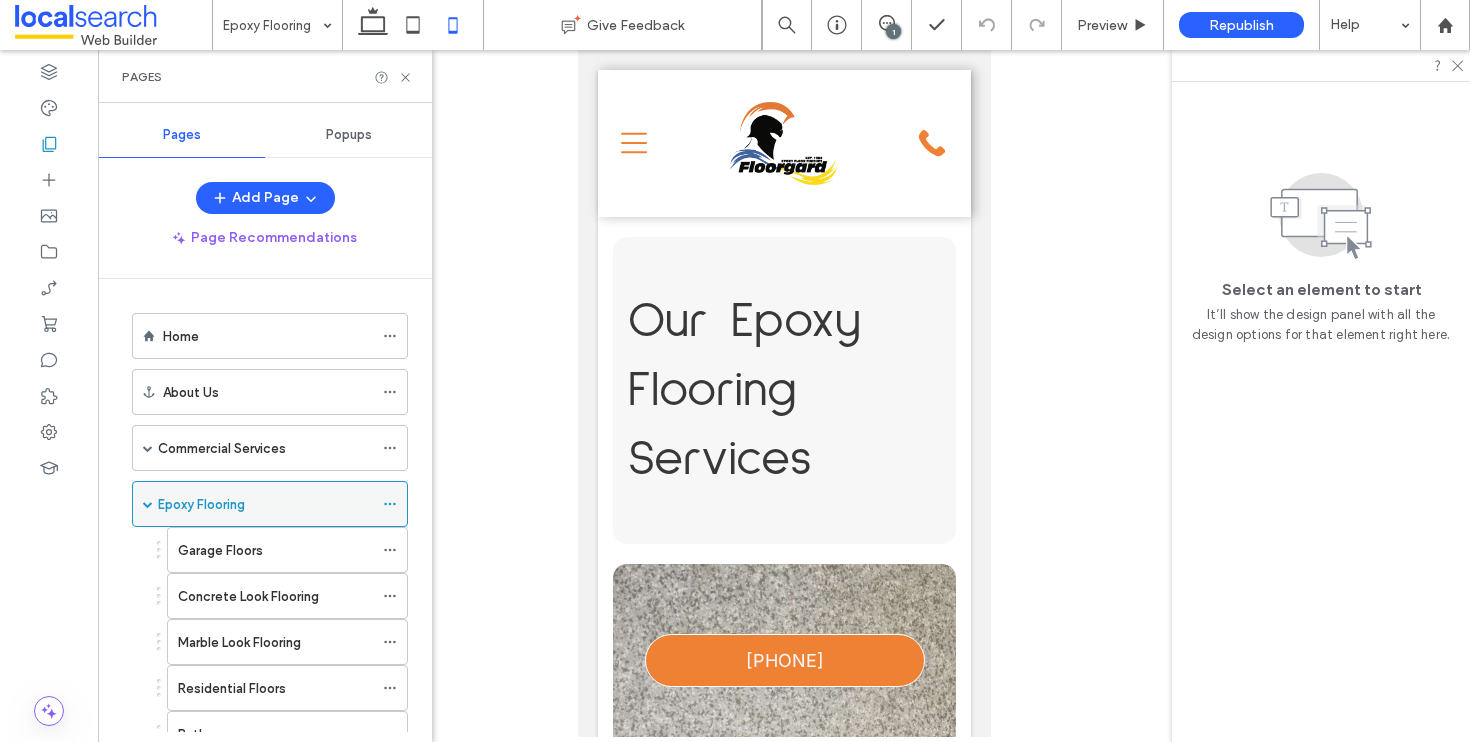 click at bounding box center (148, 504) 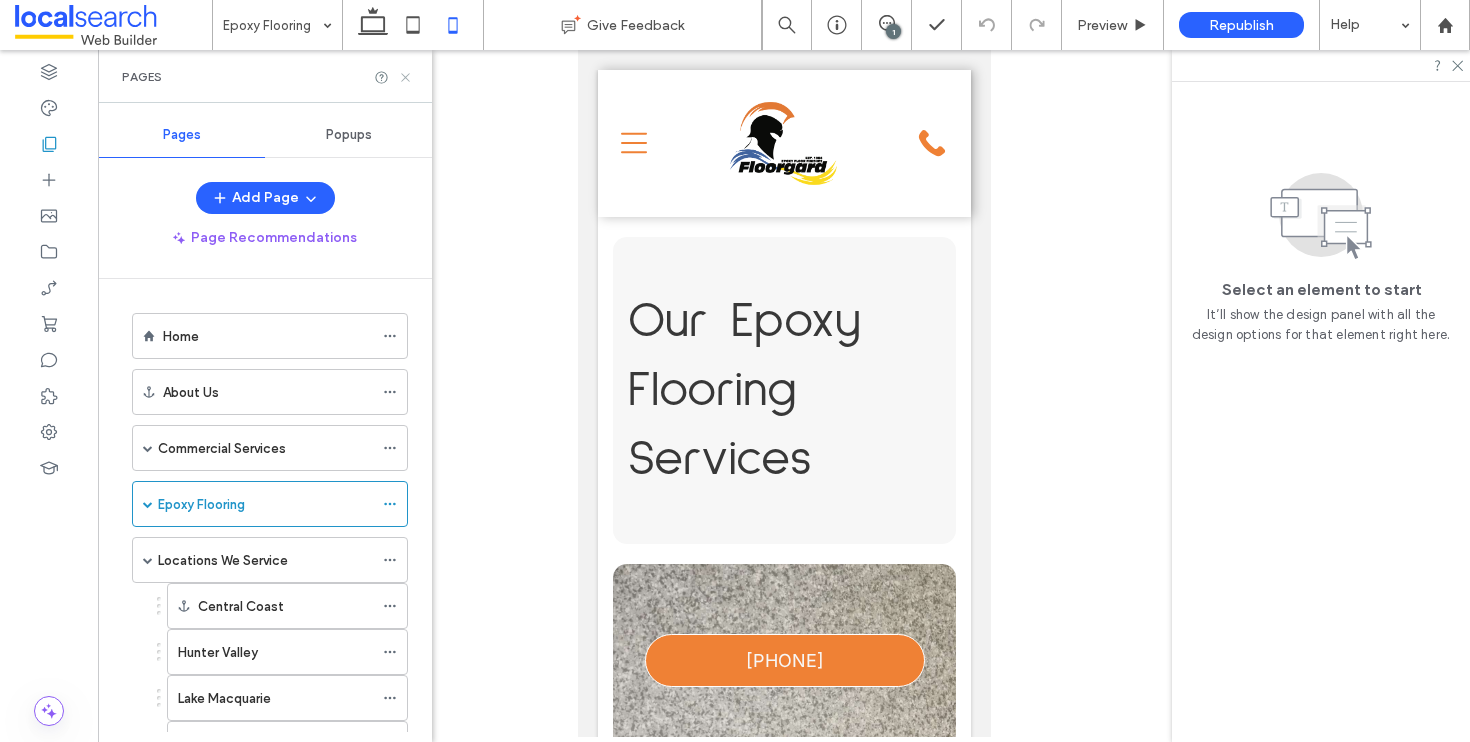 click 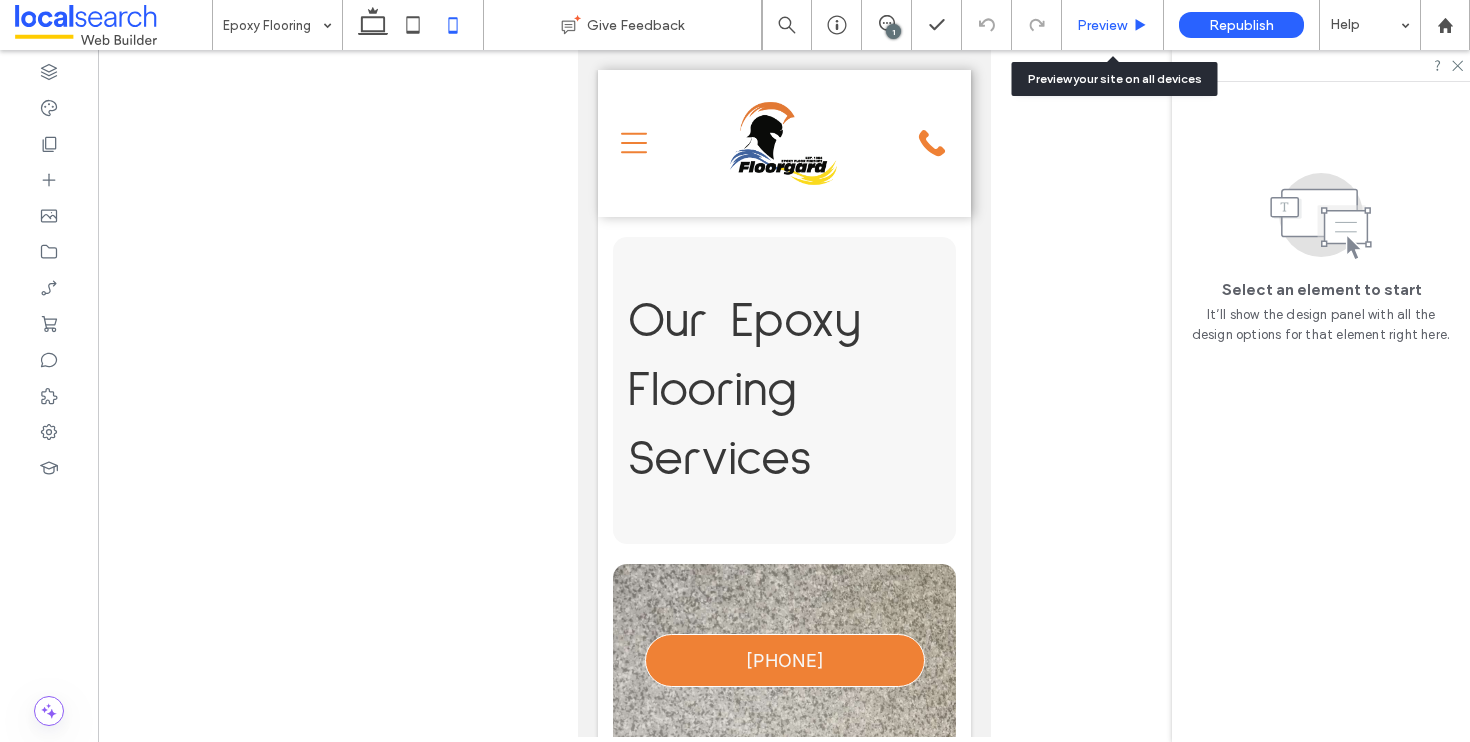 click on "Preview" at bounding box center [1113, 25] 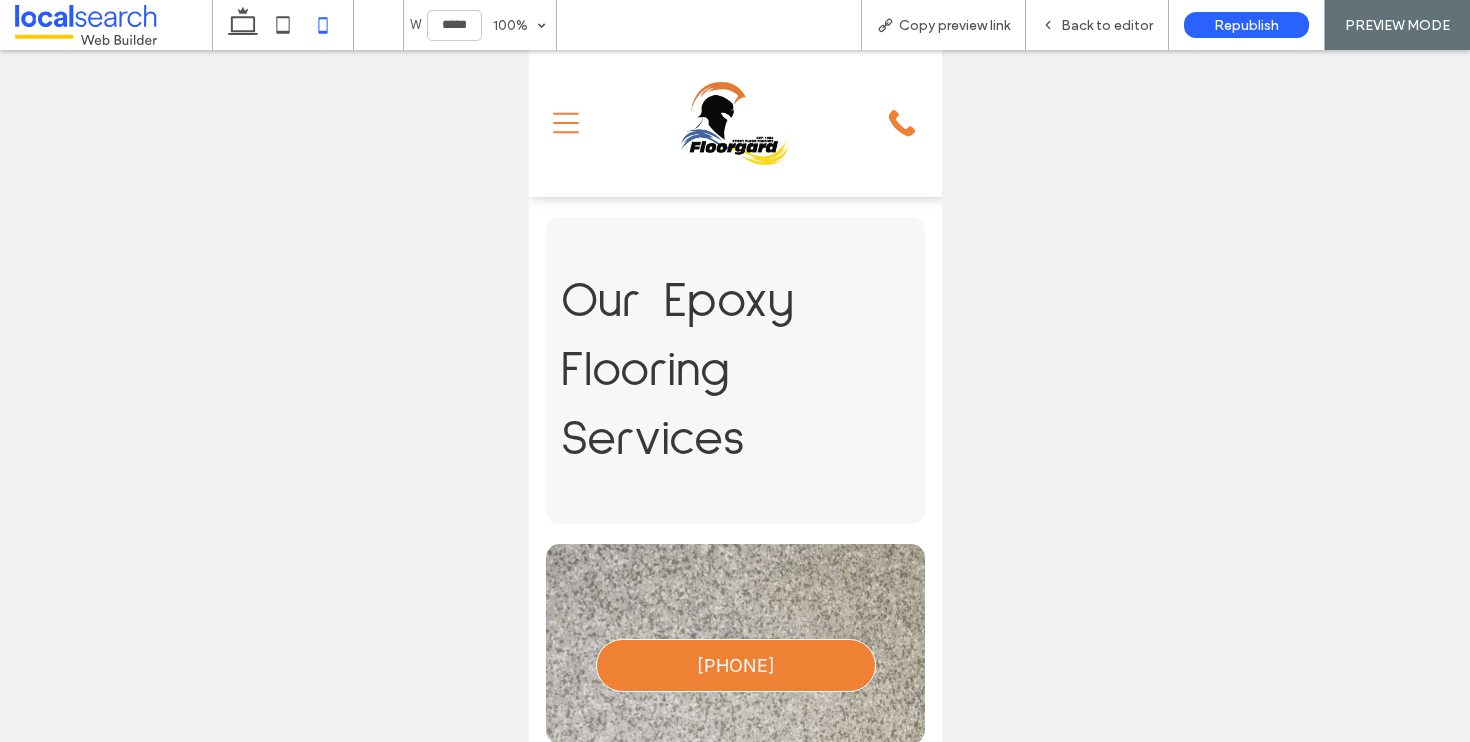 click on "Menu Icon" at bounding box center (585, 123) 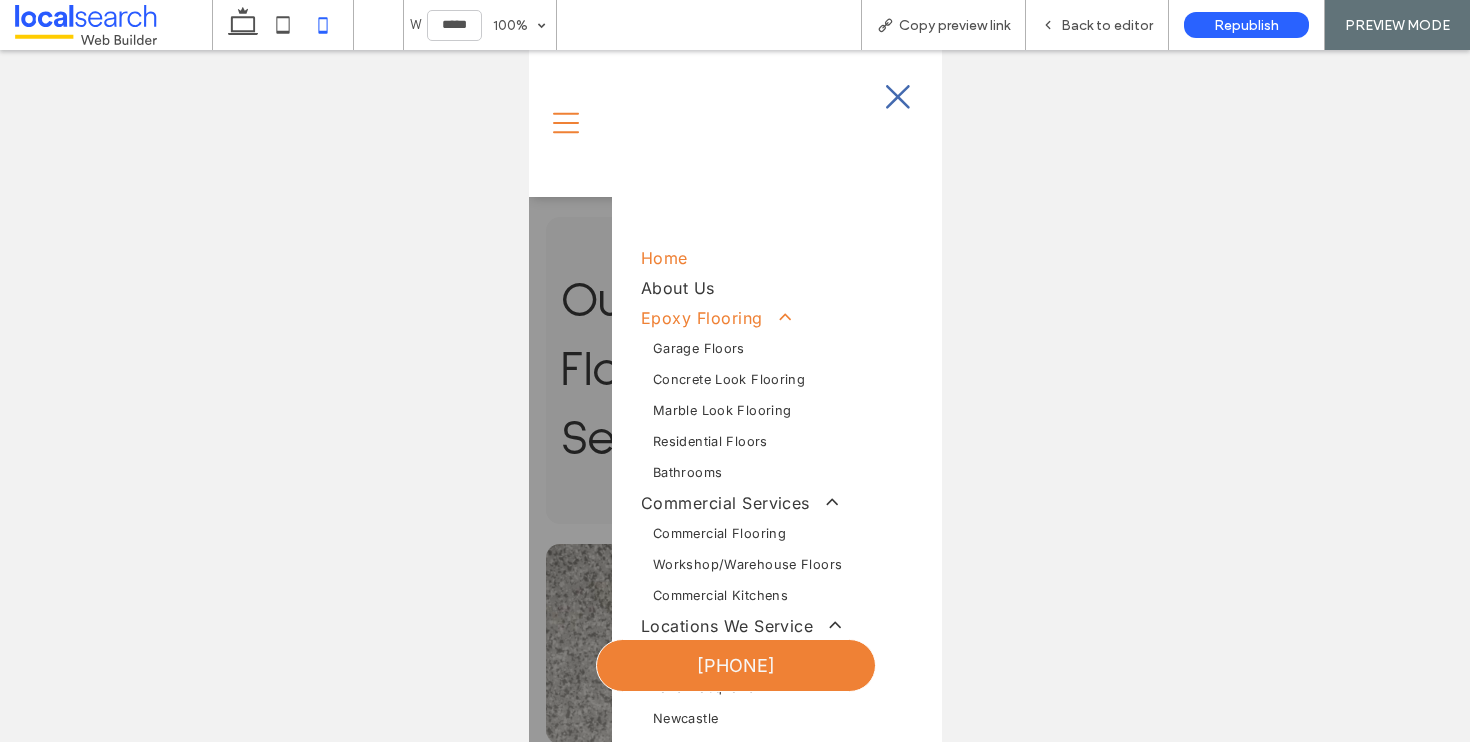 click on "Home" at bounding box center [663, 258] 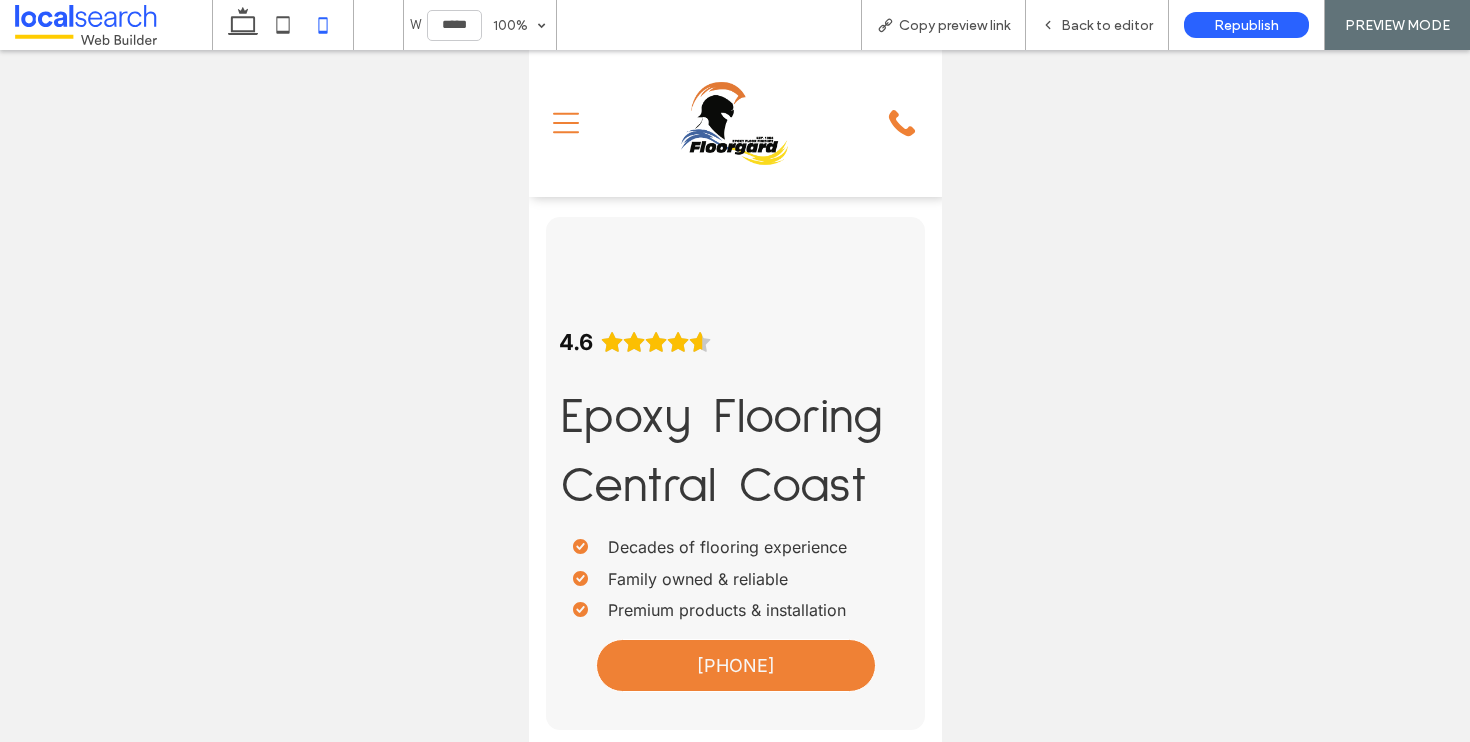 scroll, scrollTop: 0, scrollLeft: 0, axis: both 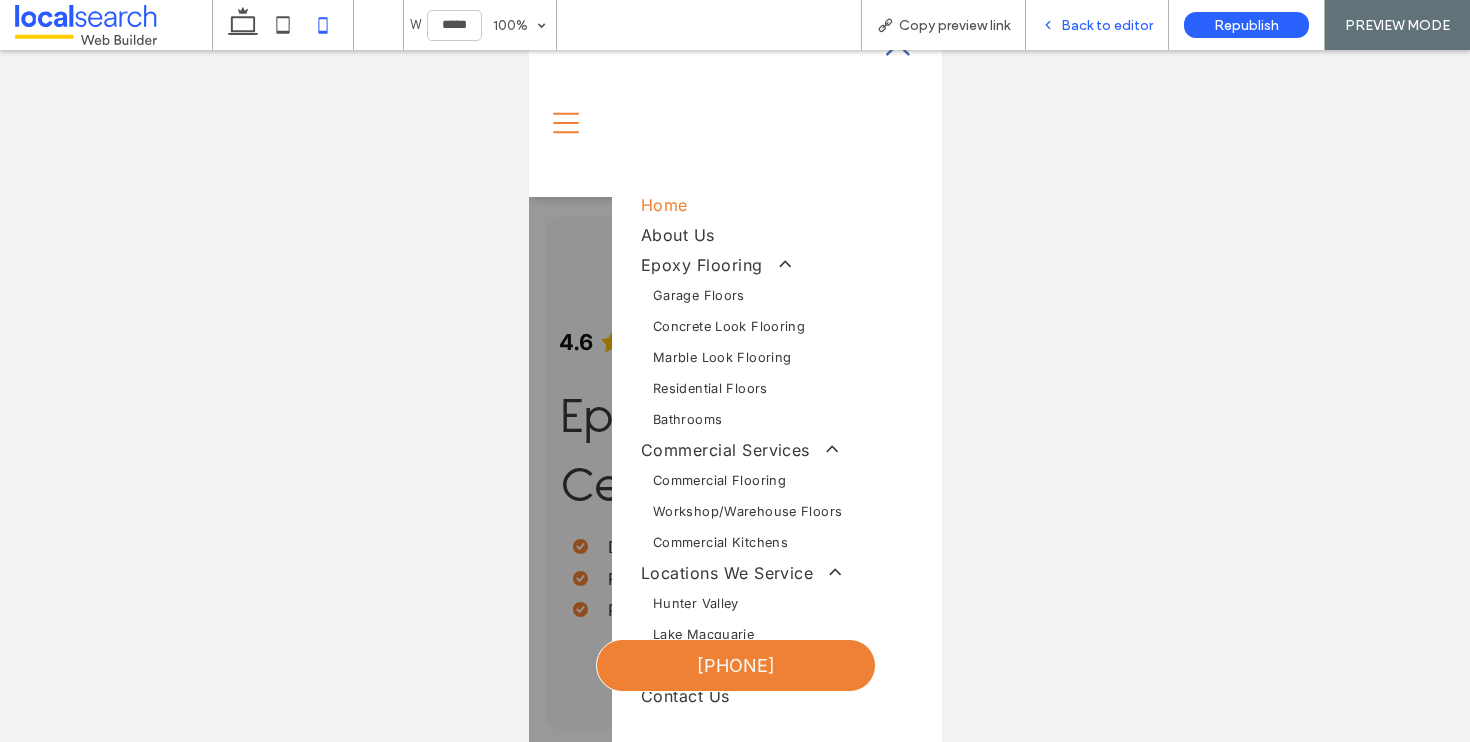 click on "Back to editor" at bounding box center (1107, 25) 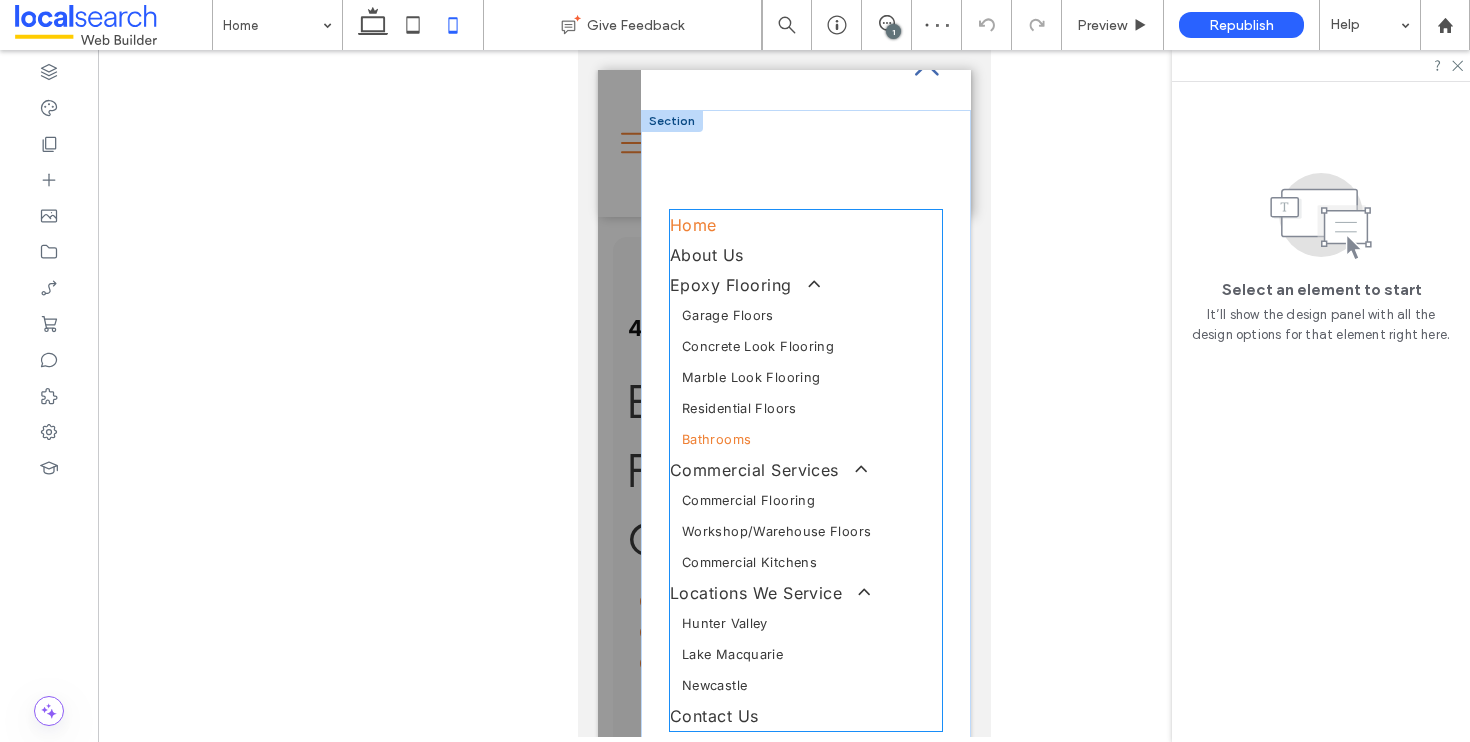 click on "Bathrooms" at bounding box center [805, 439] 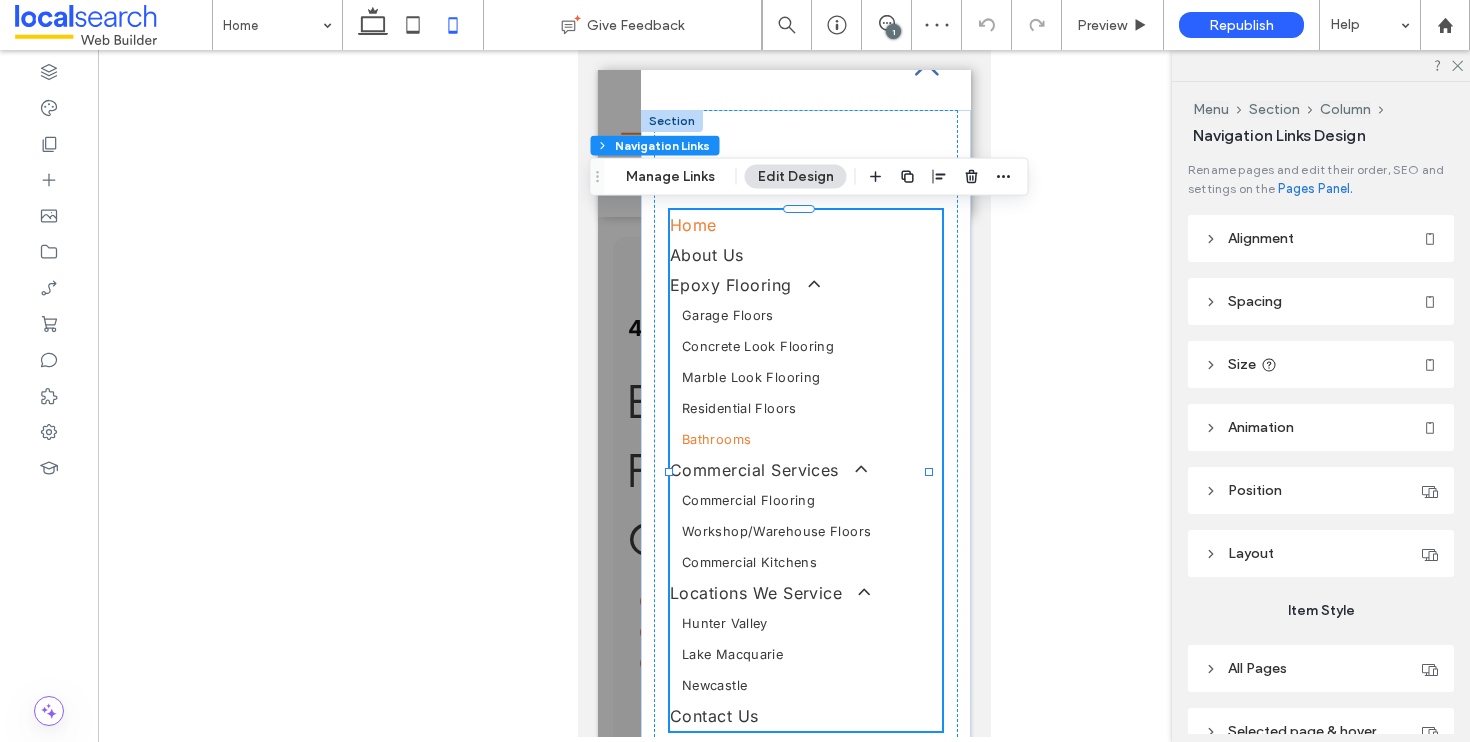 type on "***" 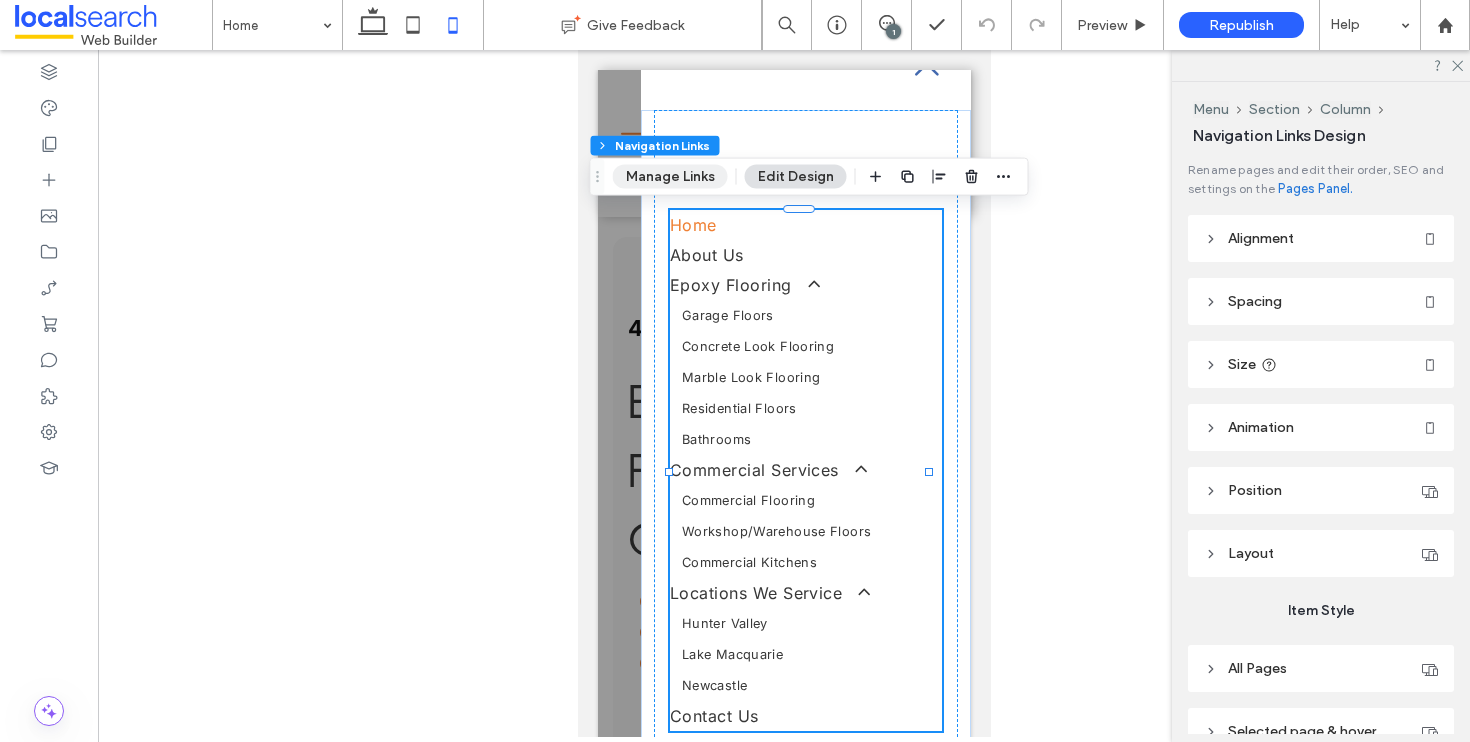 click on "Manage Links" at bounding box center [670, 177] 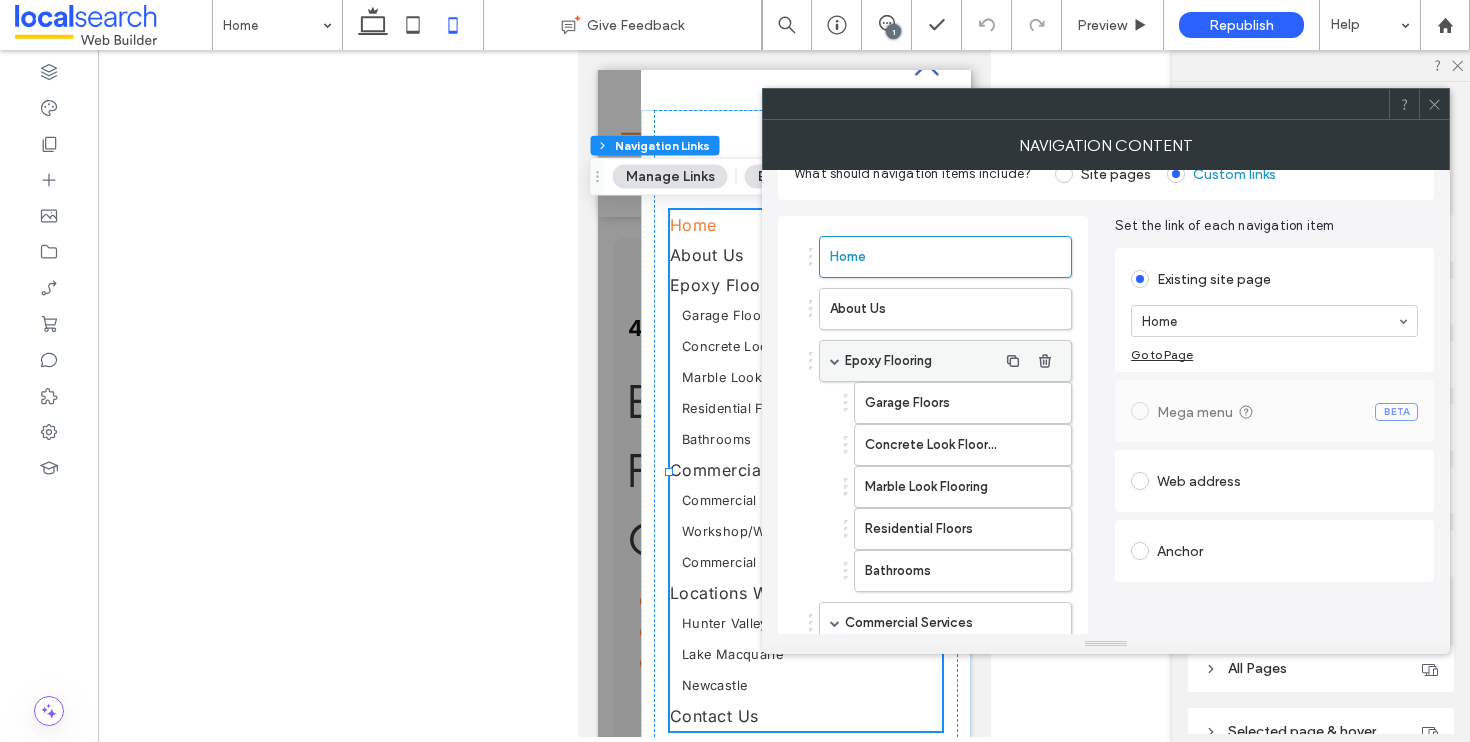 scroll, scrollTop: 147, scrollLeft: 0, axis: vertical 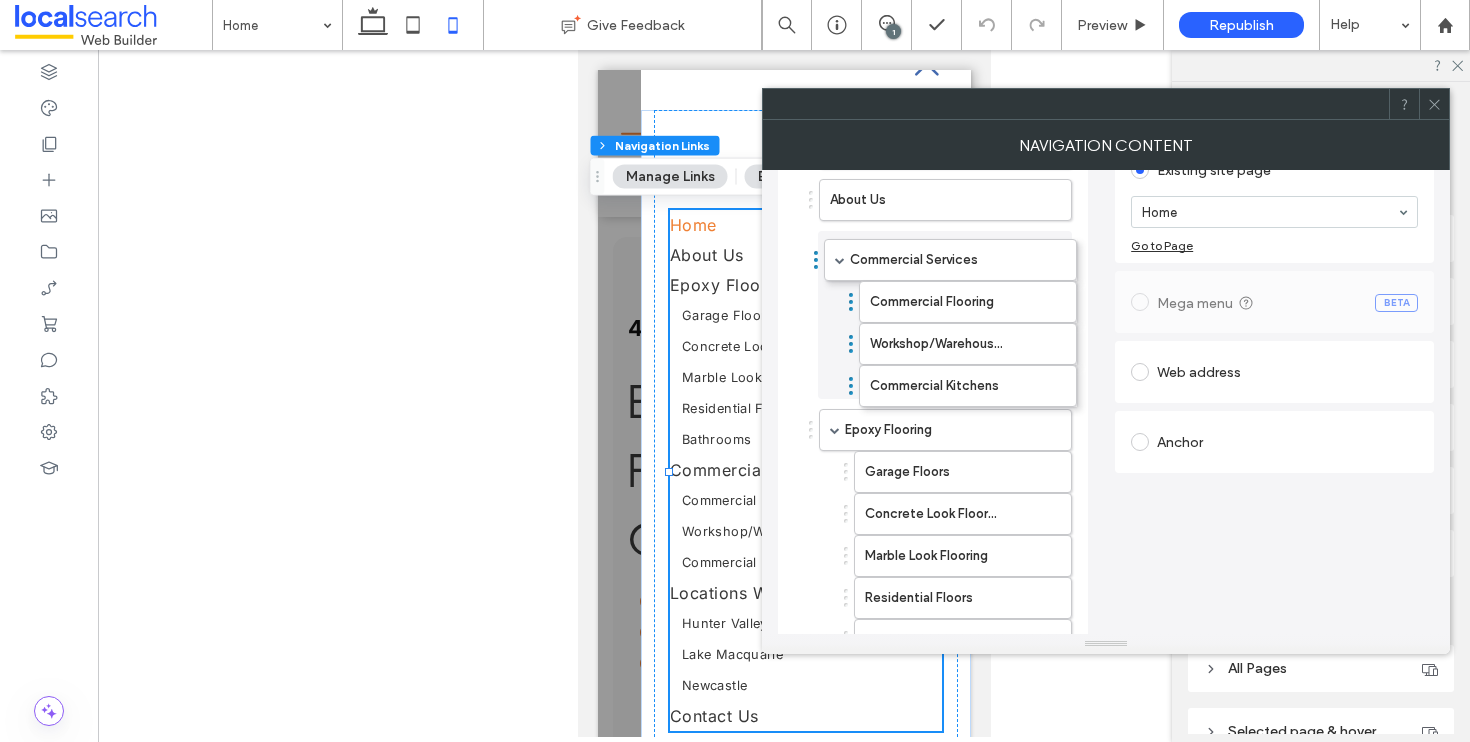 drag, startPoint x: 808, startPoint y: 513, endPoint x: 812, endPoint y: 261, distance: 252.03174 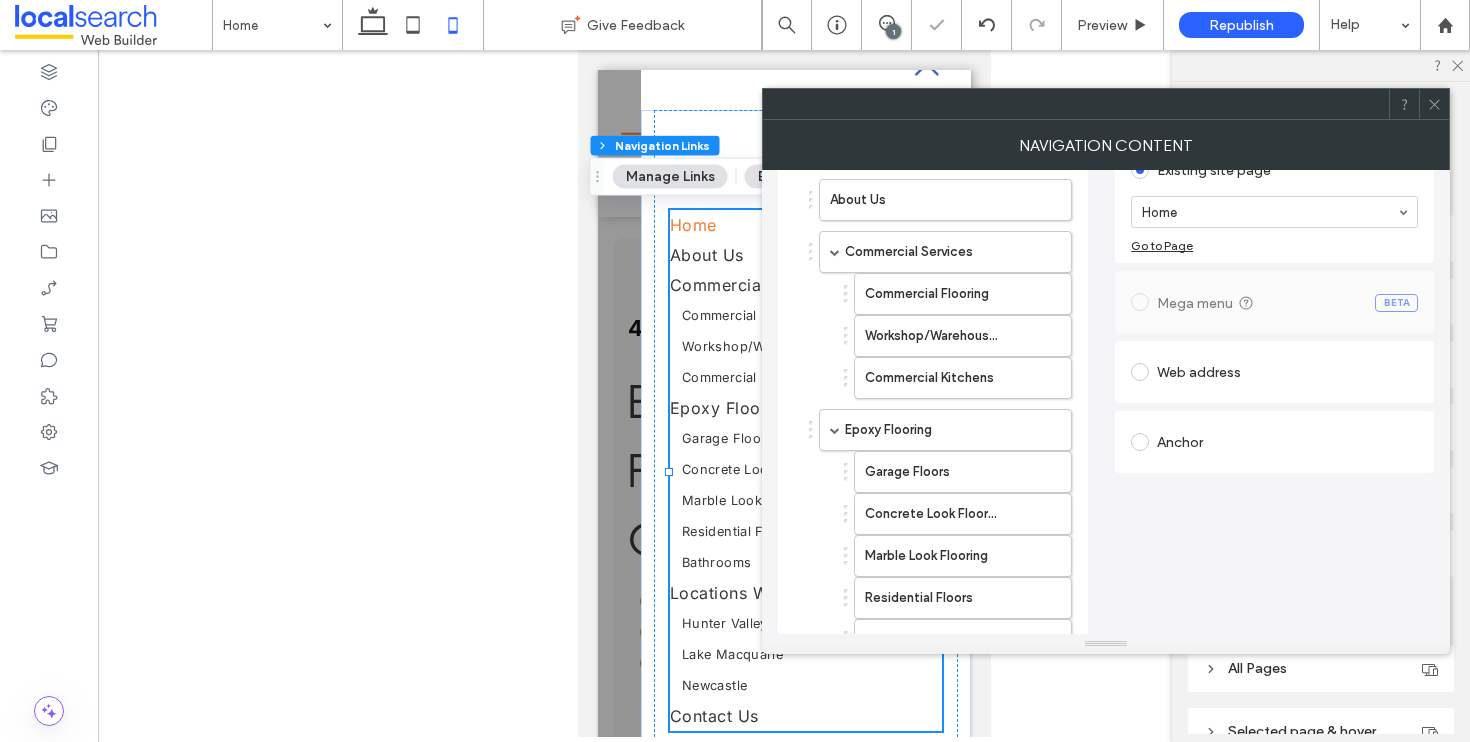 click at bounding box center (1434, 104) 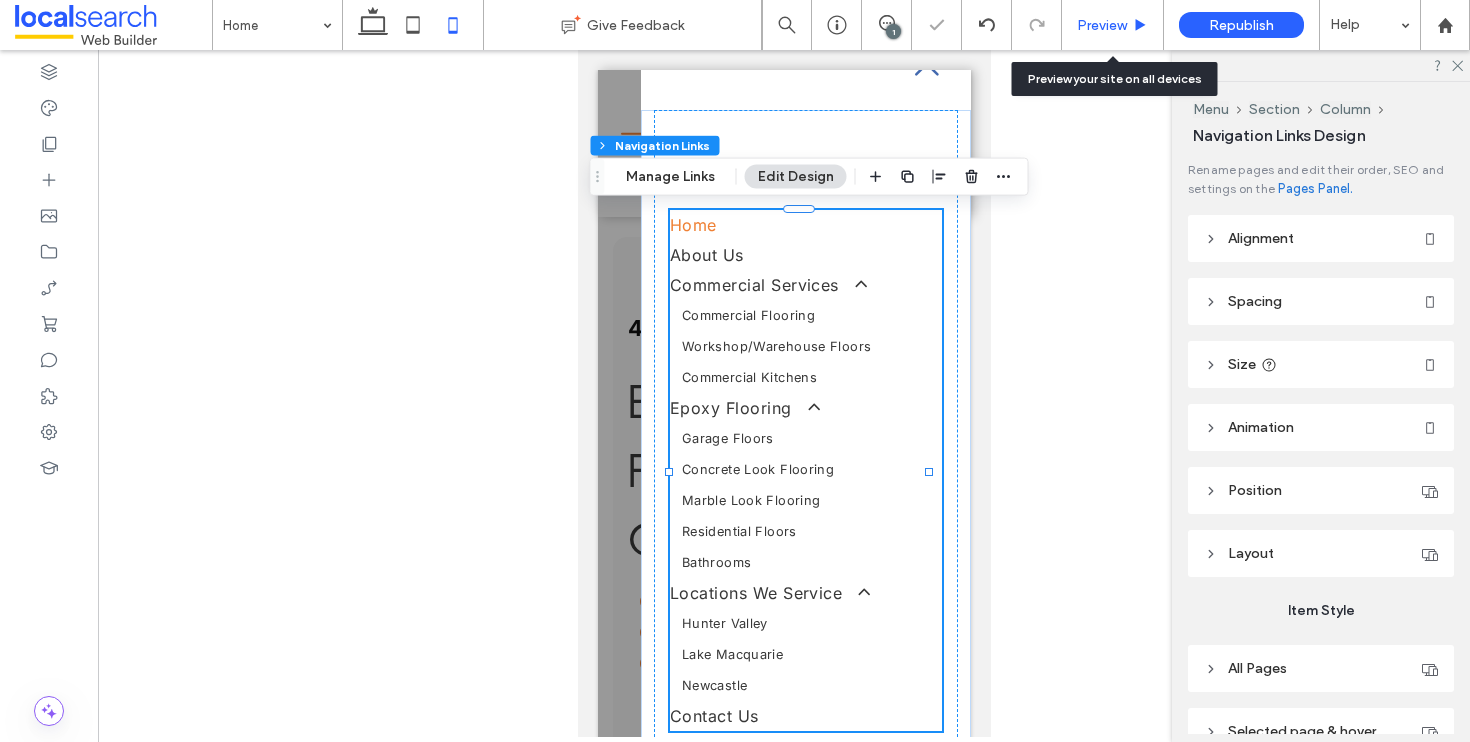 click on "Preview" at bounding box center (1102, 25) 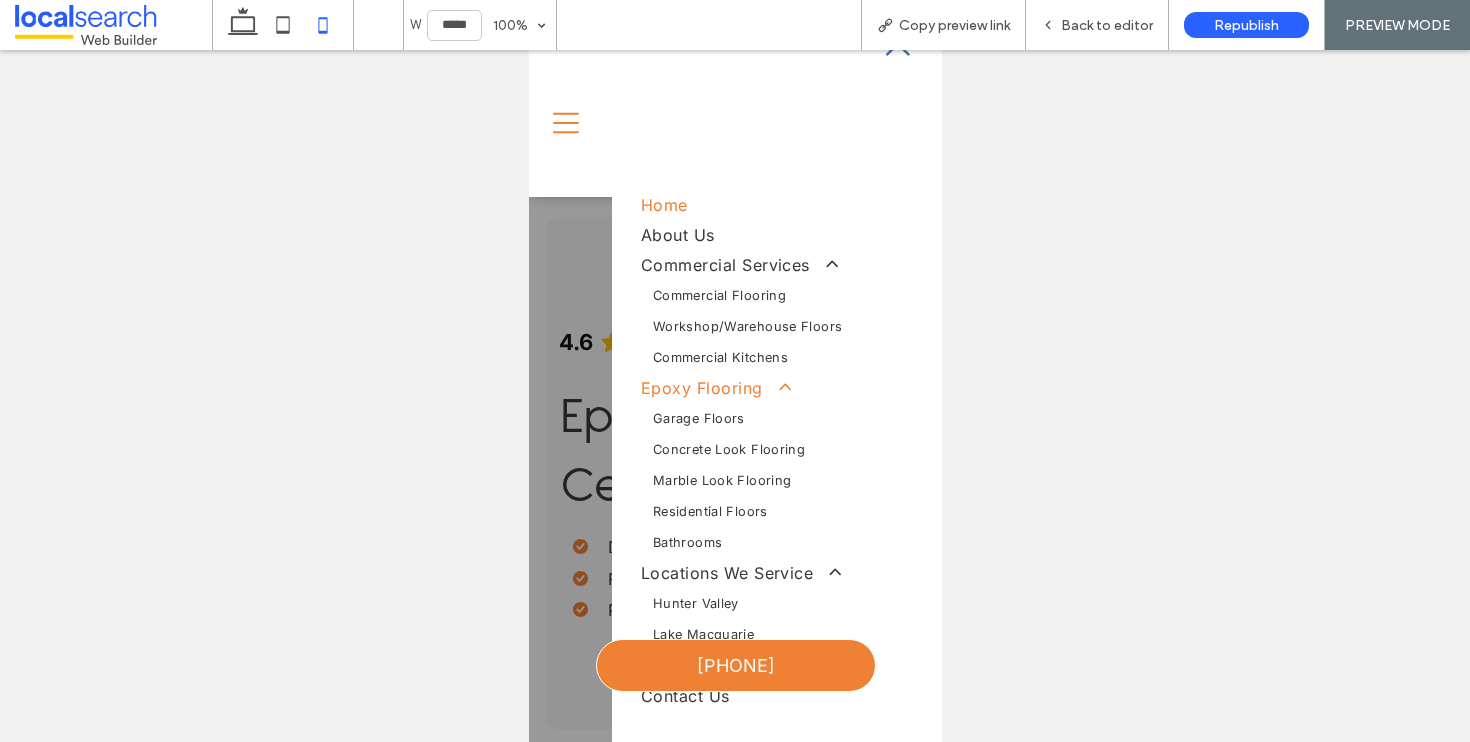 click on "Epoxy Flooring" at bounding box center (713, 388) 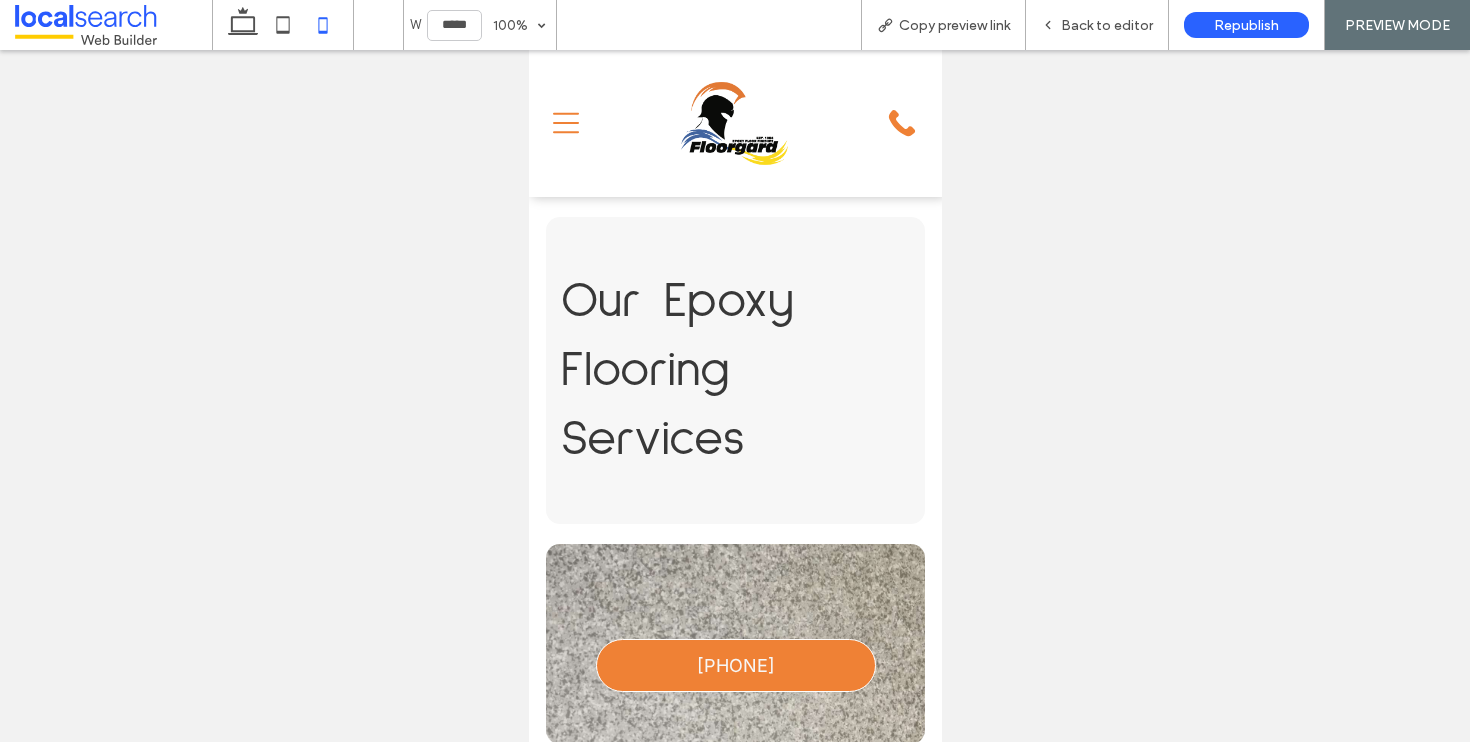 scroll, scrollTop: 0, scrollLeft: 0, axis: both 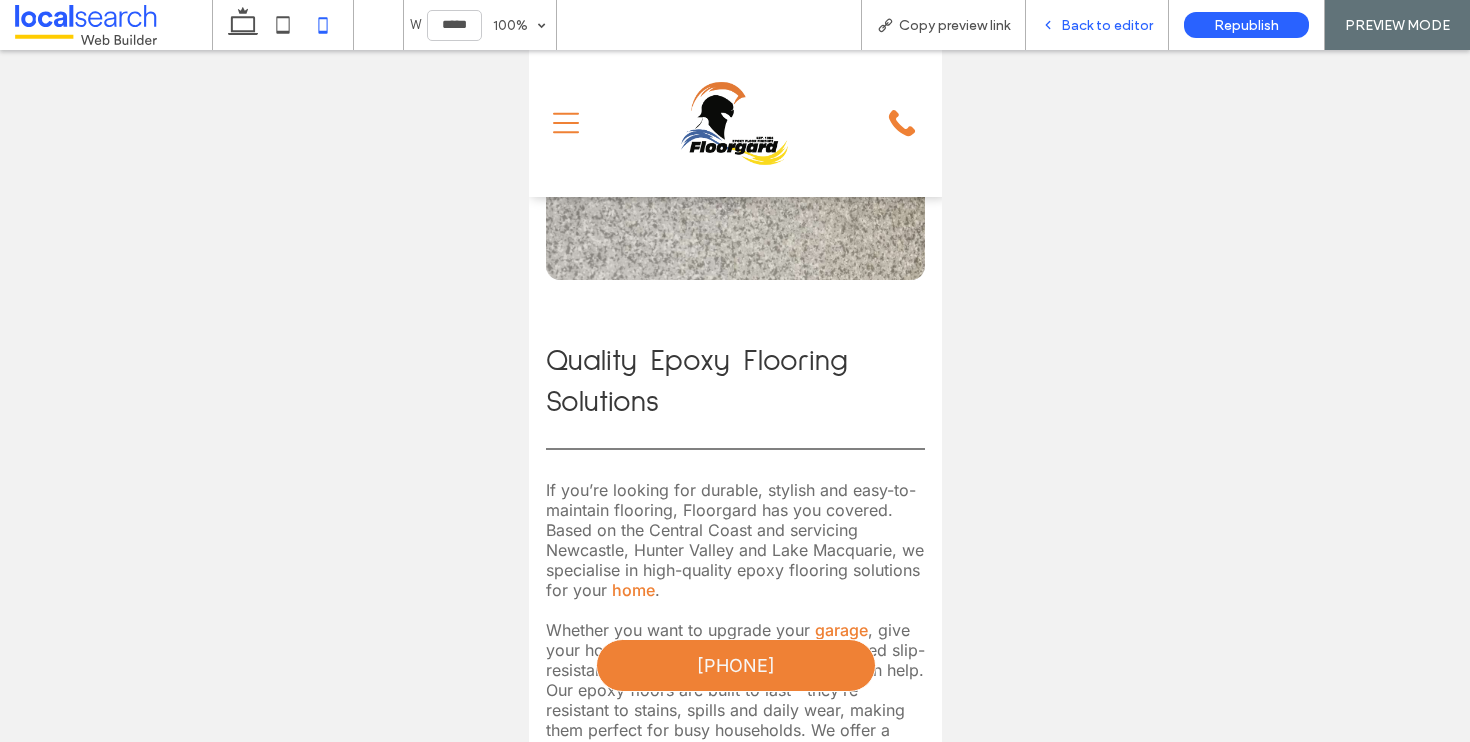 click on "Back to editor" at bounding box center (1107, 25) 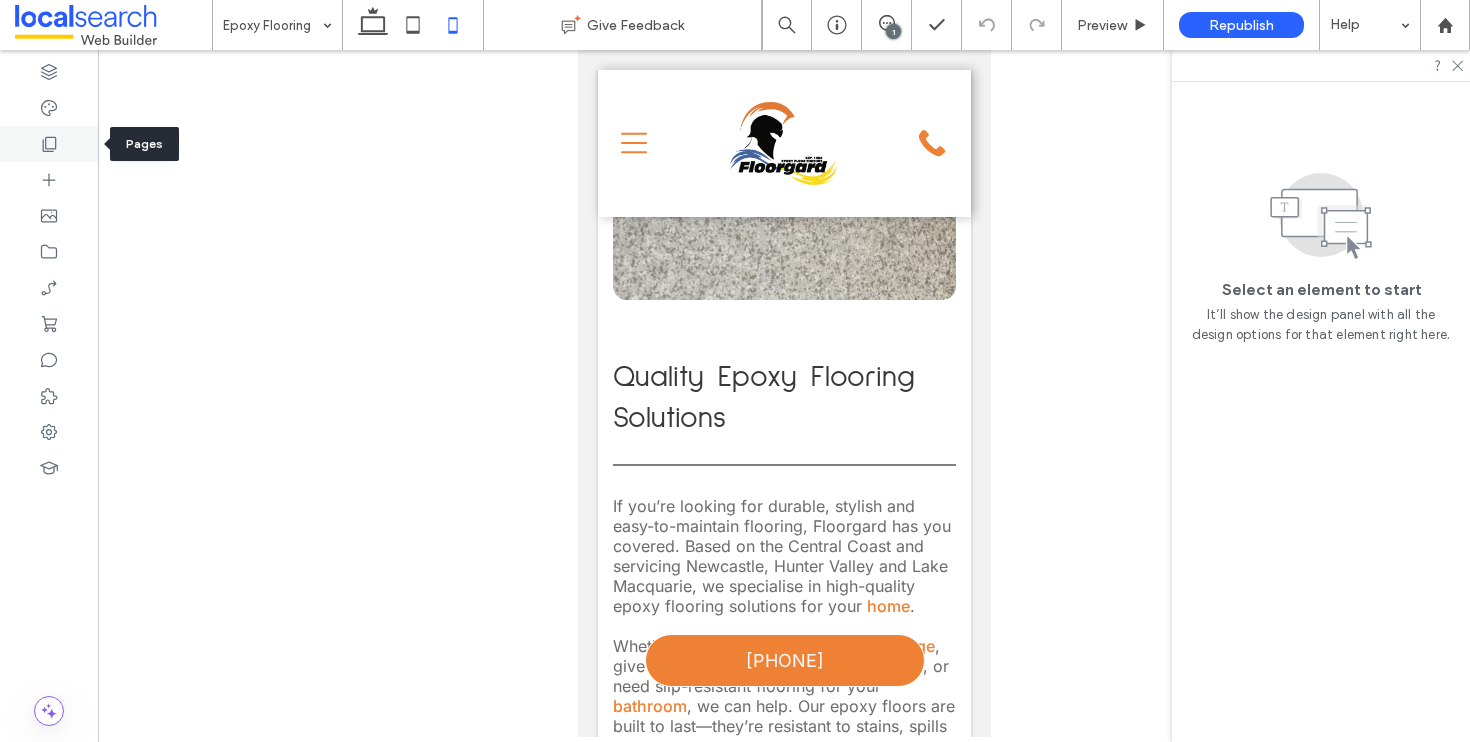 click 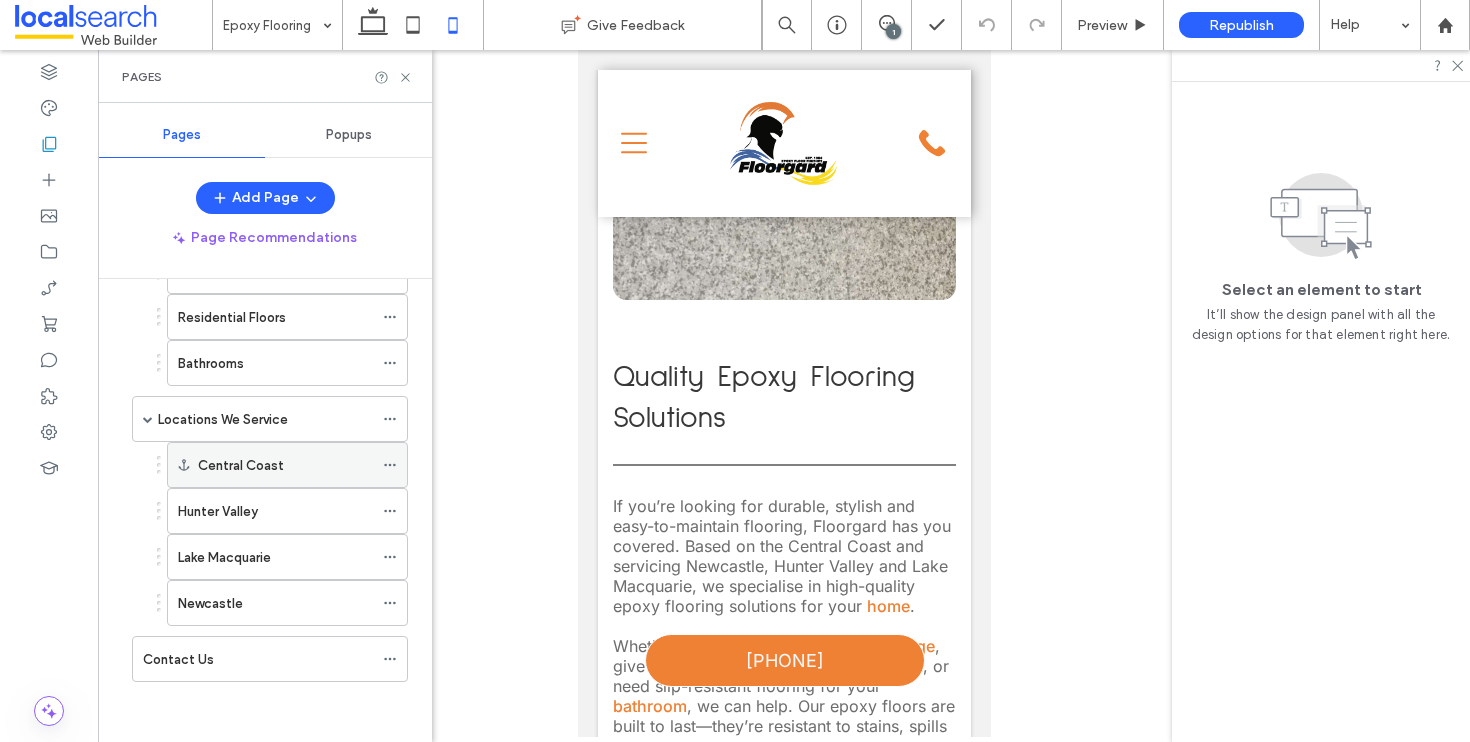 scroll, scrollTop: 0, scrollLeft: 0, axis: both 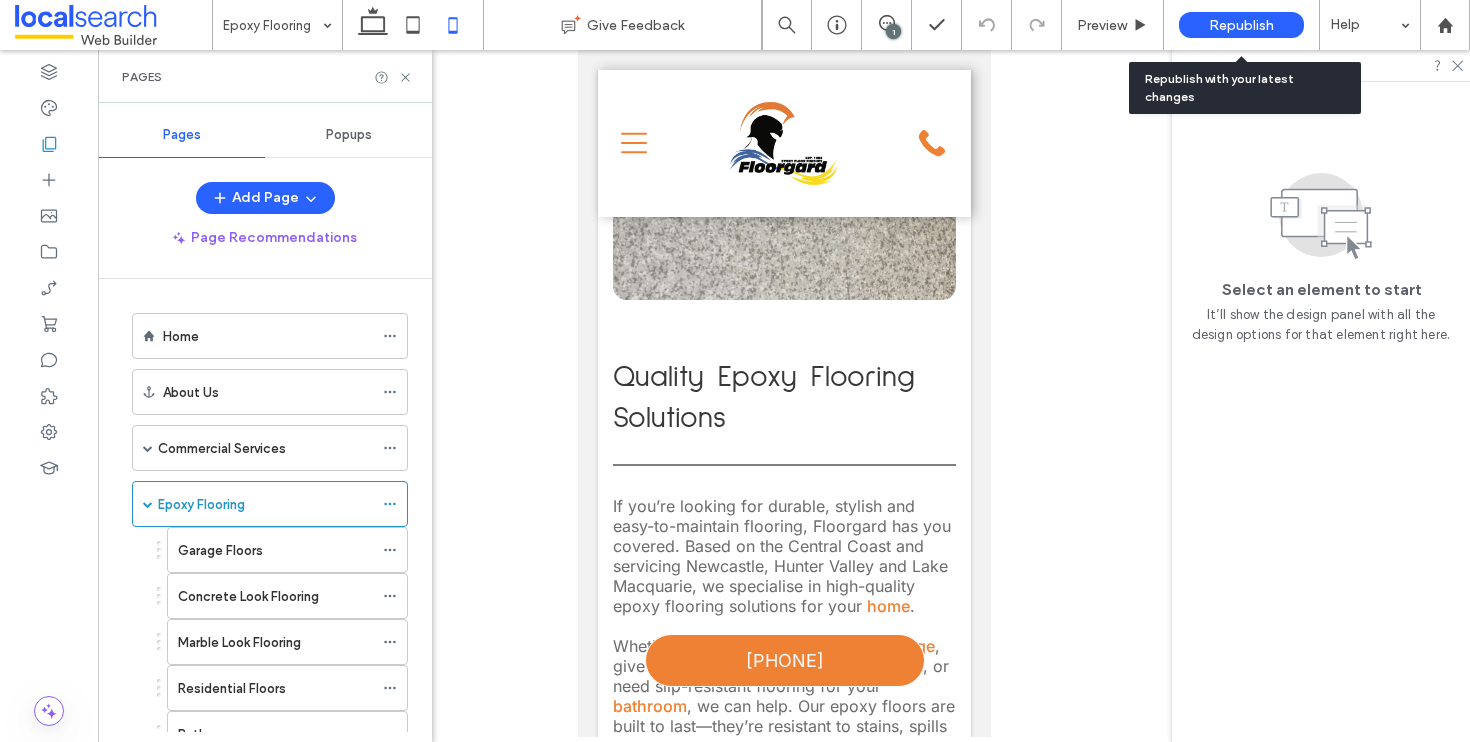 click on "Republish" at bounding box center (1241, 25) 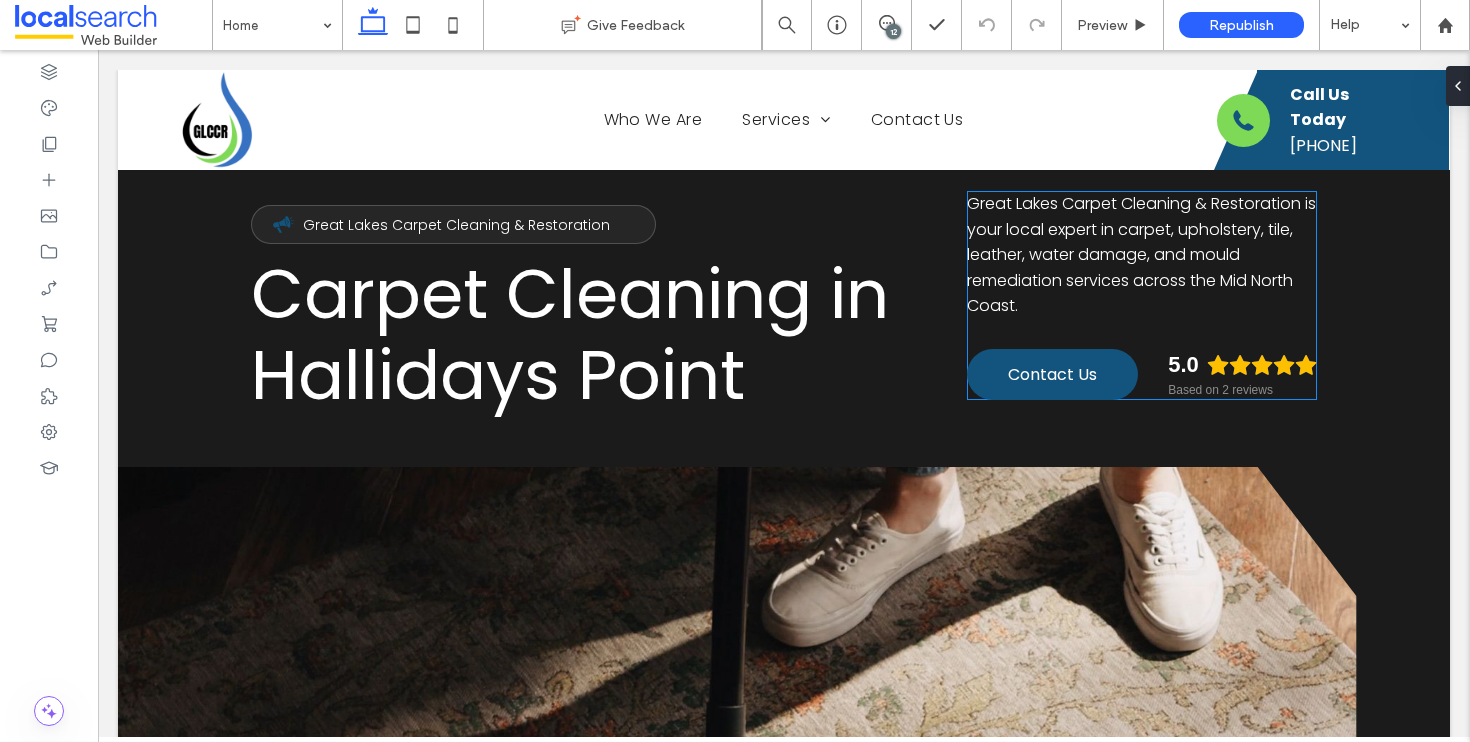 scroll, scrollTop: 0, scrollLeft: 0, axis: both 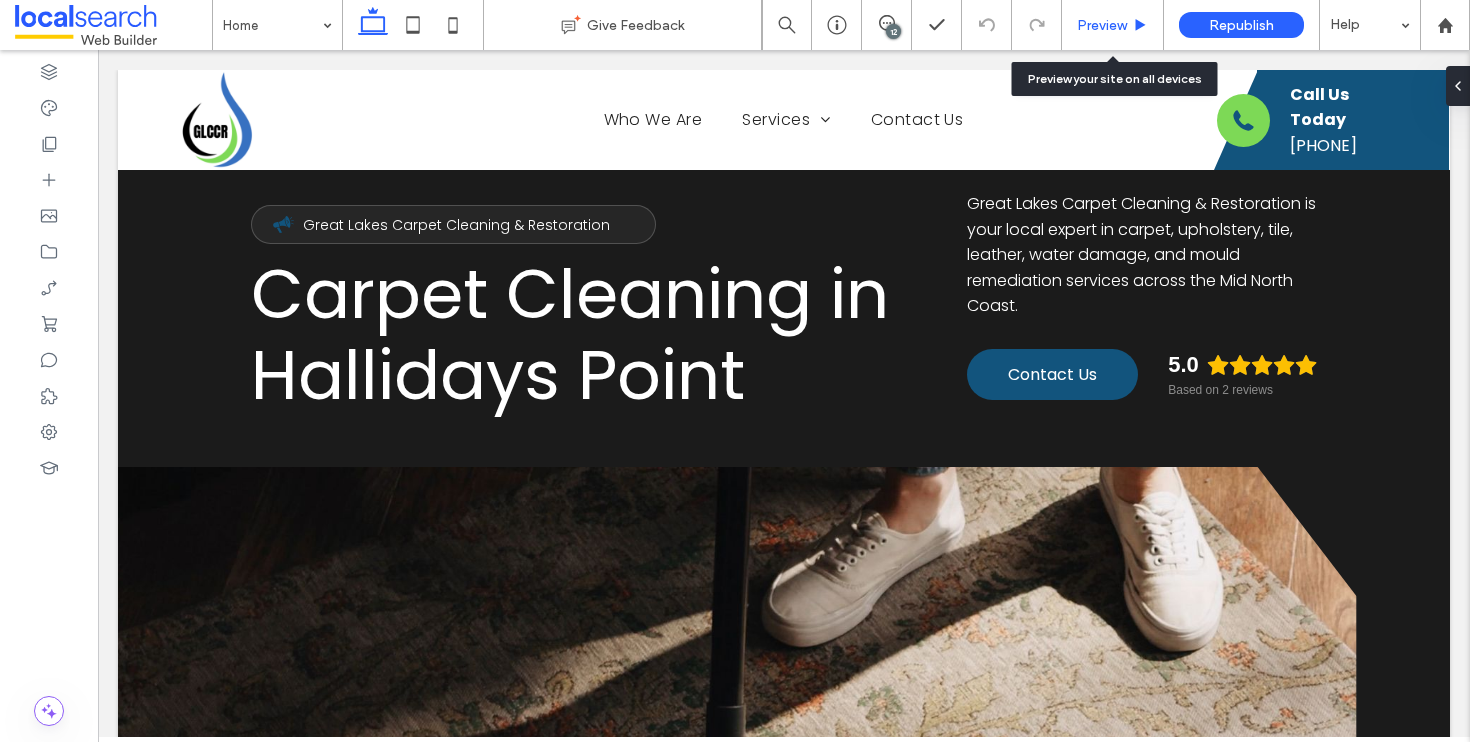 click on "Preview" at bounding box center (1113, 25) 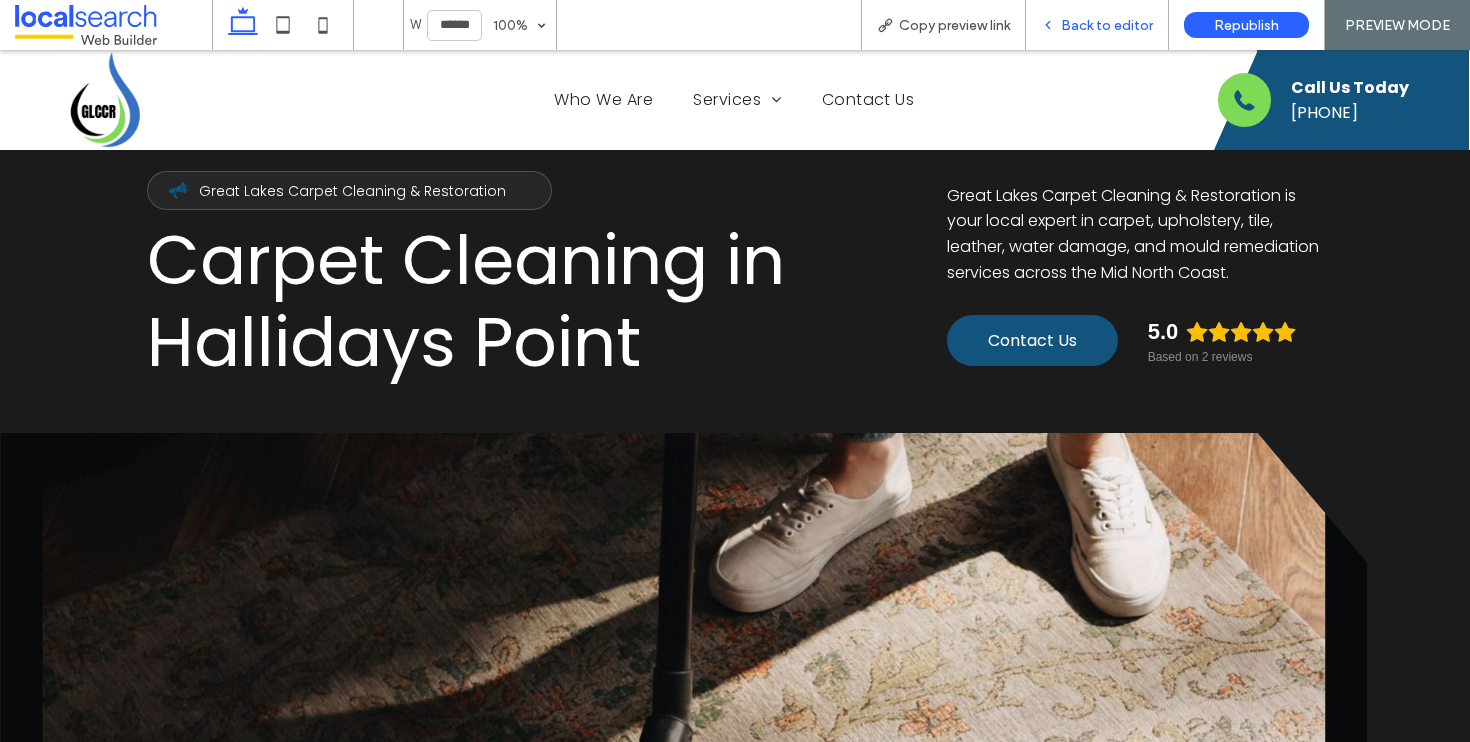 click on "Back to editor" at bounding box center (1097, 25) 